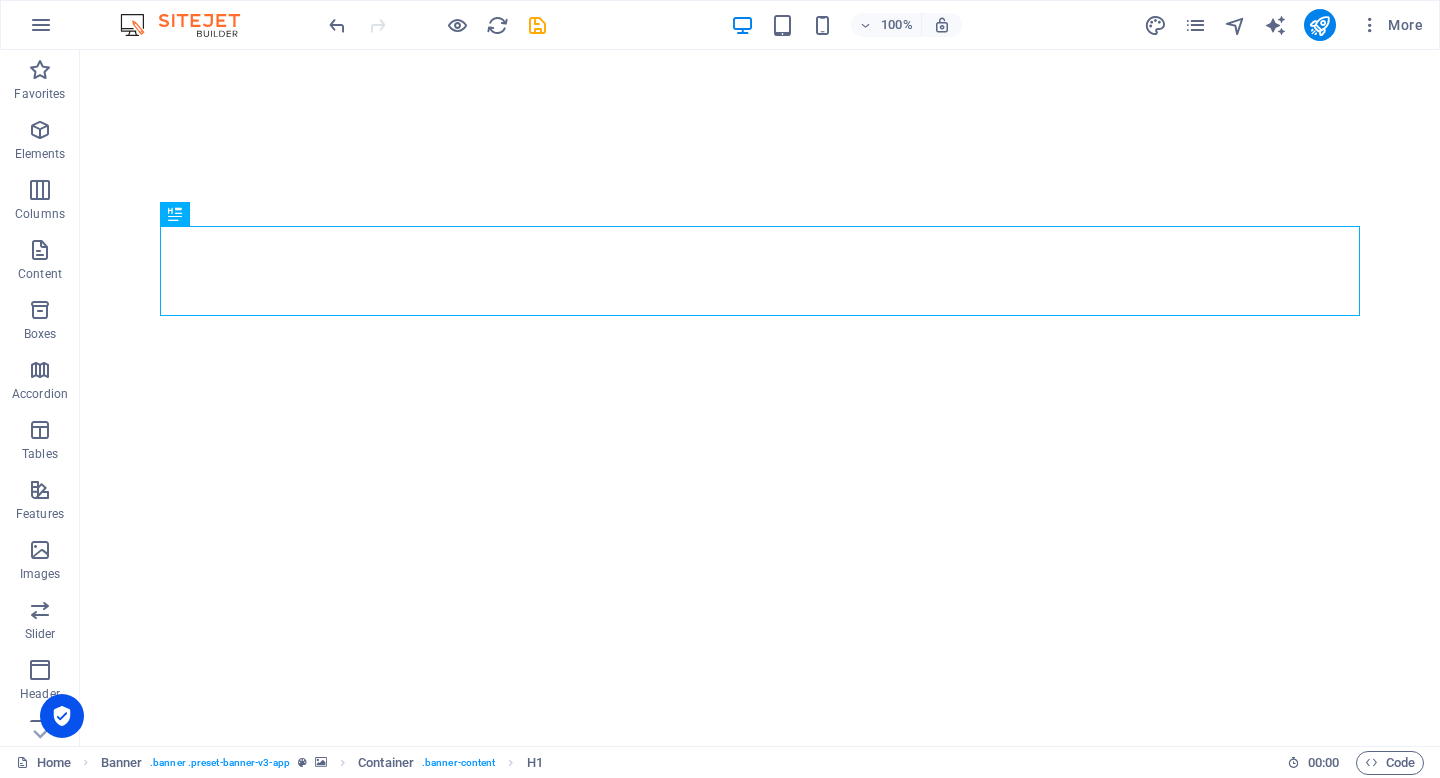 scroll, scrollTop: 0, scrollLeft: 0, axis: both 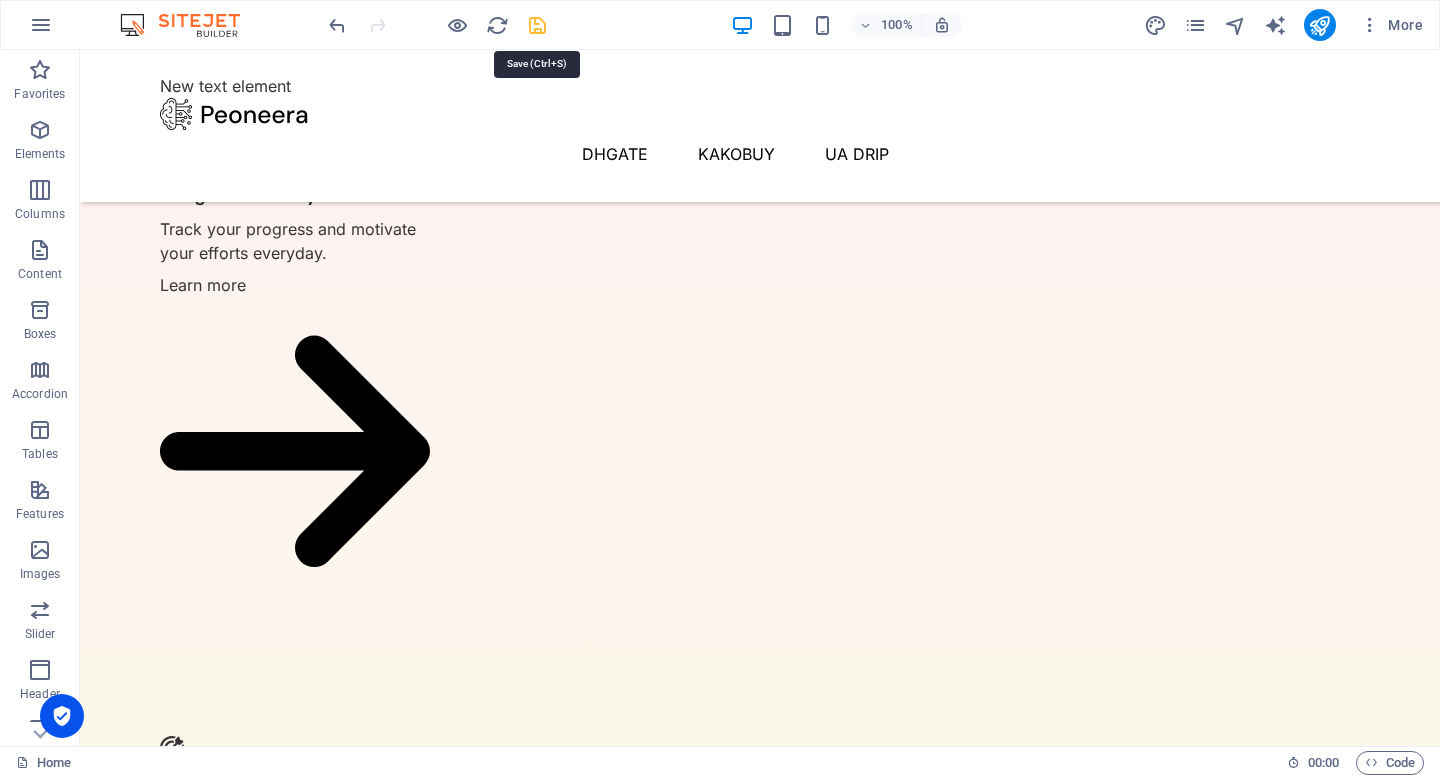 click at bounding box center (537, 25) 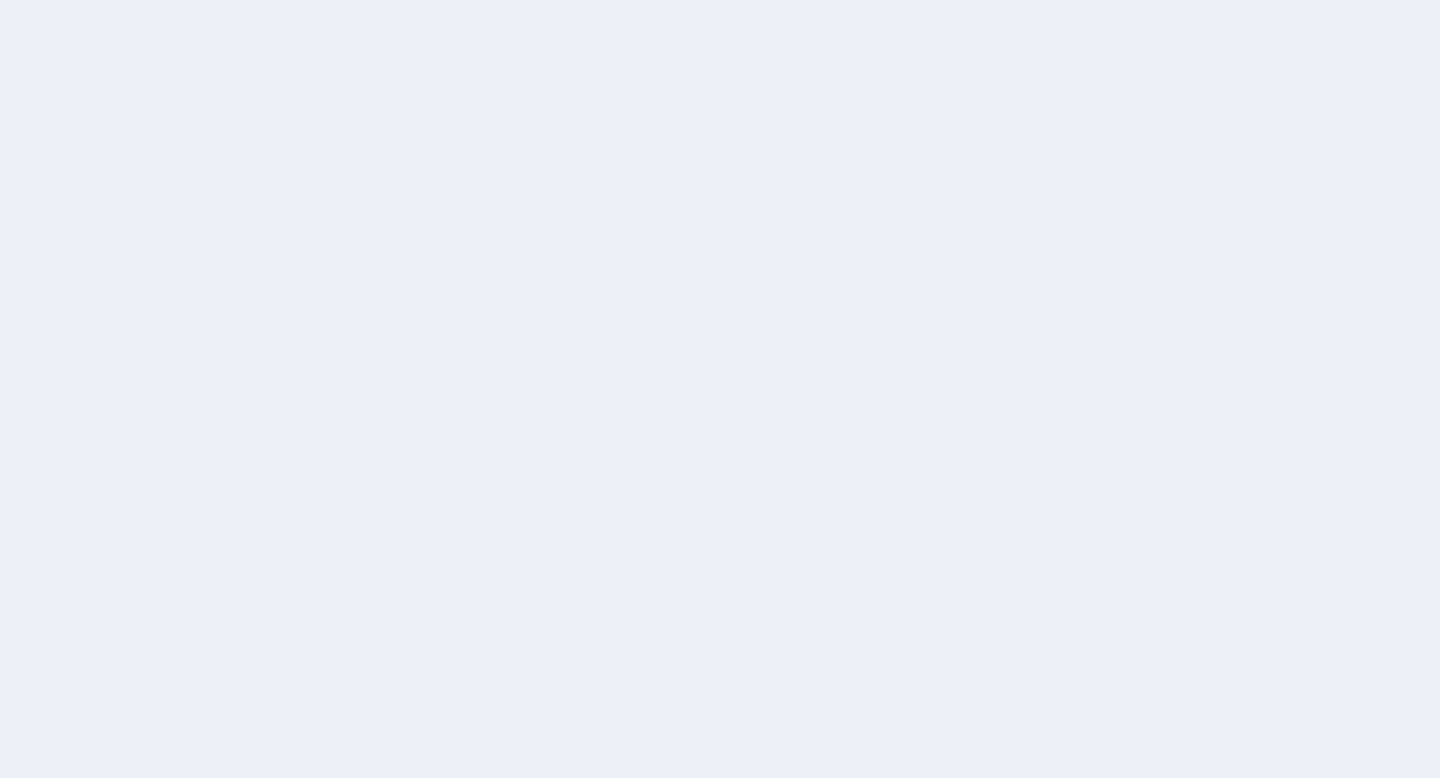scroll, scrollTop: 0, scrollLeft: 0, axis: both 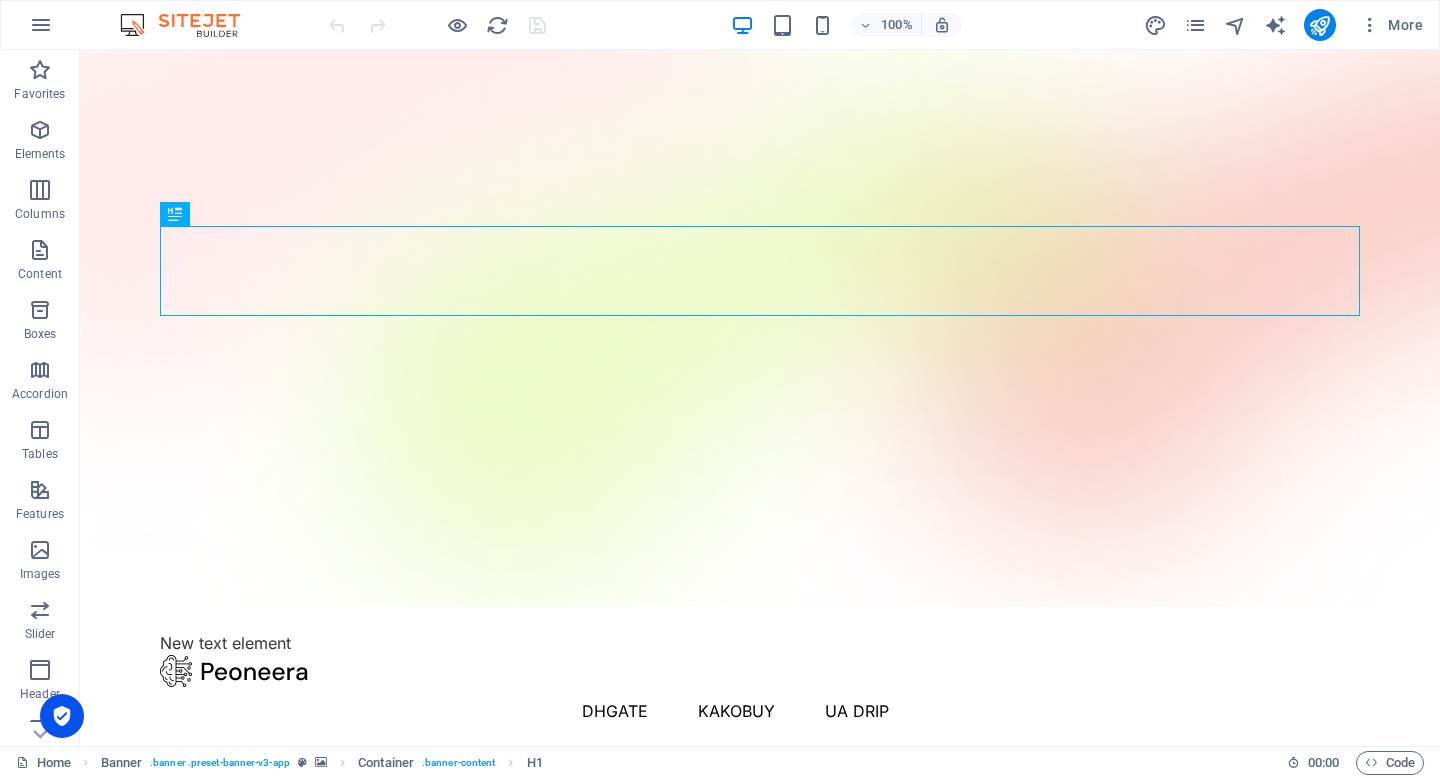 click at bounding box center (437, 25) 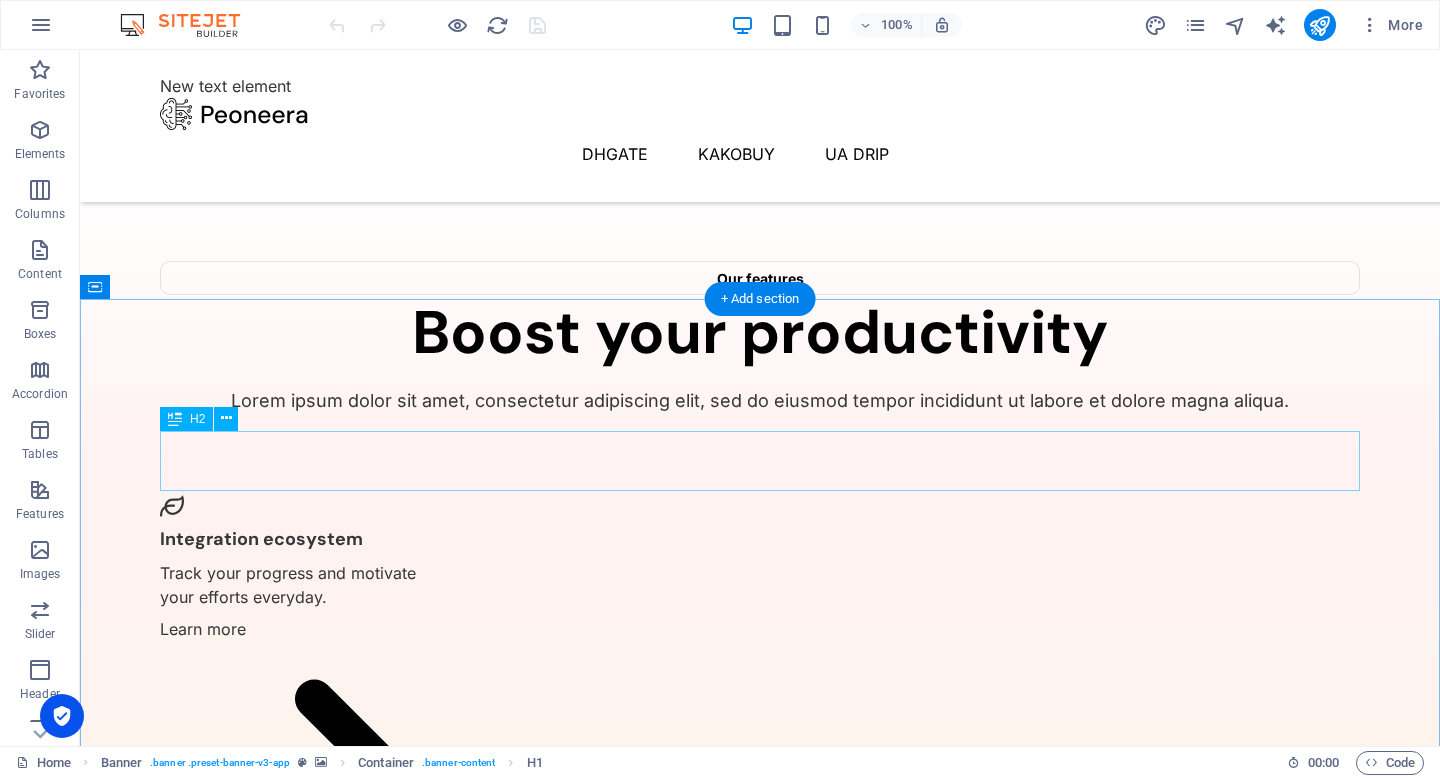 scroll, scrollTop: 1259, scrollLeft: 0, axis: vertical 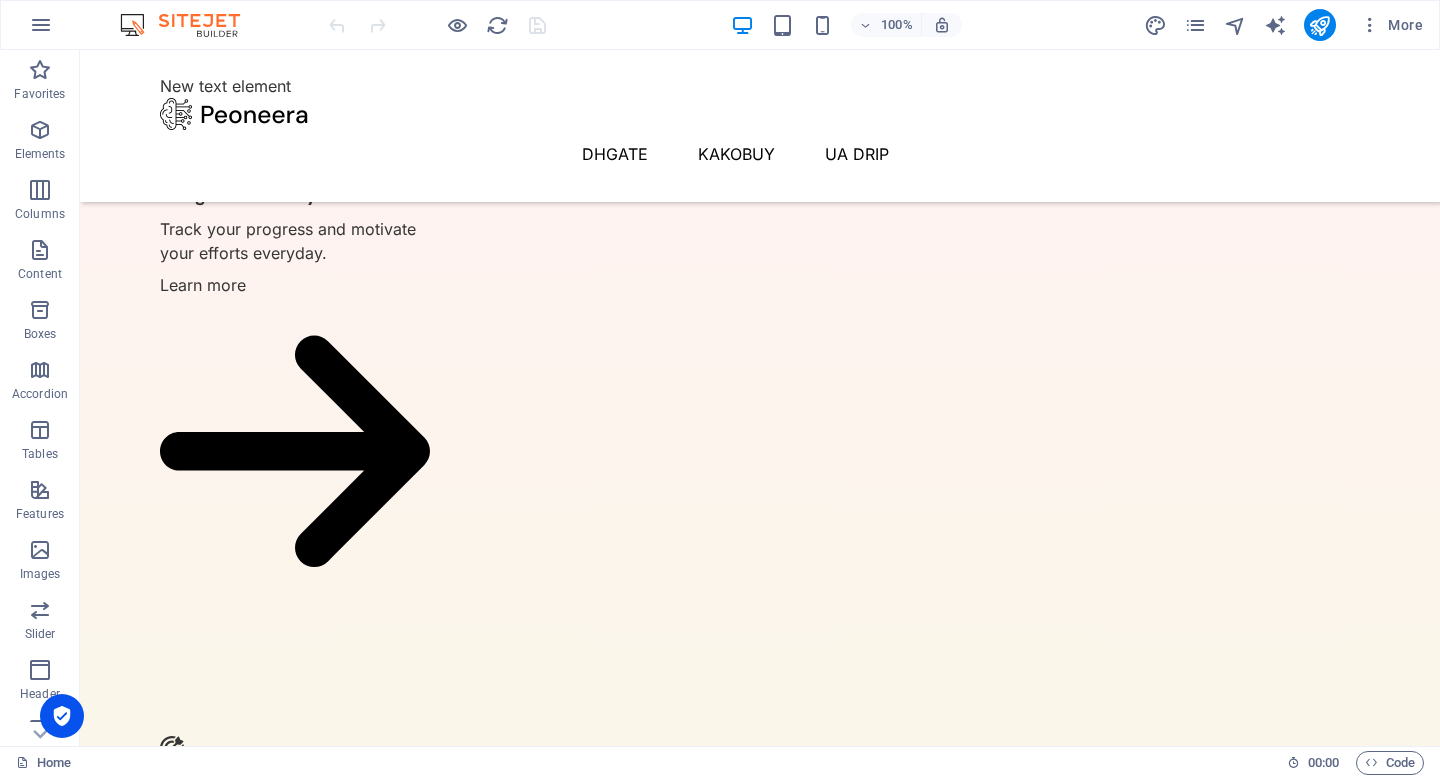 click at bounding box center [437, 25] 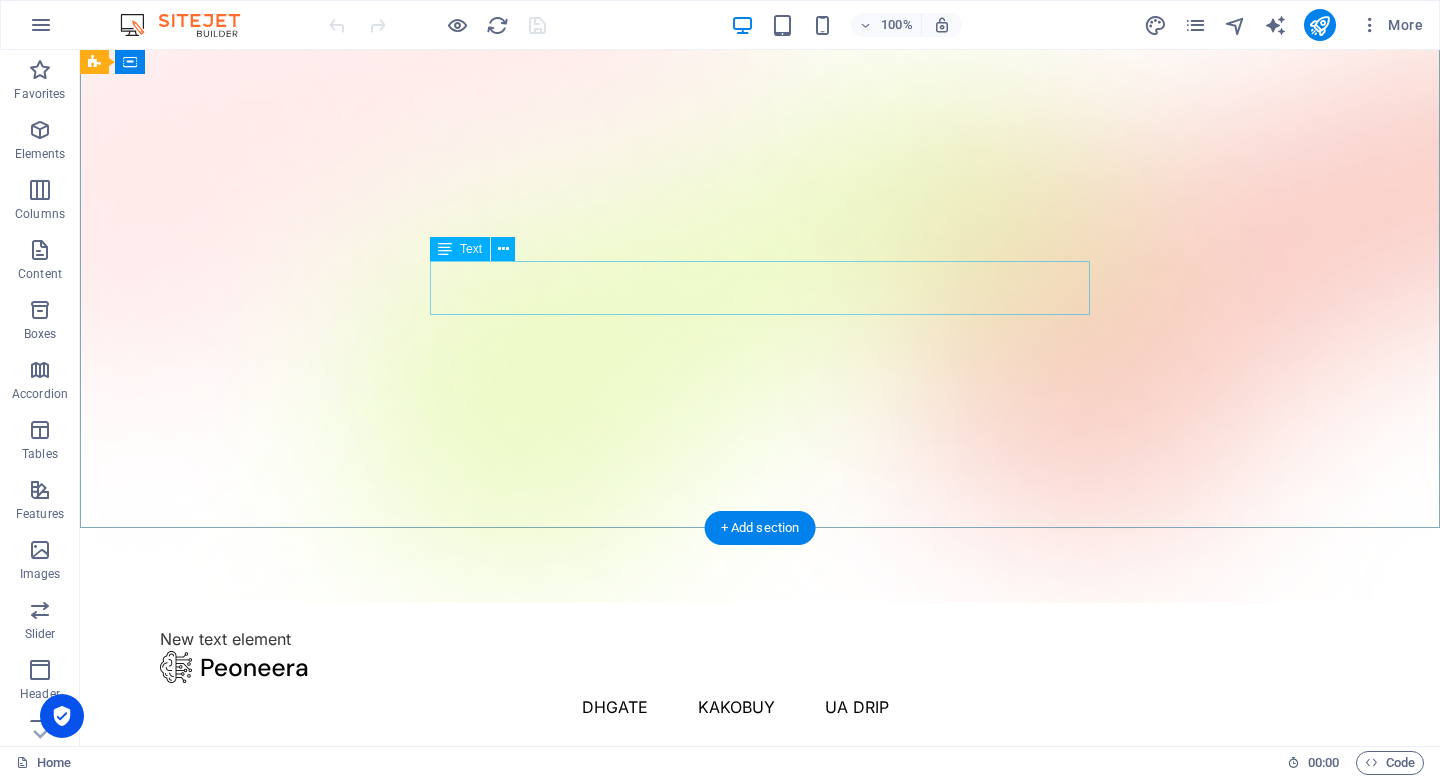 scroll, scrollTop: 0, scrollLeft: 0, axis: both 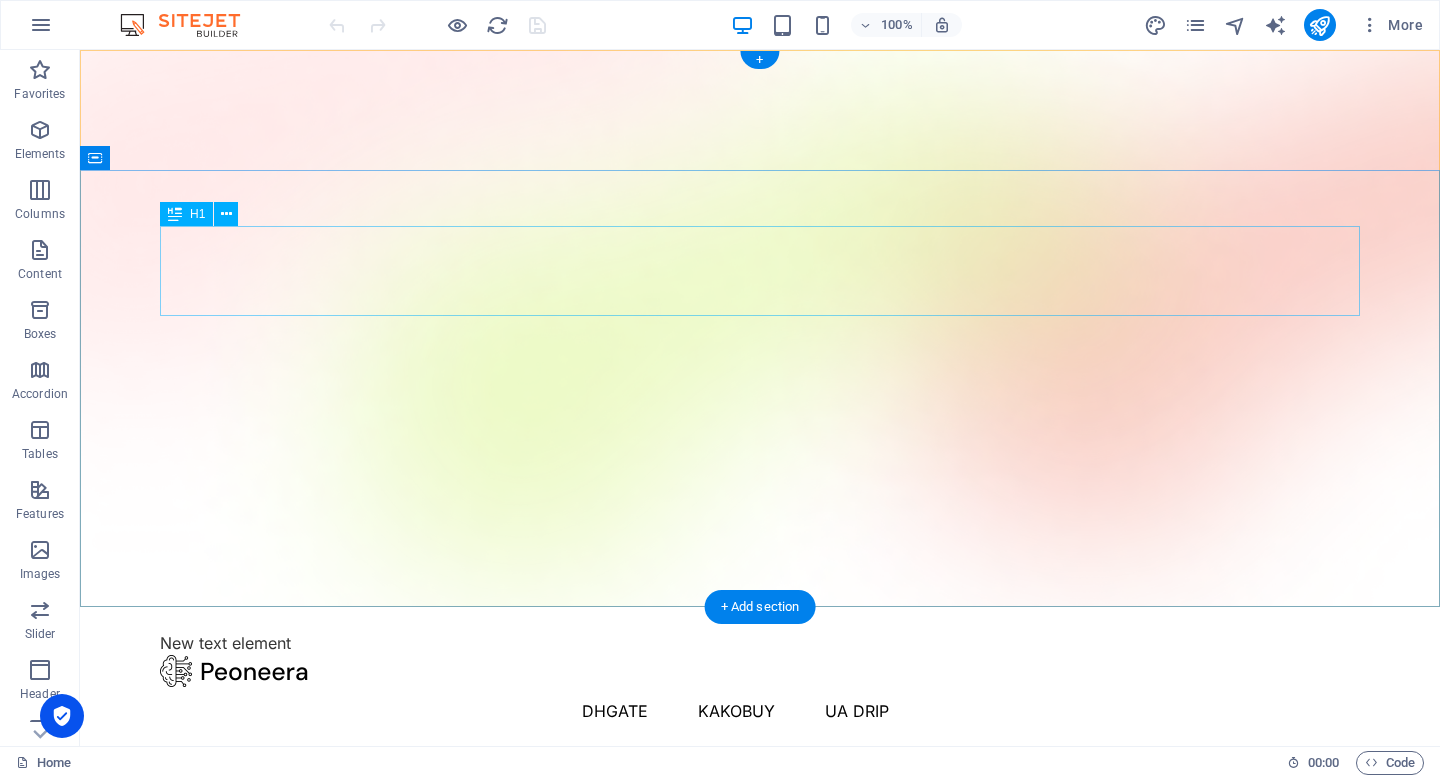 click on "AI app for productivity" at bounding box center [760, 860] 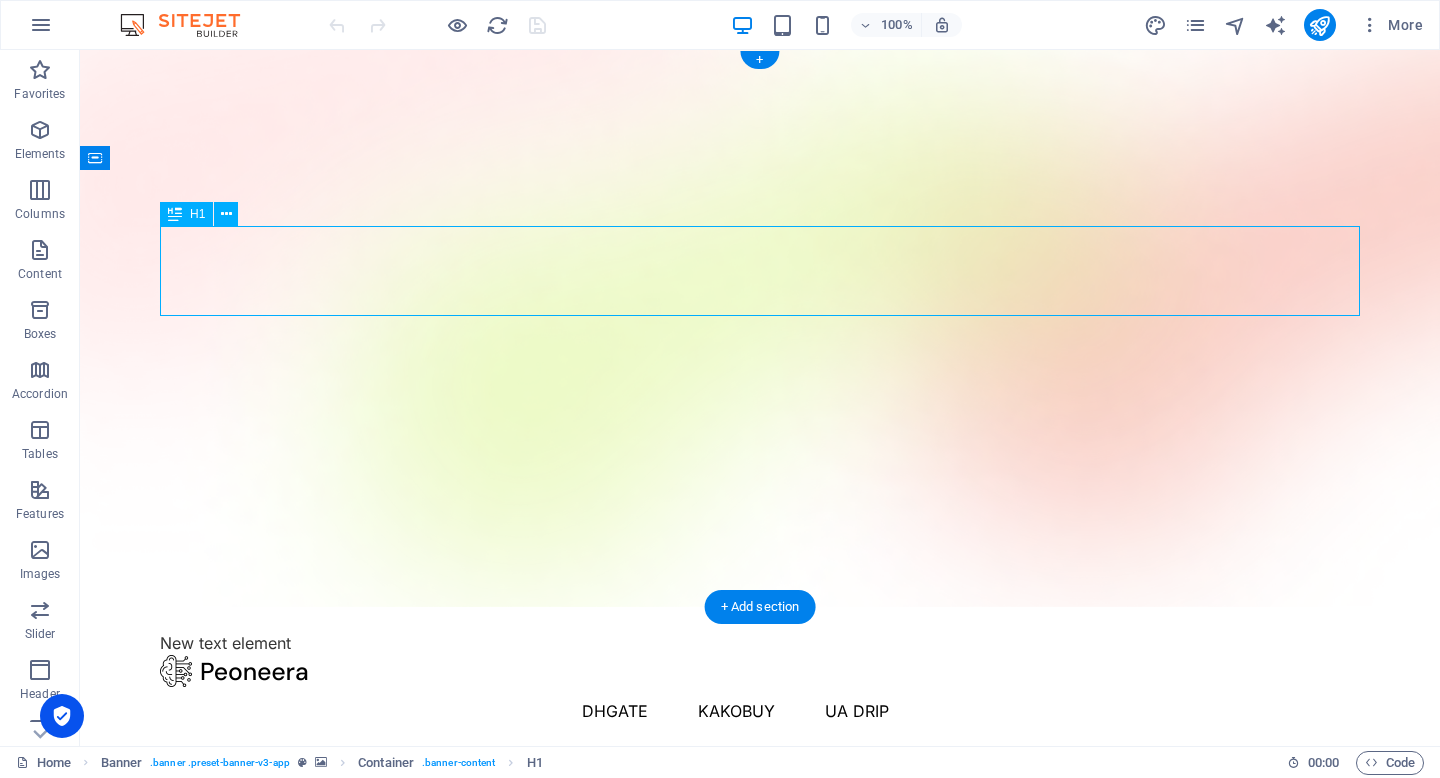 click on "AI app for productivity" at bounding box center (760, 860) 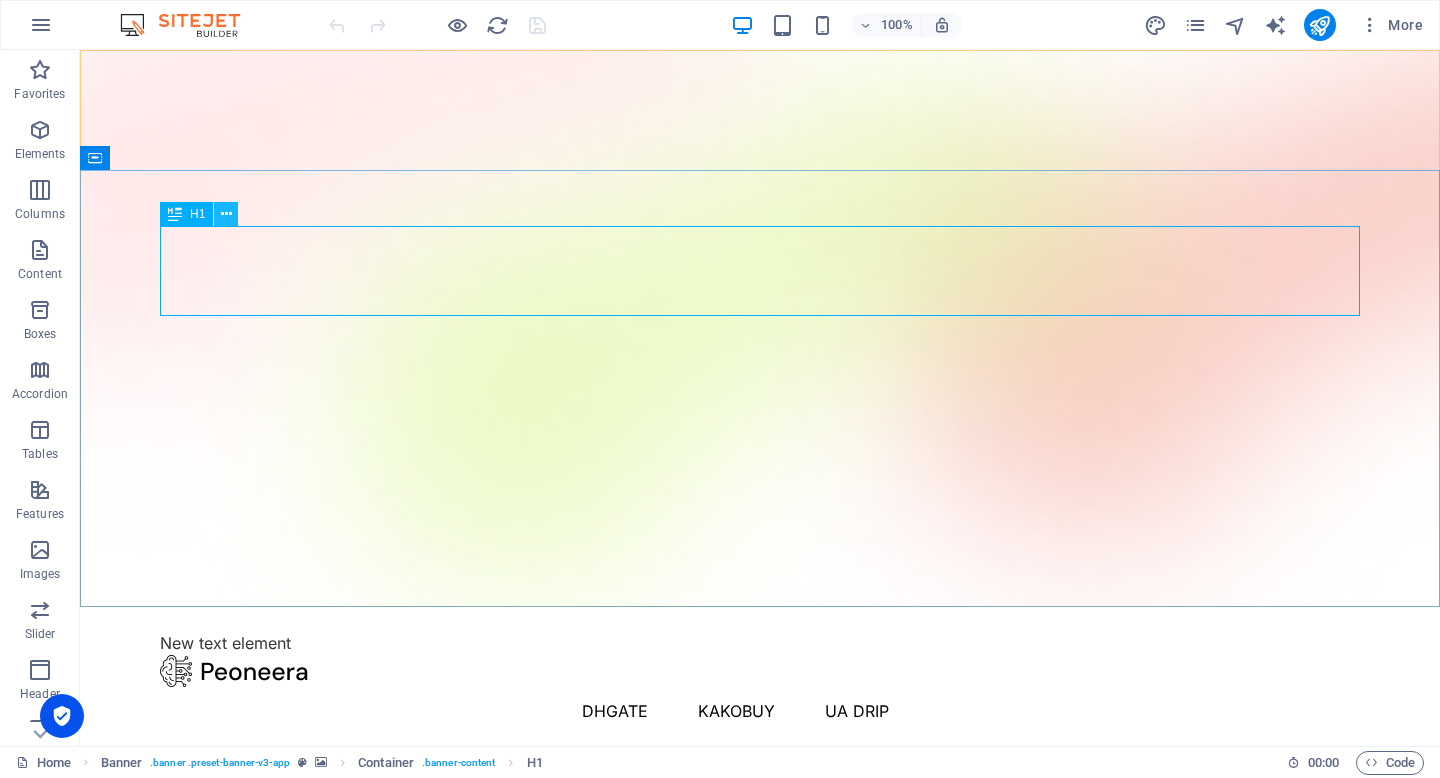 click at bounding box center (226, 214) 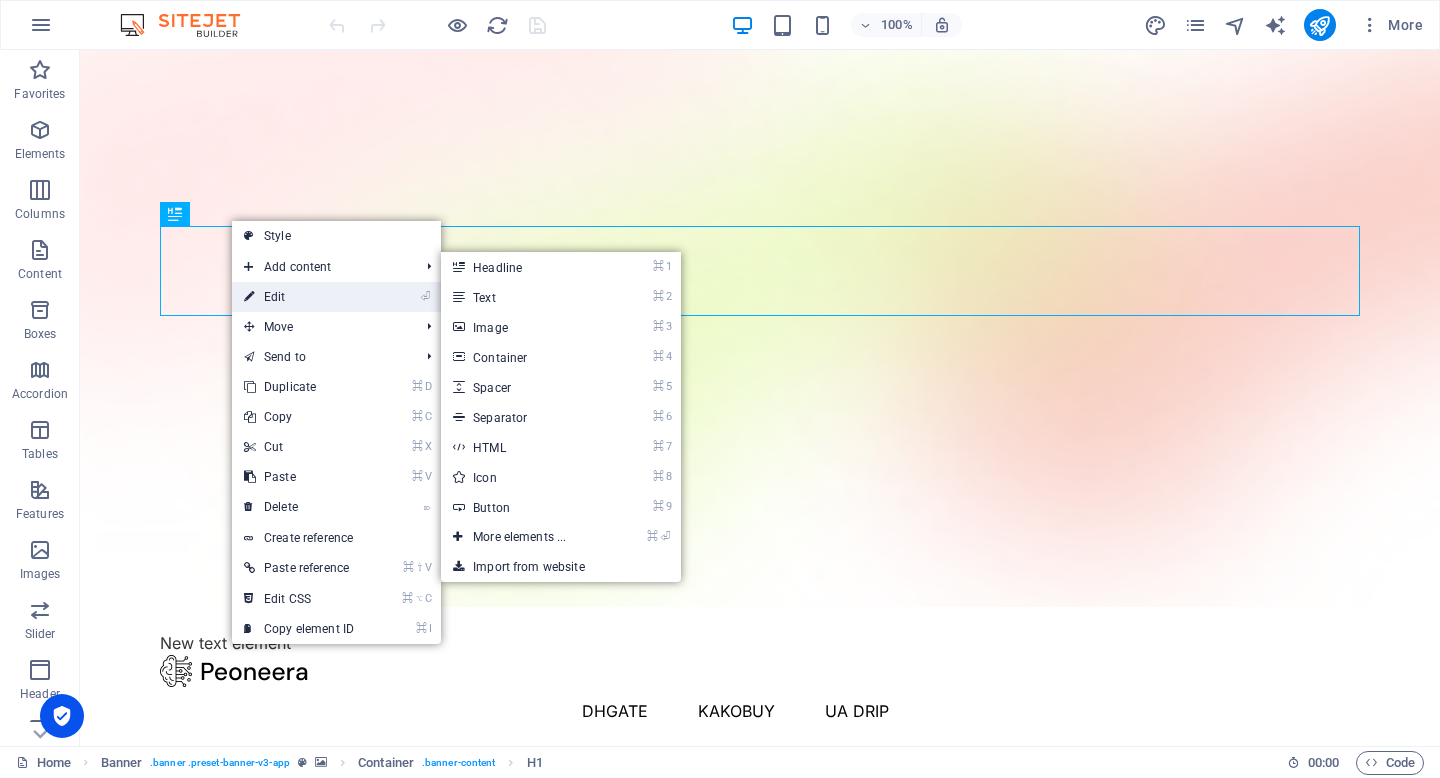 click on "⏎  Edit" at bounding box center [299, 297] 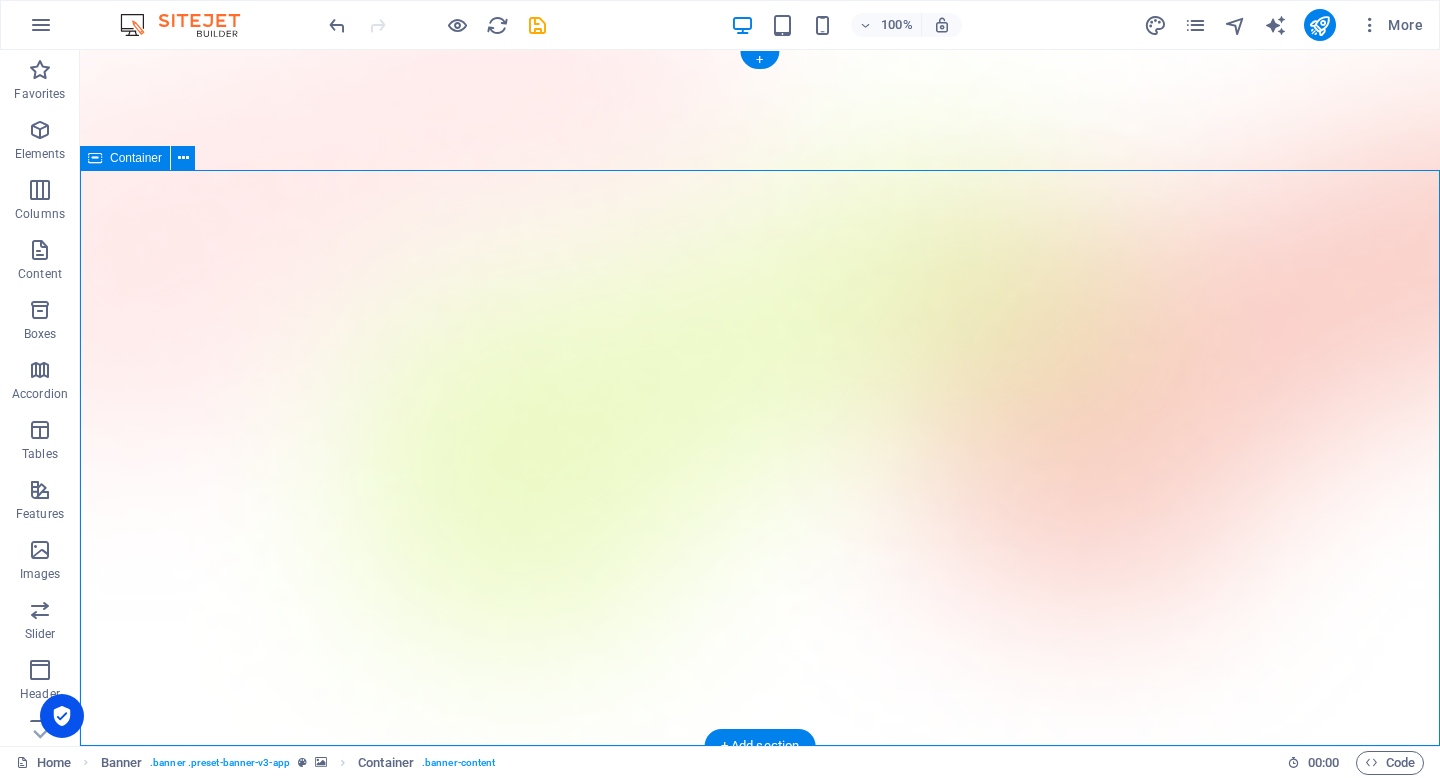 drag, startPoint x: 102, startPoint y: 321, endPoint x: 445, endPoint y: 322, distance: 343.00146 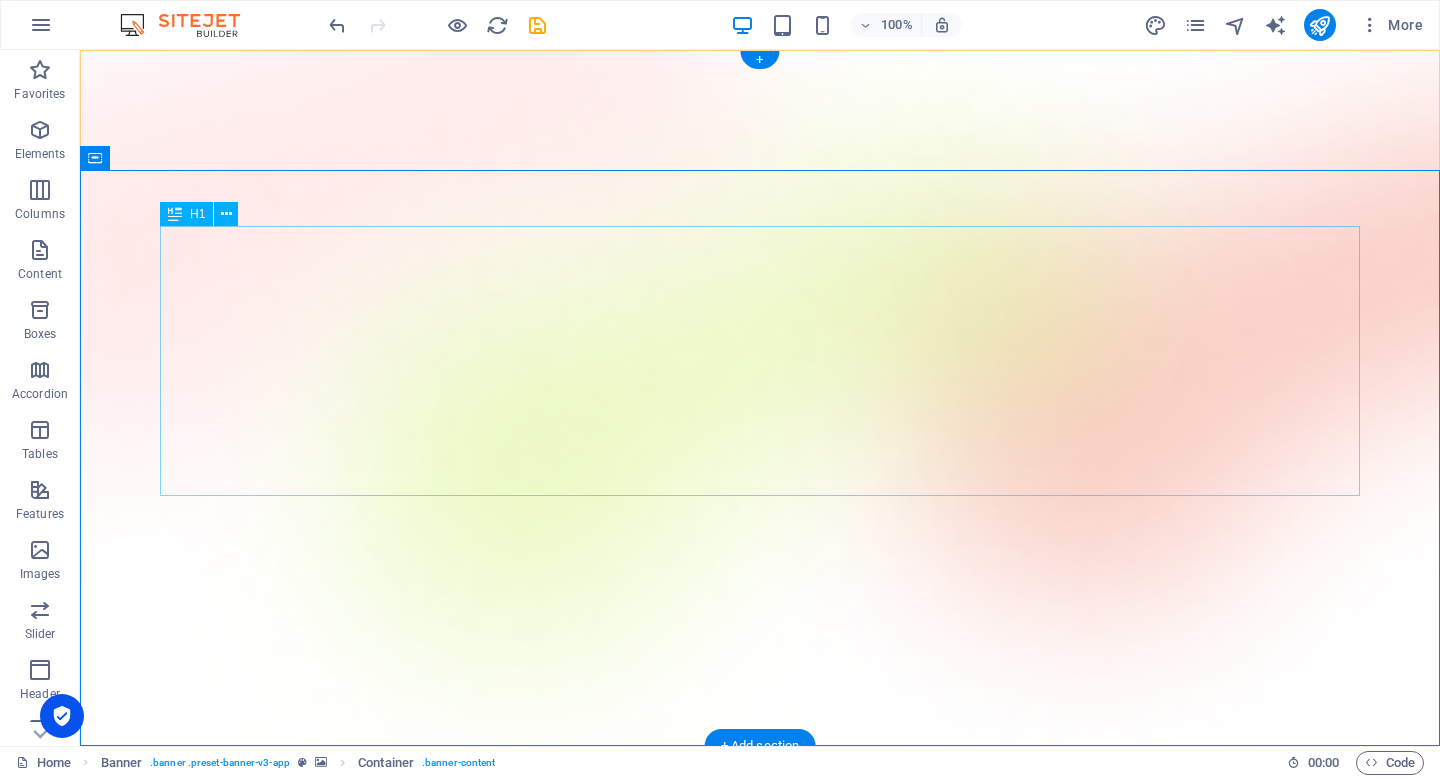 click on "Top Footwear Brands From Trusted, Authentic Shoe reps" at bounding box center [760, 1089] 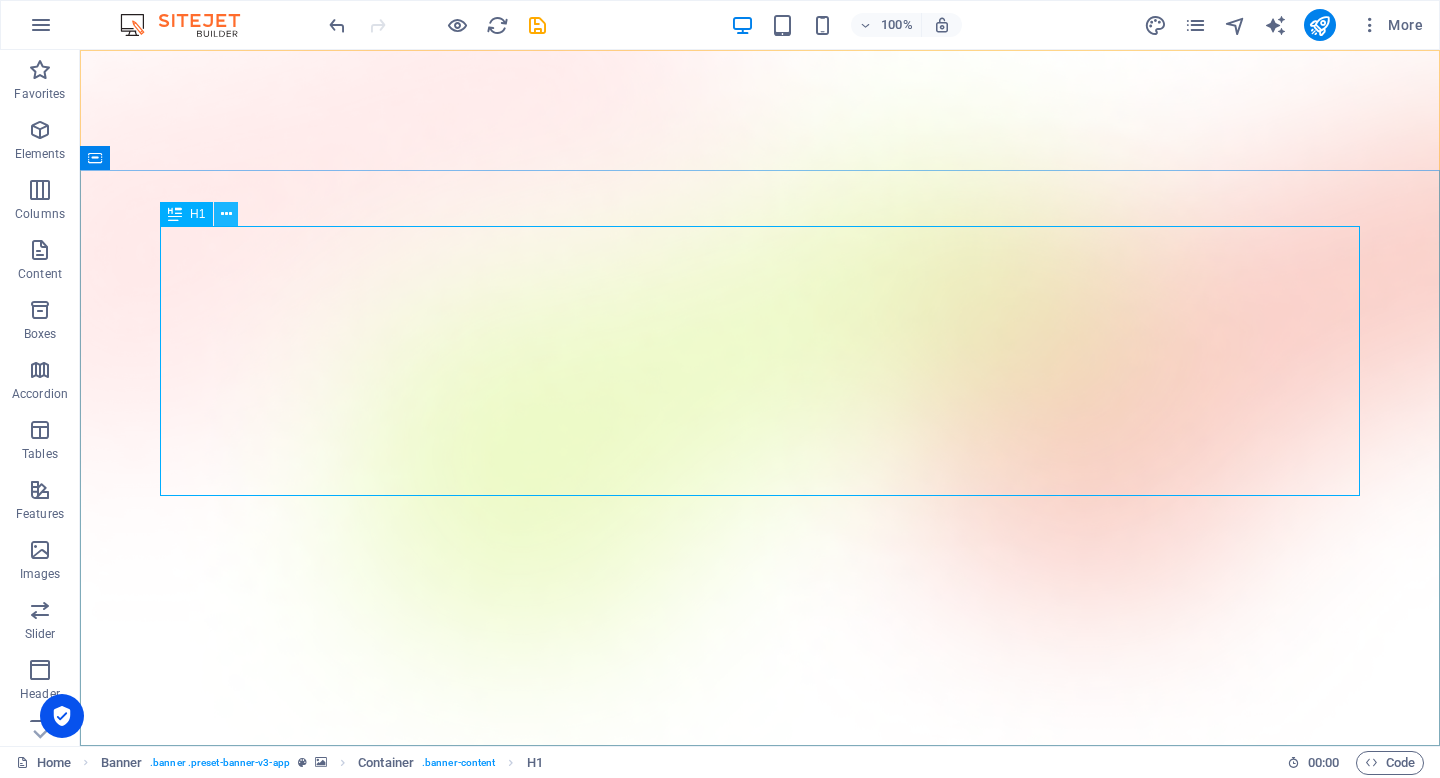 click at bounding box center (226, 214) 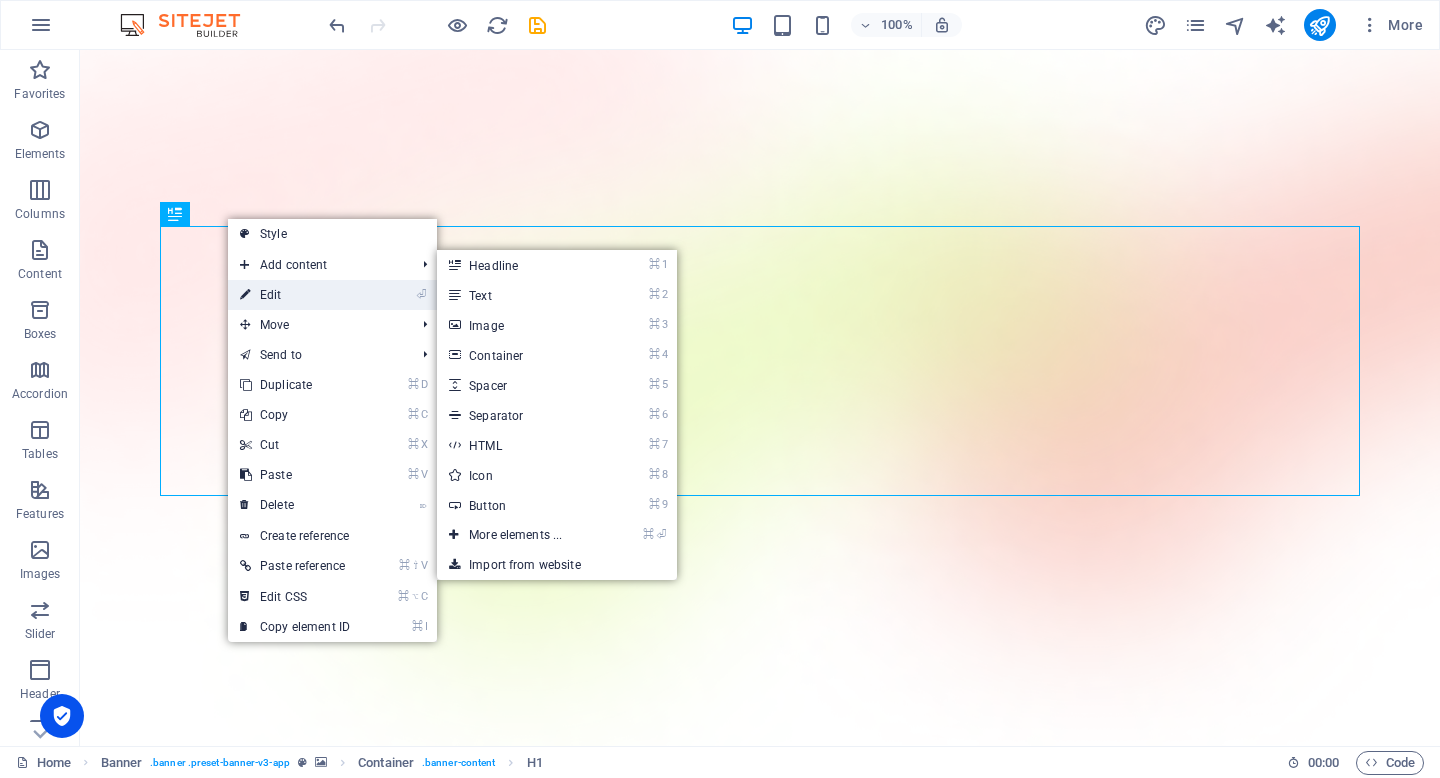 click on "⏎  Edit" at bounding box center (295, 295) 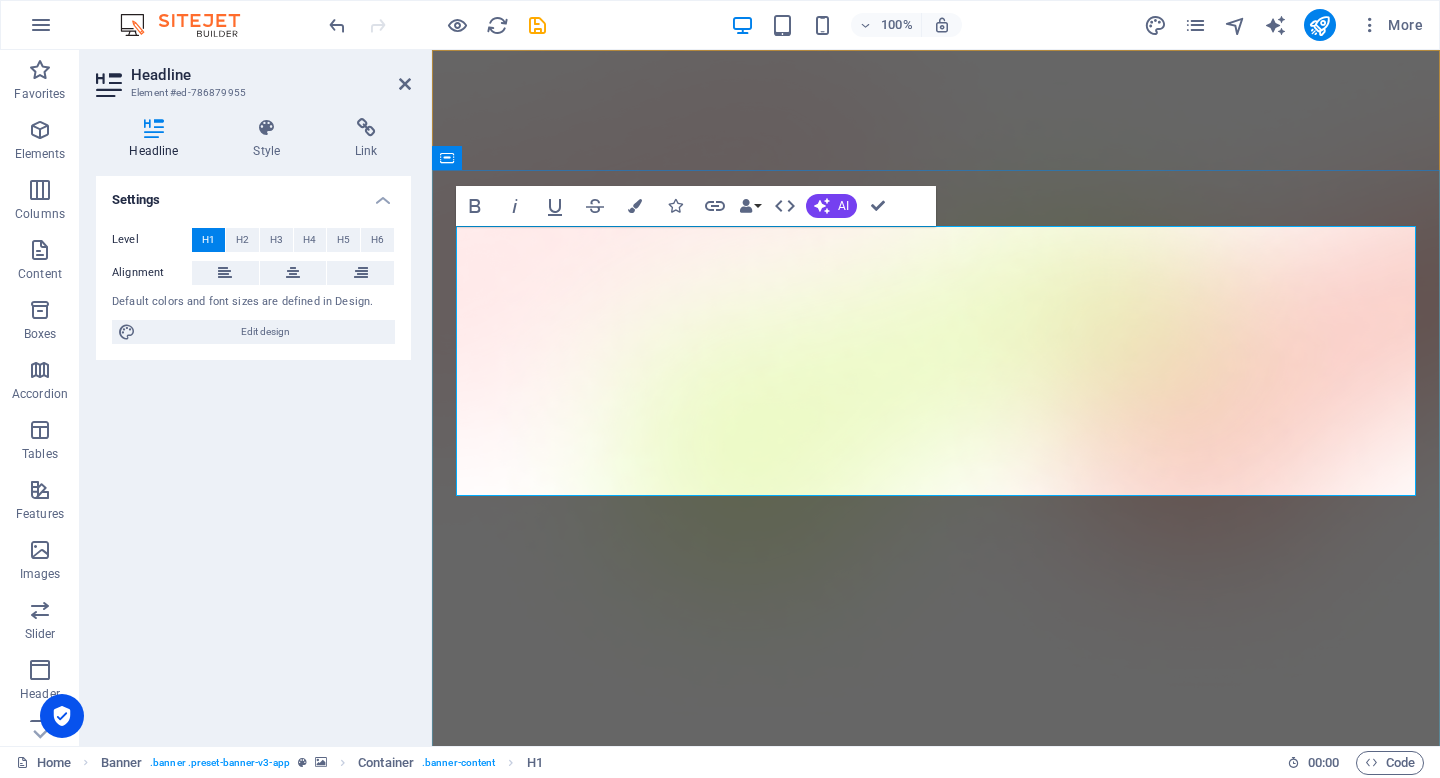 drag, startPoint x: 487, startPoint y: 264, endPoint x: 1392, endPoint y: 462, distance: 926.4065 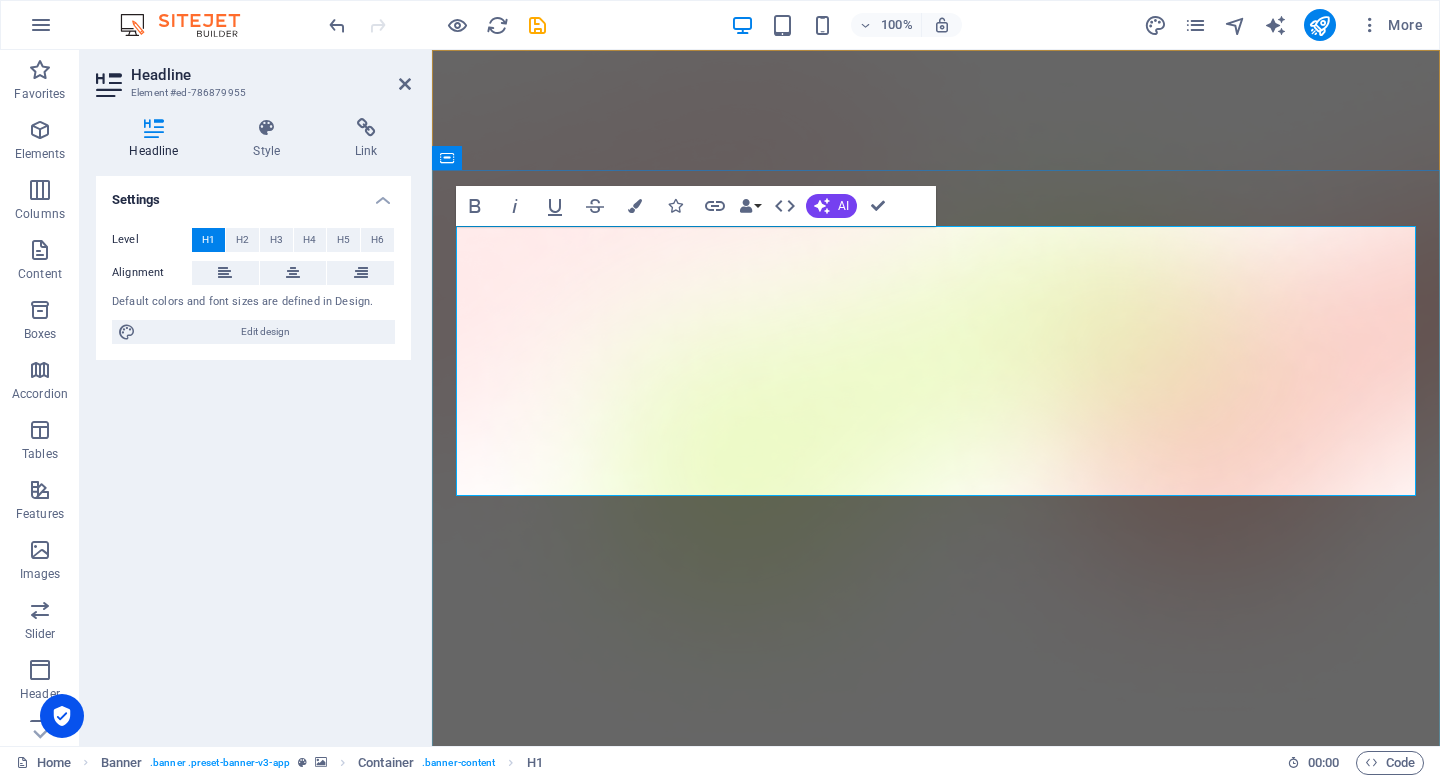 copy on "Top Footwear Brands From Trusted, Authentic Shoe reps" 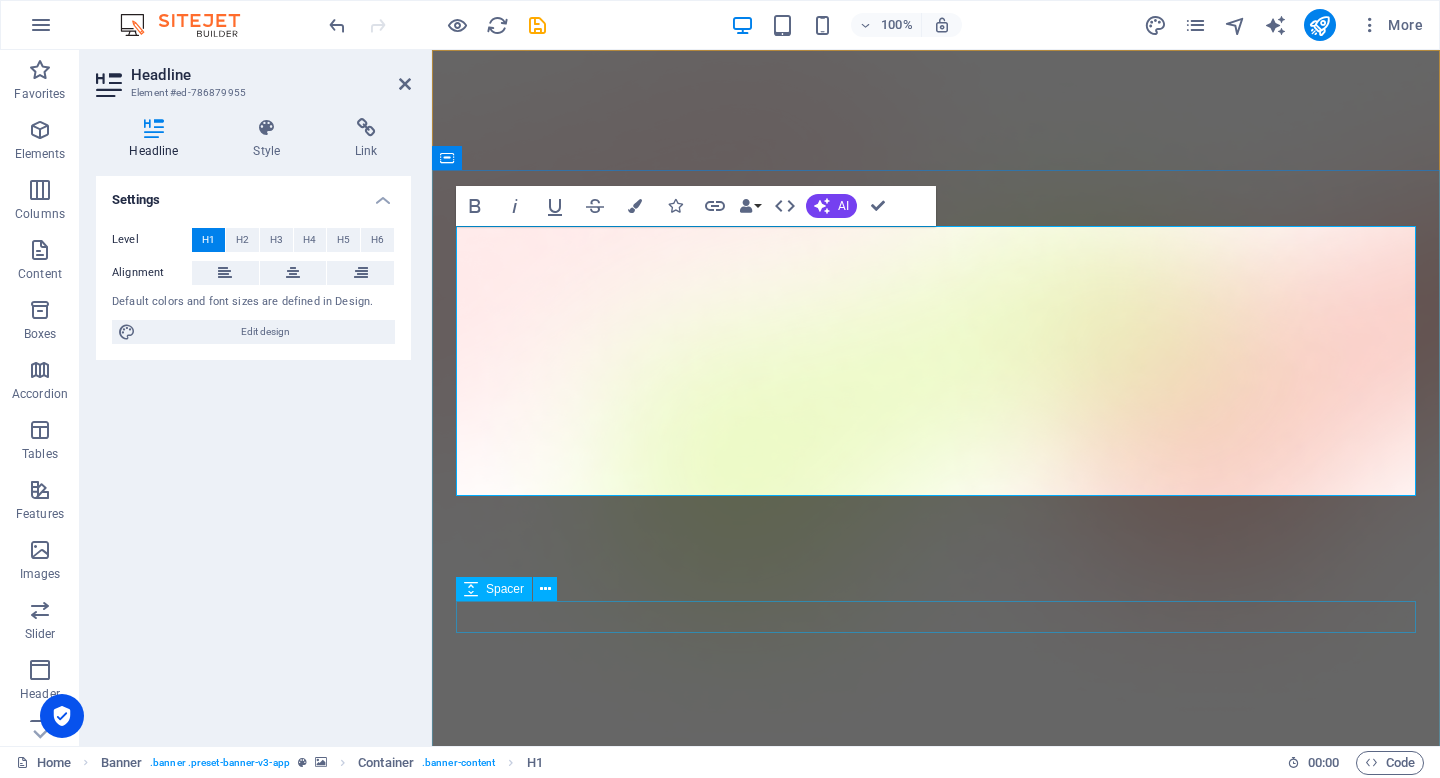 click at bounding box center (936, 1345) 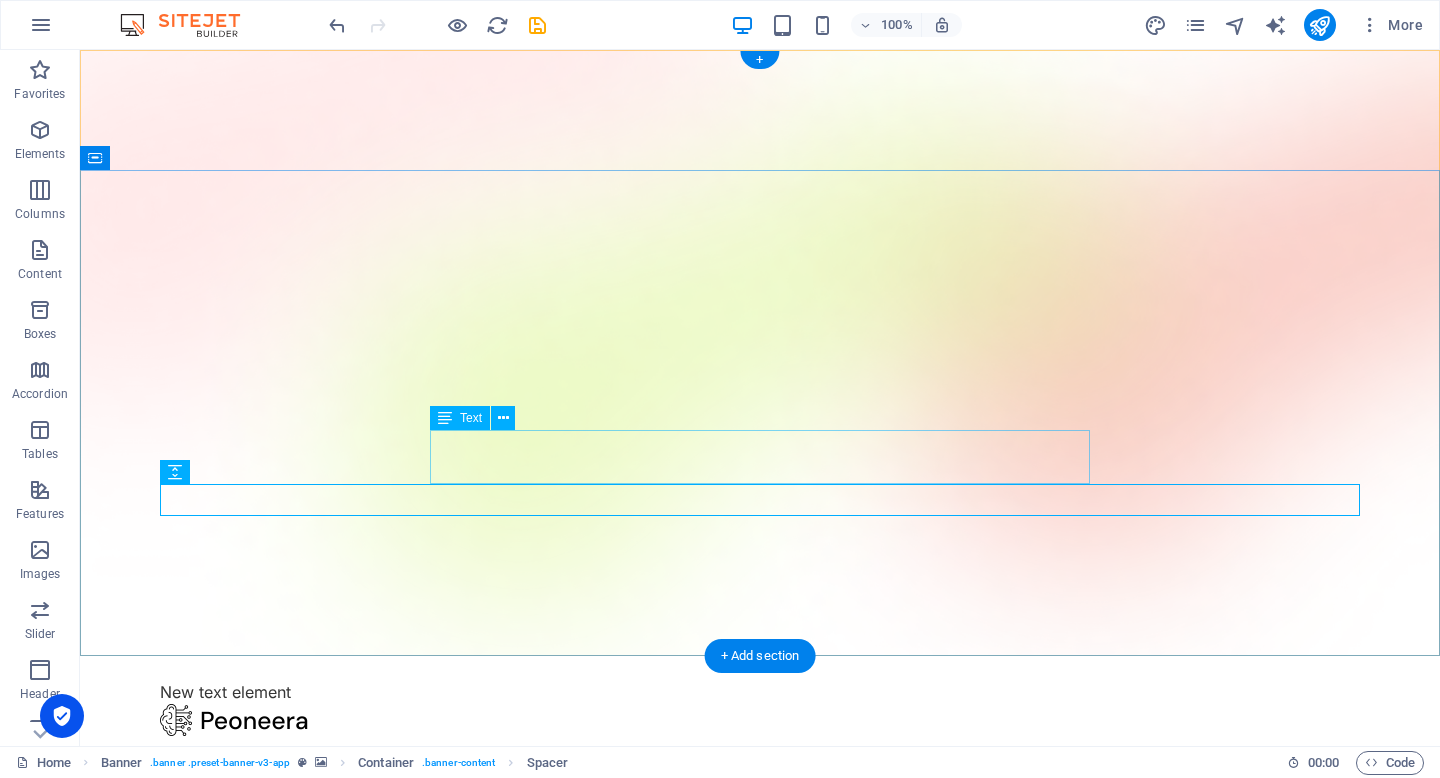 click on "Lorem ipsum dolor sit amet, consectetur adipiscing elit, sed do eiusmod tempor incididunt ut labore et dolore magna aliqua." at bounding box center (760, 1081) 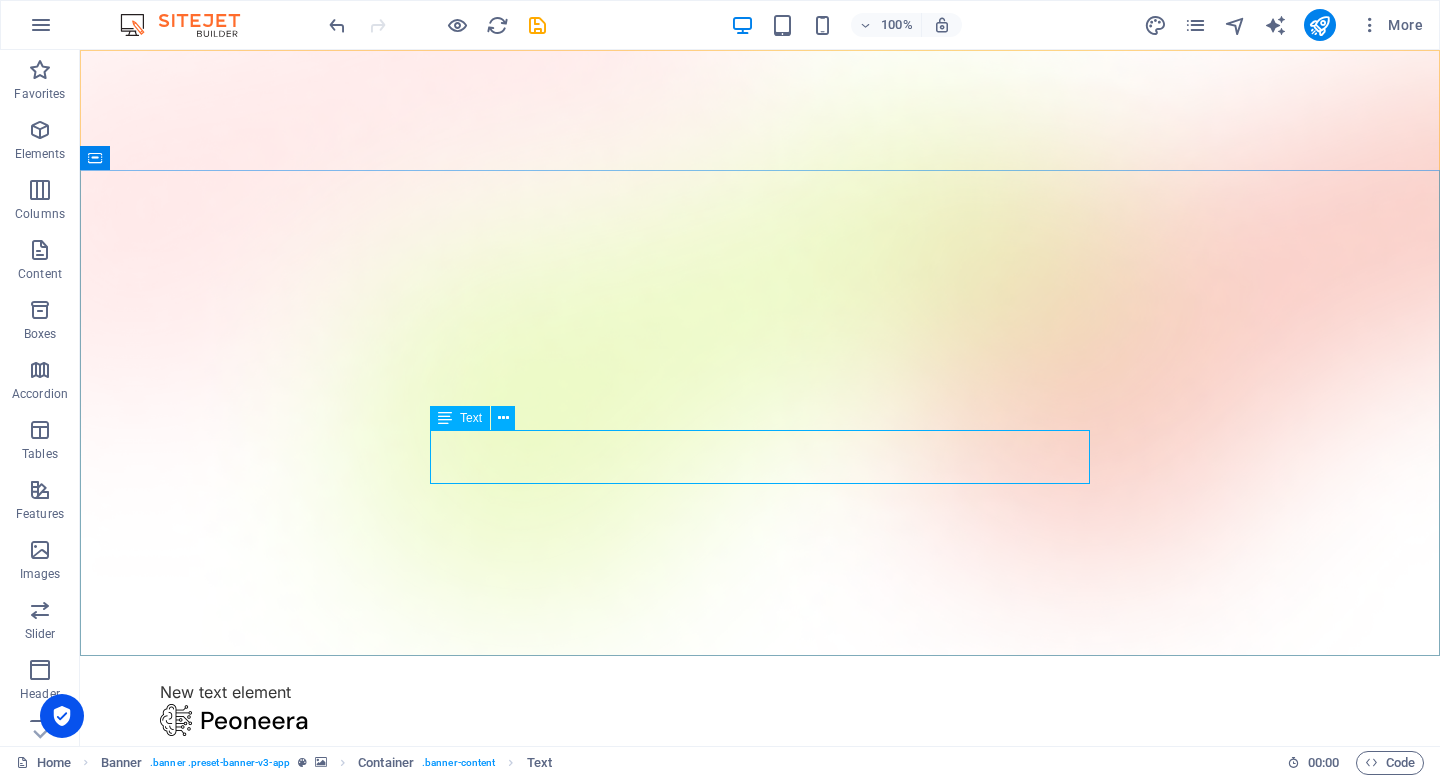 click on "Text" at bounding box center [471, 418] 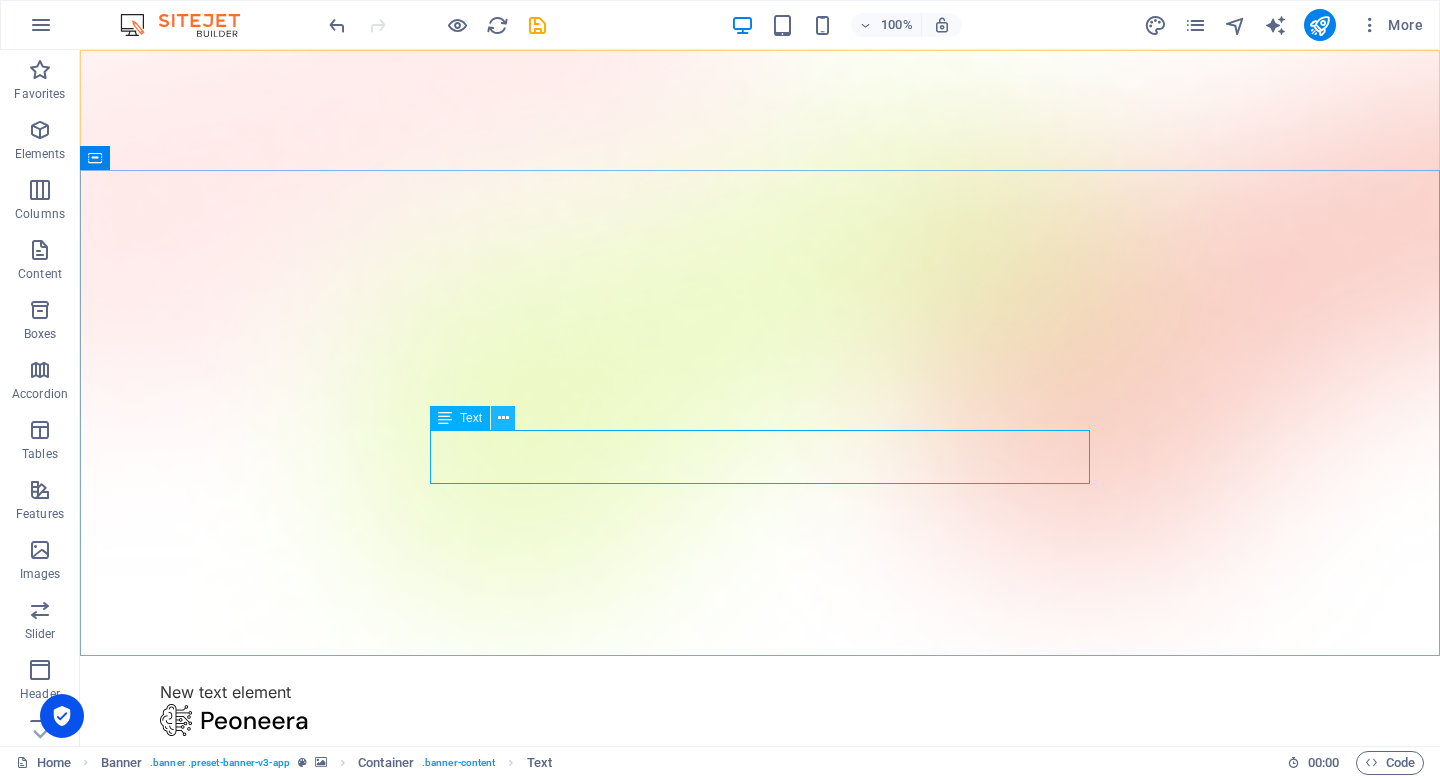 click at bounding box center [503, 418] 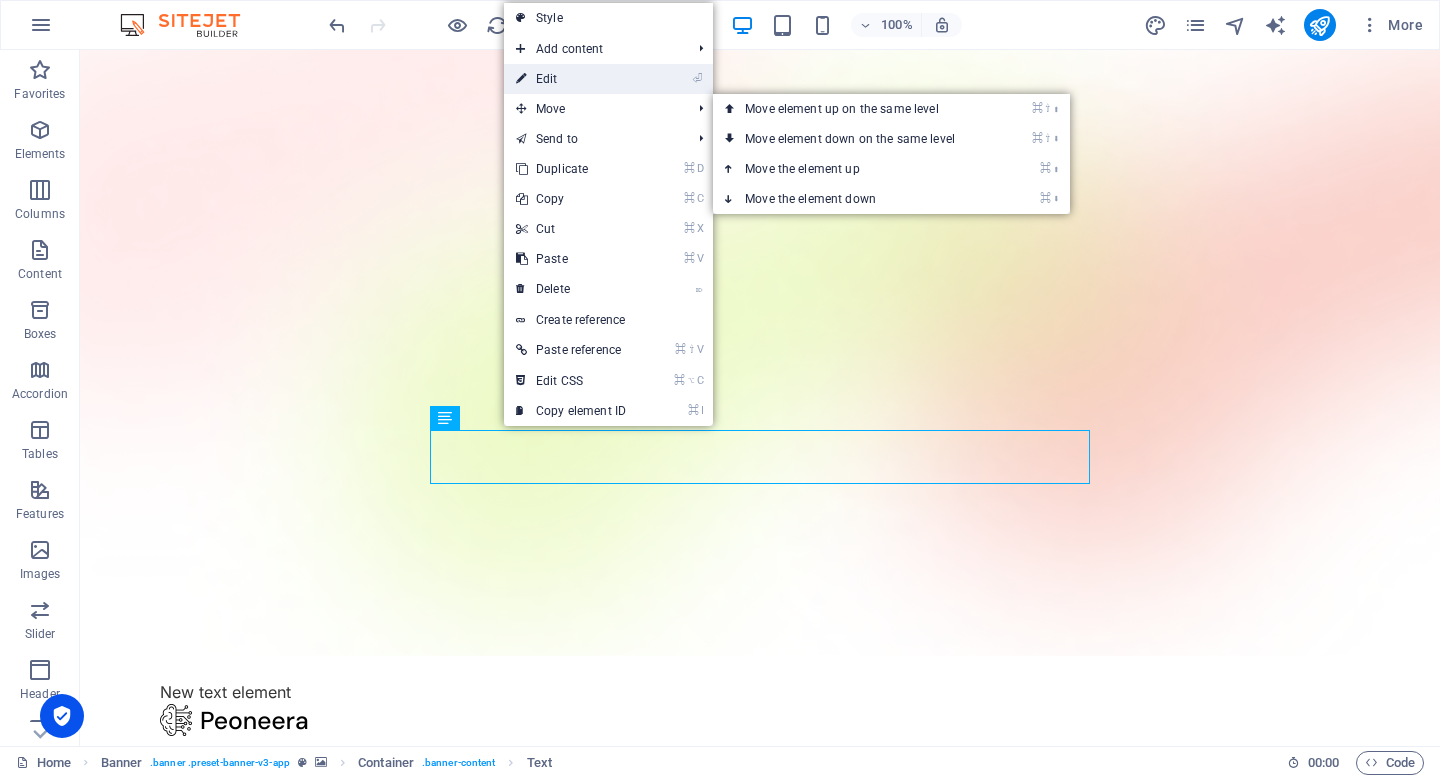click on "⏎  Edit" at bounding box center [571, 79] 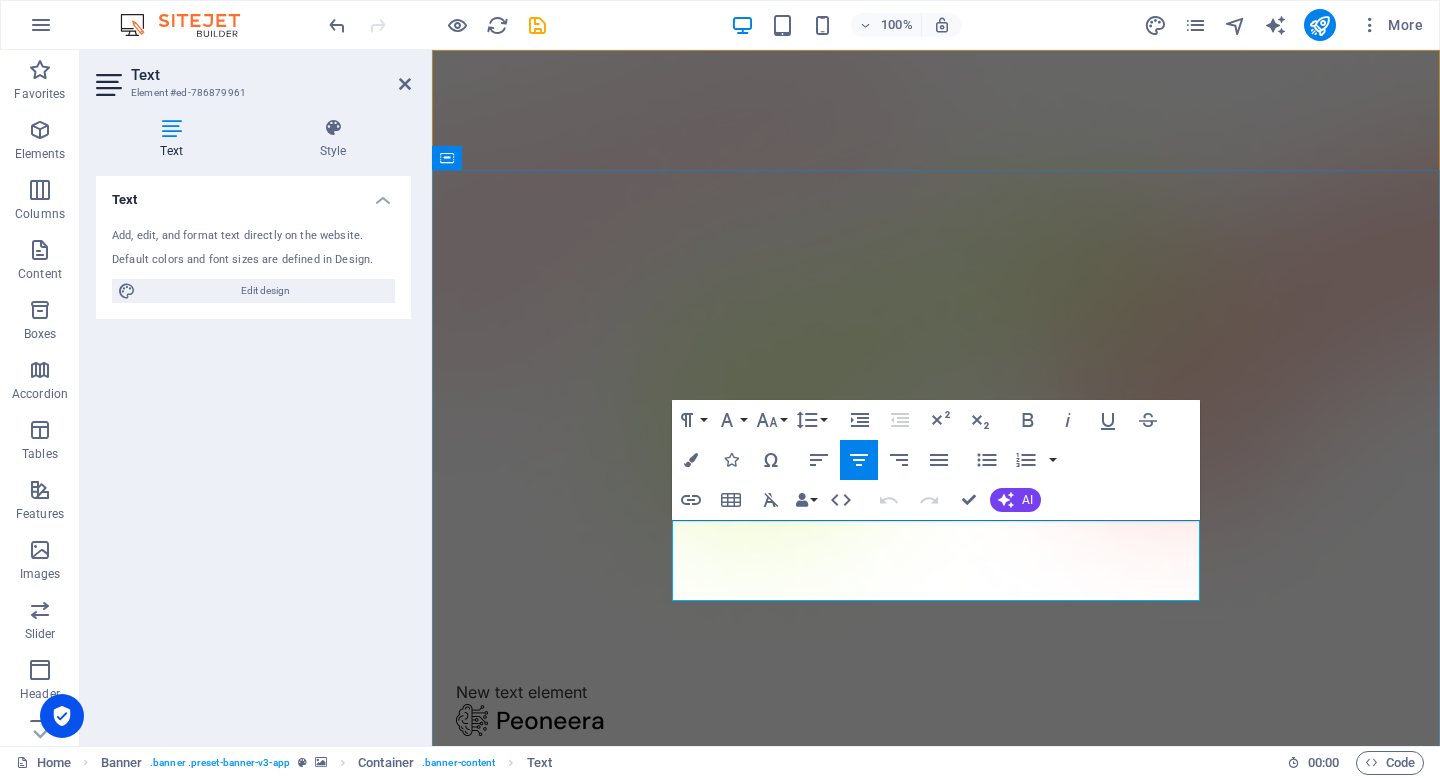 drag, startPoint x: 975, startPoint y: 586, endPoint x: 679, endPoint y: 531, distance: 301.06644 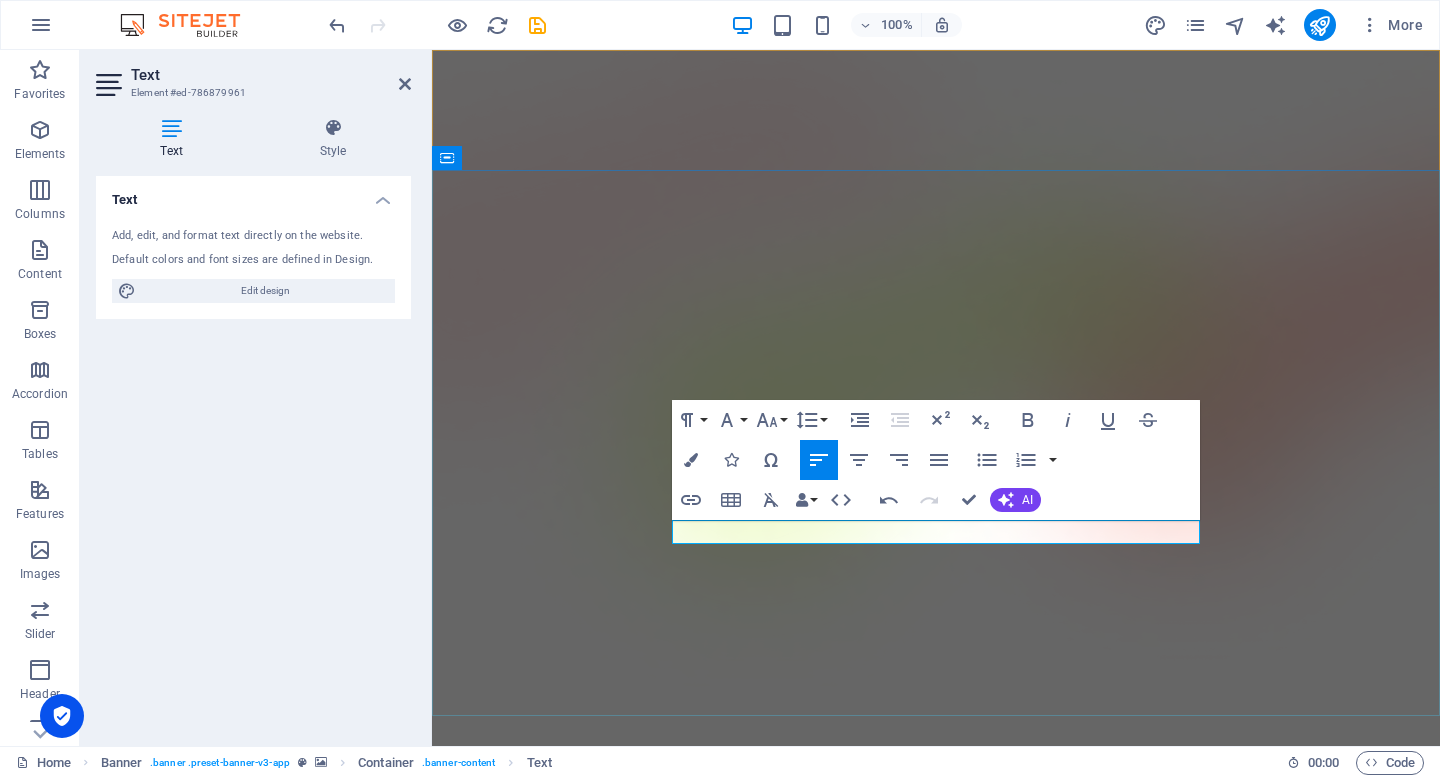 click at bounding box center (936, 1230) 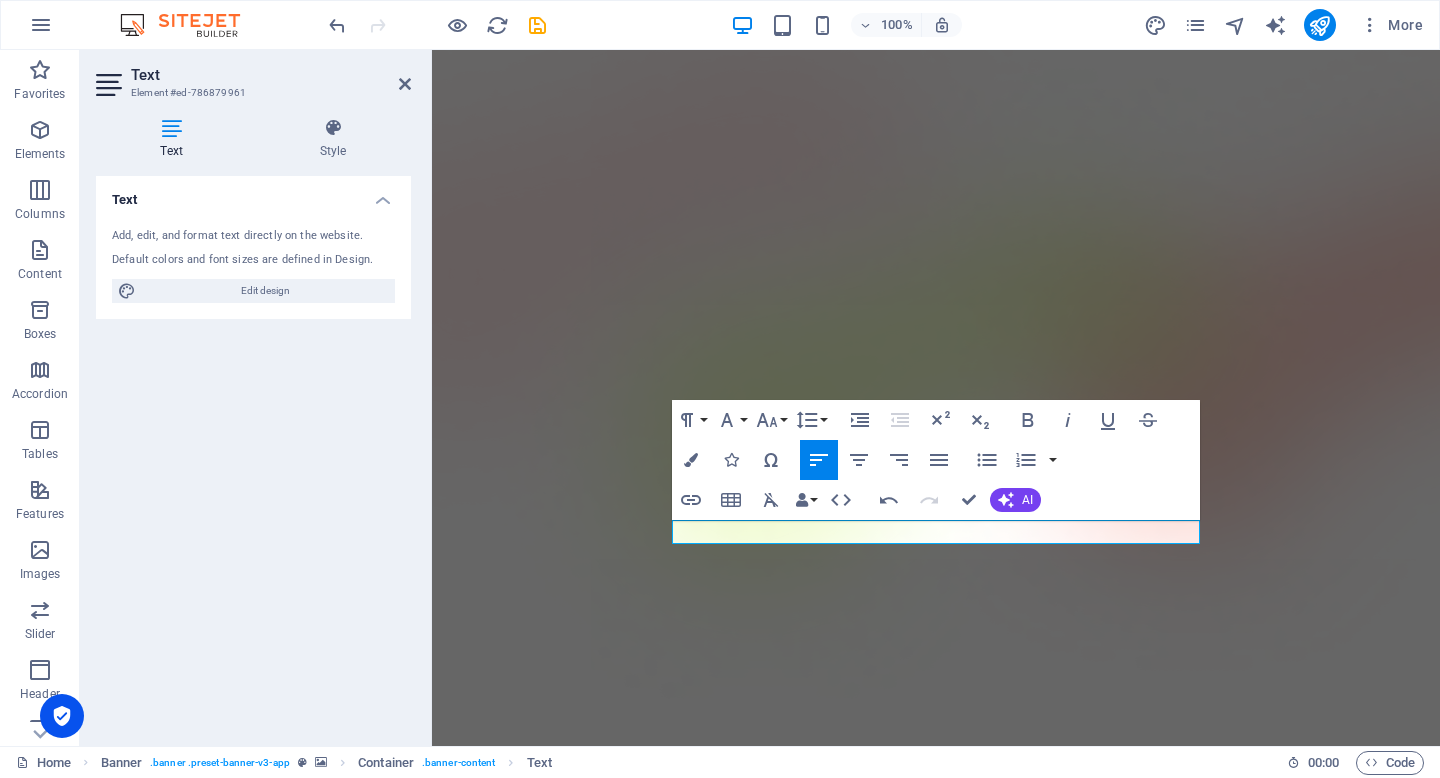 click on "Paragraph Format Normal Heading 1 Heading 2 Heading 3 Heading 4 Heading 5 Heading 6 Code Font Family Arial Georgia Impact Tahoma Times New Roman Verdana DM Sans Inter Font Size 8 9 10 11 12 14 18 24 30 36 48 60 72 96 Line Height Default Single 1.15 1.5 Double Increase Indent Decrease Indent Superscript Subscript Bold Italic Underline Strikethrough Colors Icons Special Characters Align Left Align Center Align Right Align Justify Unordered List   Default Circle Disc Square    Ordered List   Default Lower Alpha Lower Greek Lower Roman Upper Alpha Upper Roman    Insert Link Insert Table Clear Formatting Data Bindings Company First name Last name Street ZIP code City Email Phone Mobile Fax Custom field 1 Custom field 2 Custom field 3 Custom field 4 Custom field 5 Custom field 6 HTML Undo Redo Confirm (⌘+⏎) AI Improve Make shorter Make longer Fix spelling & grammar Translate to English Generate text" at bounding box center [936, 460] 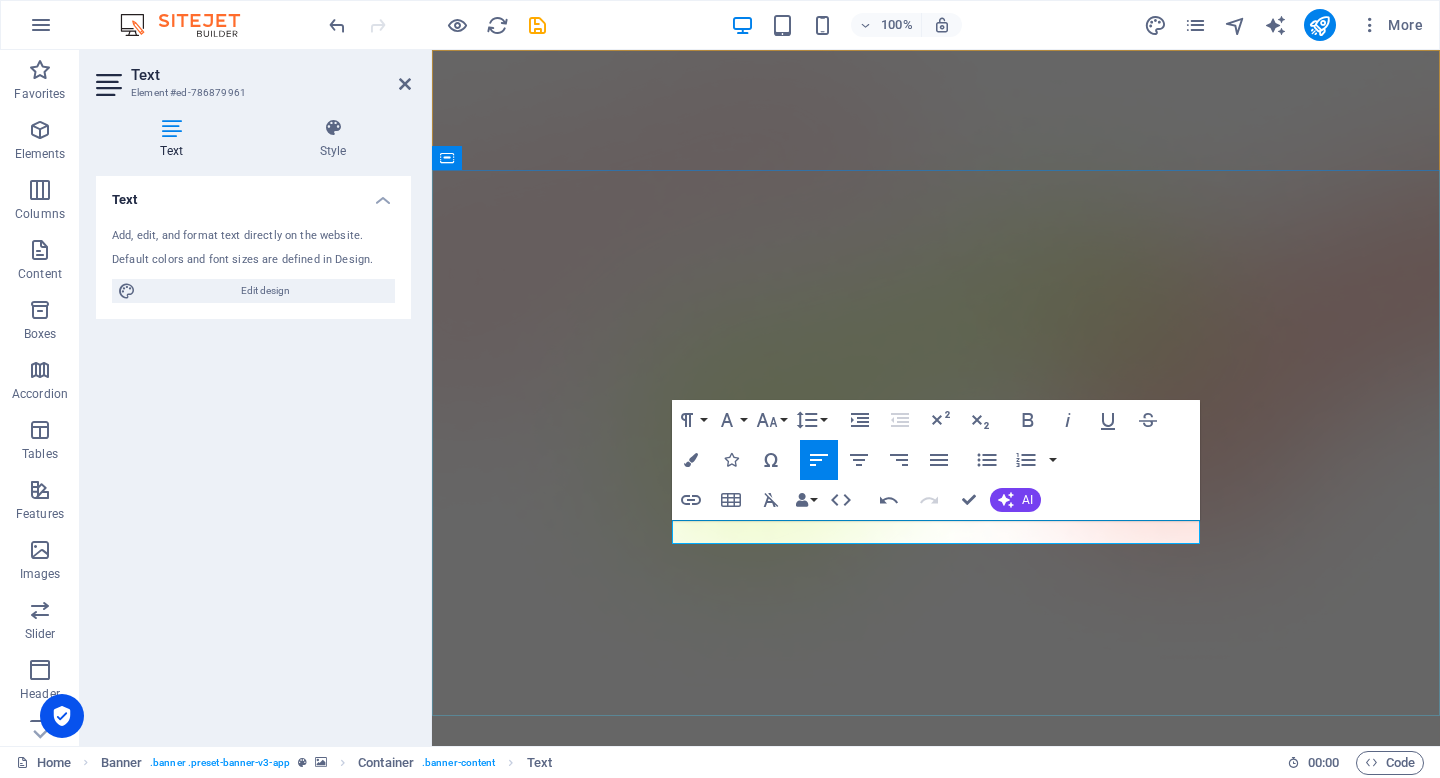 click at bounding box center (936, 1230) 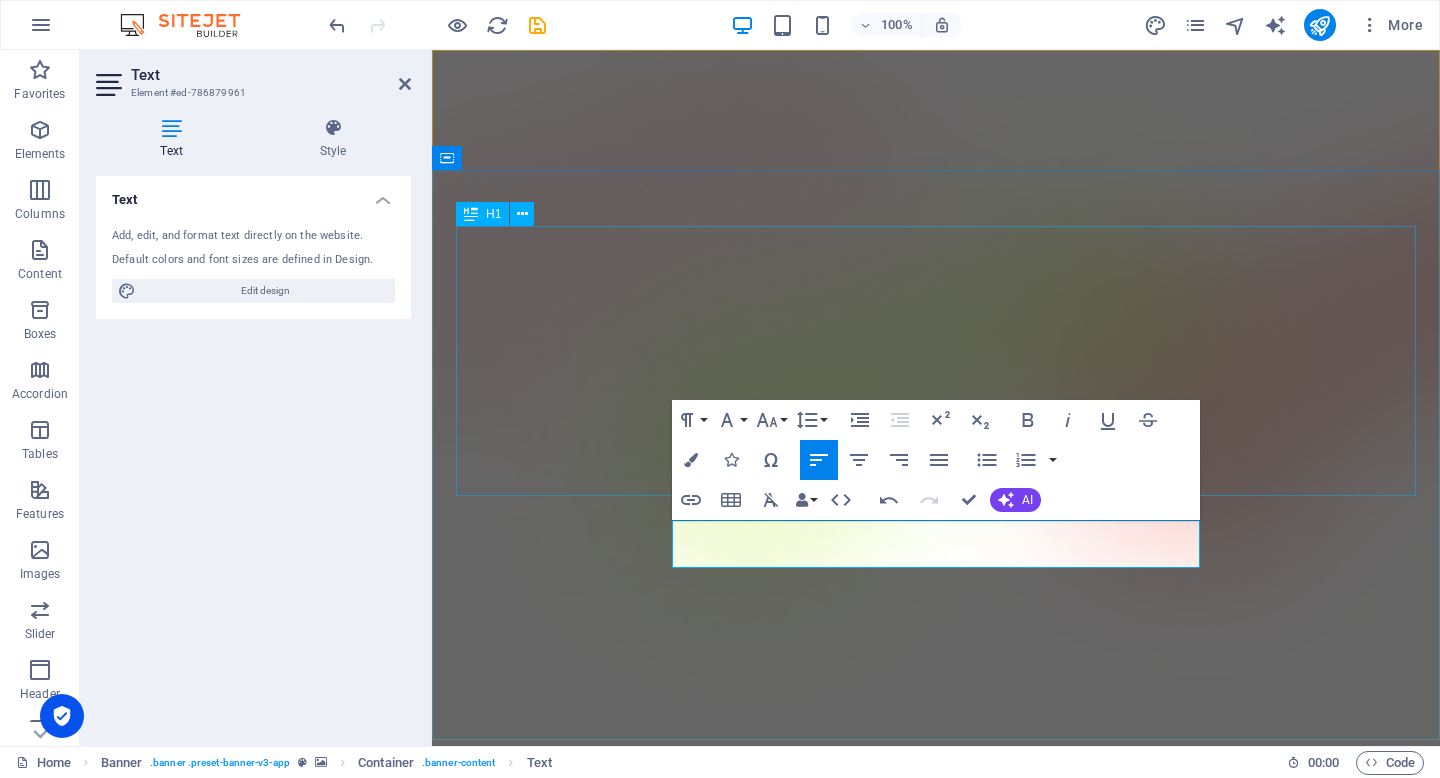 click on "Authentic Shoes. Verified Reps. Real Deals" at bounding box center [936, 1083] 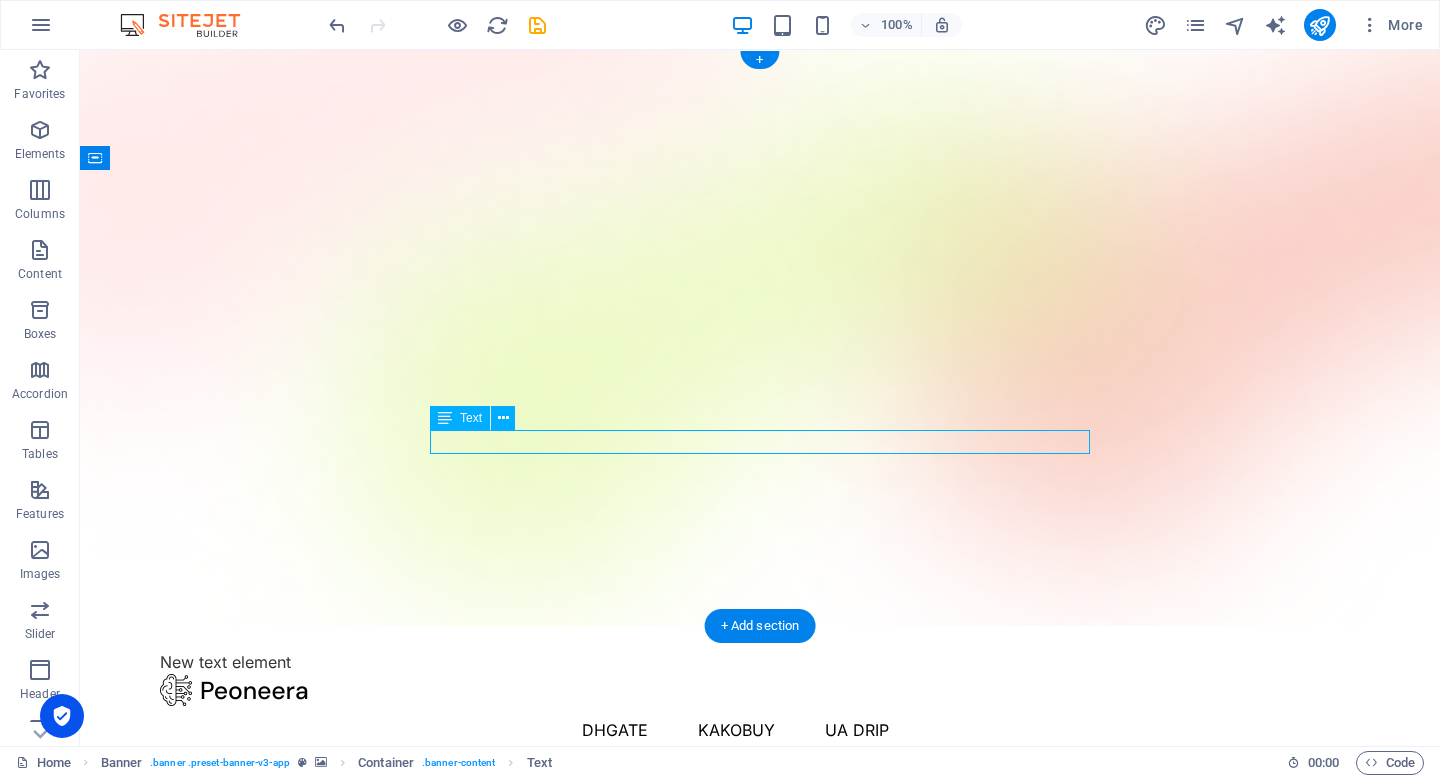 drag, startPoint x: 902, startPoint y: 437, endPoint x: 951, endPoint y: 437, distance: 49 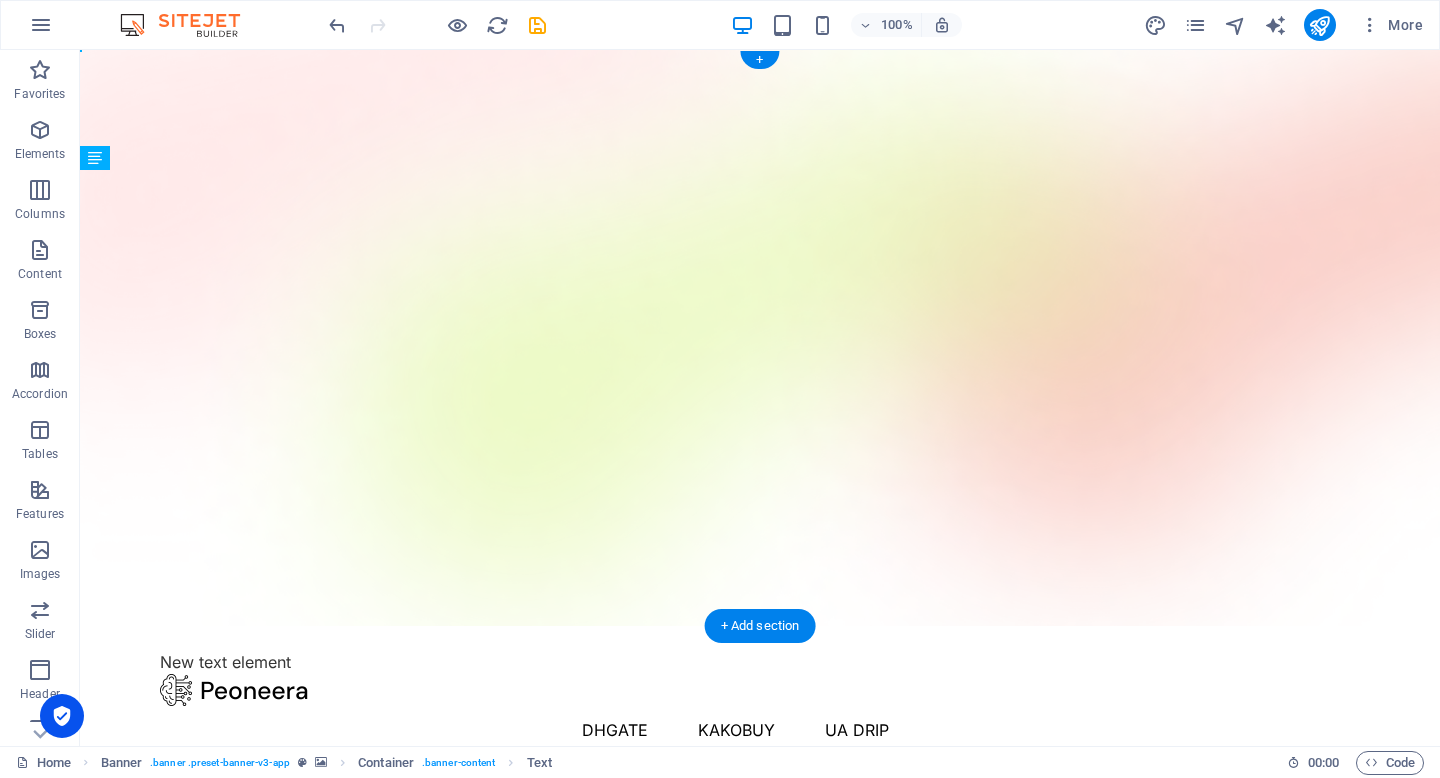 drag, startPoint x: 560, startPoint y: 434, endPoint x: 829, endPoint y: 468, distance: 271.1402 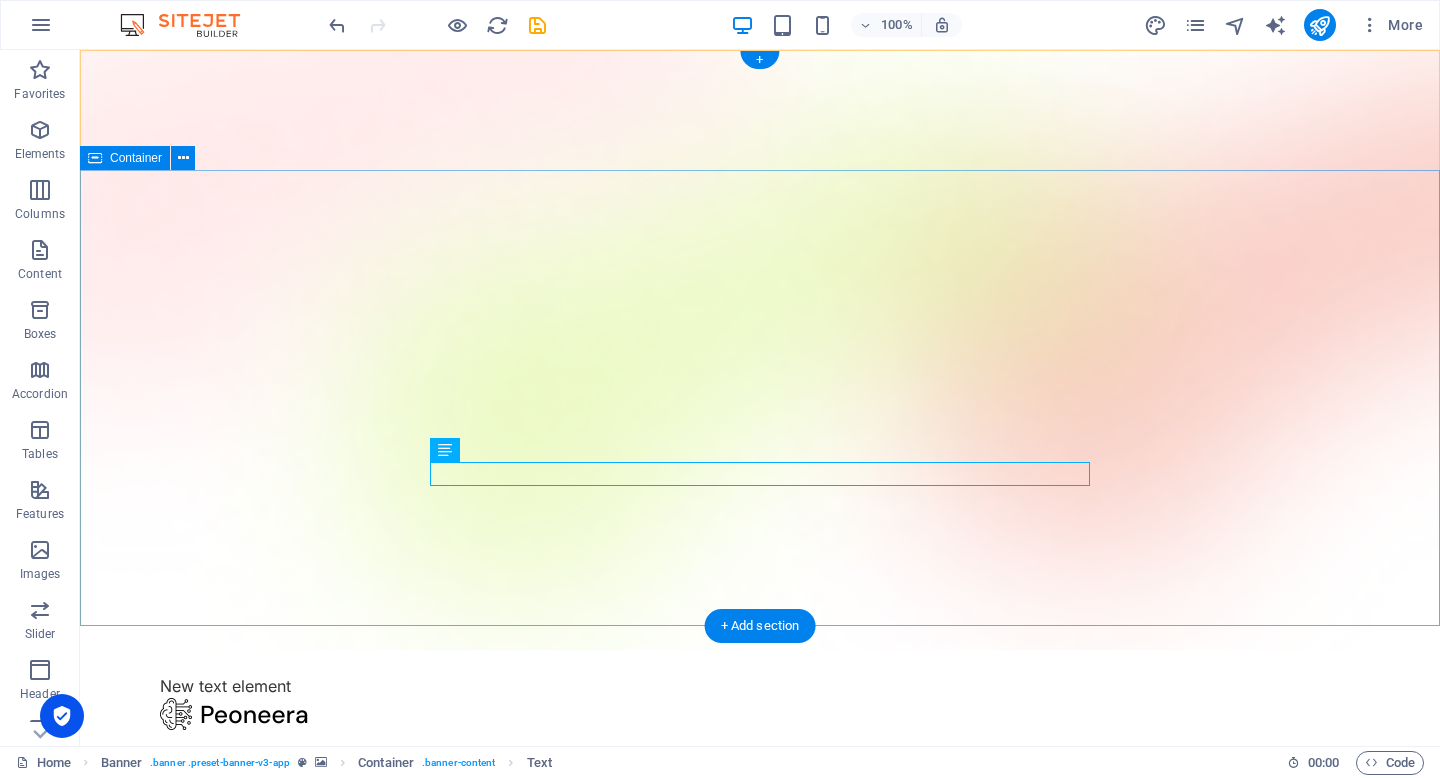 click on "Authentic Shoes. Verified Reps. Real Deals Best Kakobuy, Dhgate, Alibaba, UA Drip Spreadsheet and authentic reps" at bounding box center [760, 1030] 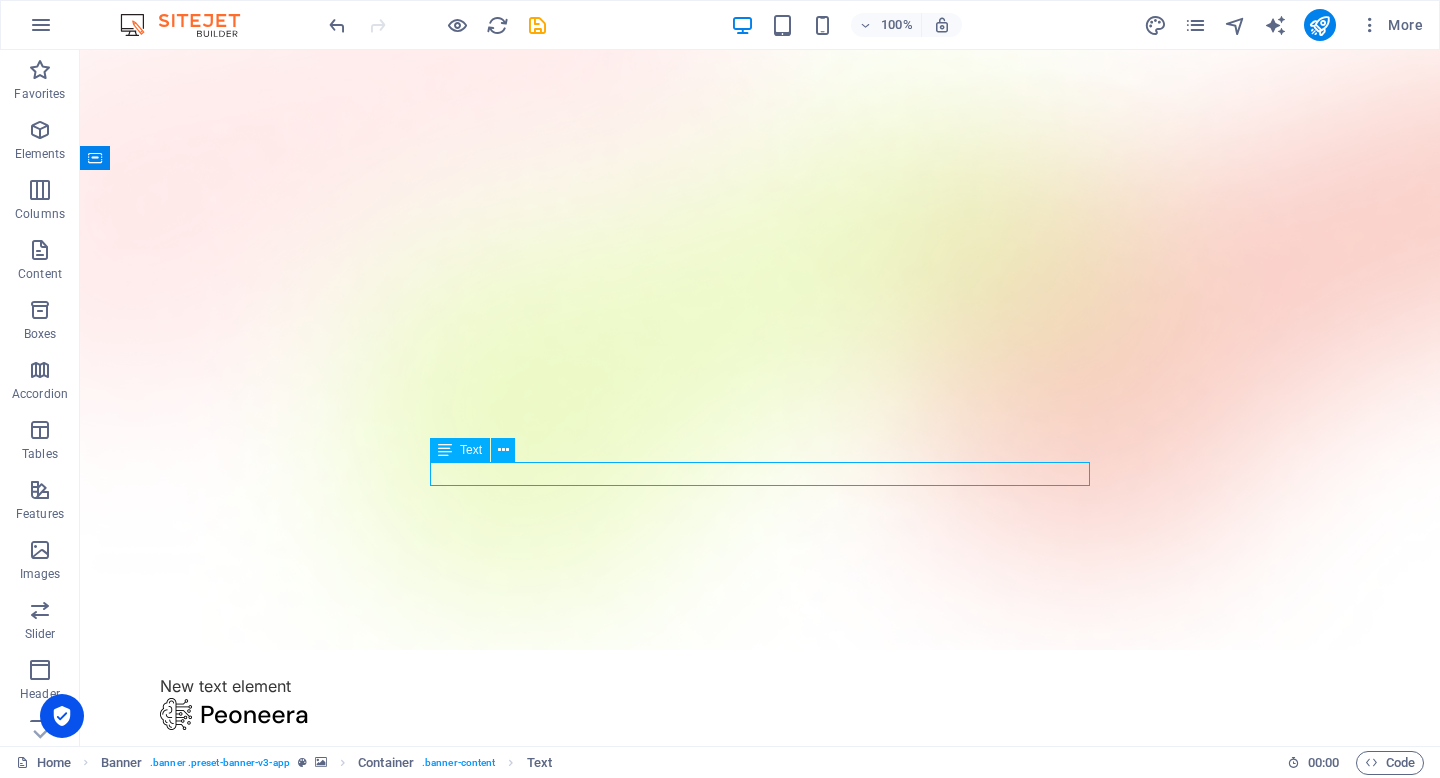 drag, startPoint x: 436, startPoint y: 457, endPoint x: 516, endPoint y: 455, distance: 80.024994 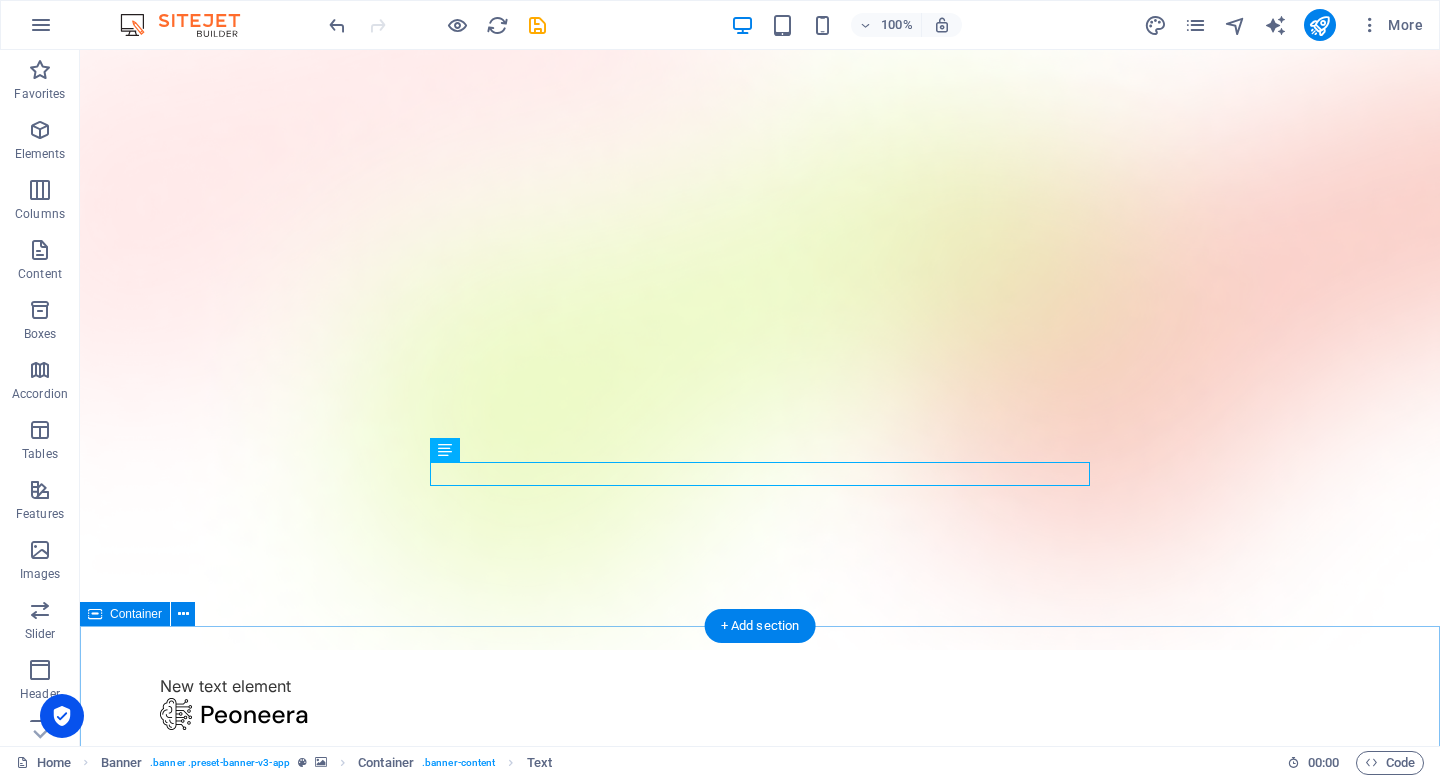click on "Our features Boost your productivity Lorem ipsum dolor sit amet, consectetur adipiscing elit, sed do eiusmod tempor incididunt ut labore et dolore magna aliqua. Integration ecosystem Track your progress and motivate your efforts everyday.
Learn more      Goal setting and tracking Set and track goals with manageable task breakdowns. Learn more      Secure data encryption Ensure your data’s safety with top-tier encryption. Learn more      Customizable notifications Get alerts on tasks and deadlines that matter most. Learn more" at bounding box center (760, 2595) 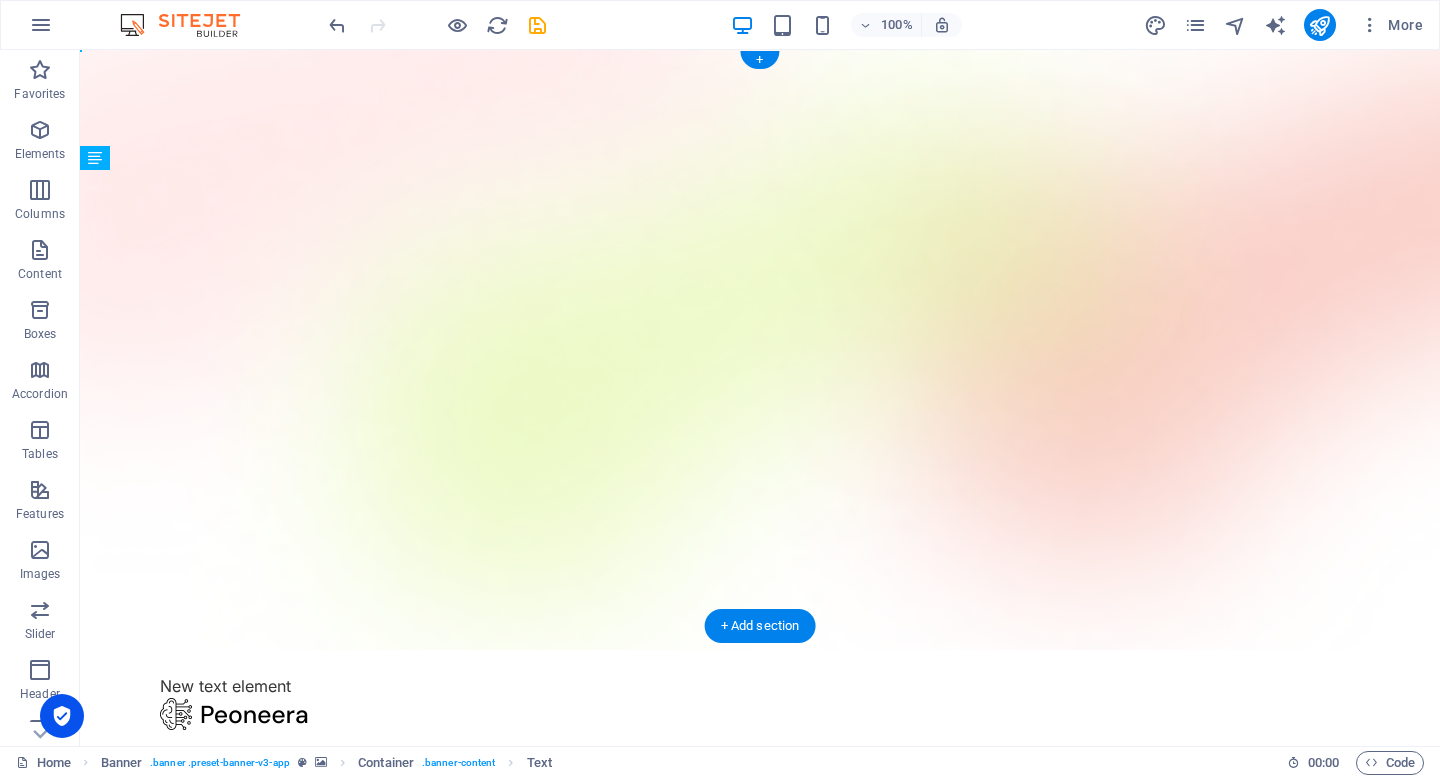 drag, startPoint x: 818, startPoint y: 477, endPoint x: 915, endPoint y: 486, distance: 97.41663 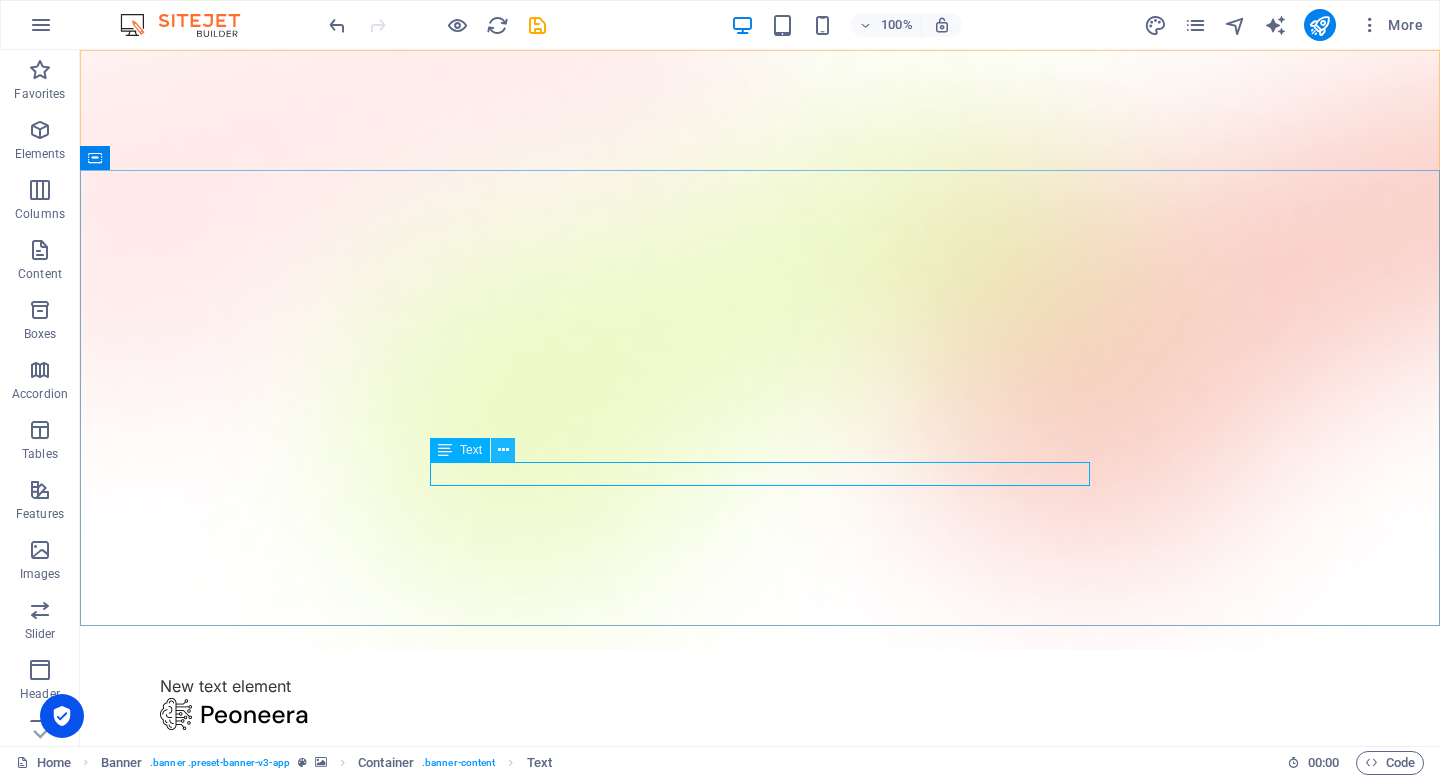 click at bounding box center [503, 450] 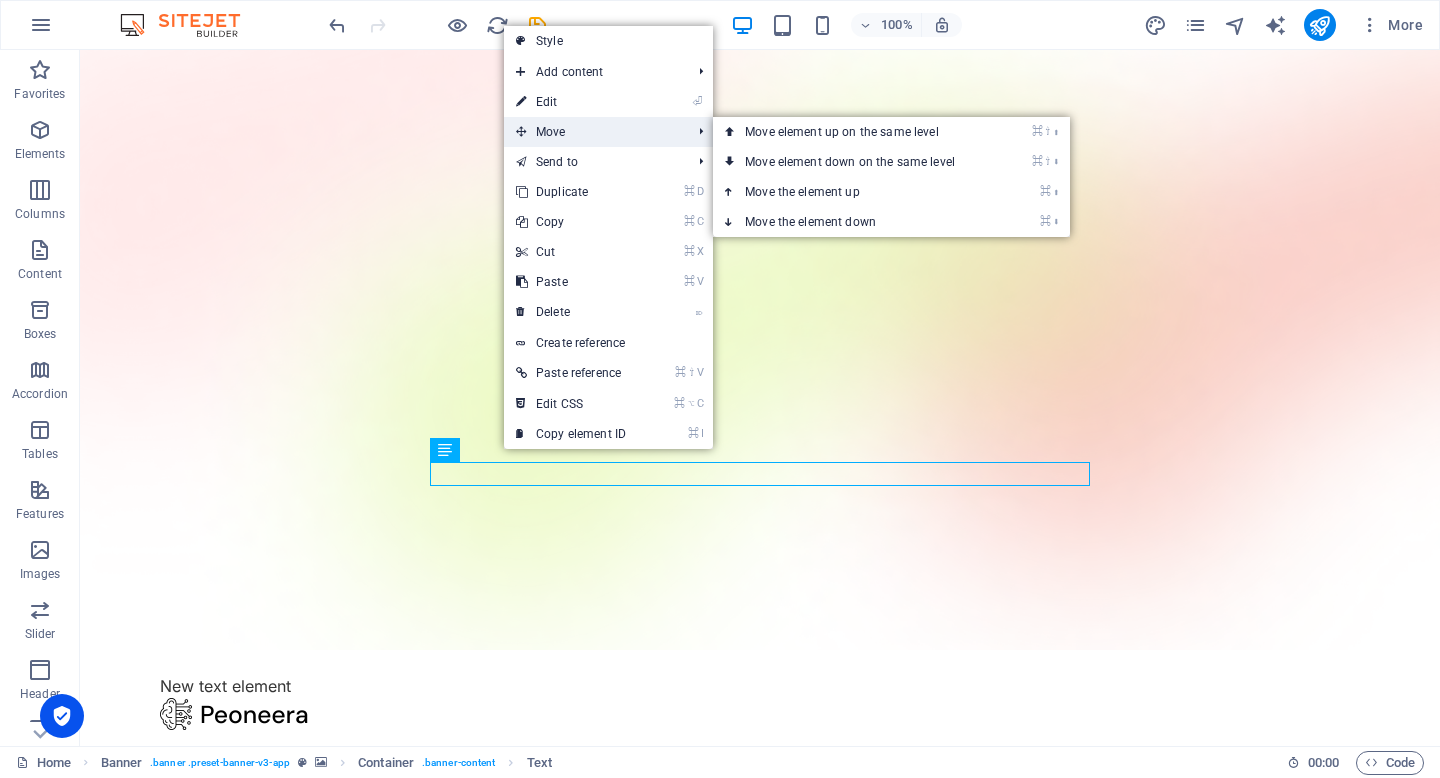 click on "Move" at bounding box center (593, 132) 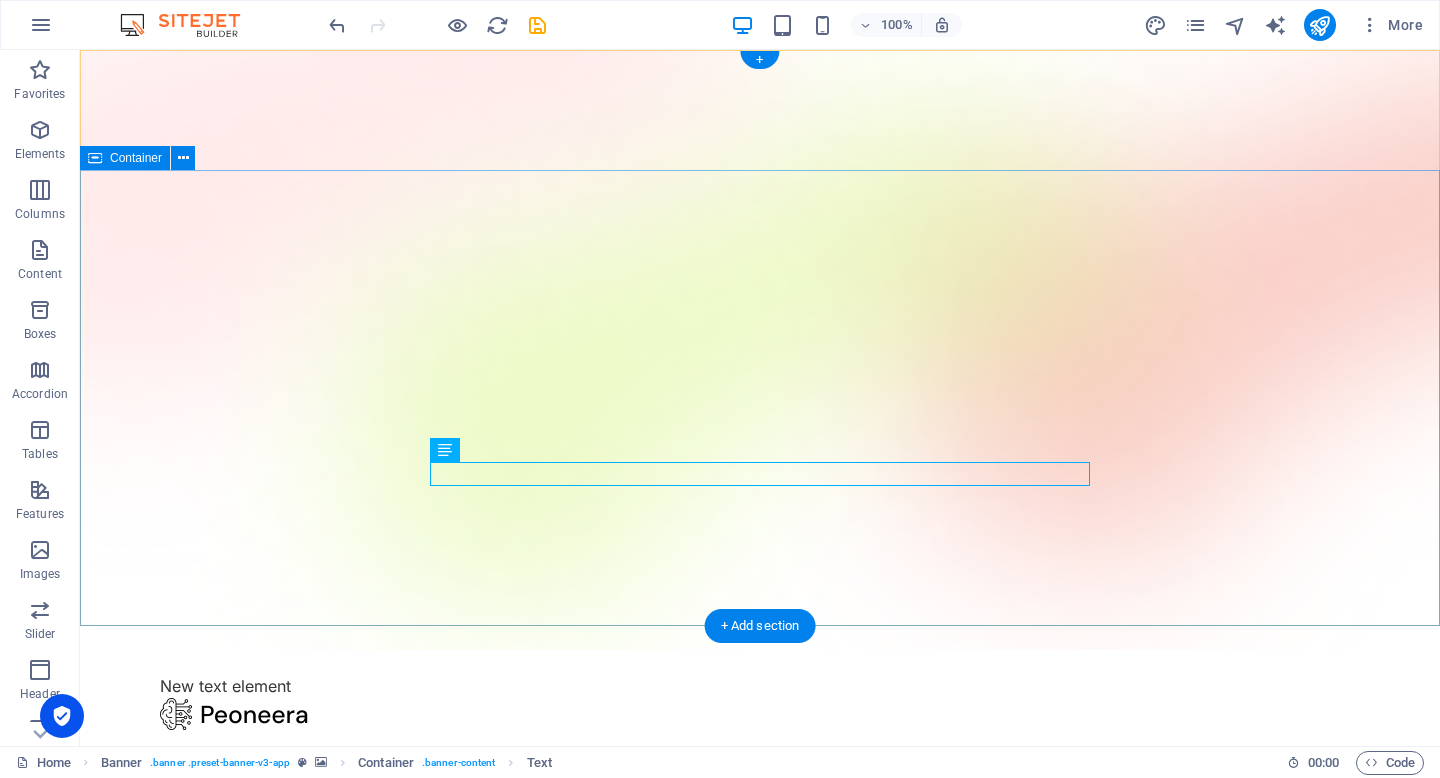 click on "Authentic Shoes. Verified Reps. Real Deals Best Kakobuy, Dhgate, Alibaba, UA Drip Spreadsheet and authentic reps" at bounding box center [760, 1030] 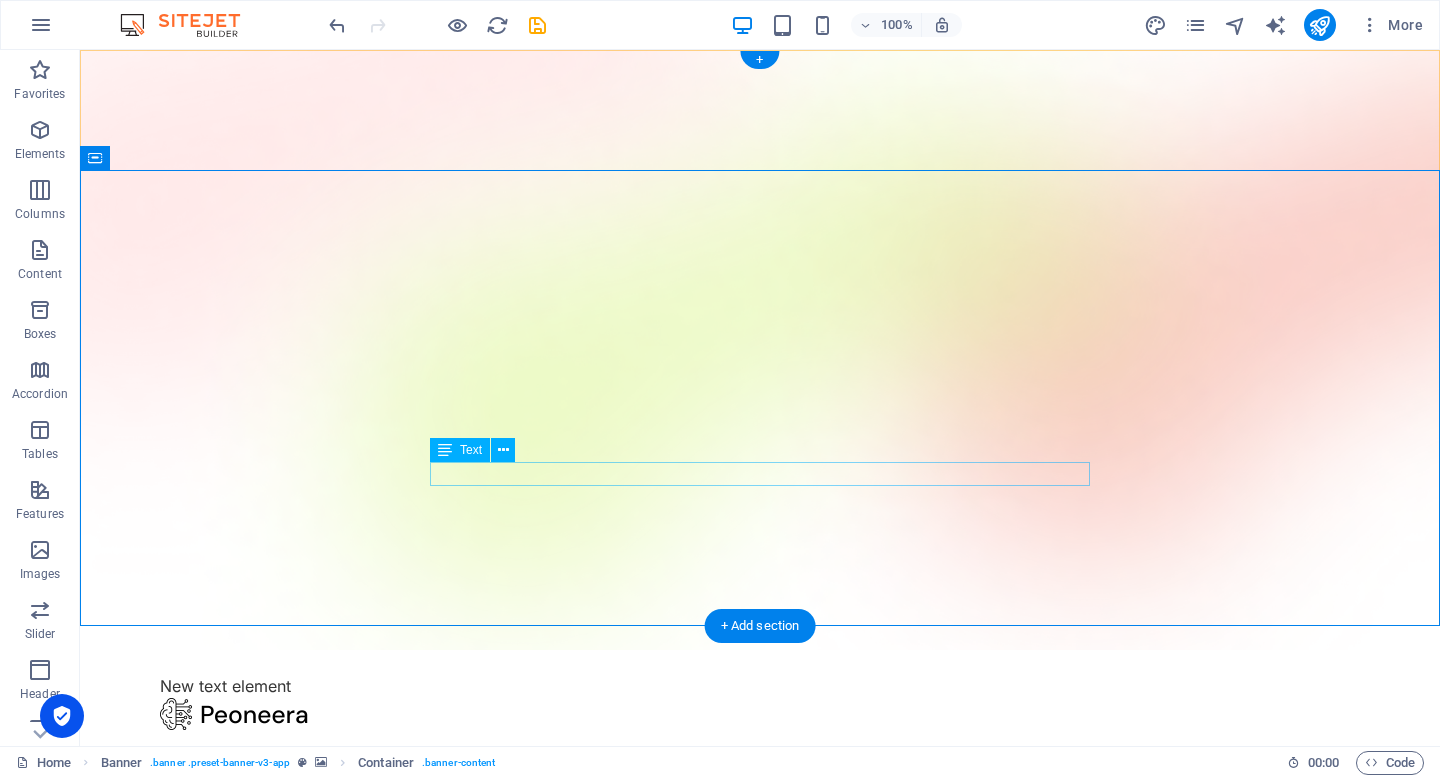 click on "Best Kakobuy, Dhgate, Alibaba, UA Drip Spreadsheet and authentic reps" at bounding box center [760, 1106] 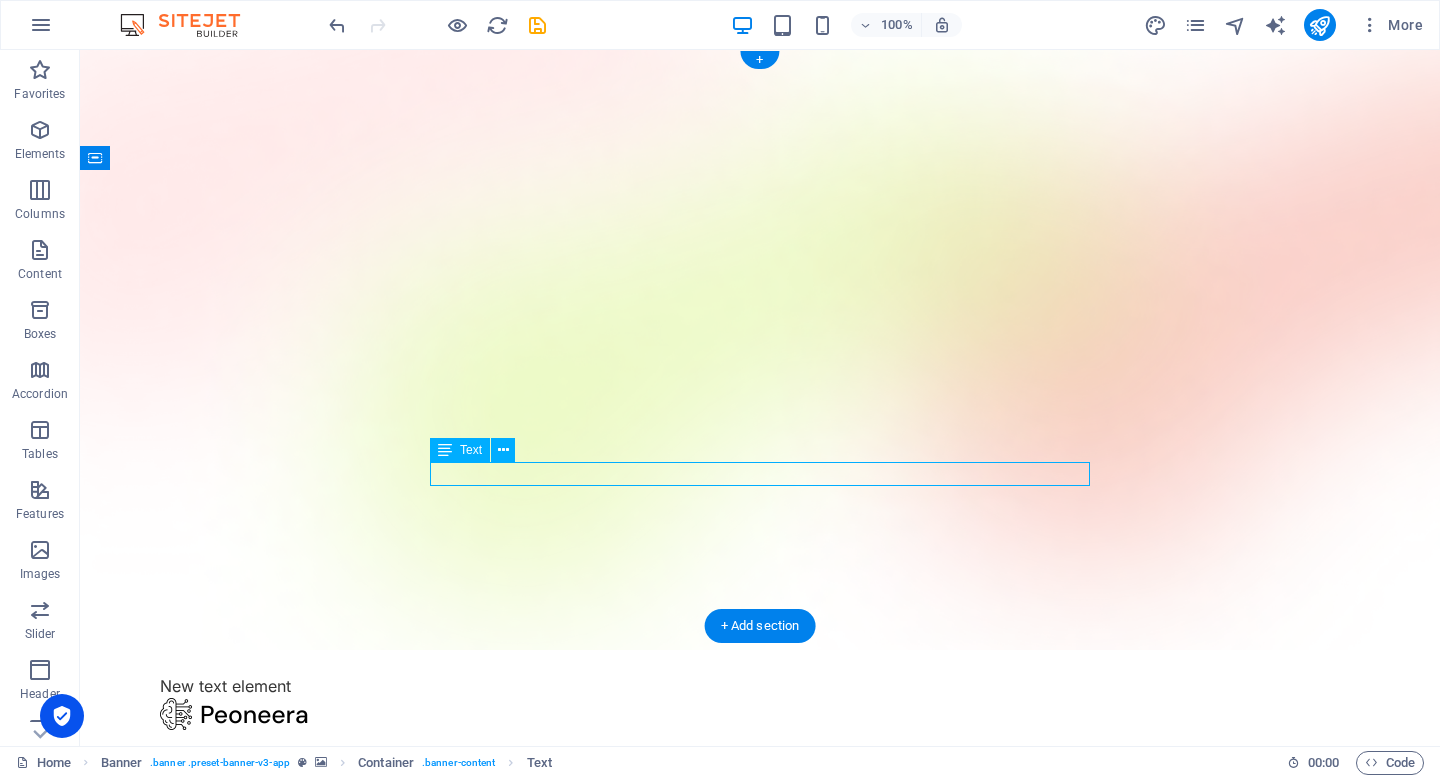 click on "Best Kakobuy, Dhgate, Alibaba, UA Drip Spreadsheet and authentic reps" at bounding box center [760, 1106] 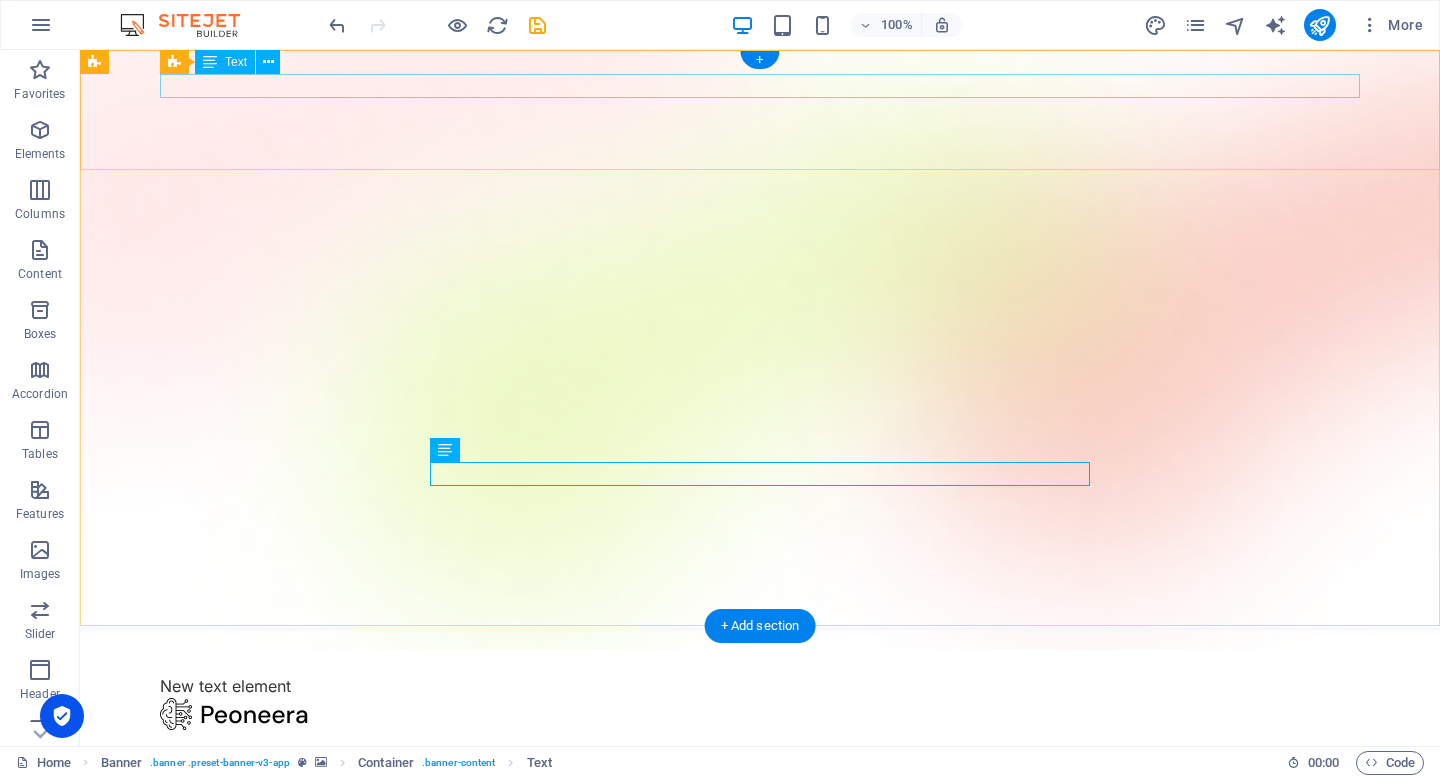 click on "New text element" at bounding box center [760, 686] 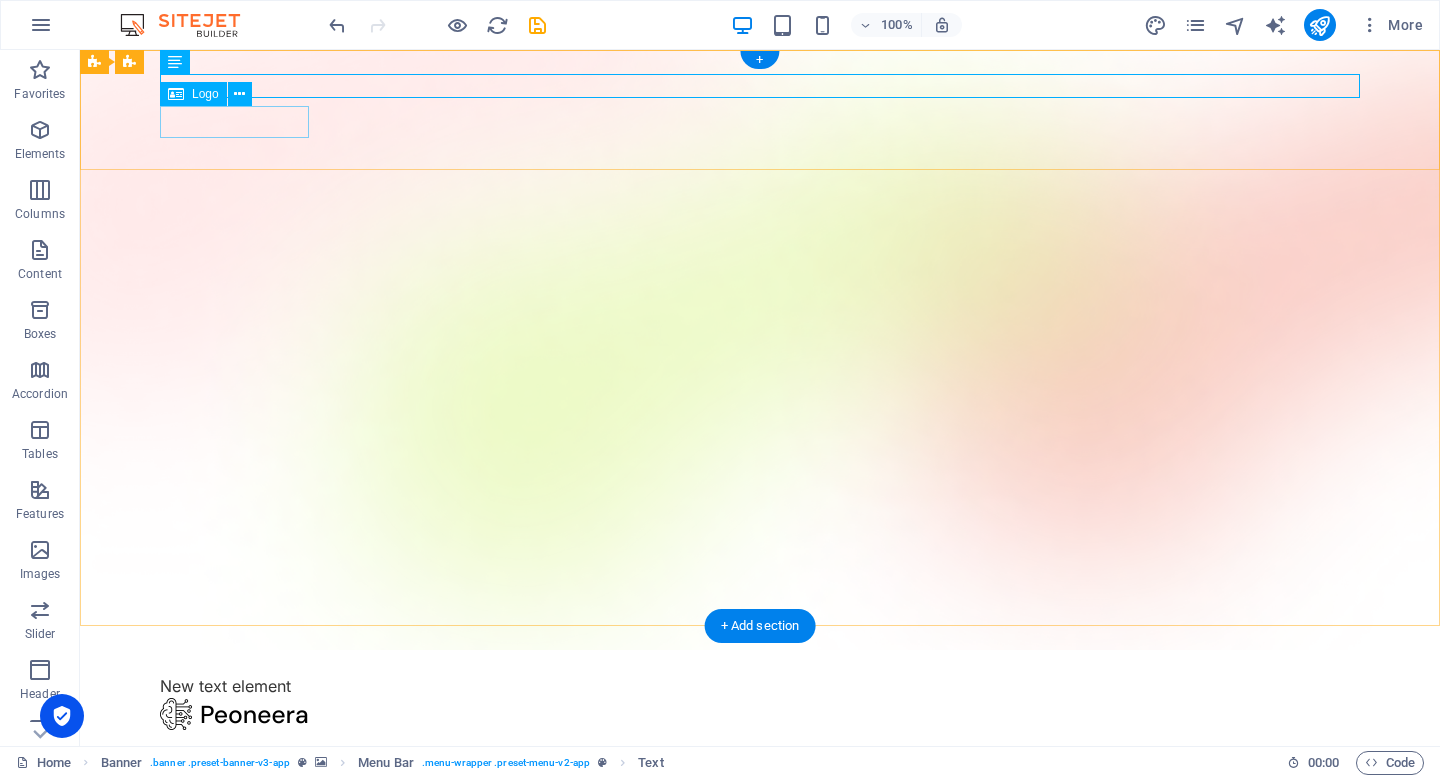 click at bounding box center [760, 714] 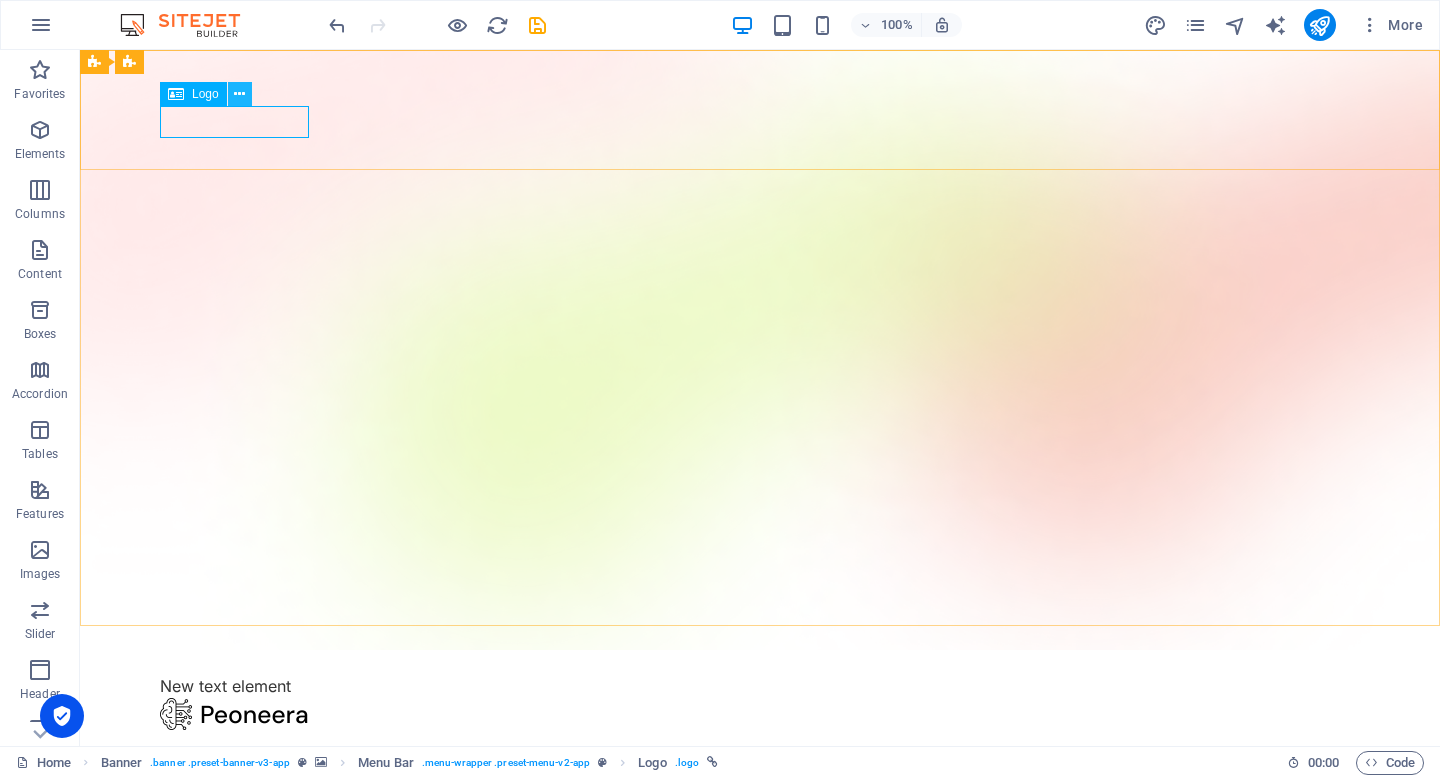 click at bounding box center (240, 94) 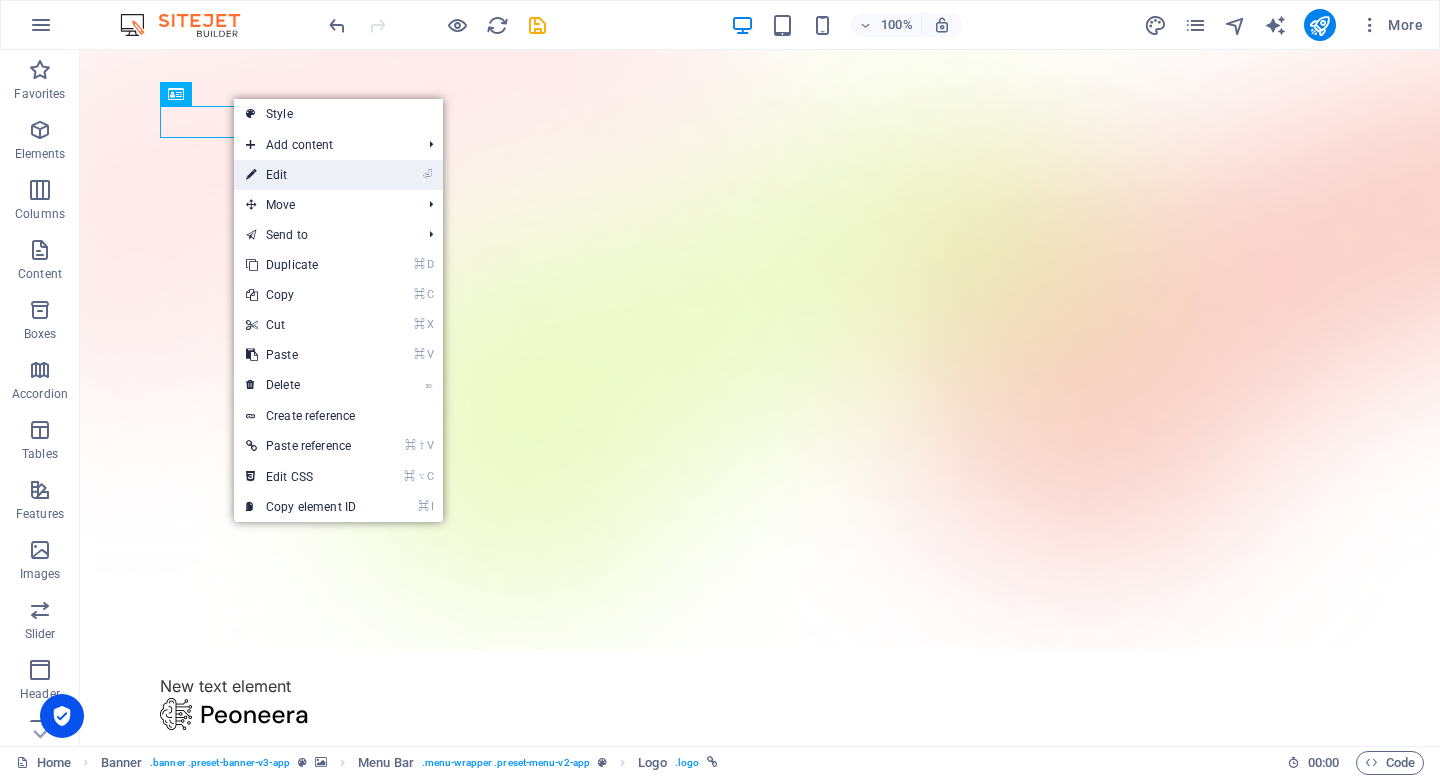 click on "⏎  Edit" at bounding box center [301, 175] 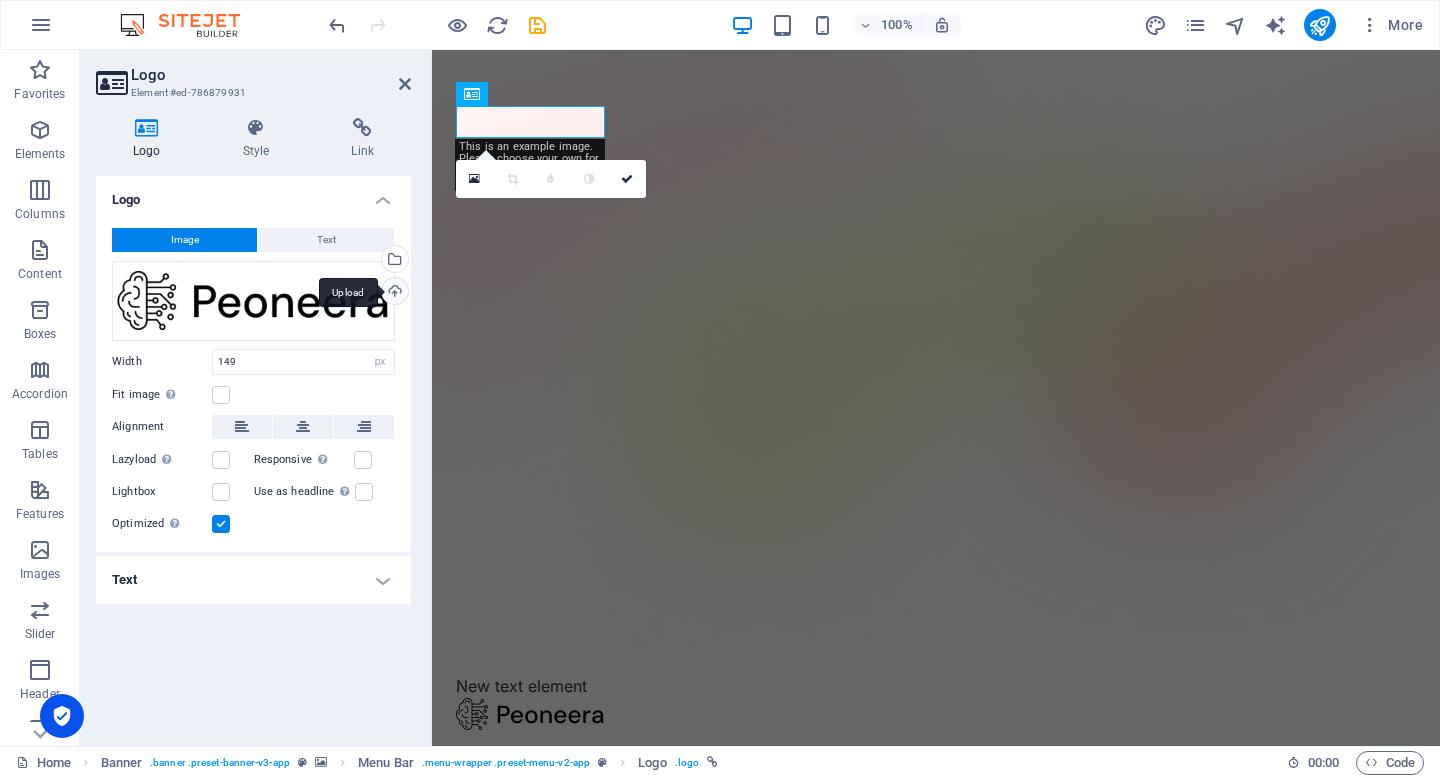 click on "Upload" at bounding box center [393, 293] 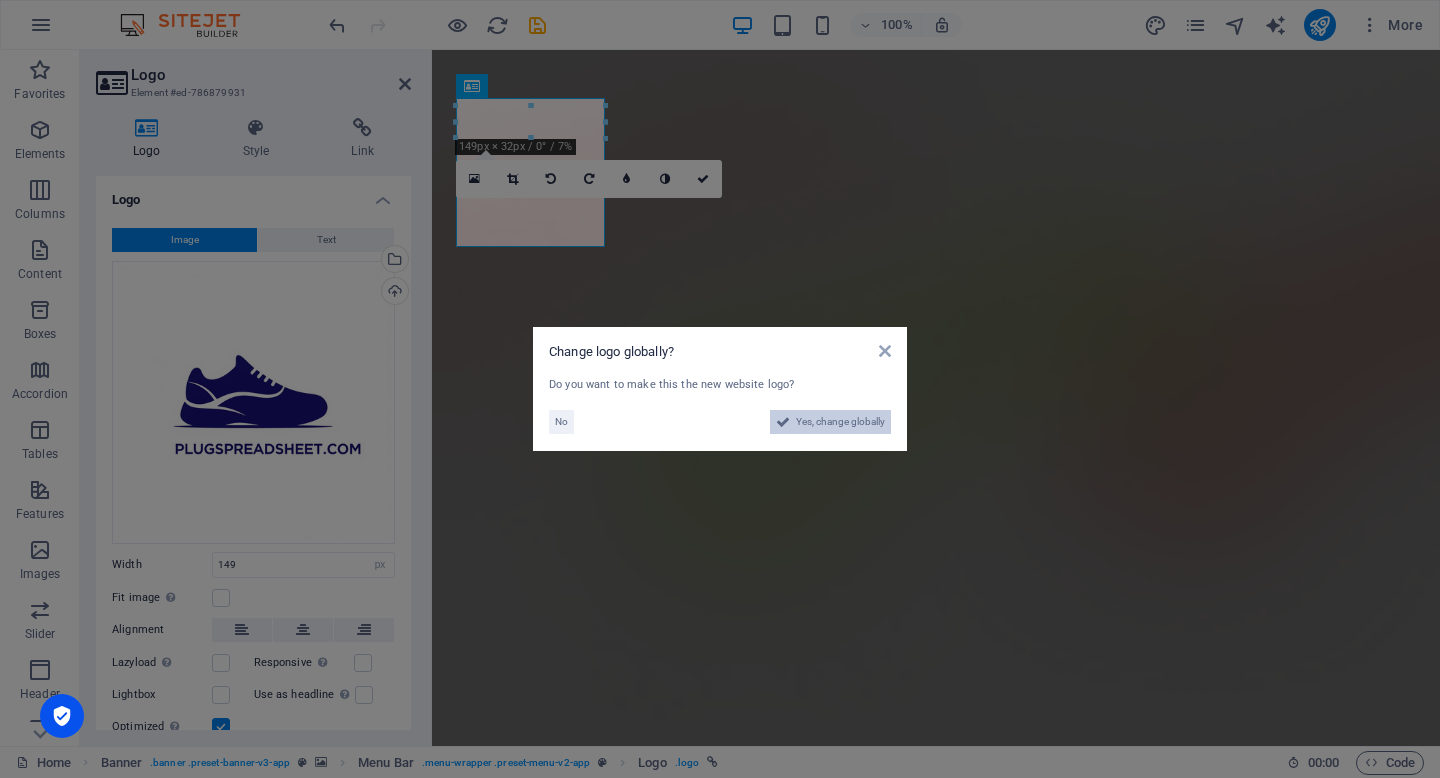 click on "Yes, change globally" at bounding box center (840, 422) 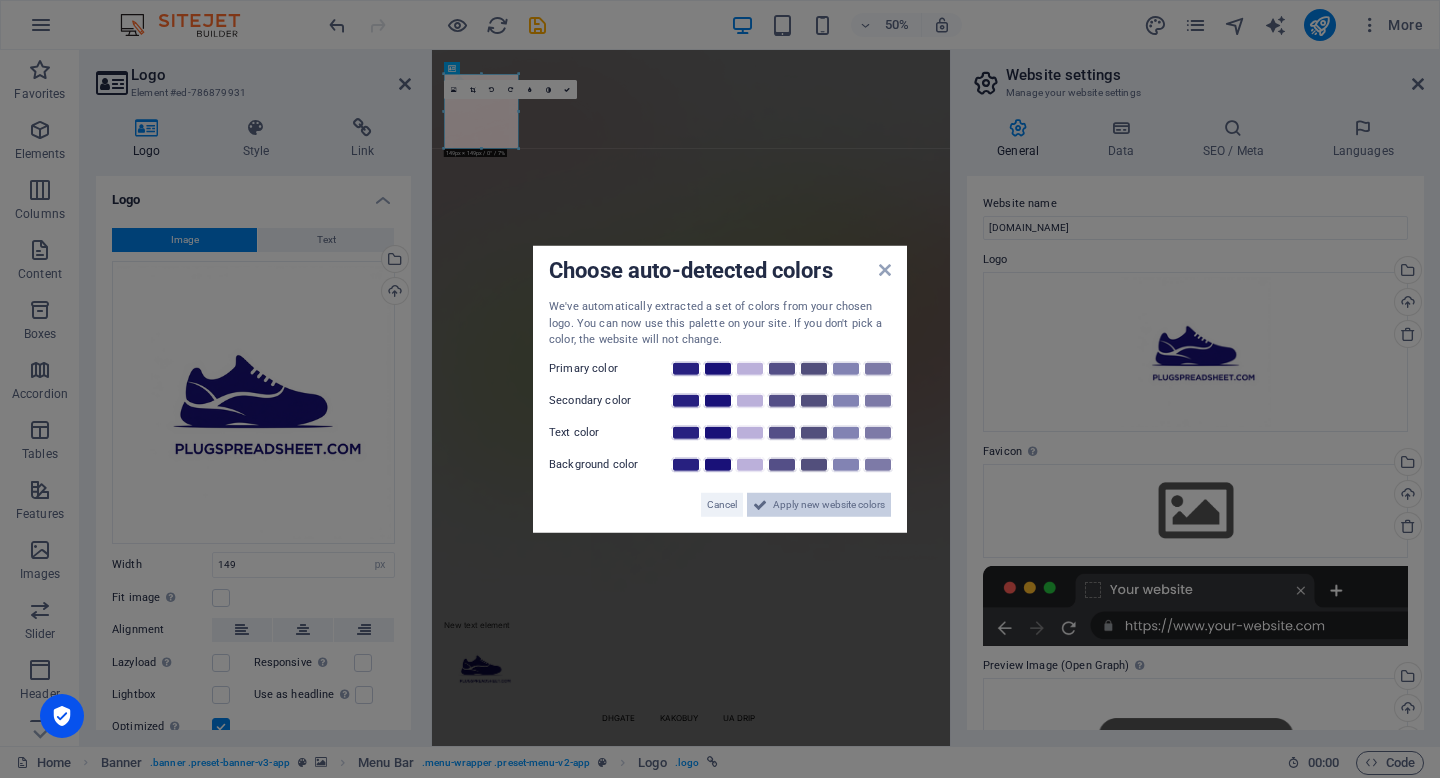 click on "Apply new website colors" at bounding box center [829, 504] 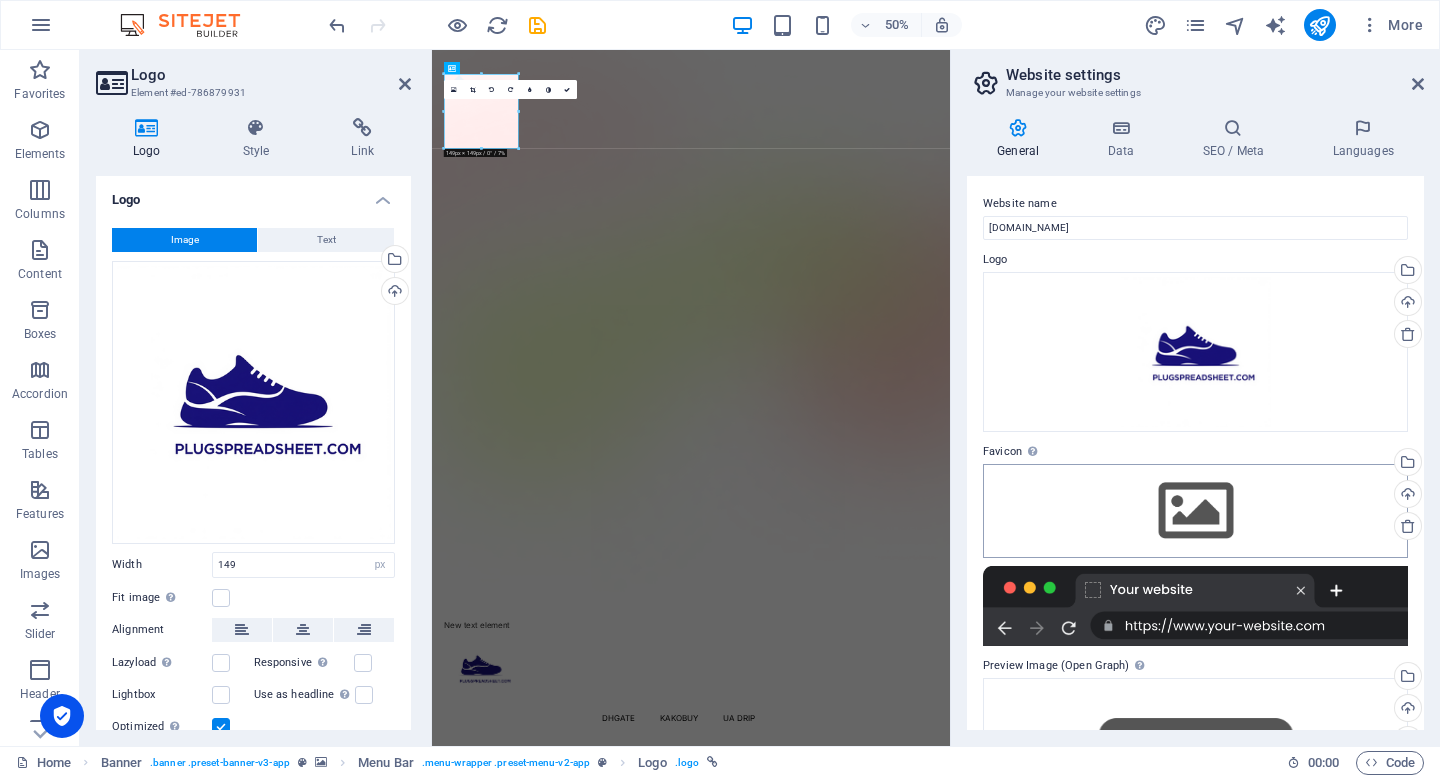 scroll, scrollTop: 193, scrollLeft: 0, axis: vertical 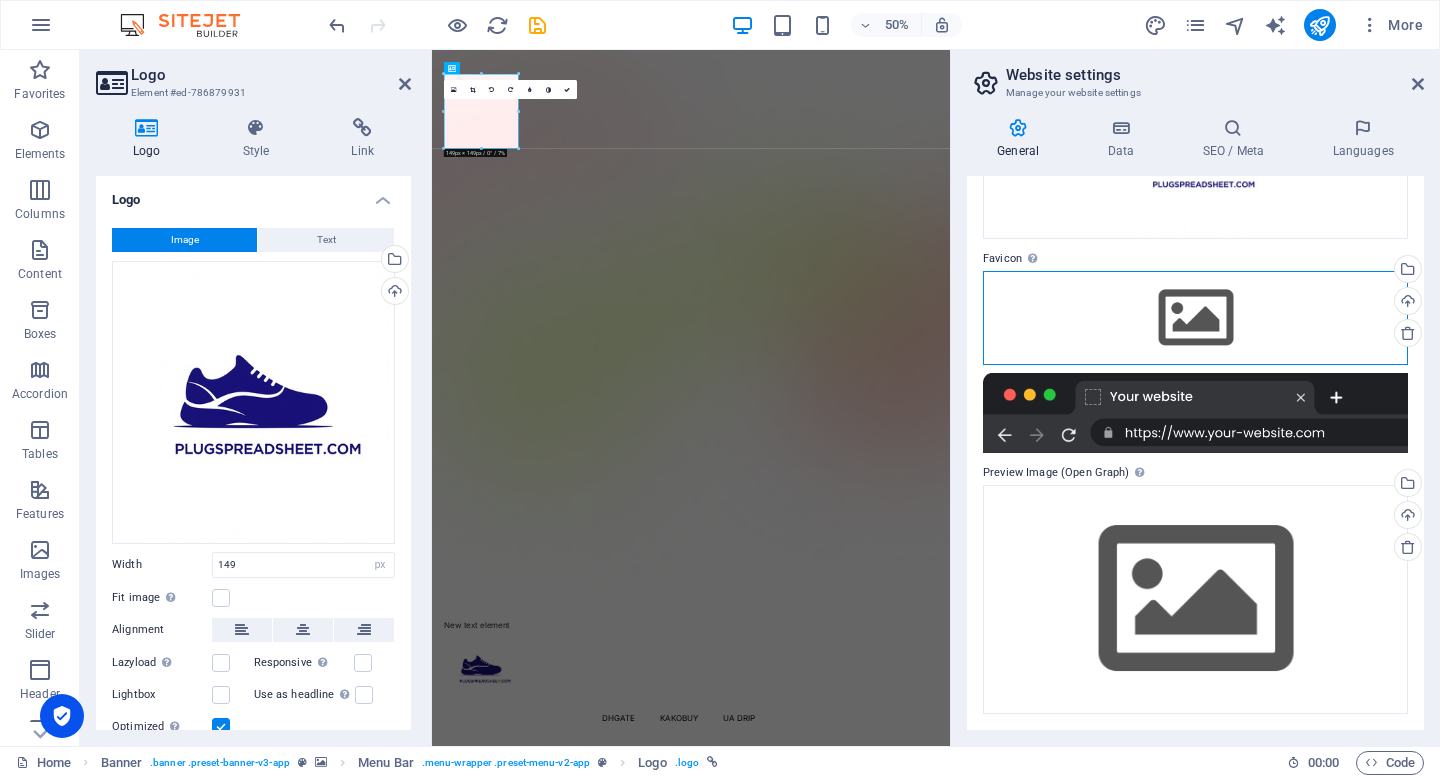 click on "Drag files here, click to choose files or select files from Files or our free stock photos & videos" at bounding box center [1195, 318] 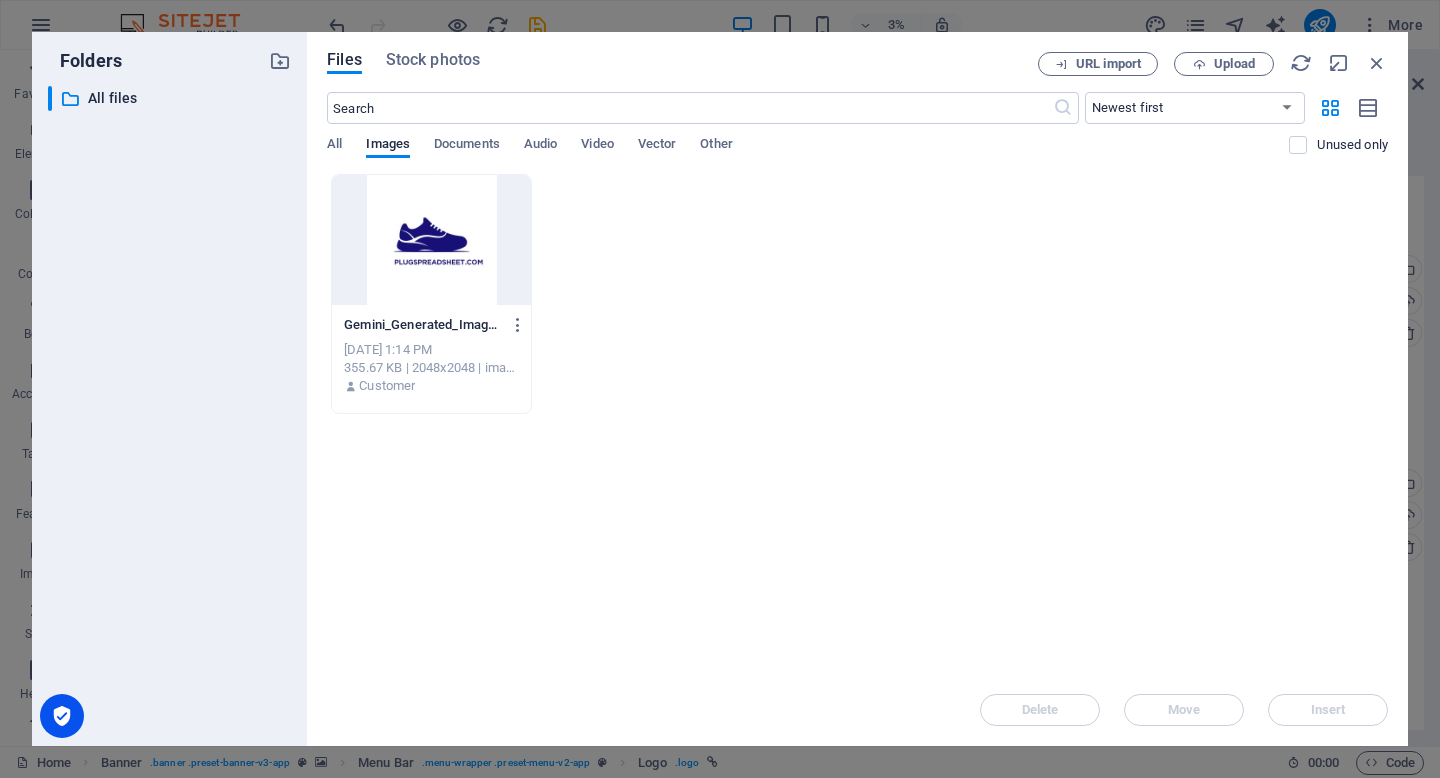 click at bounding box center [431, 240] 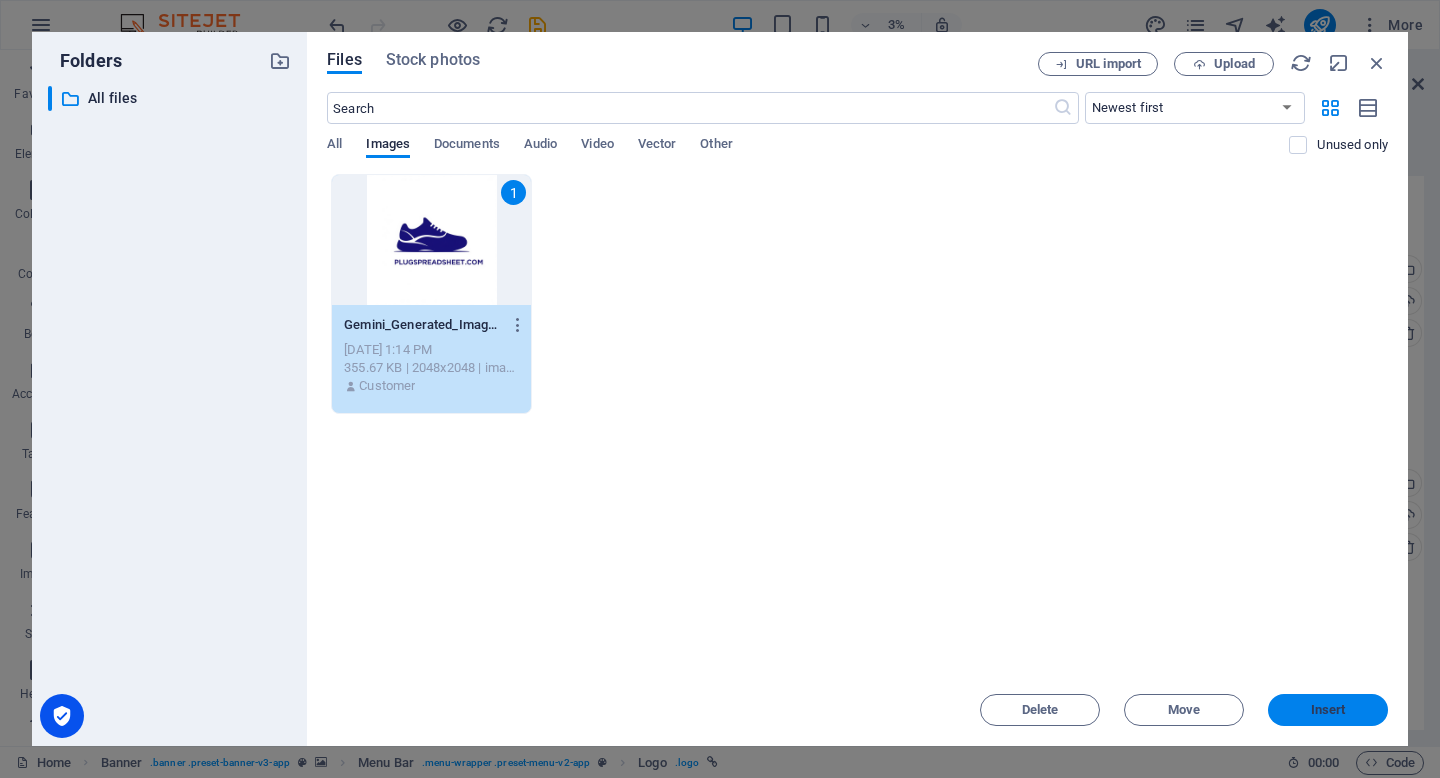 click on "Insert" at bounding box center [1328, 710] 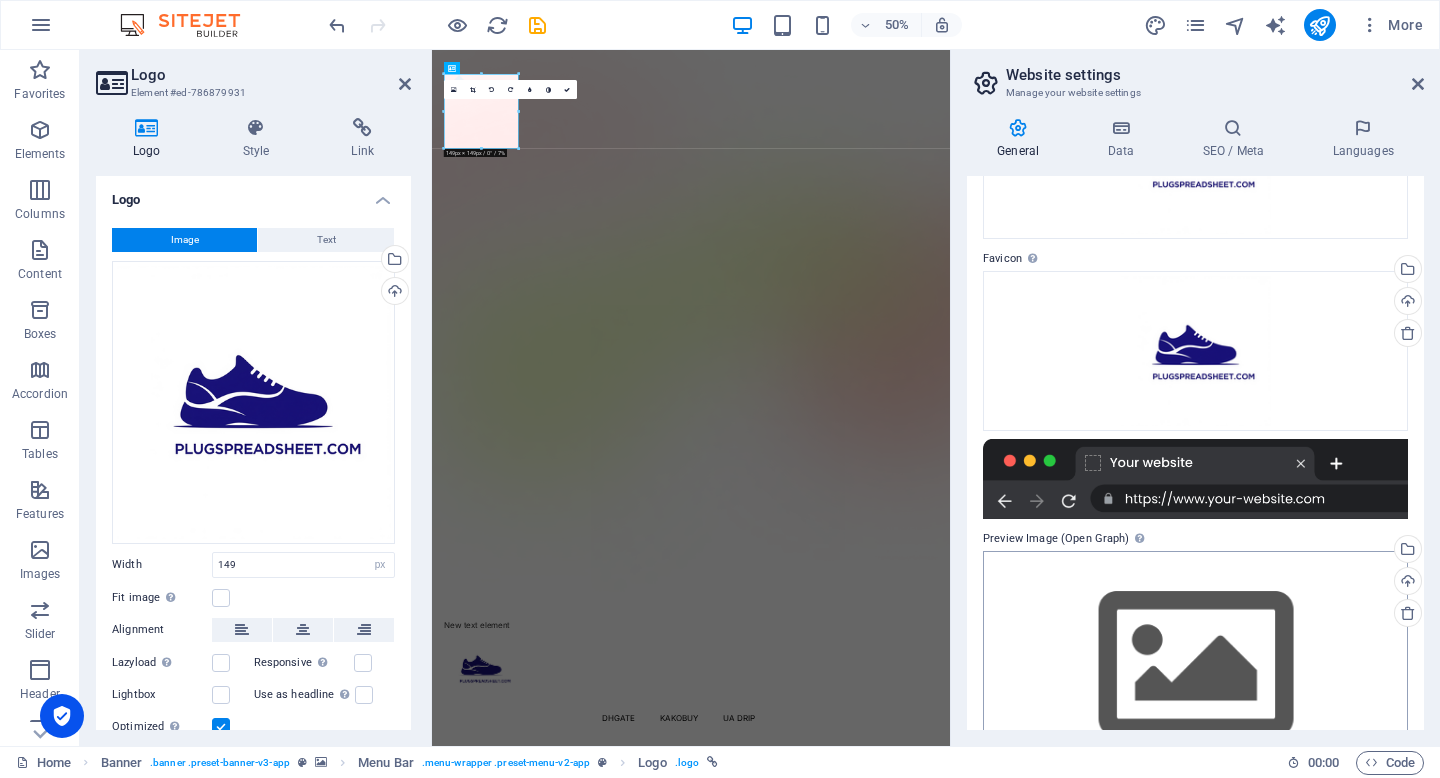 scroll, scrollTop: 259, scrollLeft: 0, axis: vertical 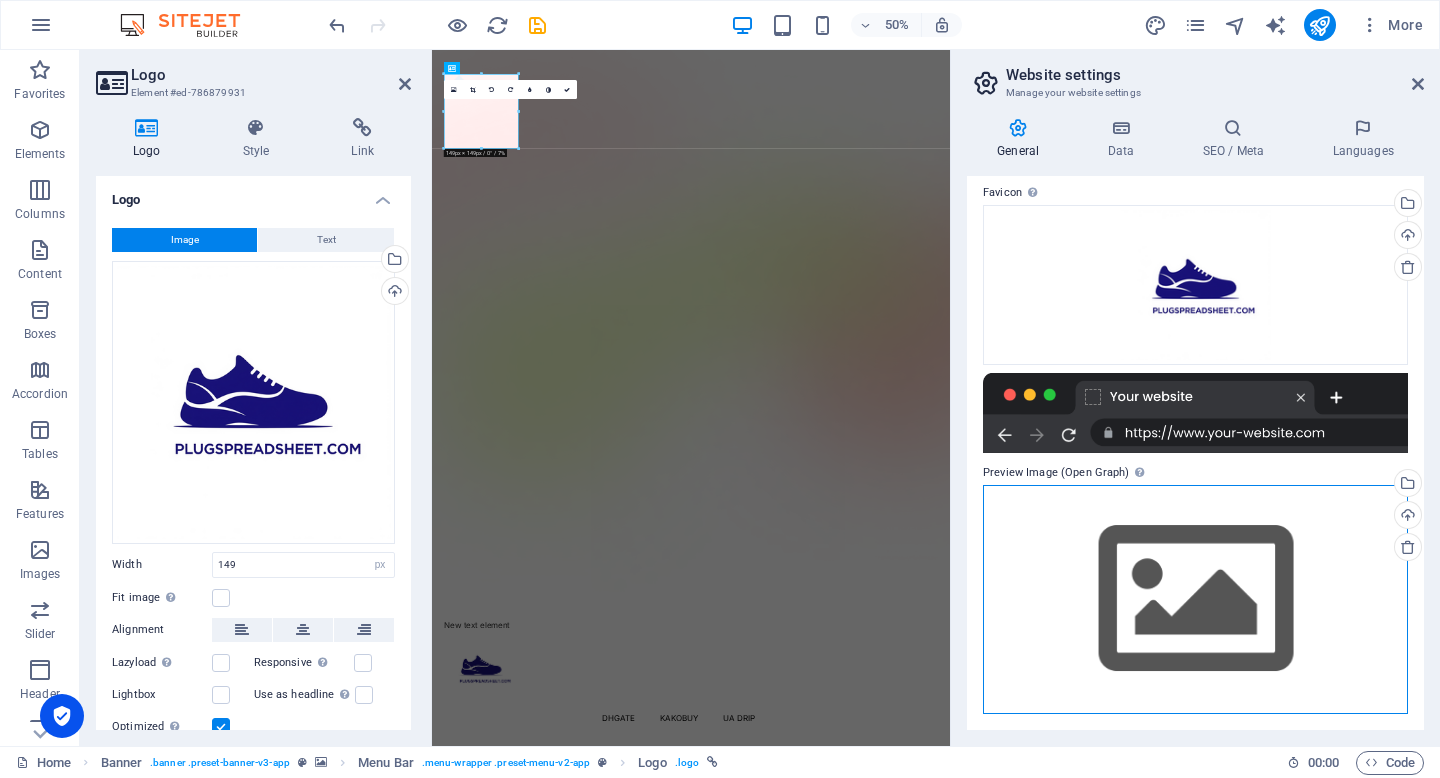 click on "Drag files here, click to choose files or select files from Files or our free stock photos & videos" at bounding box center (1195, 599) 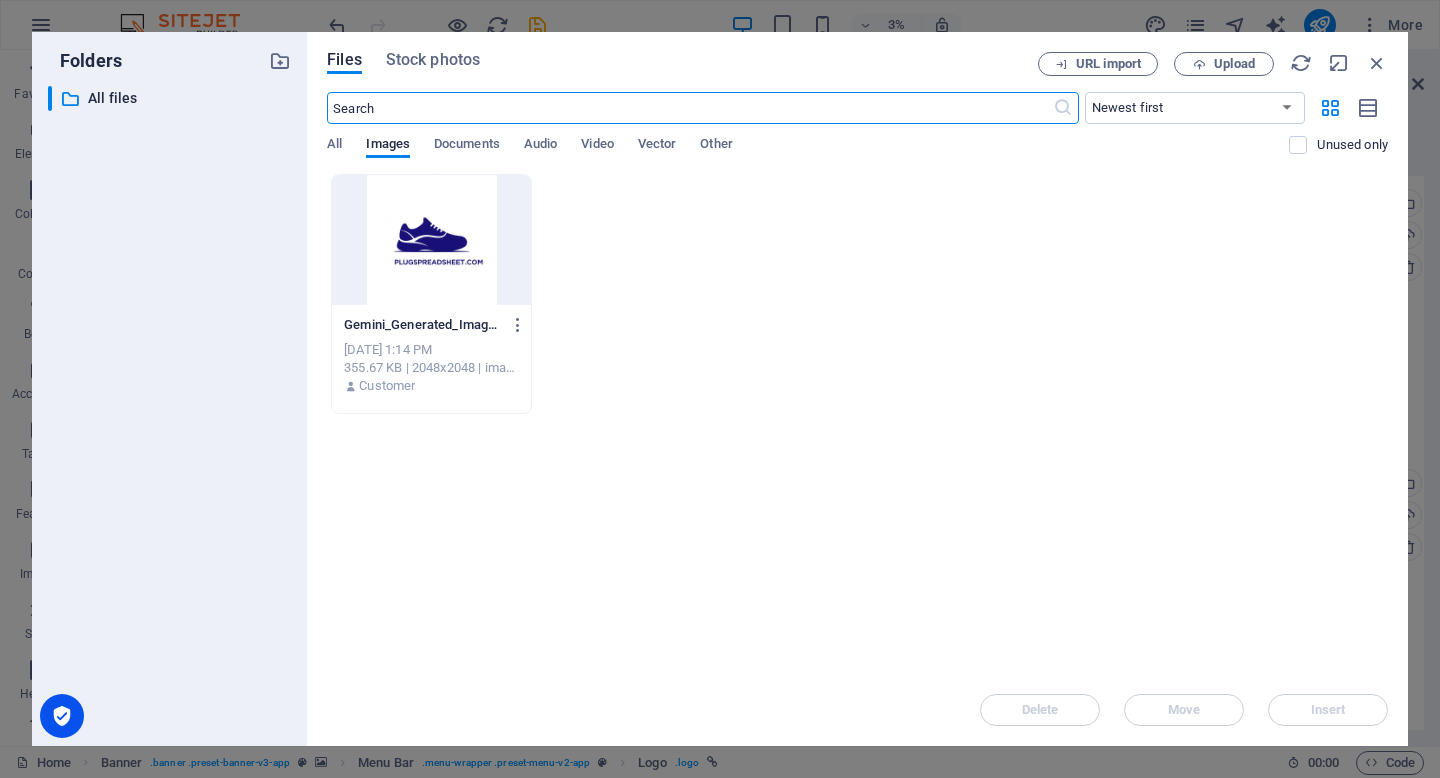 click at bounding box center (431, 240) 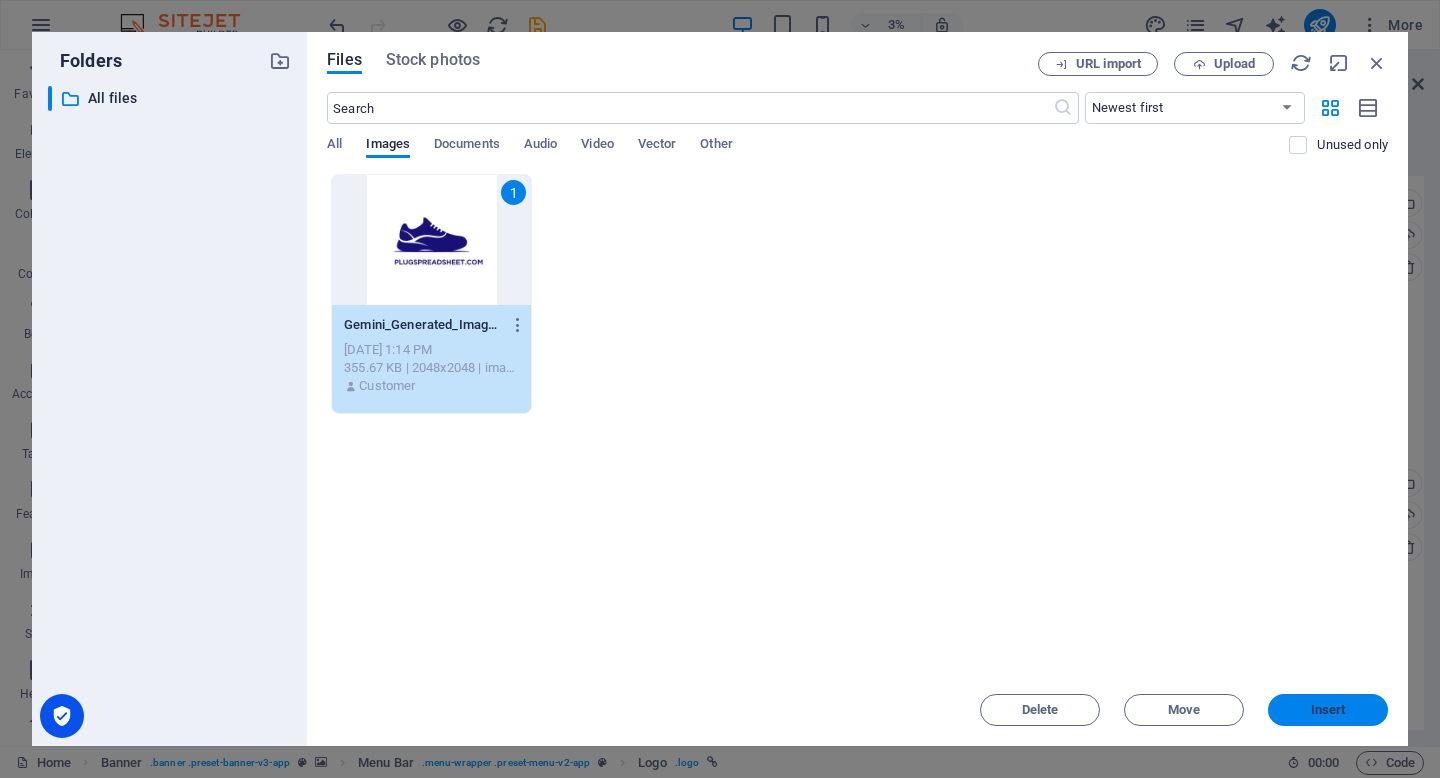 click on "Insert" at bounding box center [1328, 710] 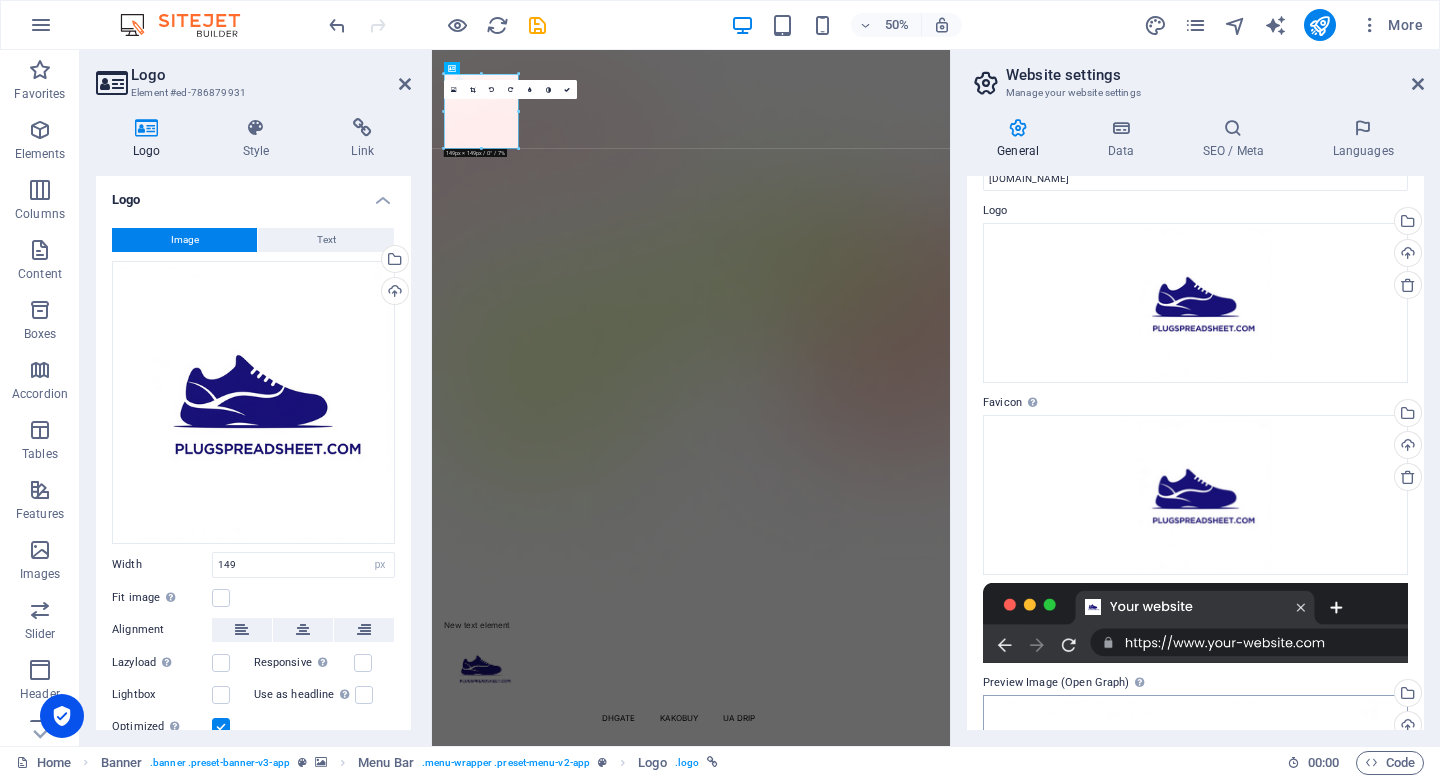 scroll, scrollTop: 0, scrollLeft: 0, axis: both 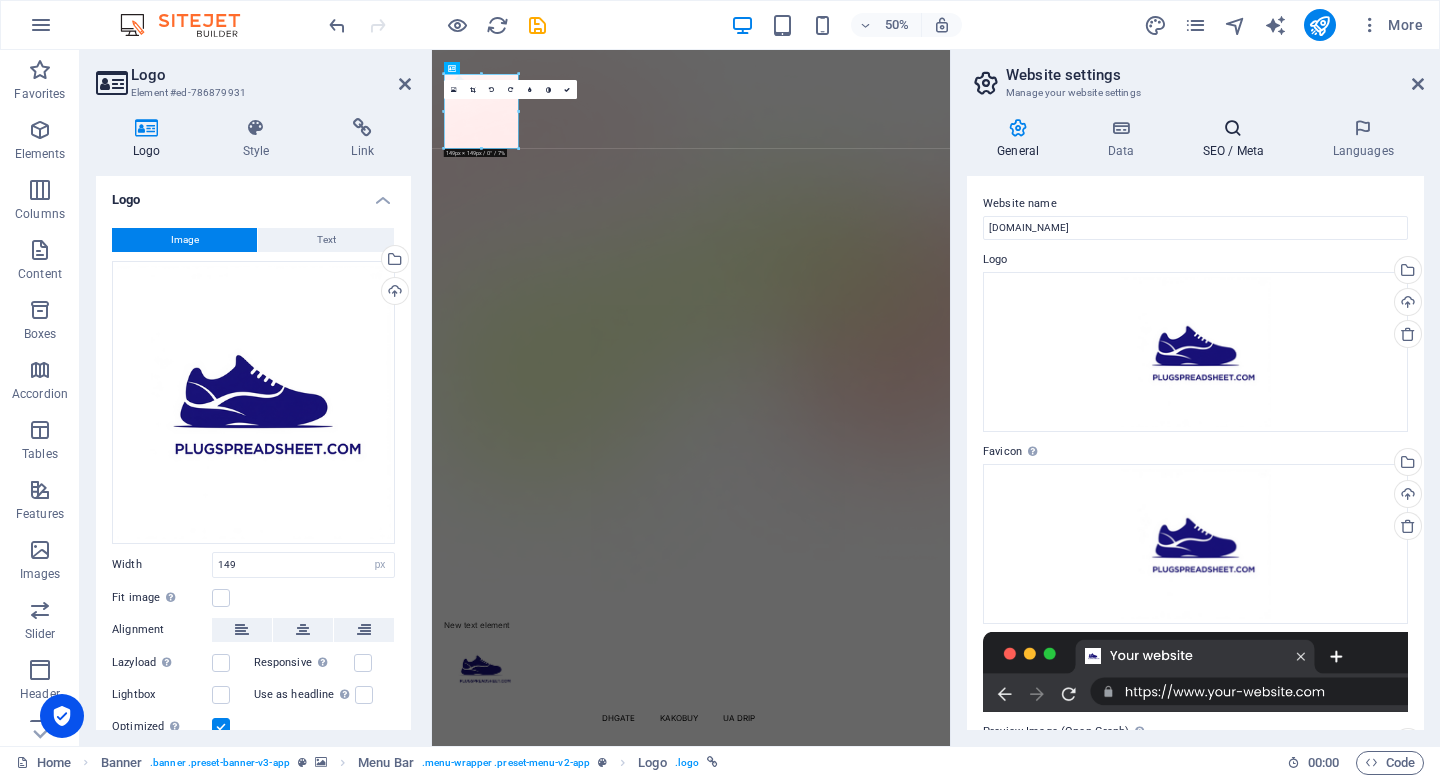 click on "SEO / Meta" at bounding box center (1237, 139) 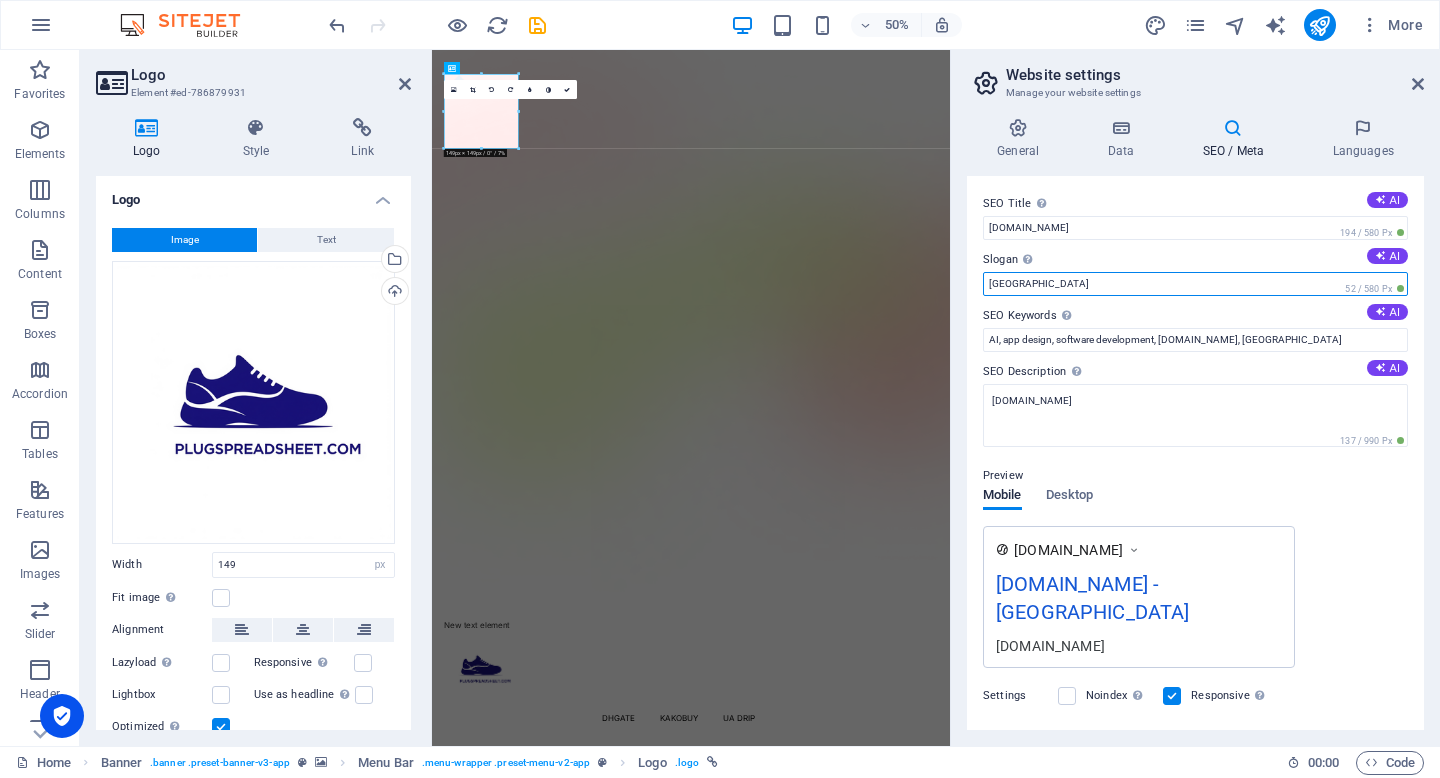 click on "Berlin" at bounding box center [1195, 284] 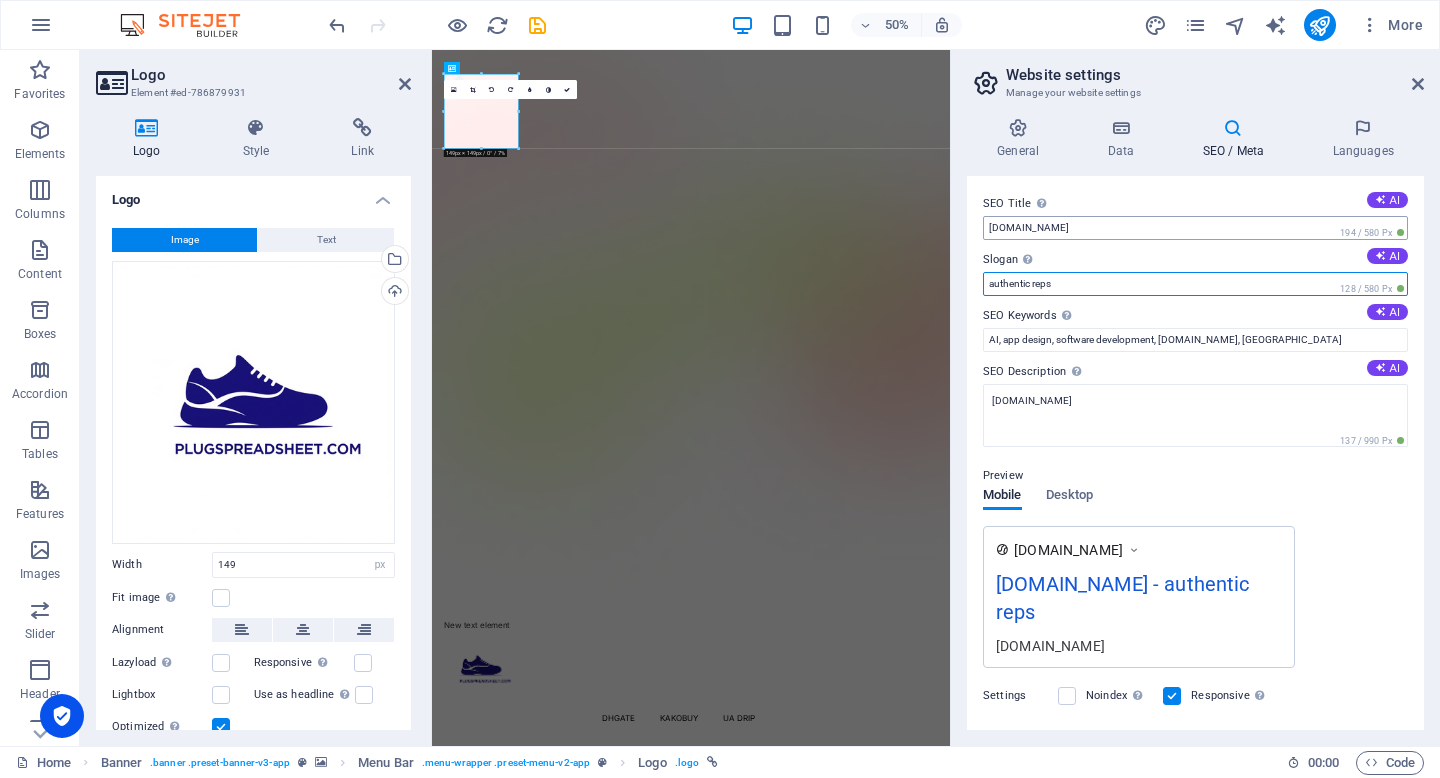 type on "authentic reps" 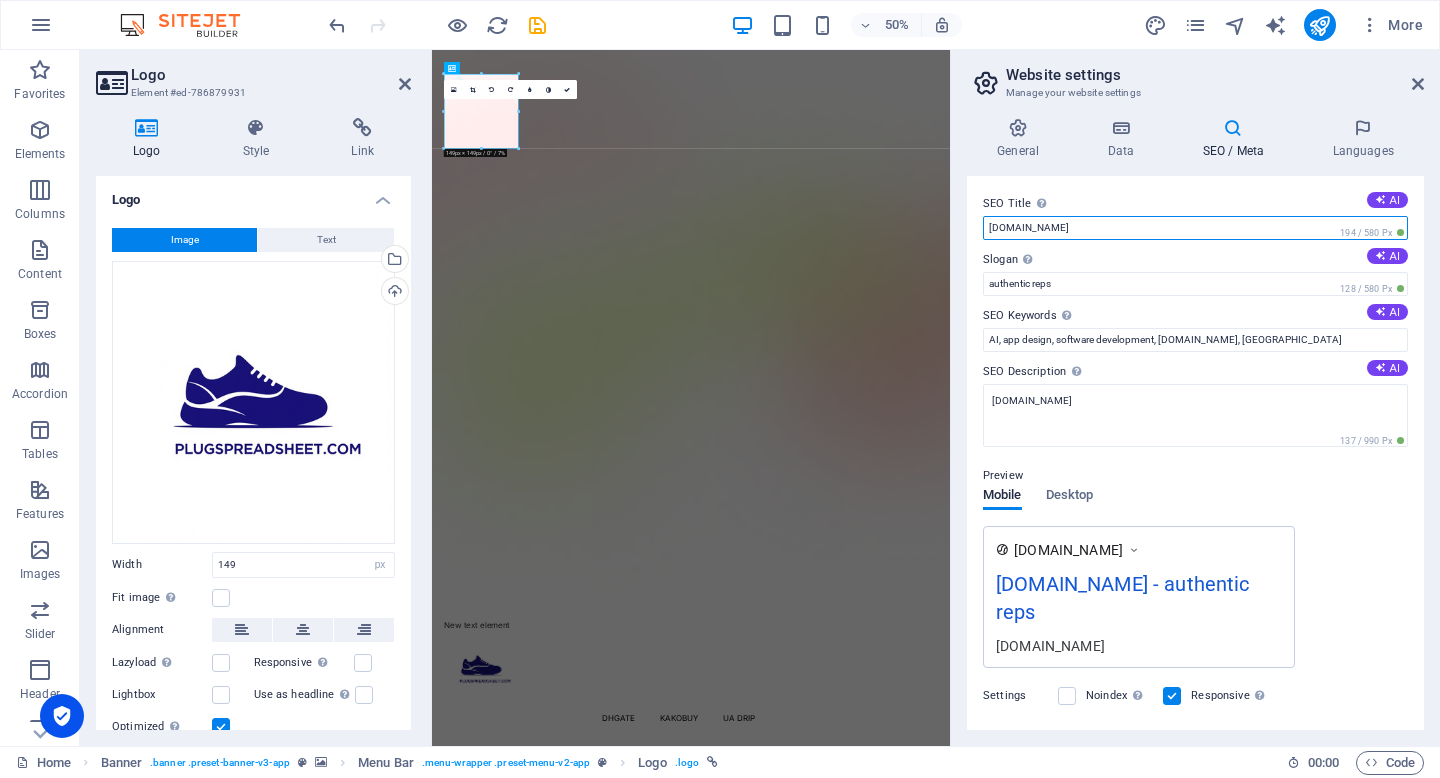 drag, startPoint x: 1106, startPoint y: 229, endPoint x: 972, endPoint y: 235, distance: 134.13426 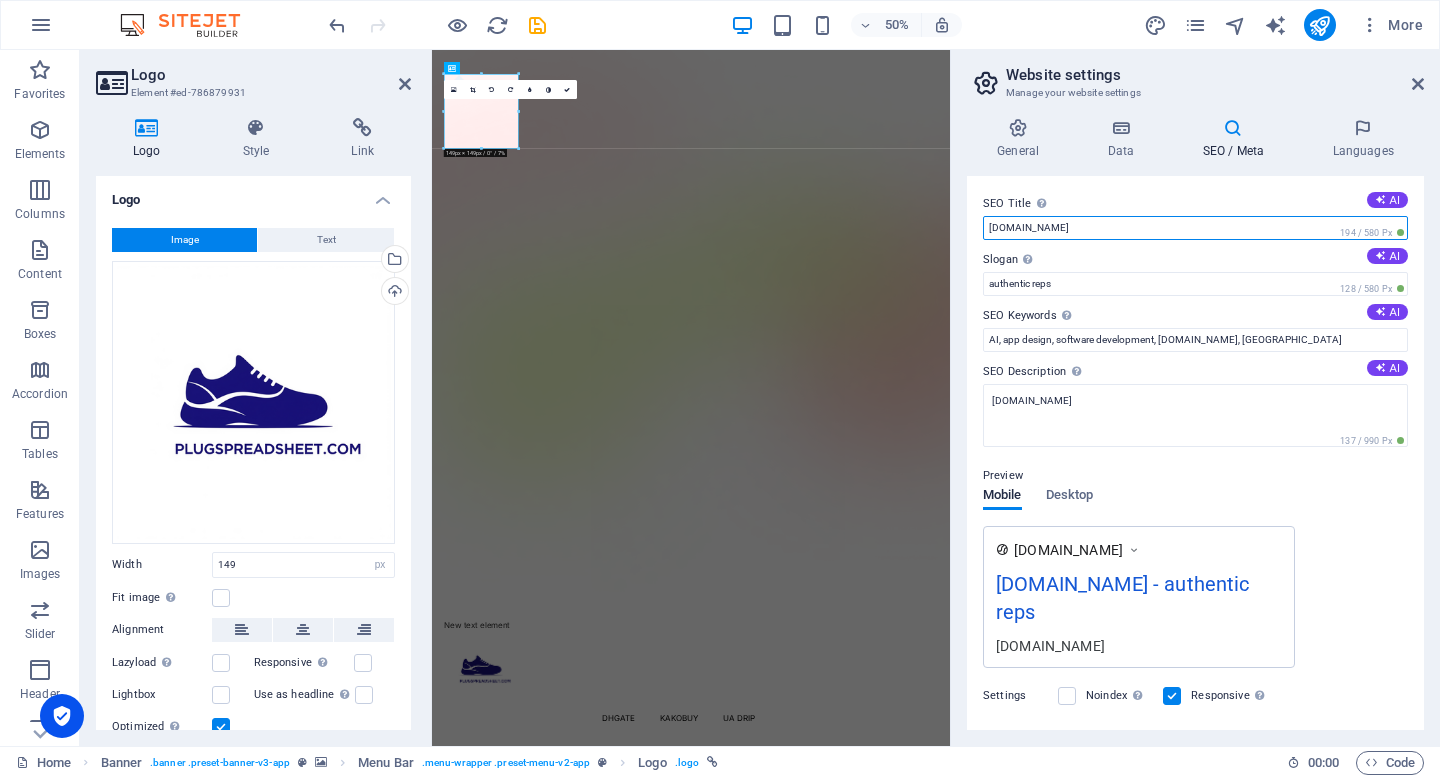 click on "SEO Title The title of your website - make it something that stands out in search engine results. AI plugspreadsheet.com 194 / 580 Px Slogan The slogan of your website. AI authentic reps 128 / 580 Px SEO Keywords Comma-separated list of keywords representing your website. AI AI, app design, software development, plugspreadsheet.com, Berlin SEO Description Describe the contents of your website - this is crucial for search engines and SEO! AI plugspreadsheet.com 137 / 990 Px Preview Mobile Desktop www.example.com plugspreadsheet.com - authentic reps plugspreadsheet.com Settings Noindex Instruct search engines to exclude this website from search results. Responsive Determine whether the website should be responsive based on screen resolution. Meta tags Enter HTML code here that will be placed inside the  tags of your website. Please note that your website may not function if you include code with errors. Google Analytics ID Google Maps API key" at bounding box center [1195, 453] 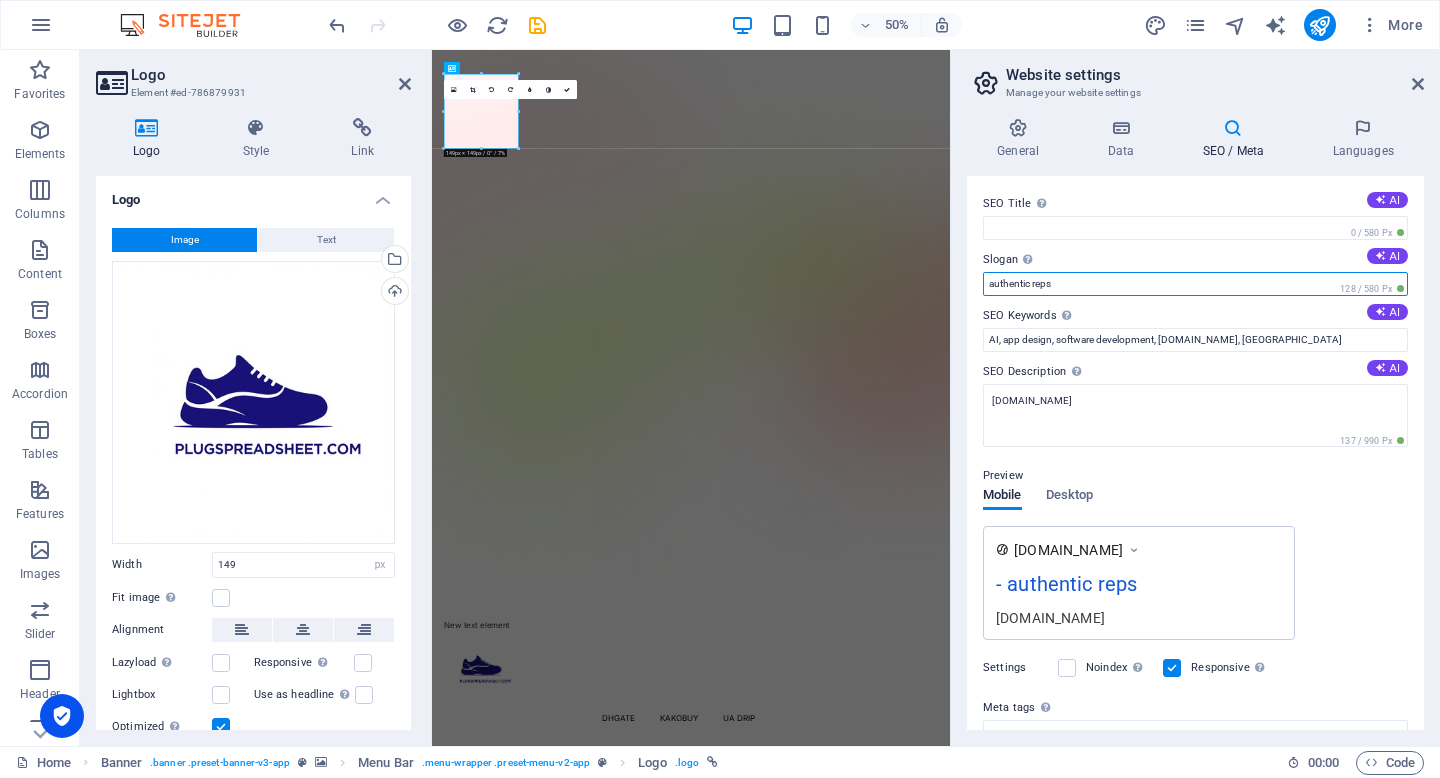 drag, startPoint x: 1059, startPoint y: 285, endPoint x: 963, endPoint y: 289, distance: 96.0833 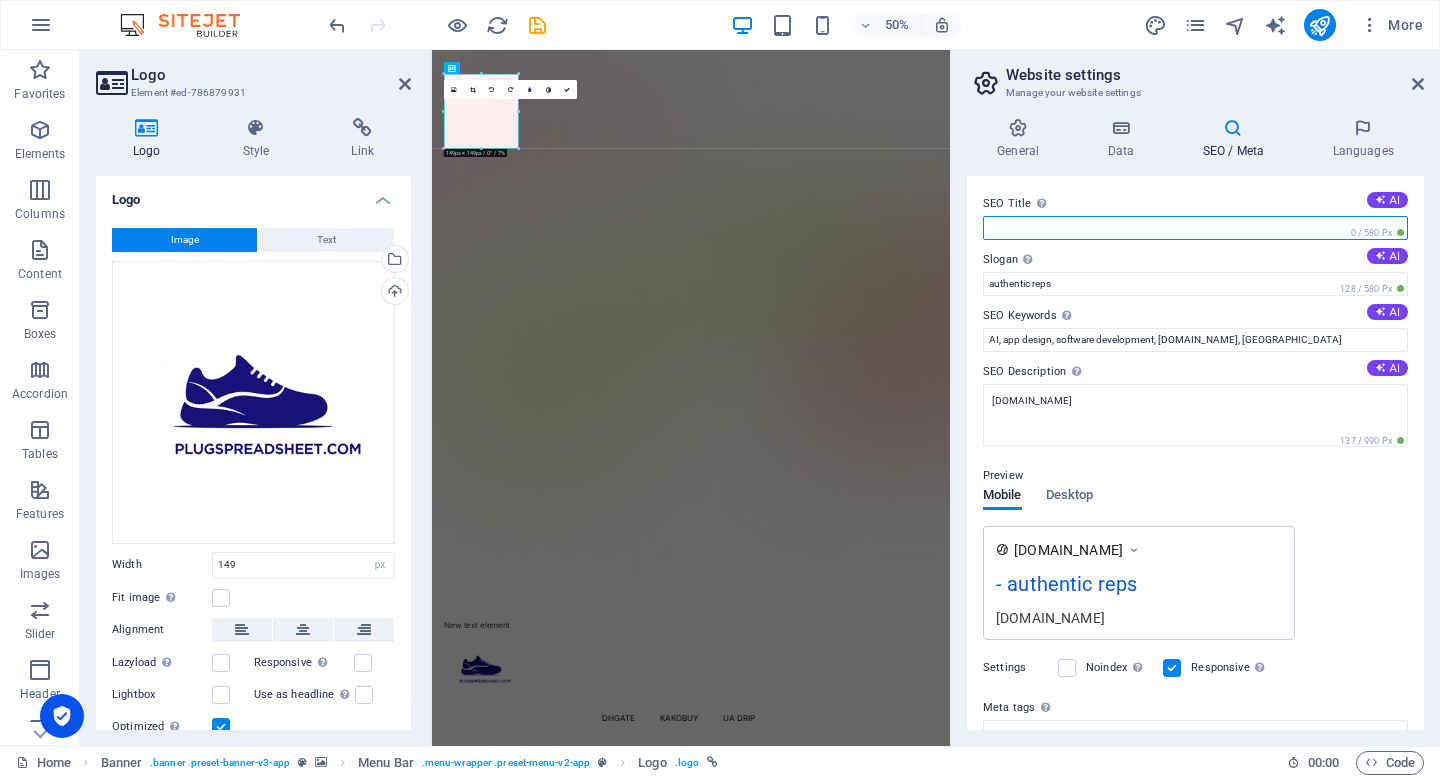 click on "SEO Title The title of your website - make it something that stands out in search engine results. AI" at bounding box center (1195, 228) 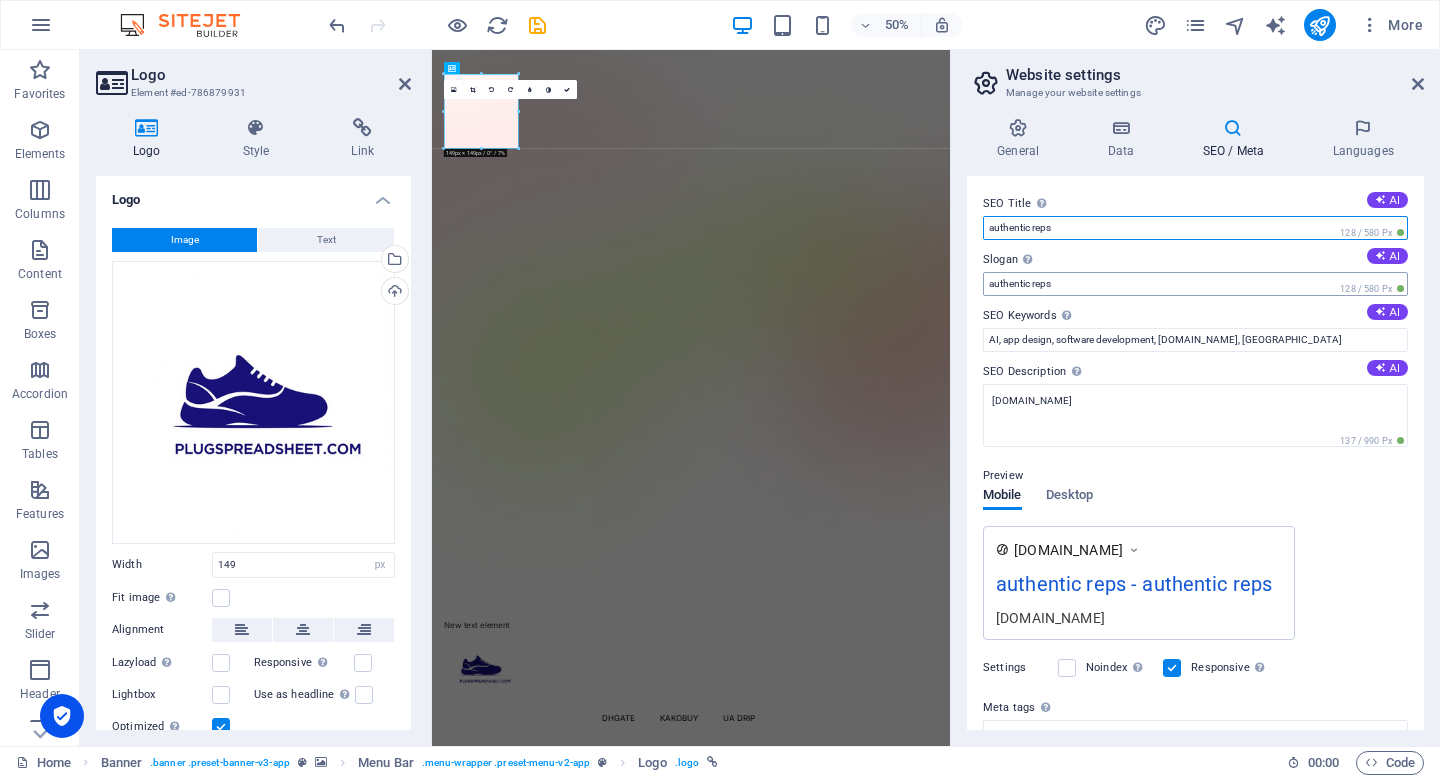 type on "authentic reps" 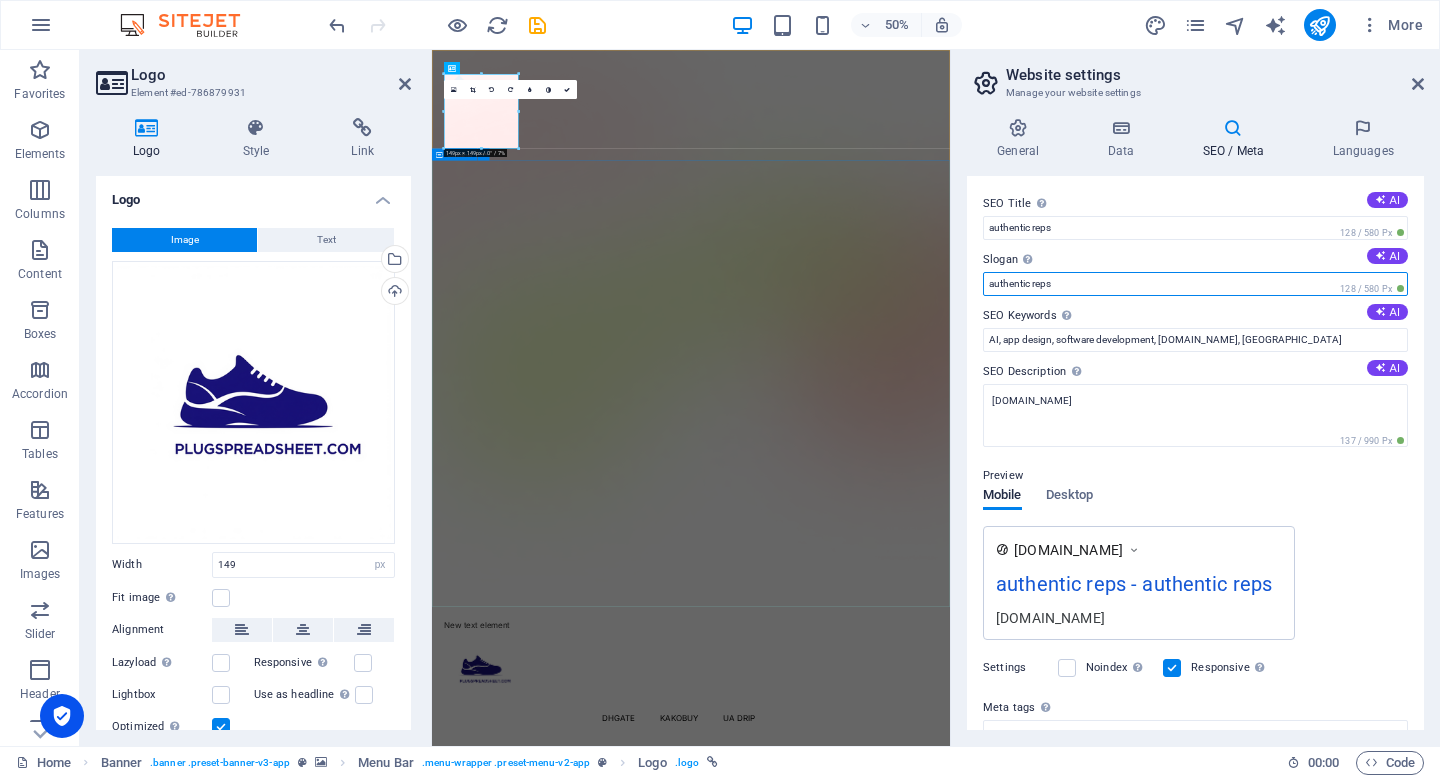 drag, startPoint x: 1496, startPoint y: 333, endPoint x: 1452, endPoint y: 515, distance: 187.24316 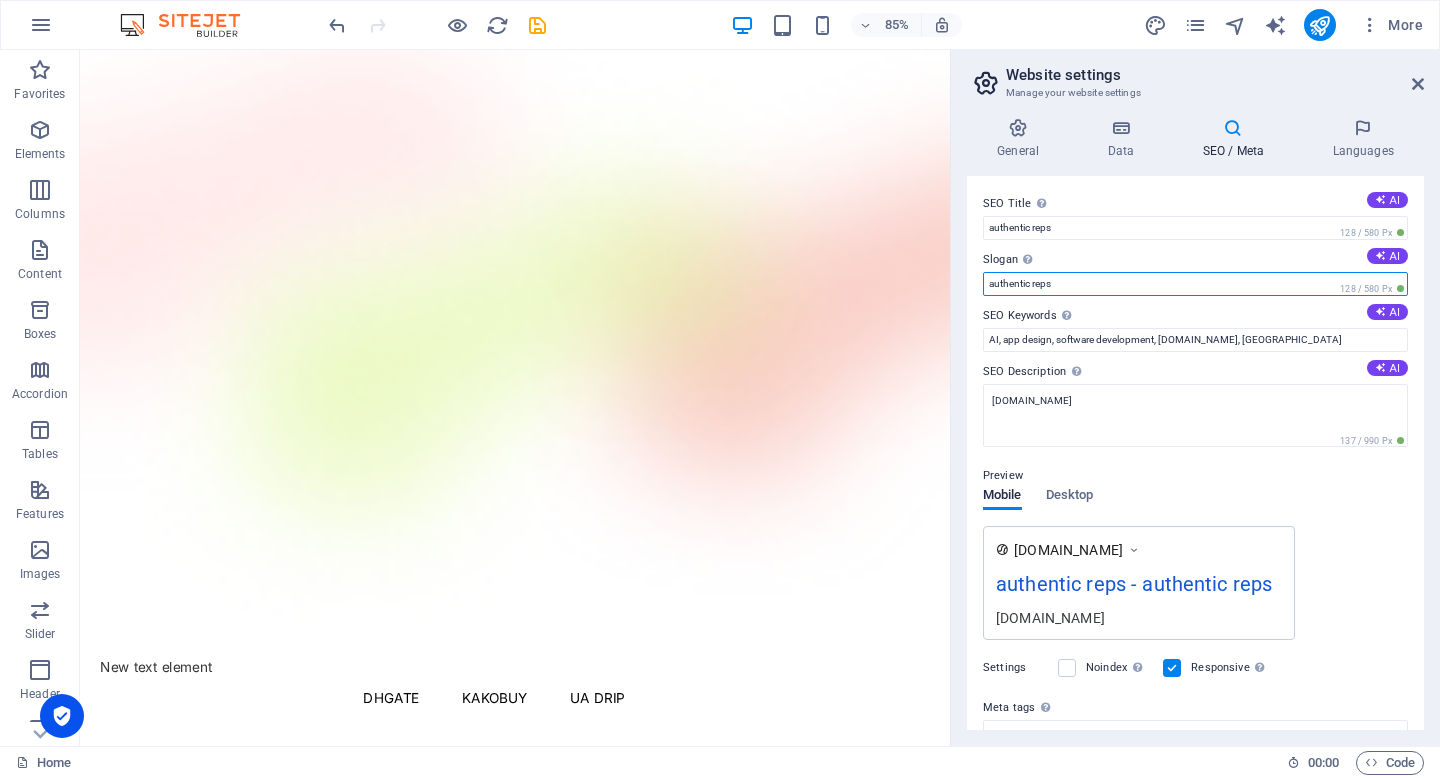 click on "authentic reps" at bounding box center (1195, 284) 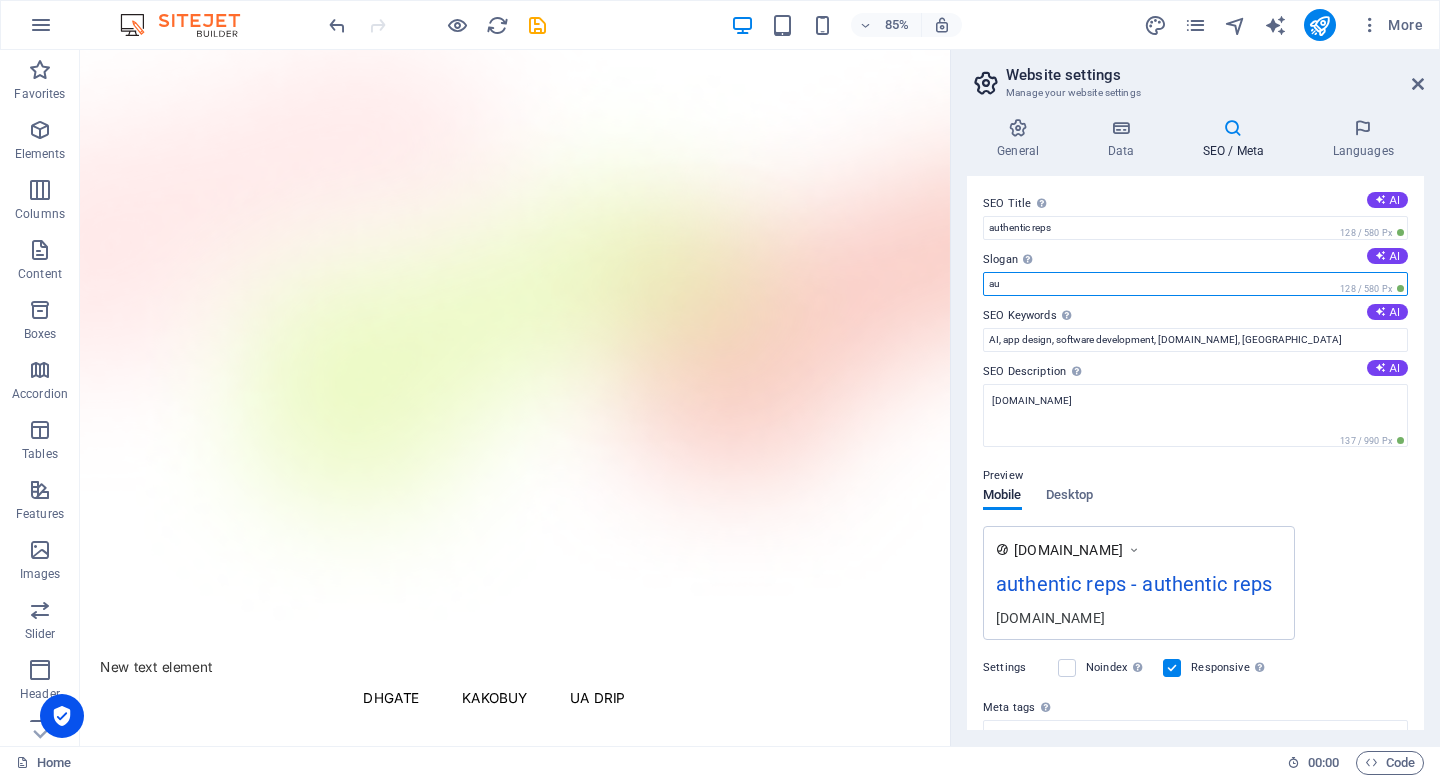 type on "a" 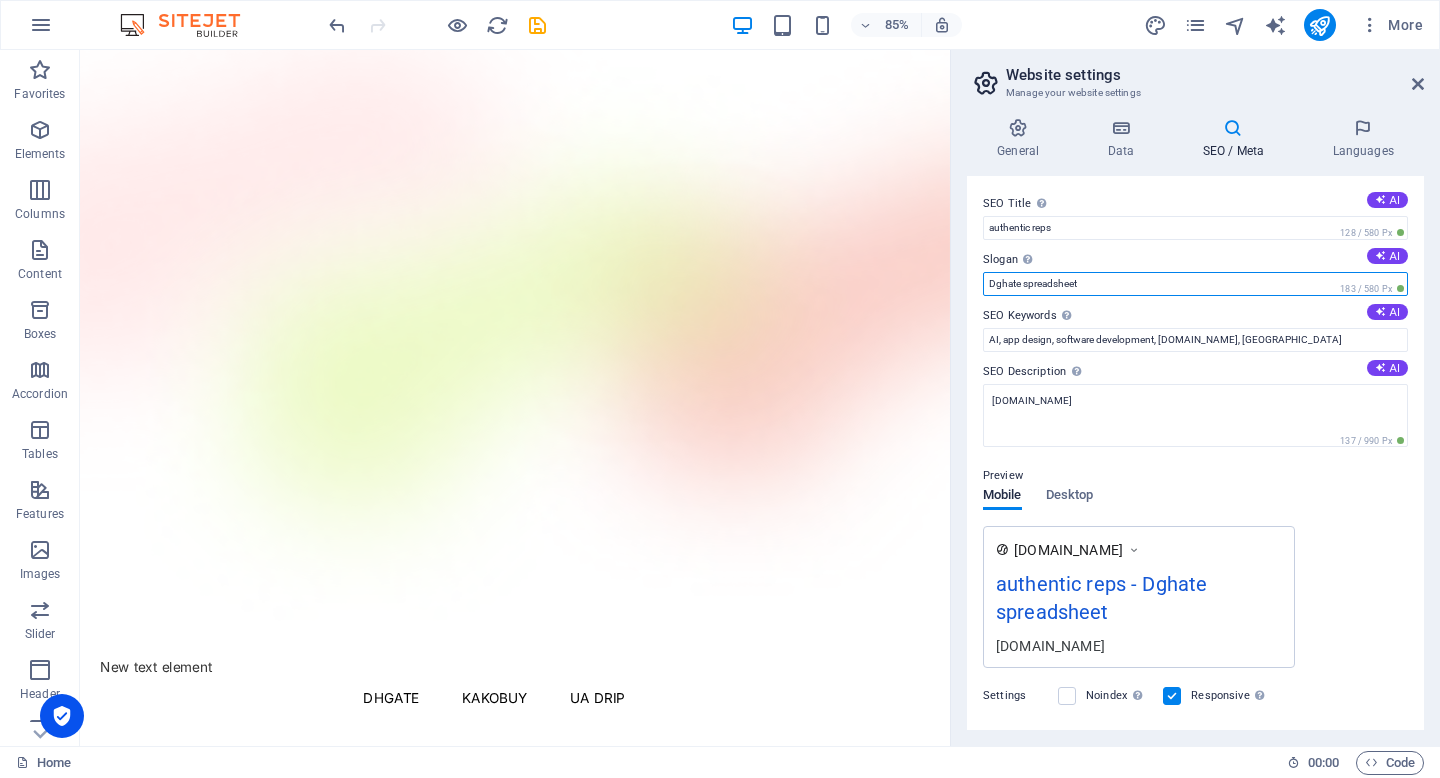click on "Dghate spreadsheet" at bounding box center [1195, 284] 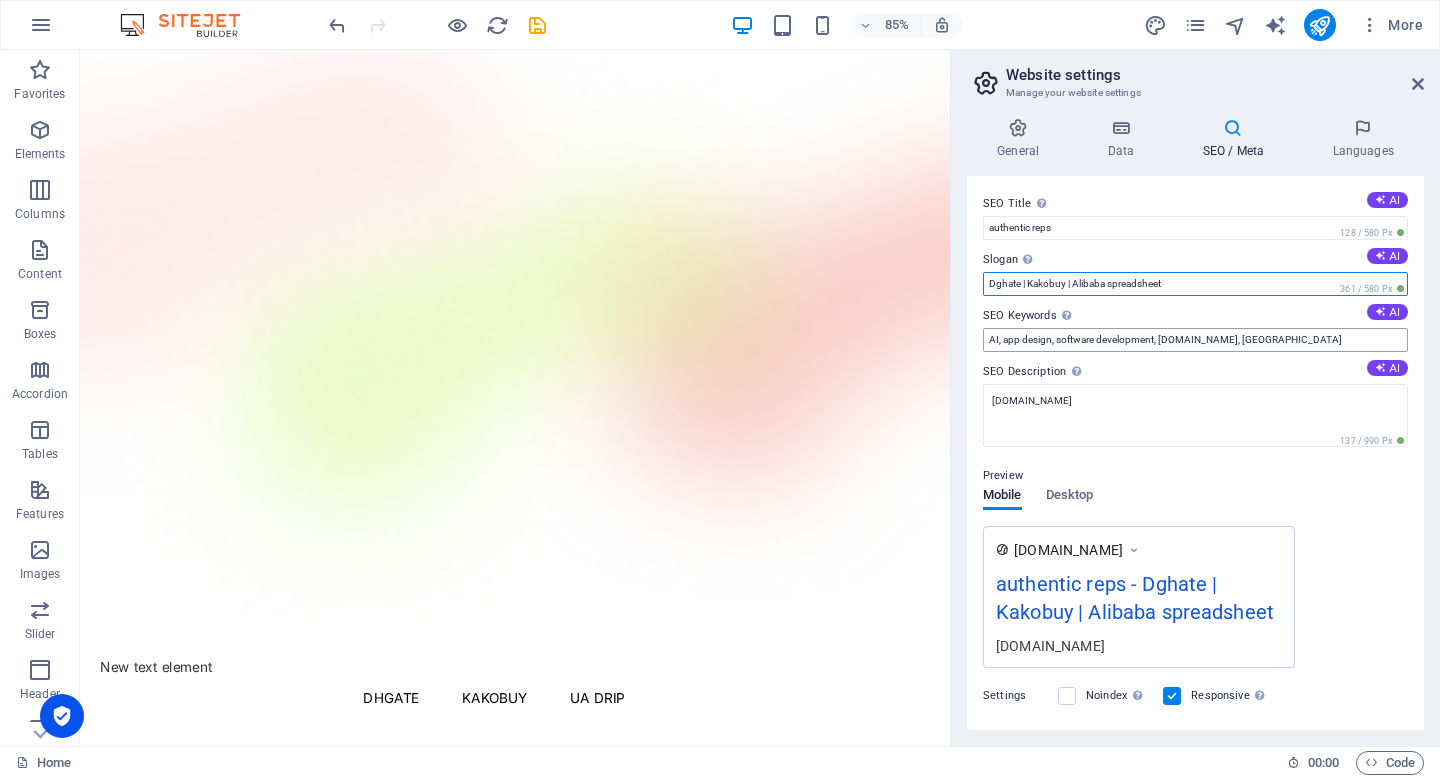 type on "Dghate | Kakobuy | Alibaba spreadsheet" 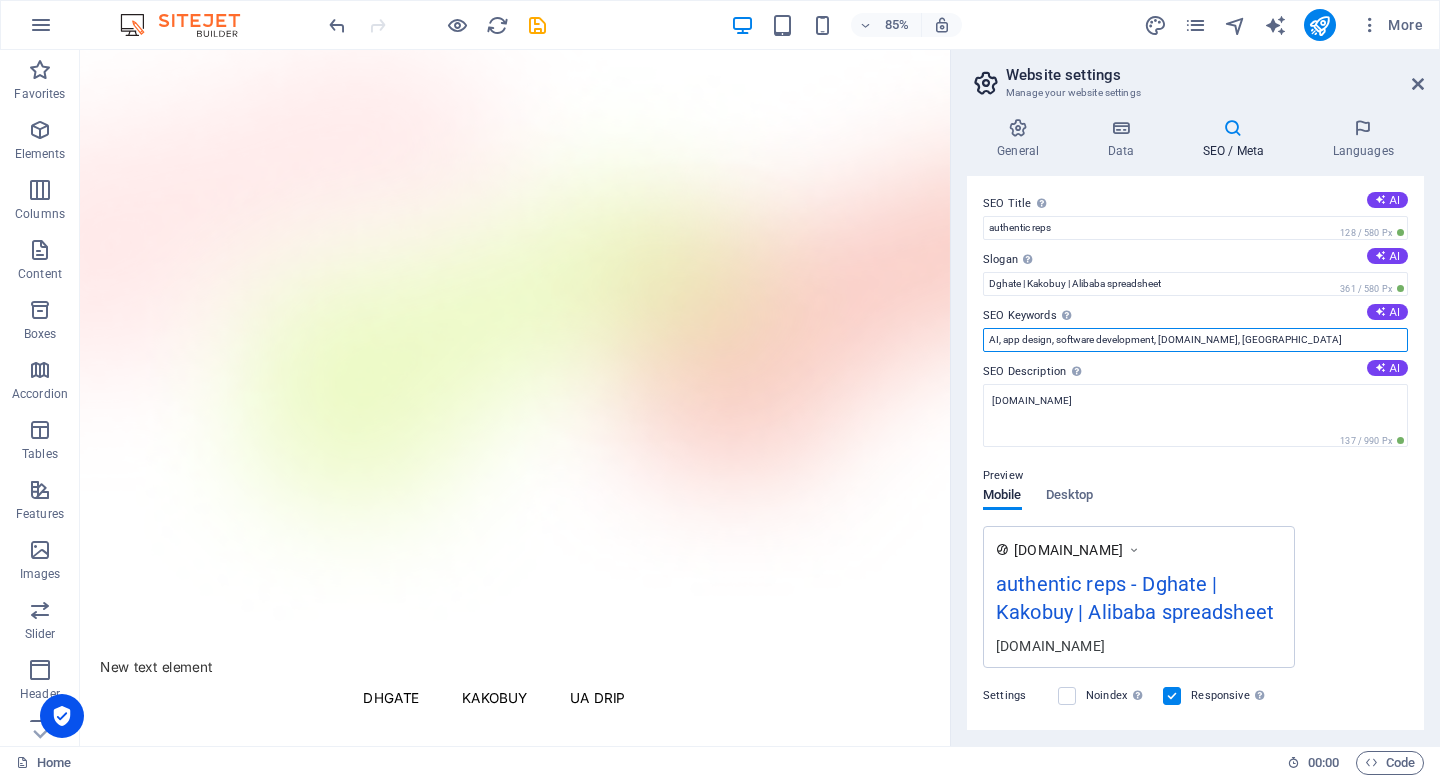 drag, startPoint x: 1300, startPoint y: 342, endPoint x: 969, endPoint y: 350, distance: 331.09665 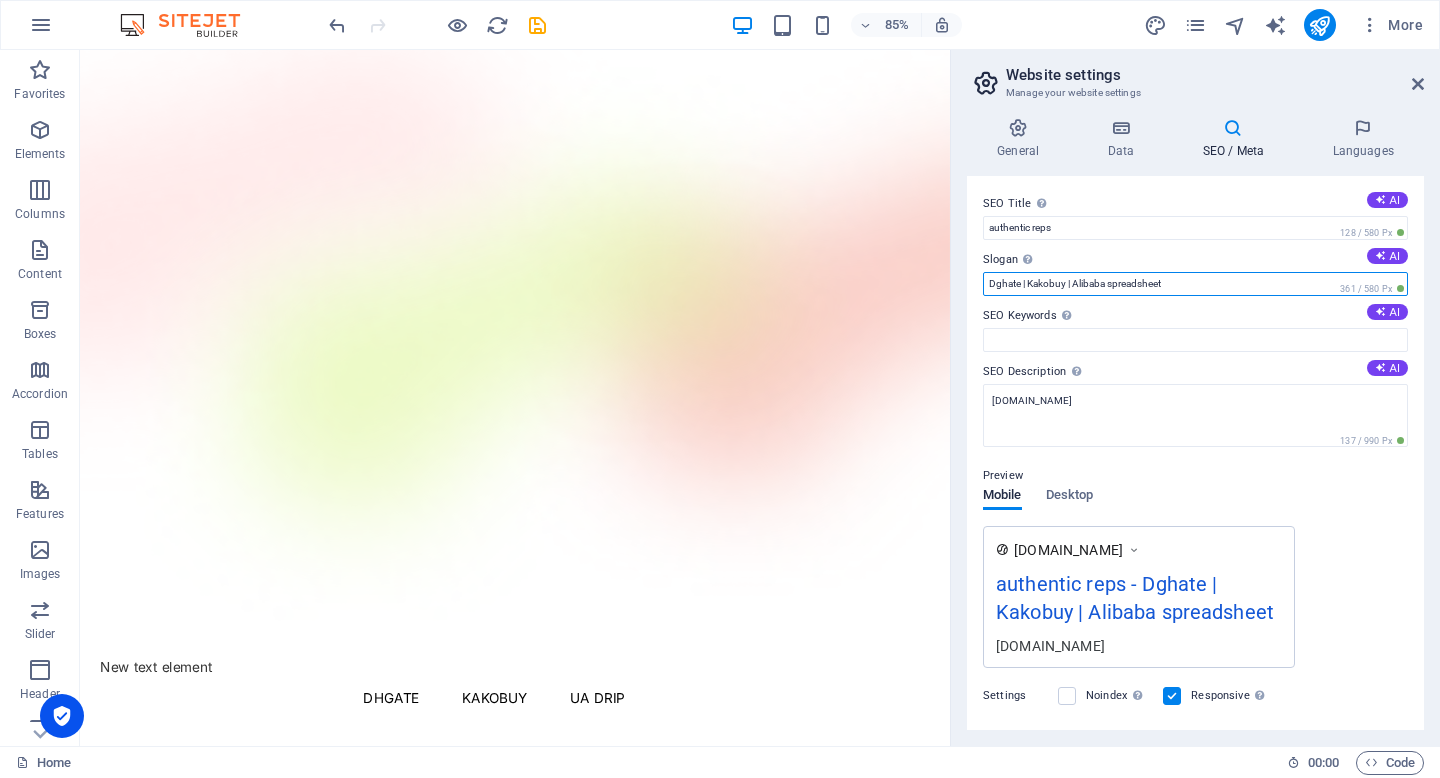 drag, startPoint x: 1177, startPoint y: 285, endPoint x: 967, endPoint y: 284, distance: 210.00238 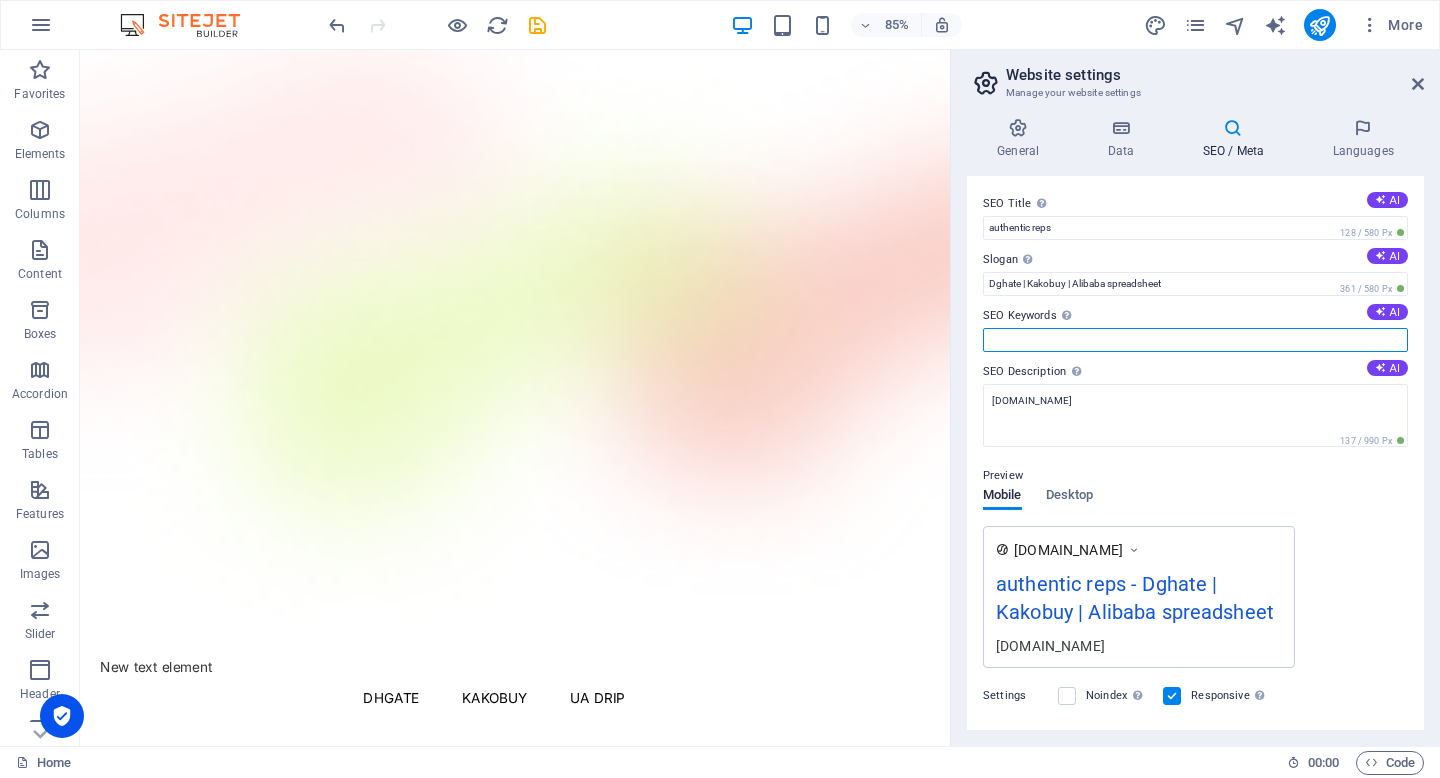 click on "SEO Keywords Comma-separated list of keywords representing your website. AI" at bounding box center [1195, 340] 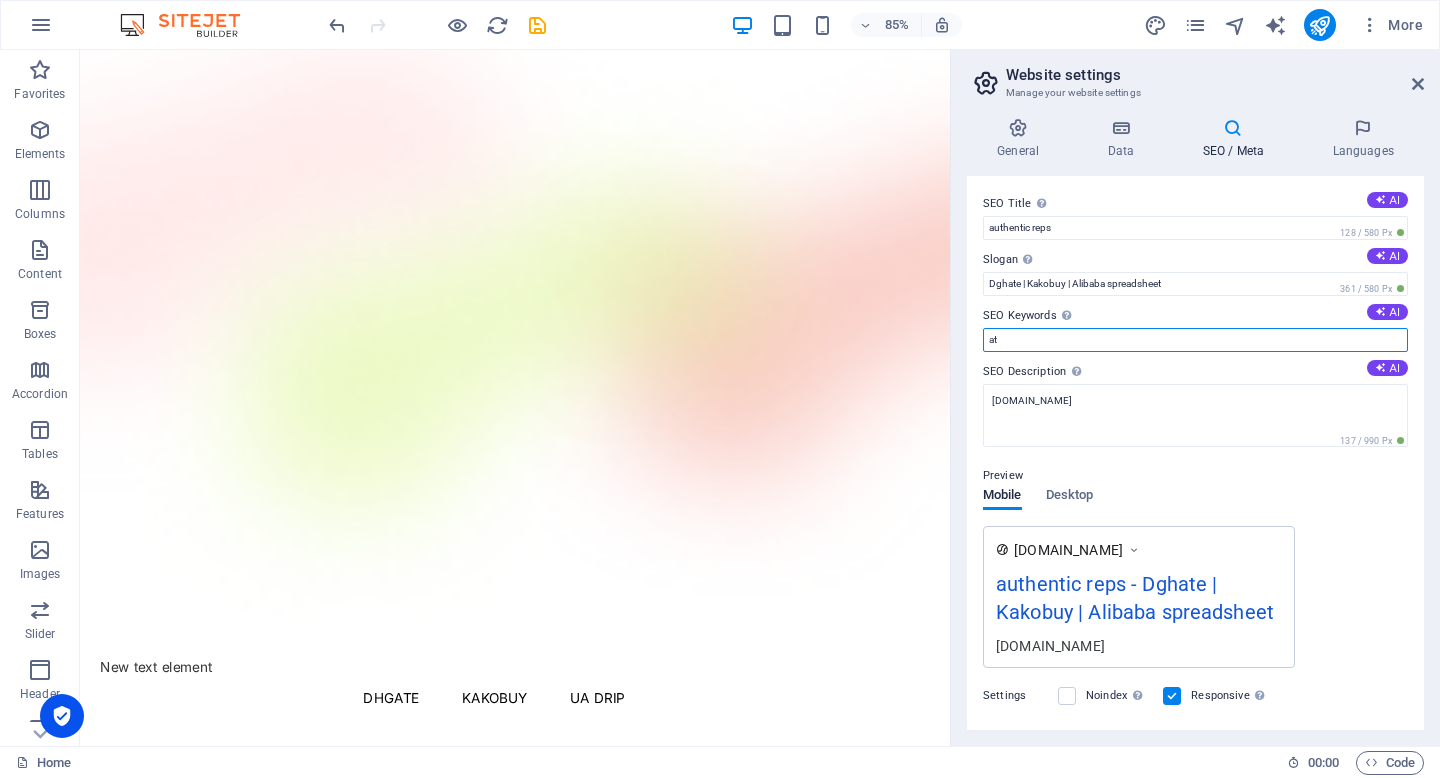type on "a" 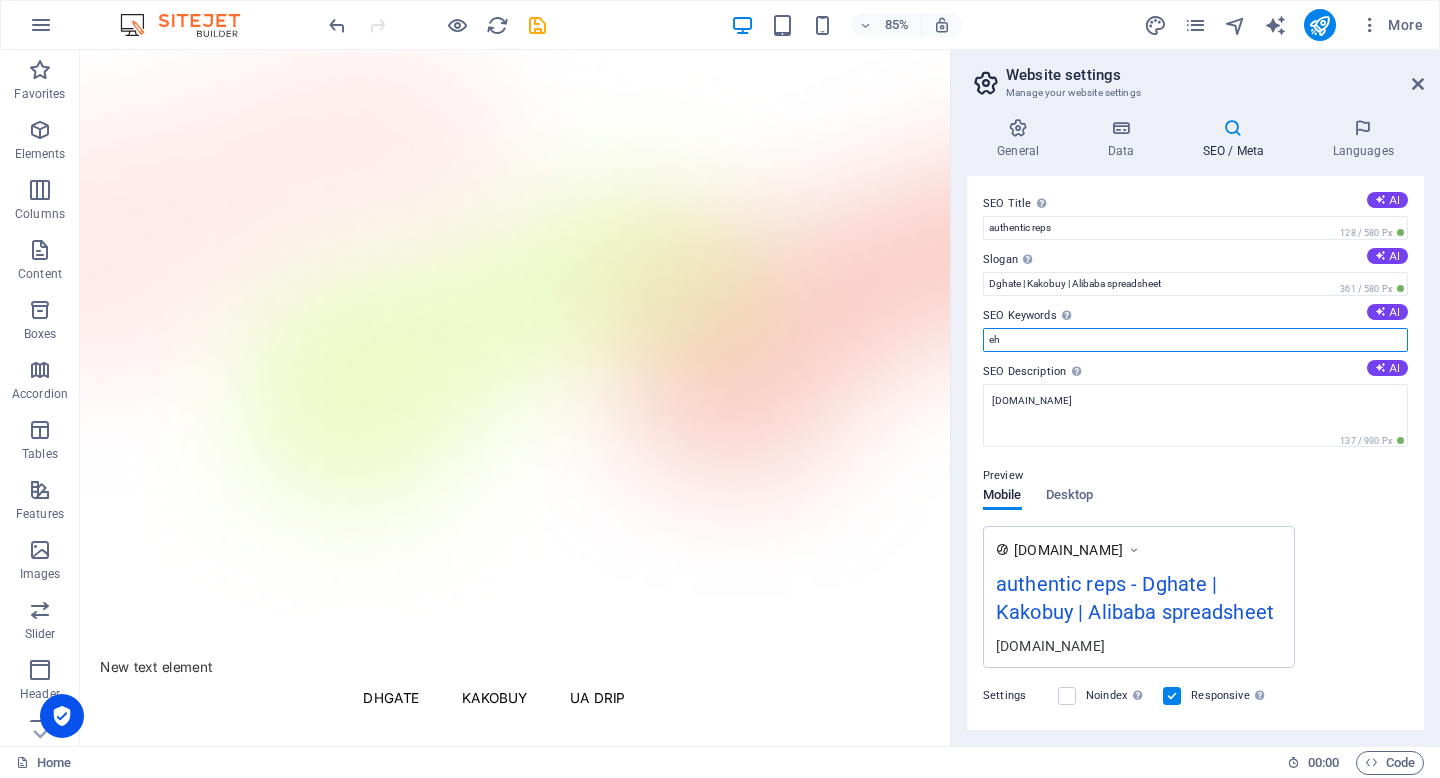 type on "e" 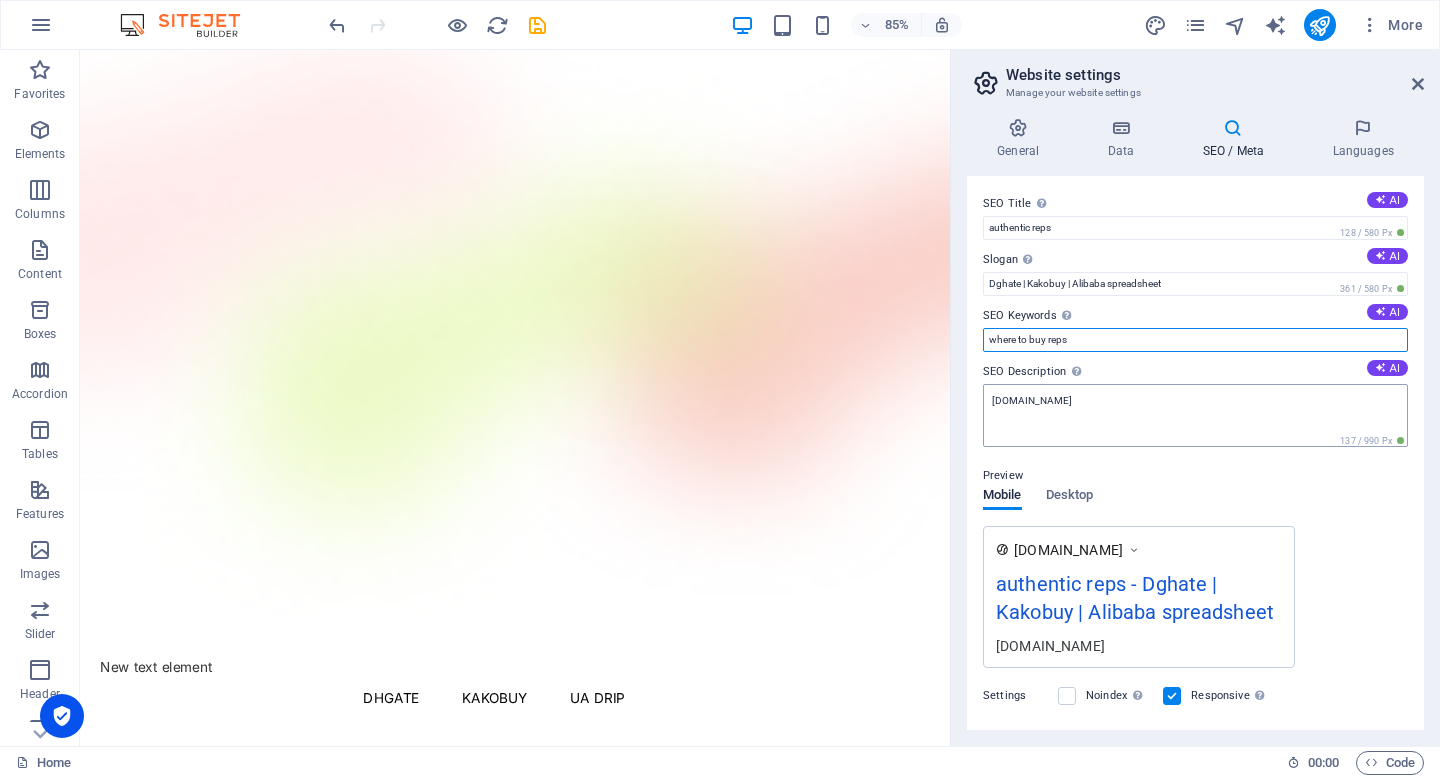 type on "where to buy reps" 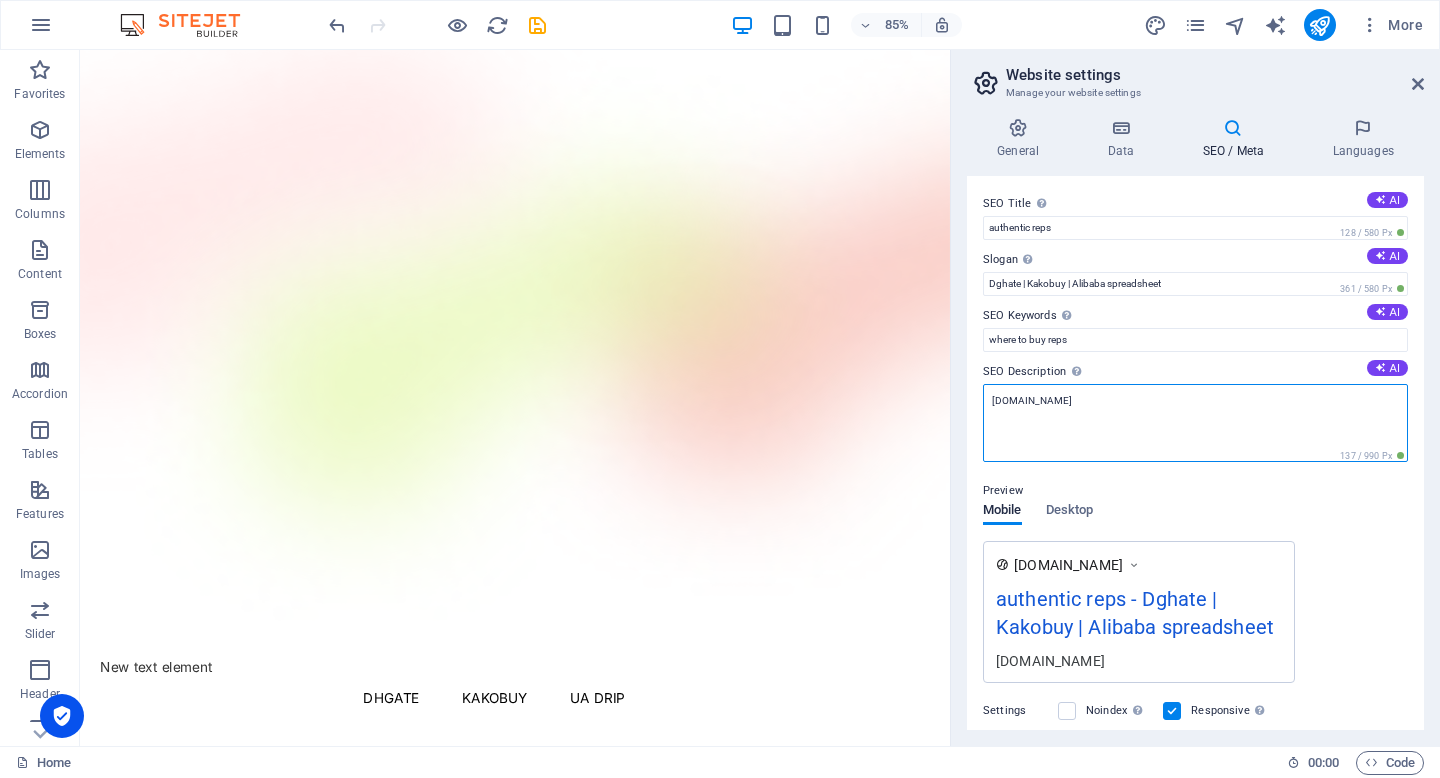 drag, startPoint x: 1200, startPoint y: 452, endPoint x: 1083, endPoint y: 467, distance: 117.95762 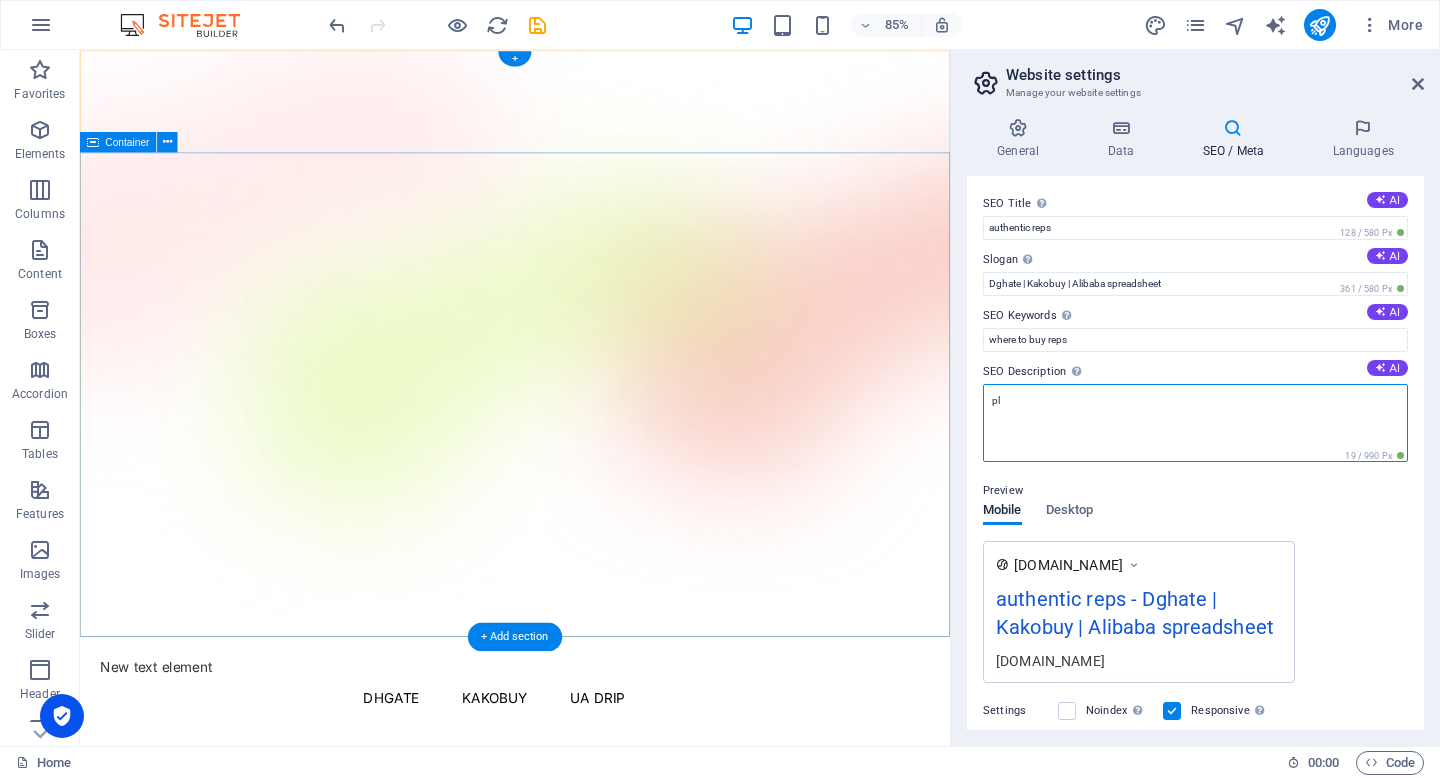 type on "p" 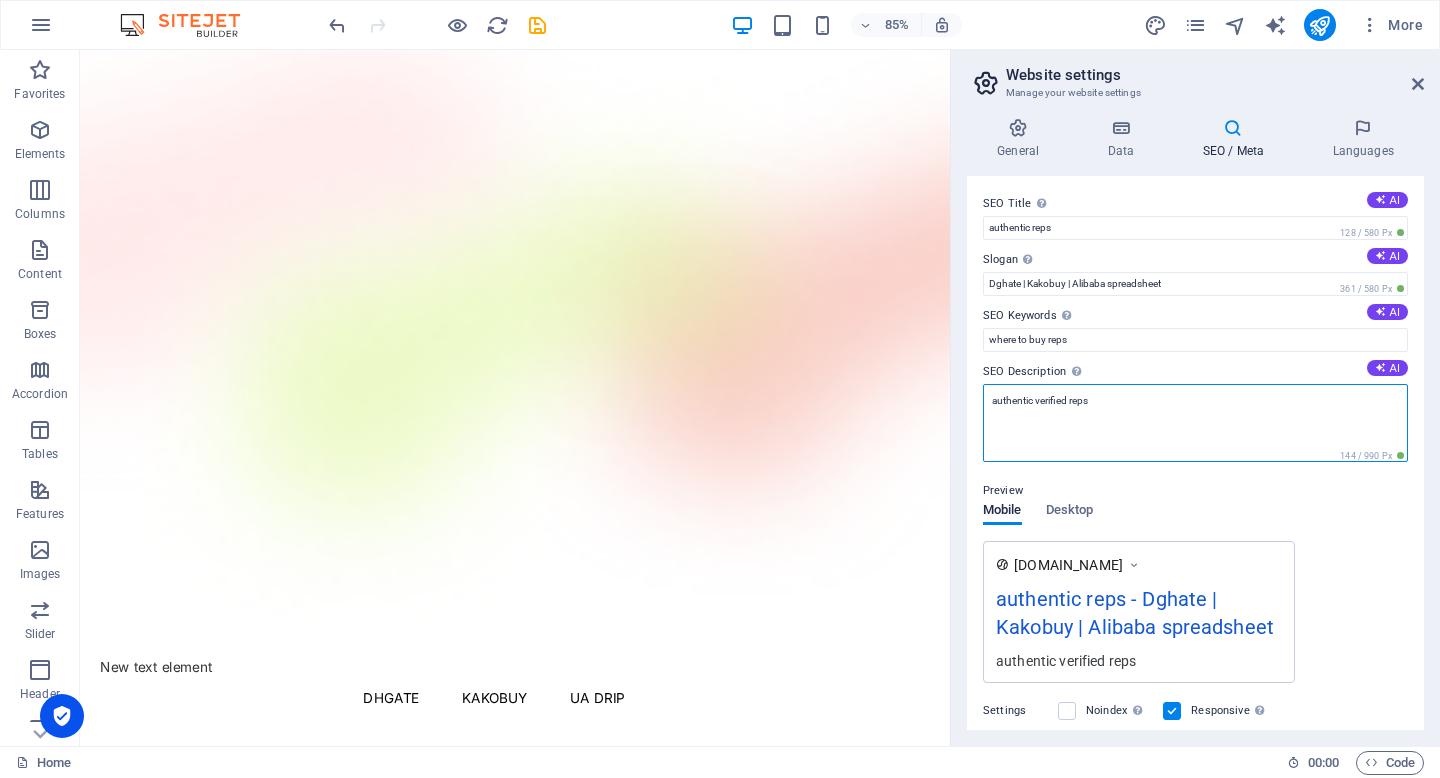 click on "authentic verified reps" at bounding box center (1195, 423) 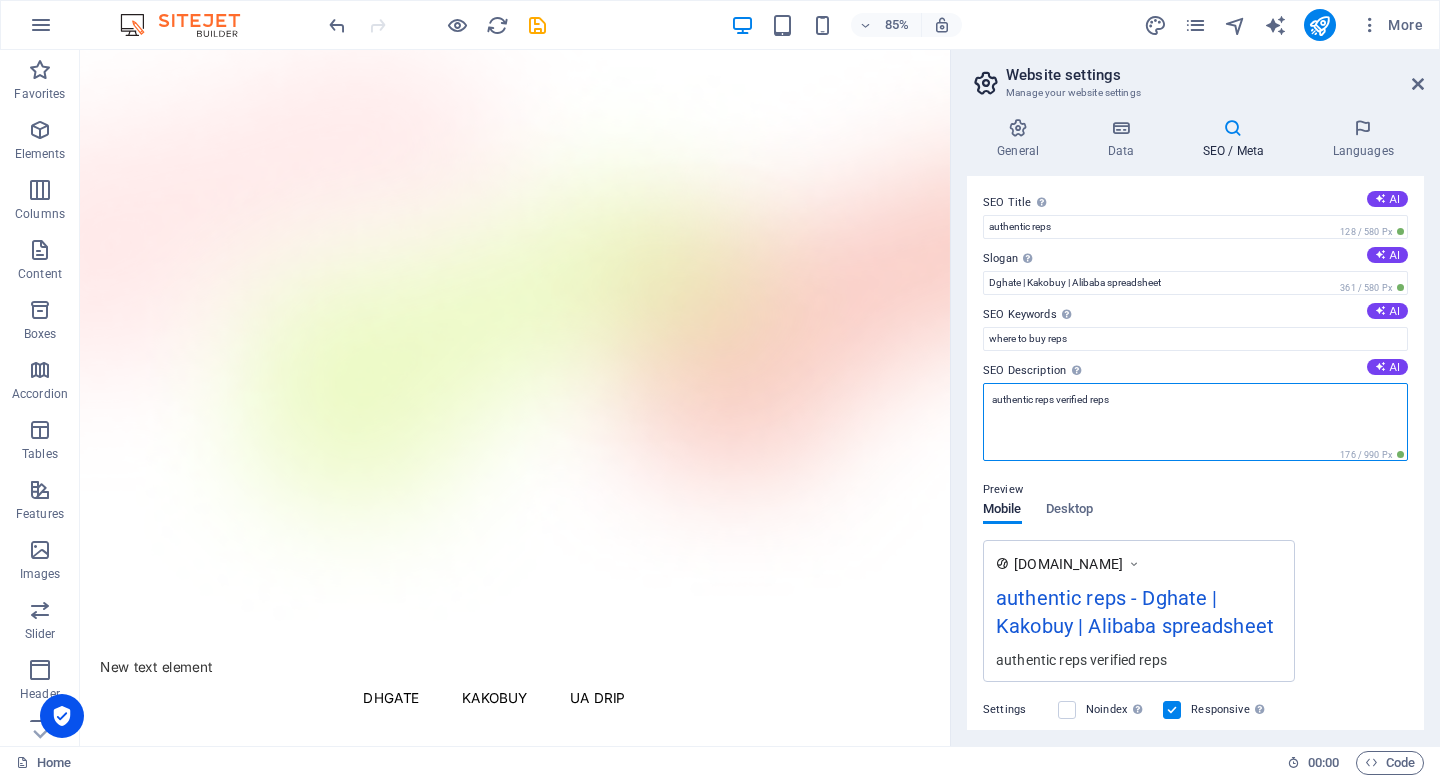 scroll, scrollTop: 0, scrollLeft: 0, axis: both 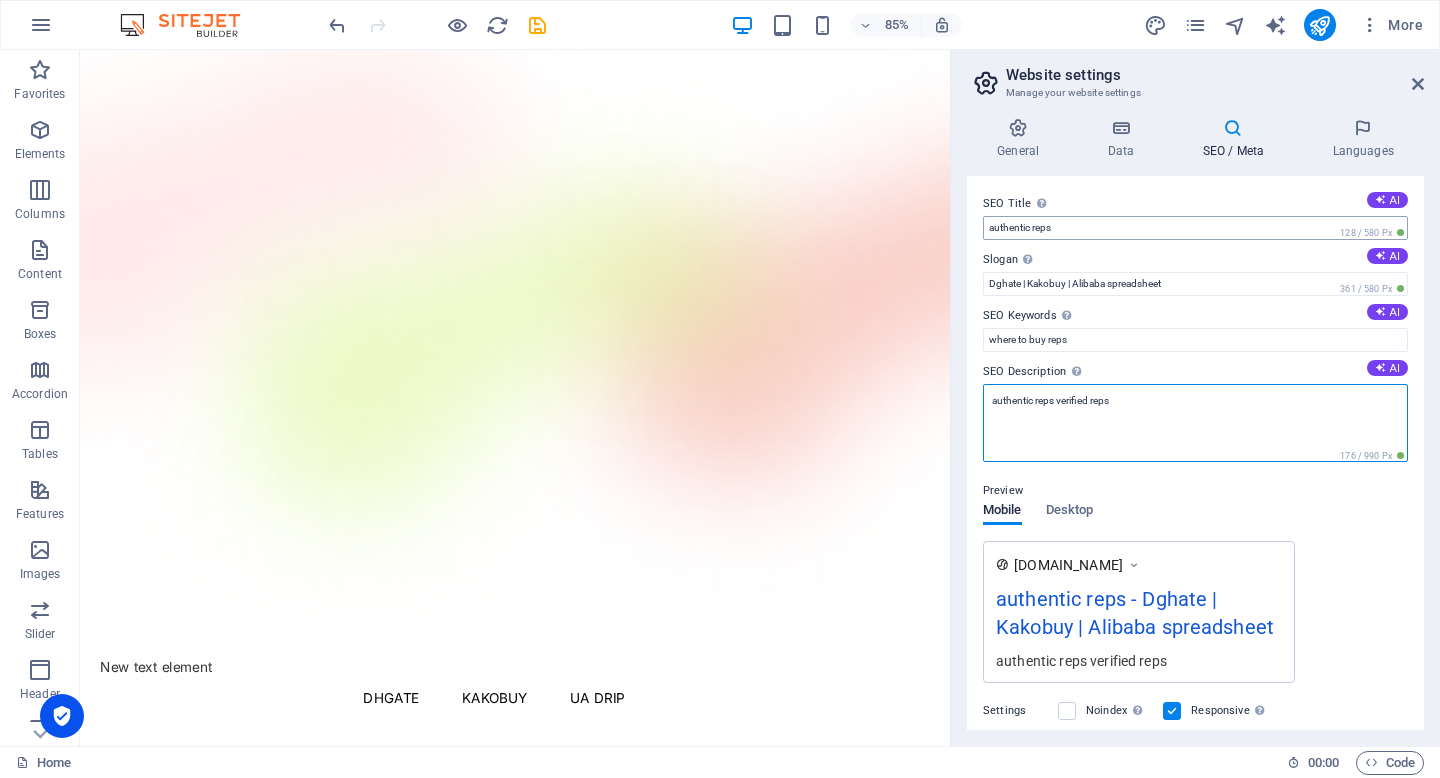 type on "authentic reps verified reps" 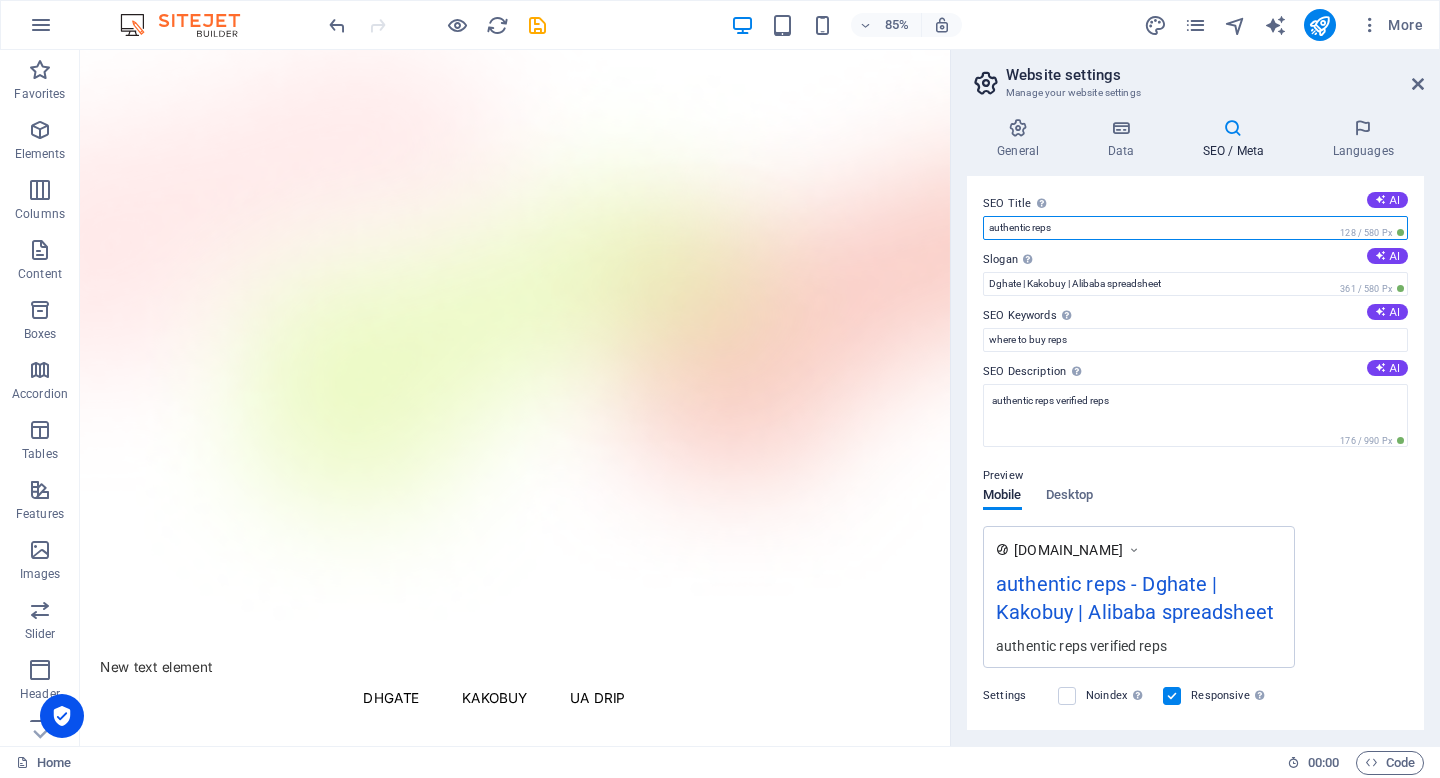 drag, startPoint x: 1064, startPoint y: 227, endPoint x: 1019, endPoint y: 236, distance: 45.891174 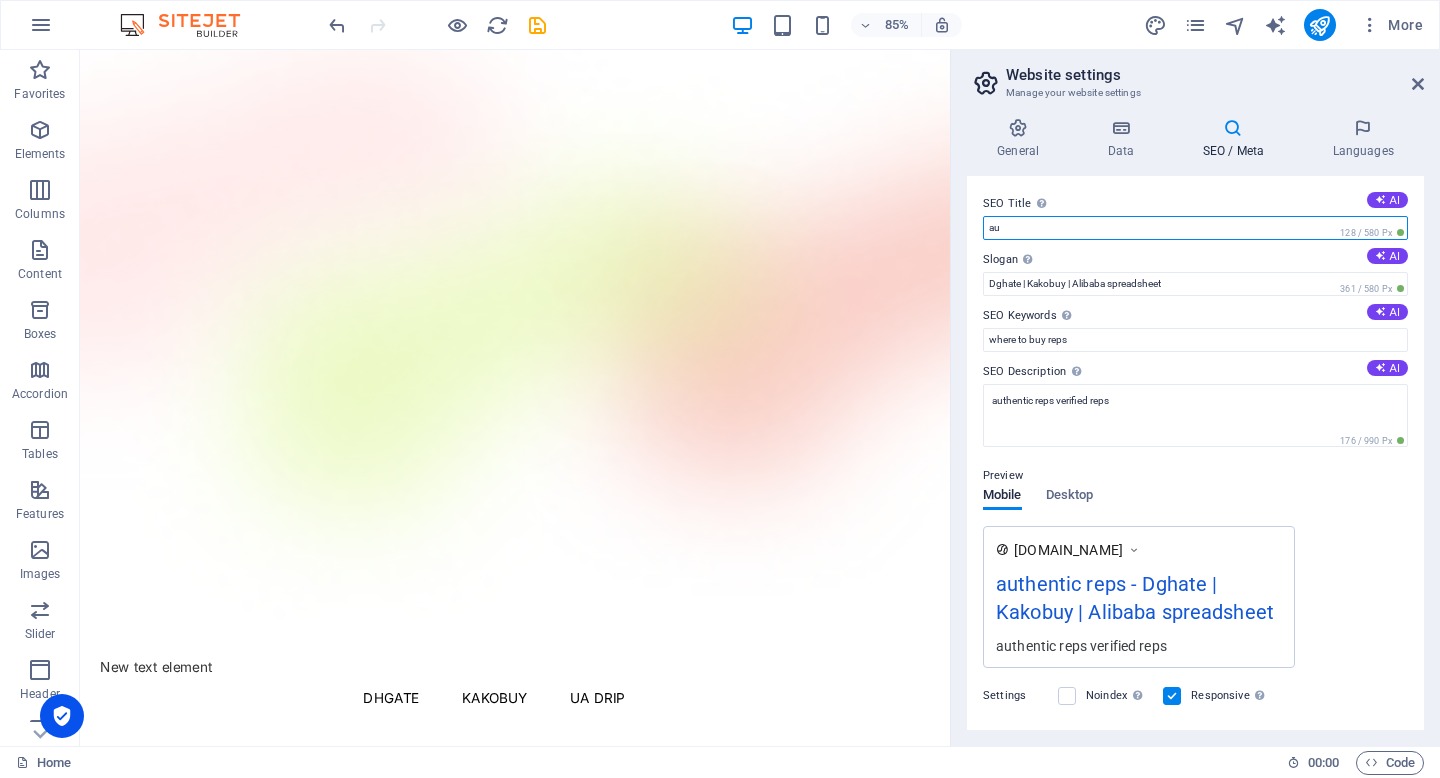 type on "a" 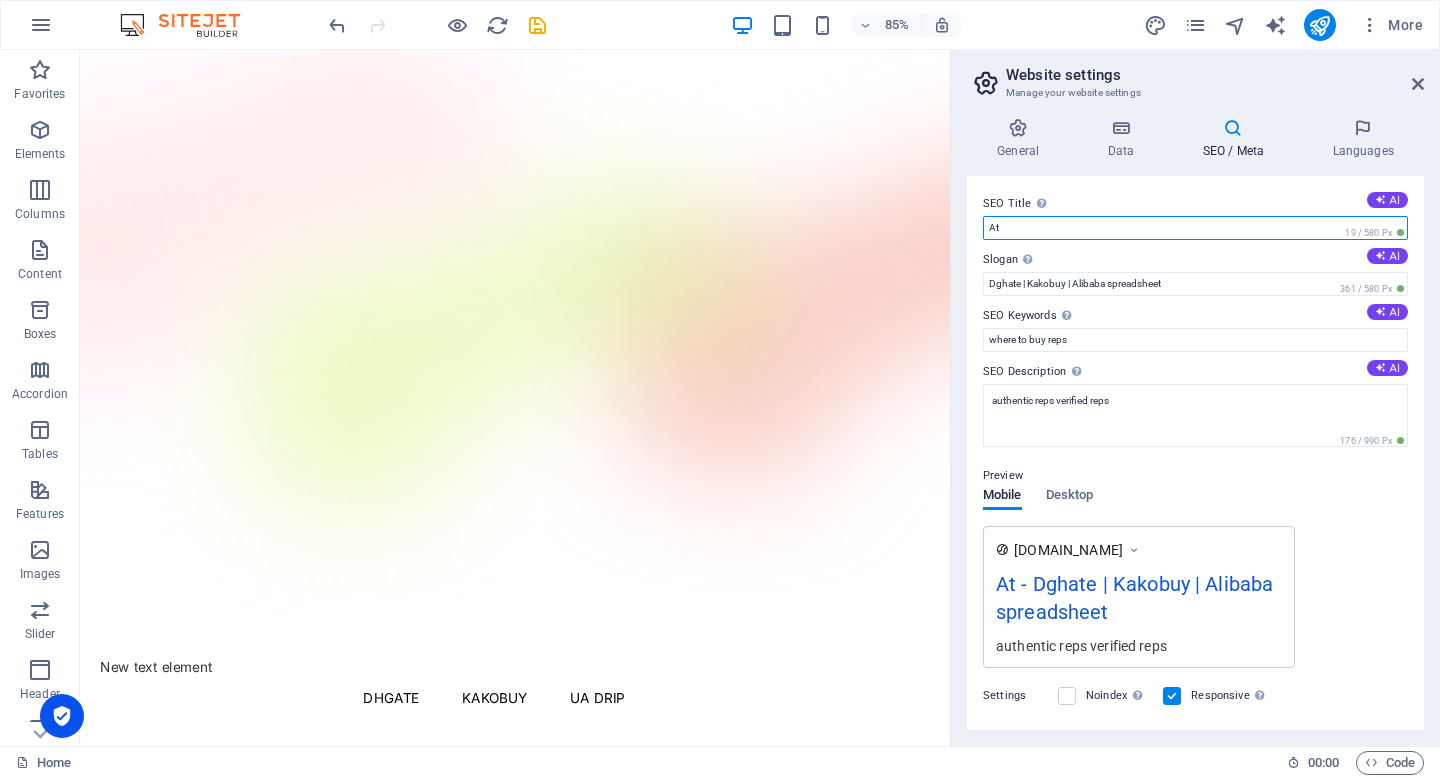 type on "A" 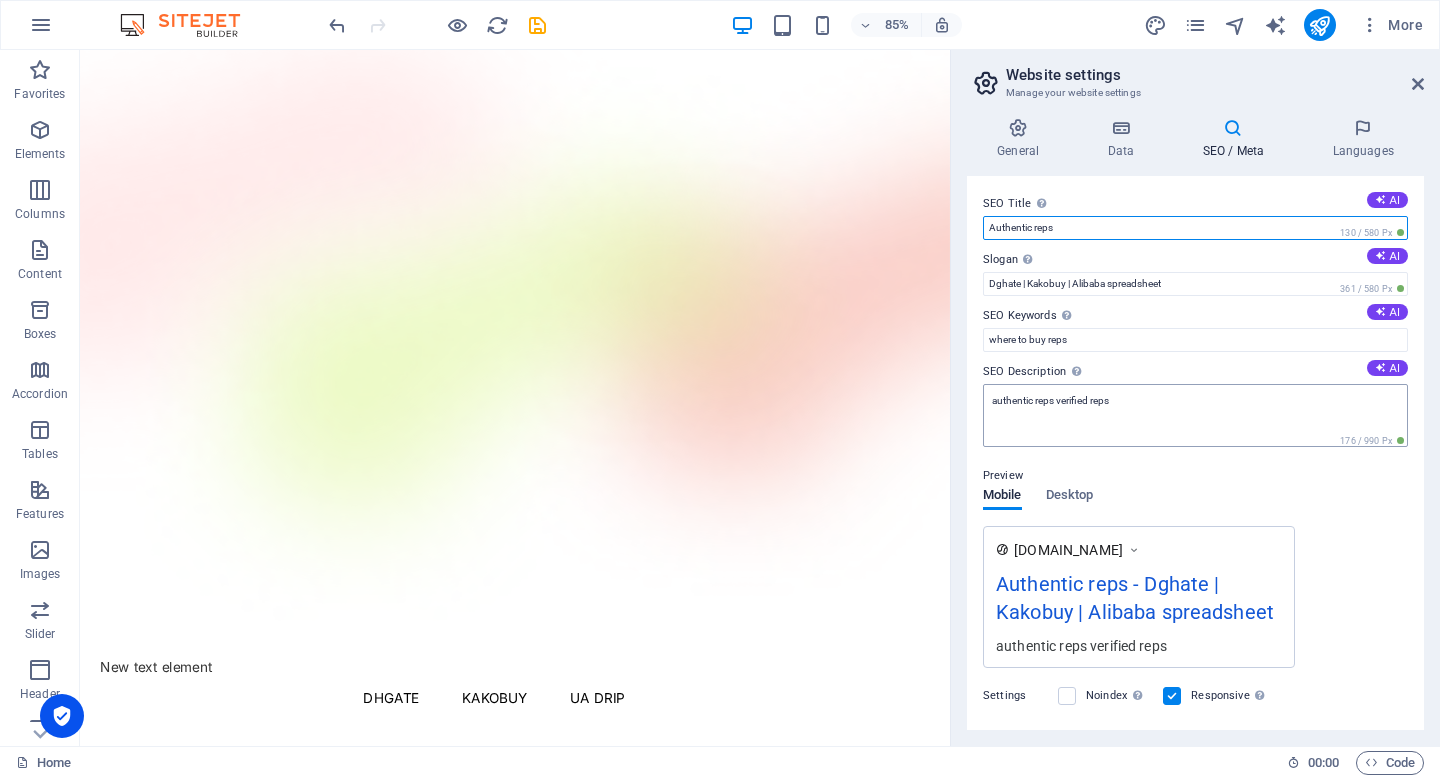 type on "Authentic reps" 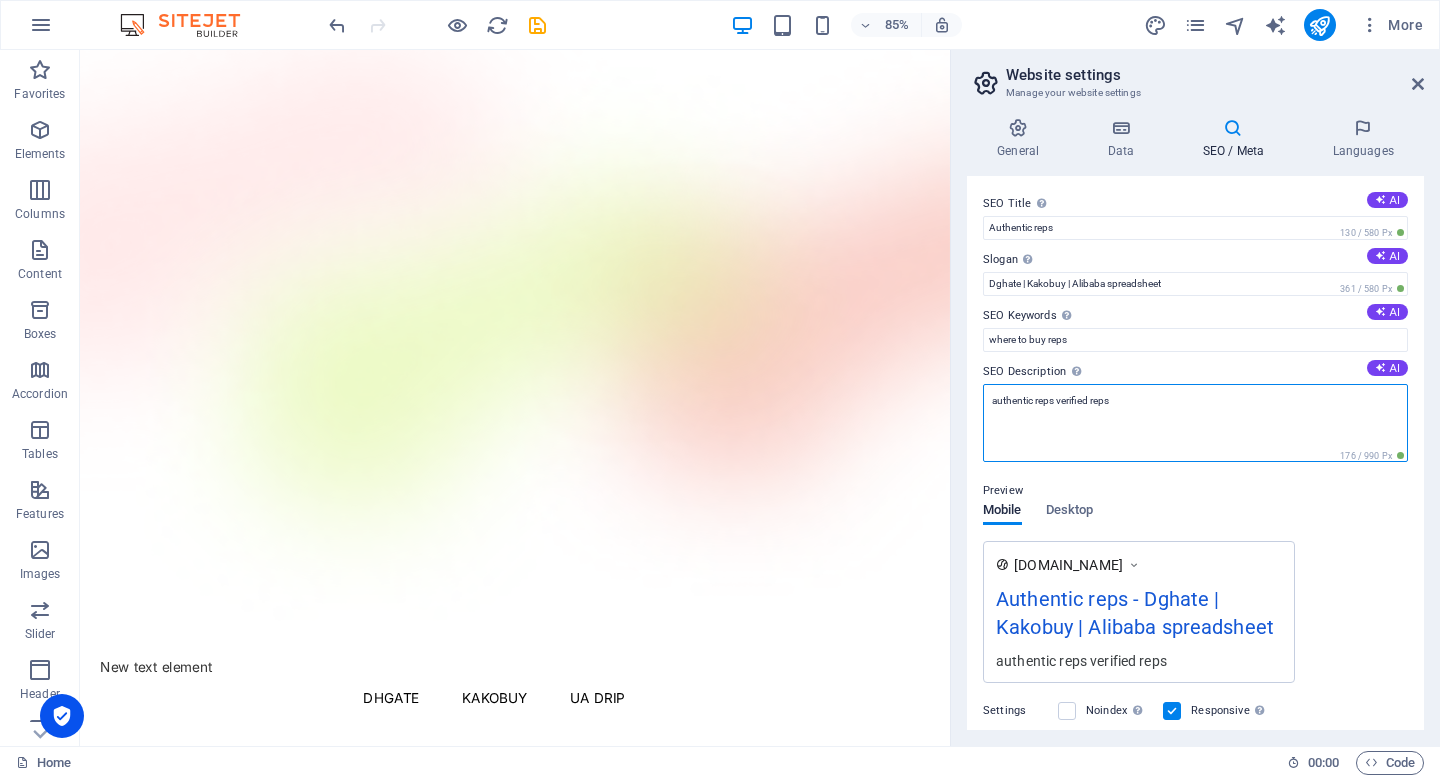 click on "authentic reps verified reps" at bounding box center (1195, 423) 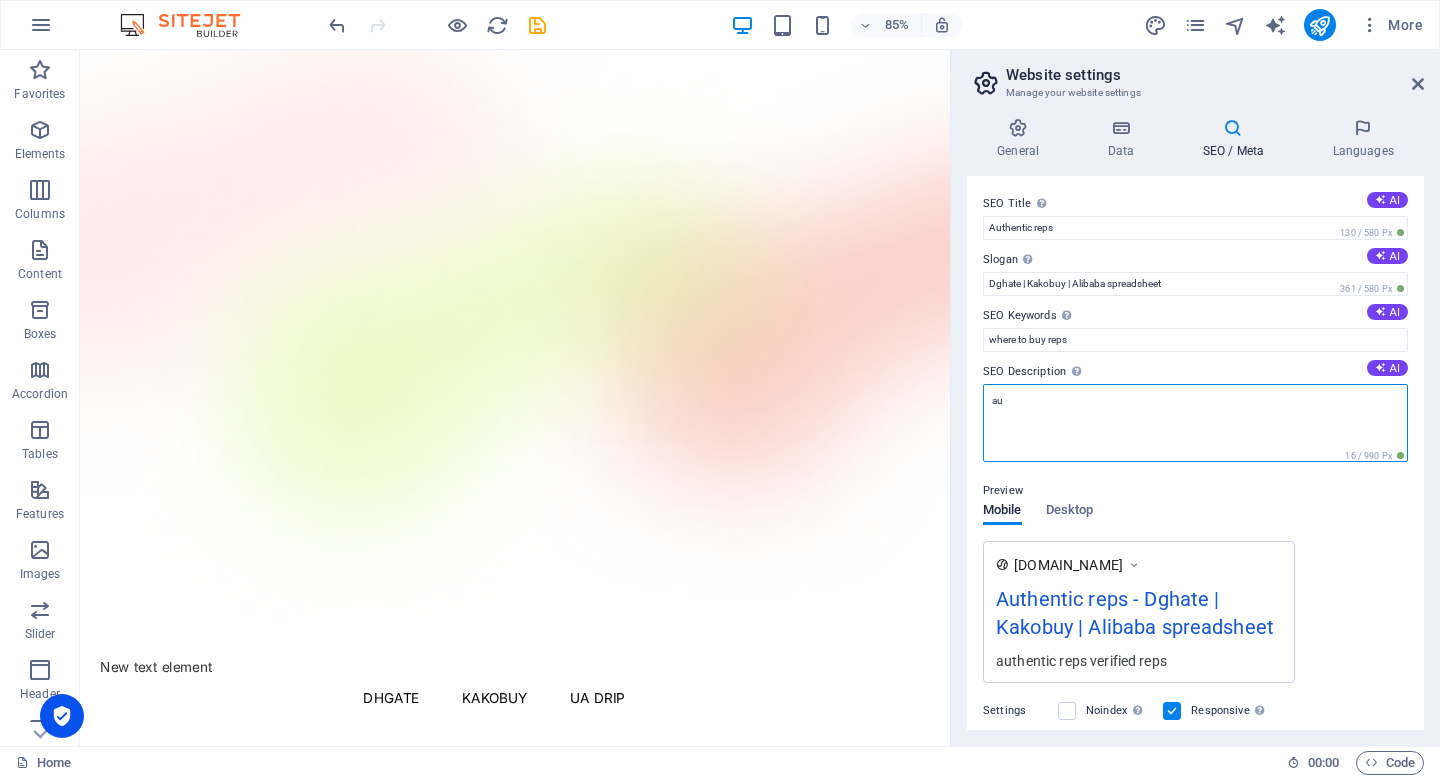 type on "a" 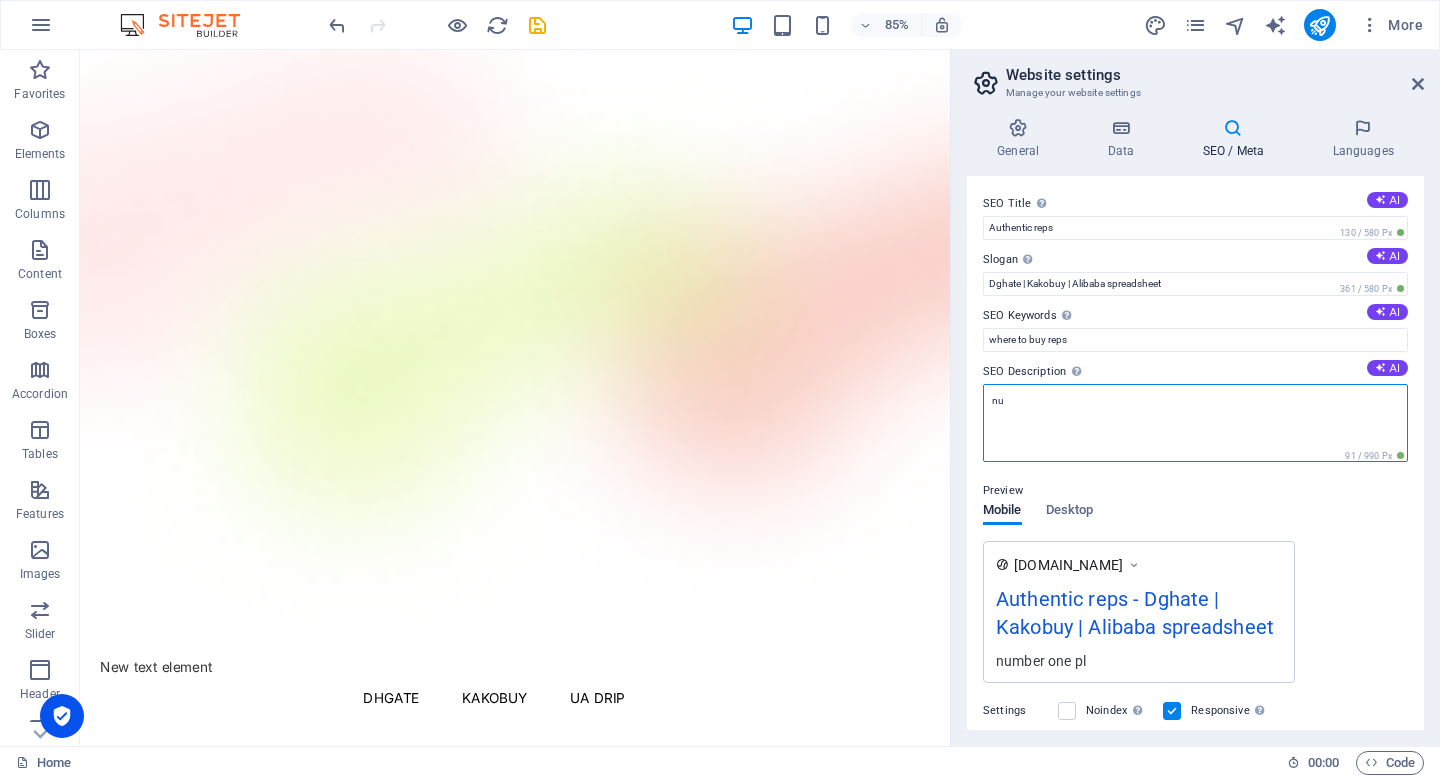 type on "n" 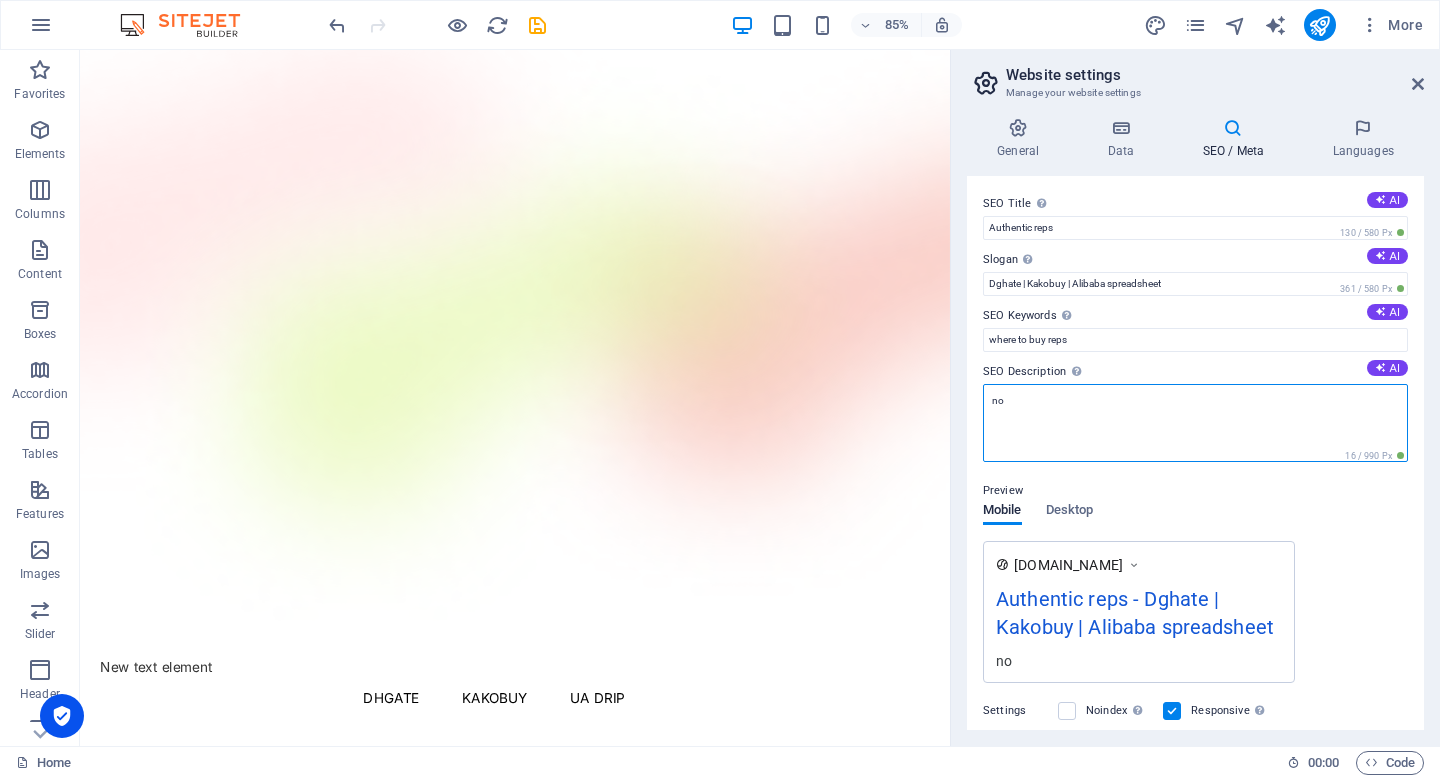 type on "n" 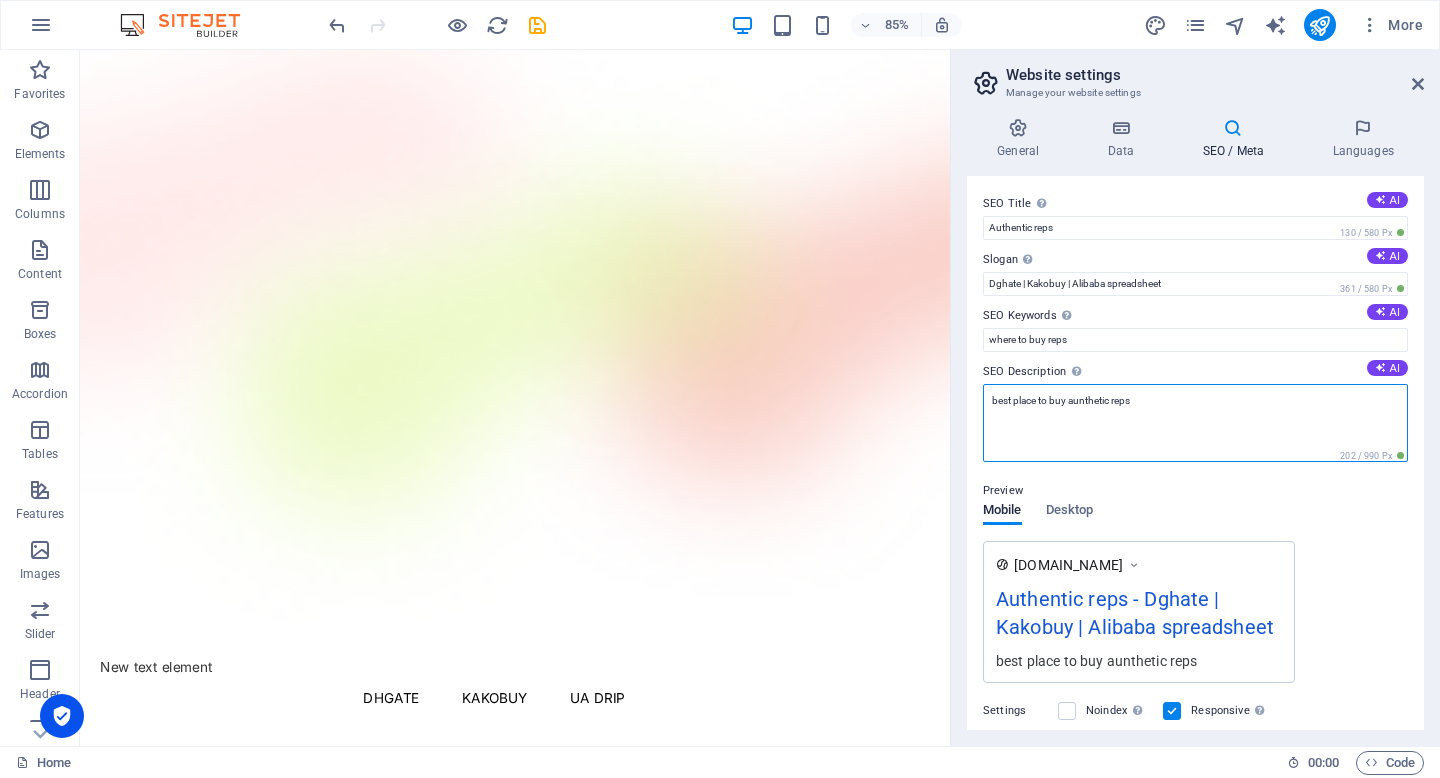 click on "best place to buy aunthetic reps" at bounding box center (1195, 423) 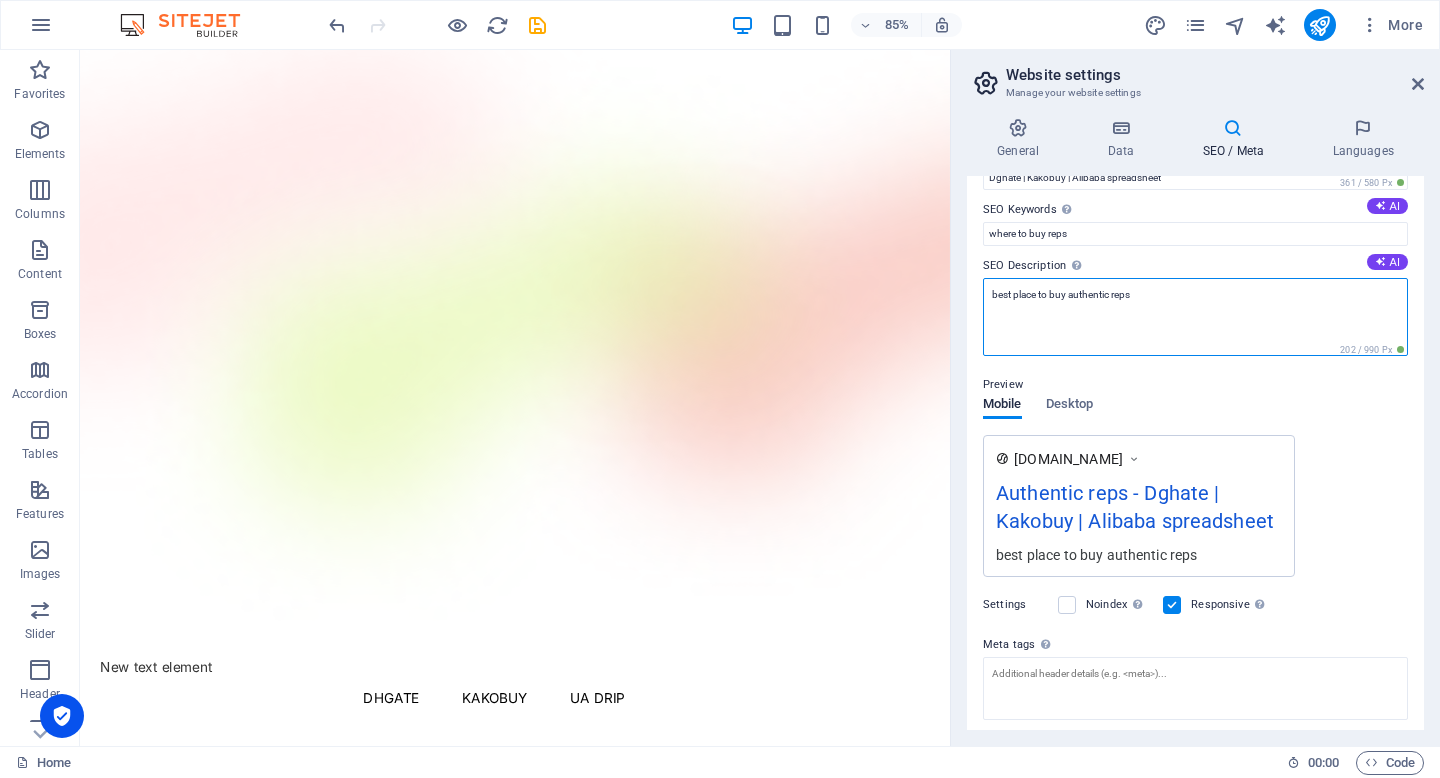 scroll, scrollTop: 0, scrollLeft: 0, axis: both 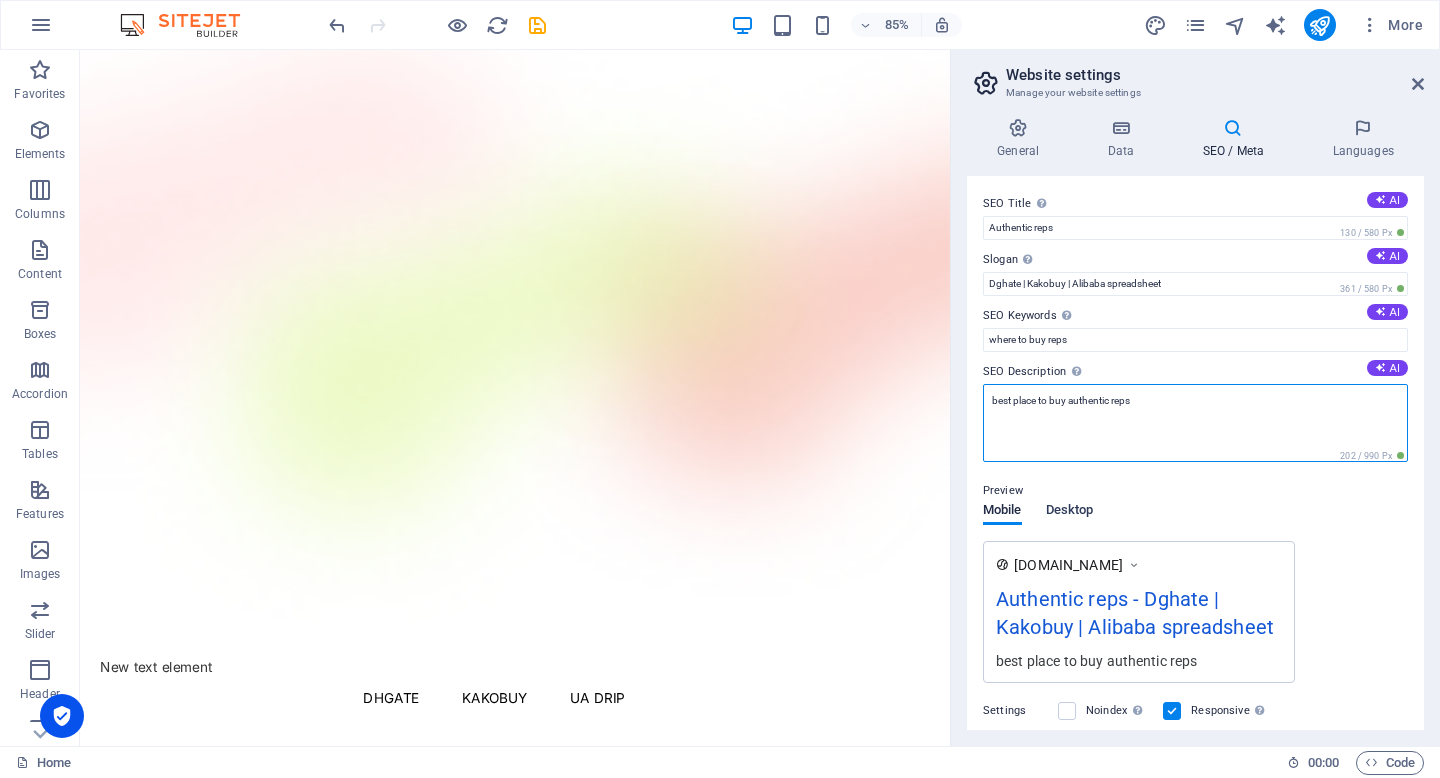 type on "best place to buy authentic reps" 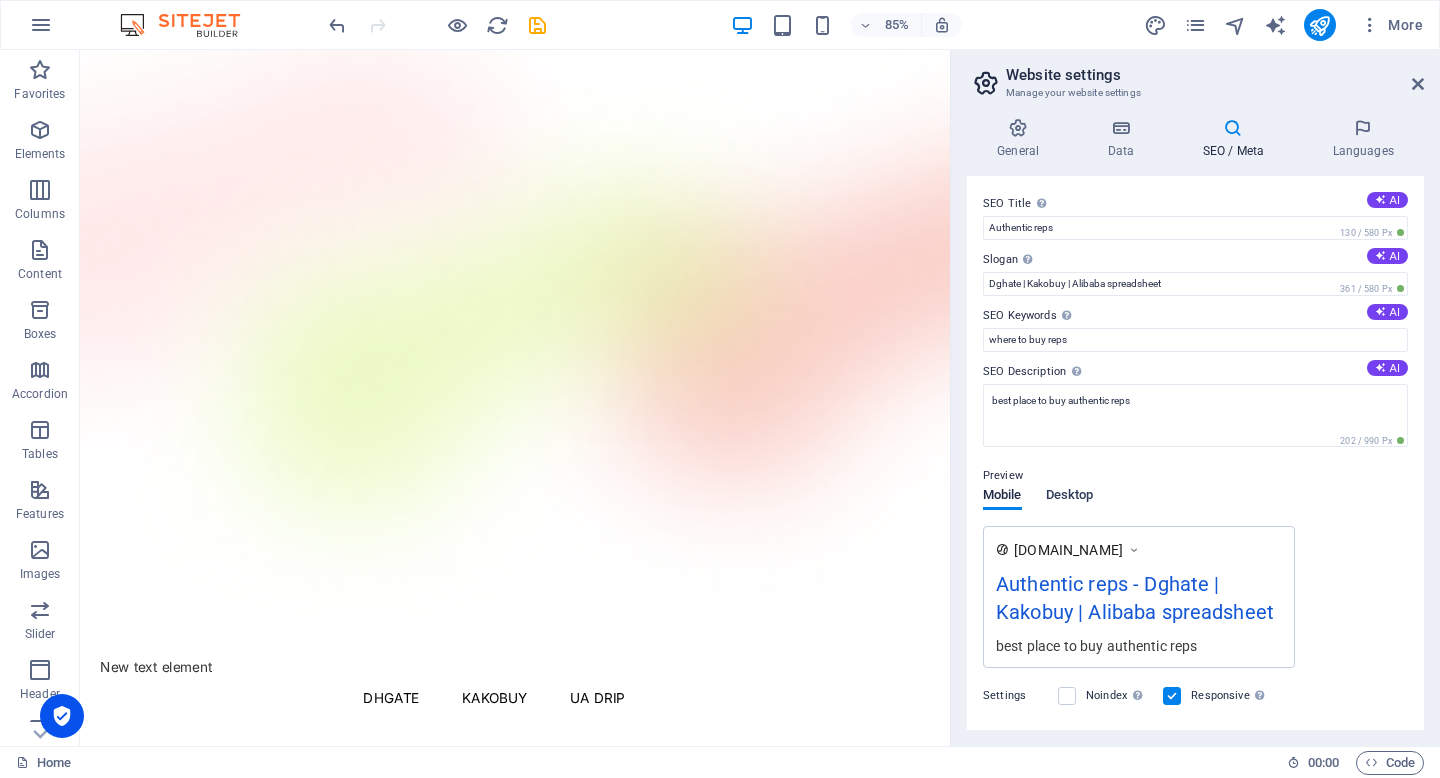 click on "Mobile Desktop" at bounding box center [1038, 507] 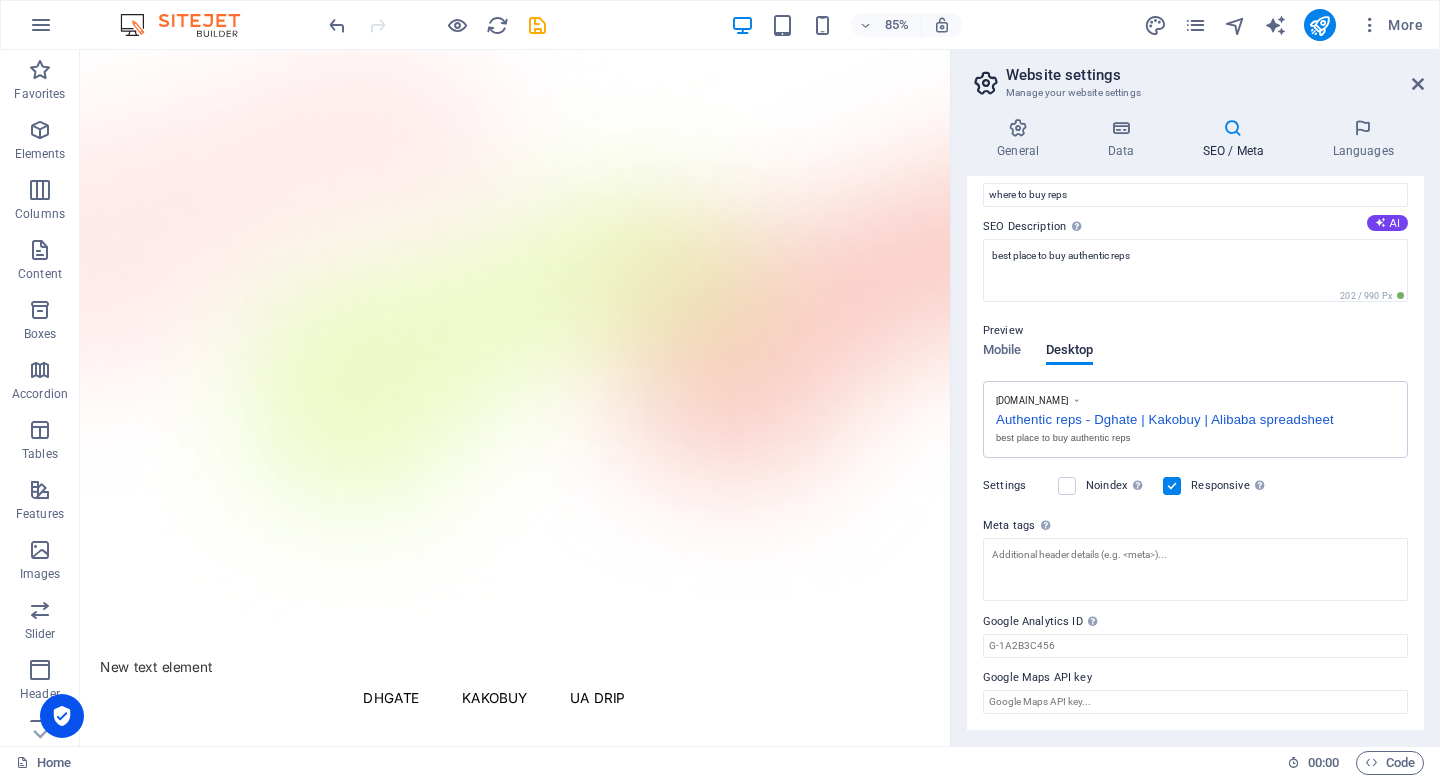 scroll, scrollTop: 0, scrollLeft: 0, axis: both 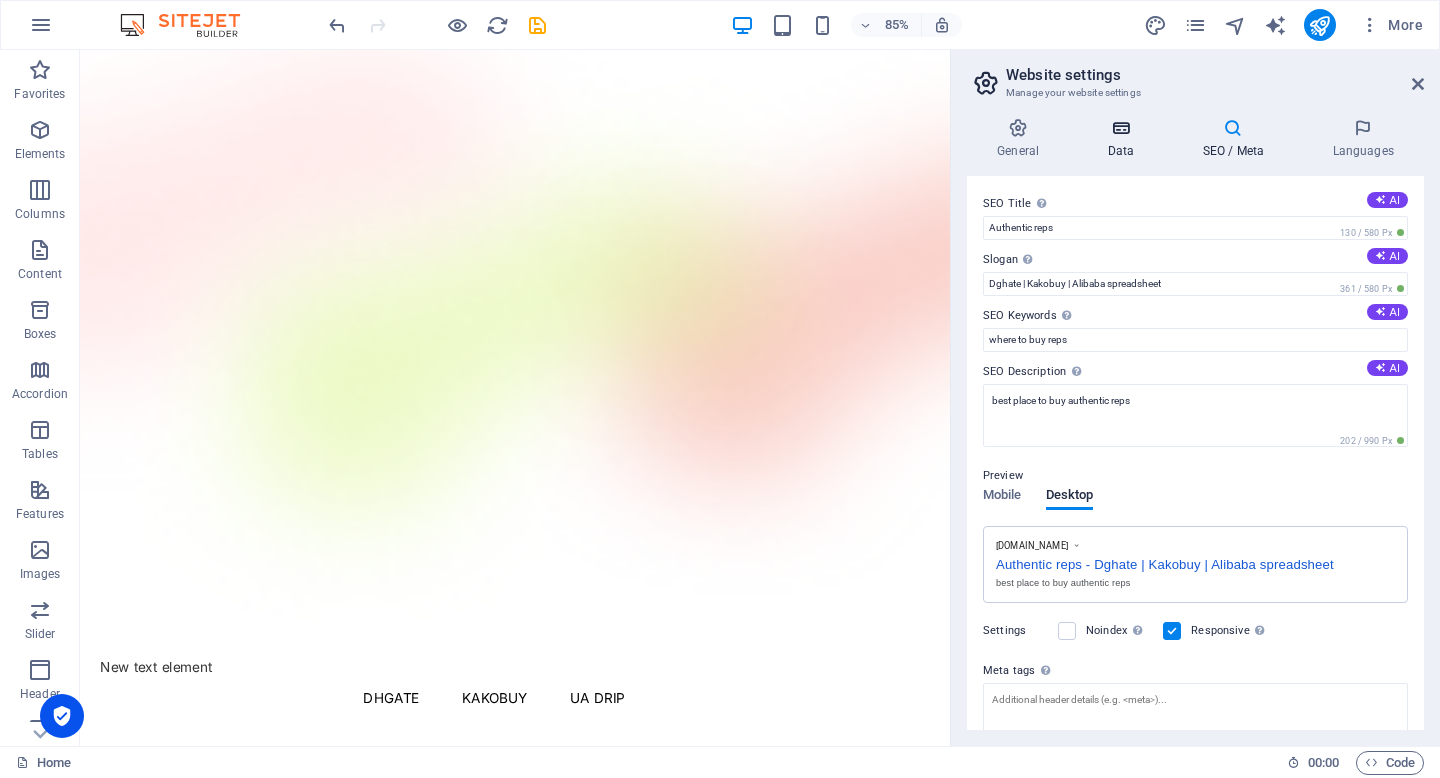click at bounding box center (1120, 128) 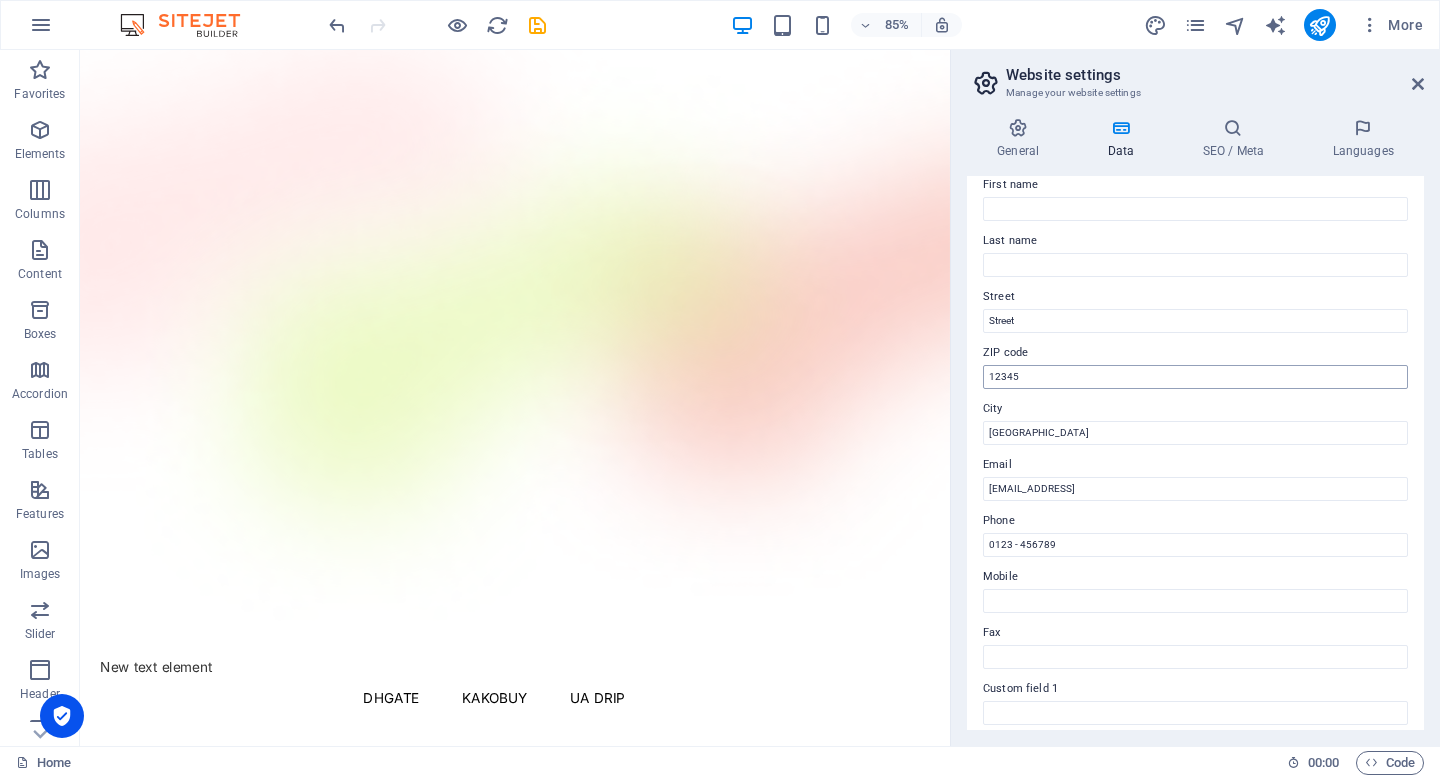 scroll, scrollTop: 0, scrollLeft: 0, axis: both 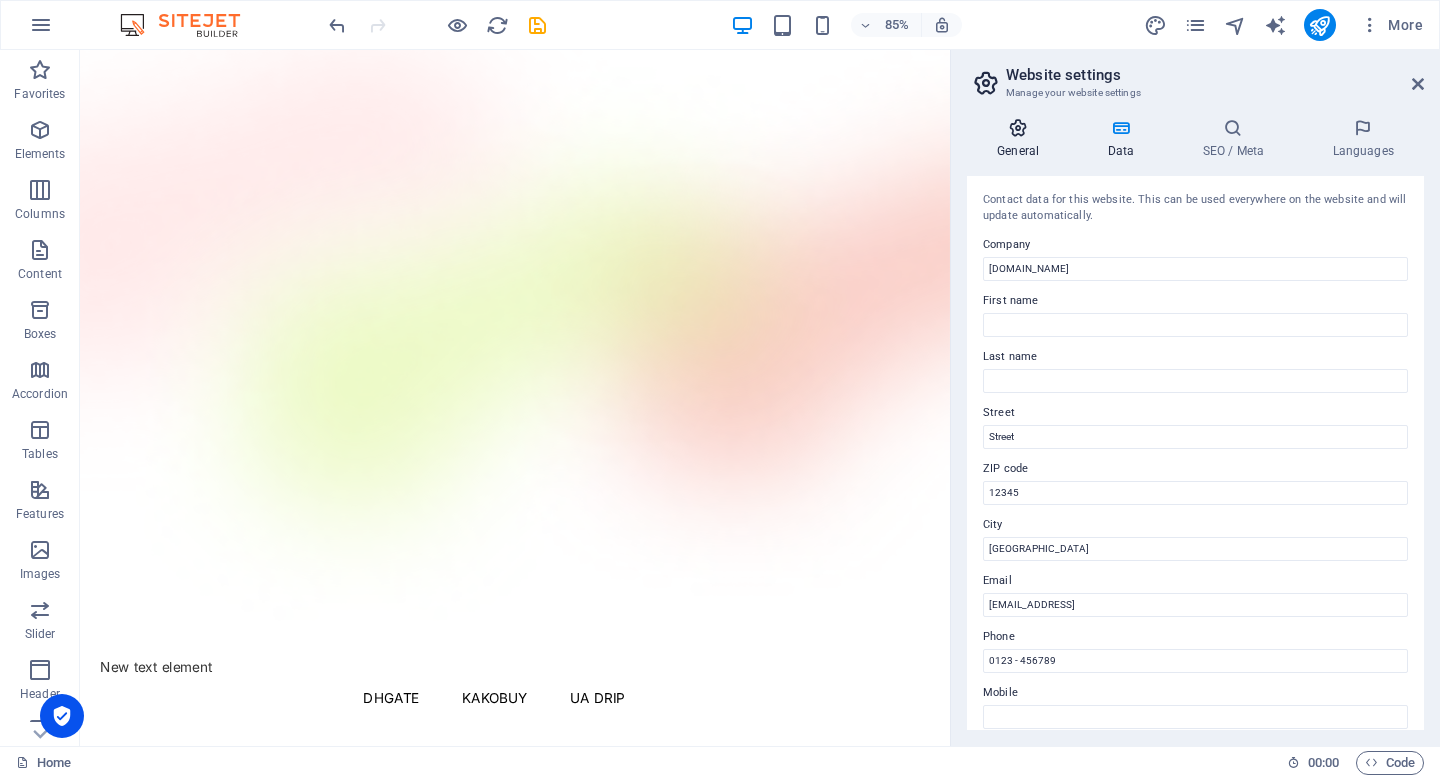 click at bounding box center (1018, 128) 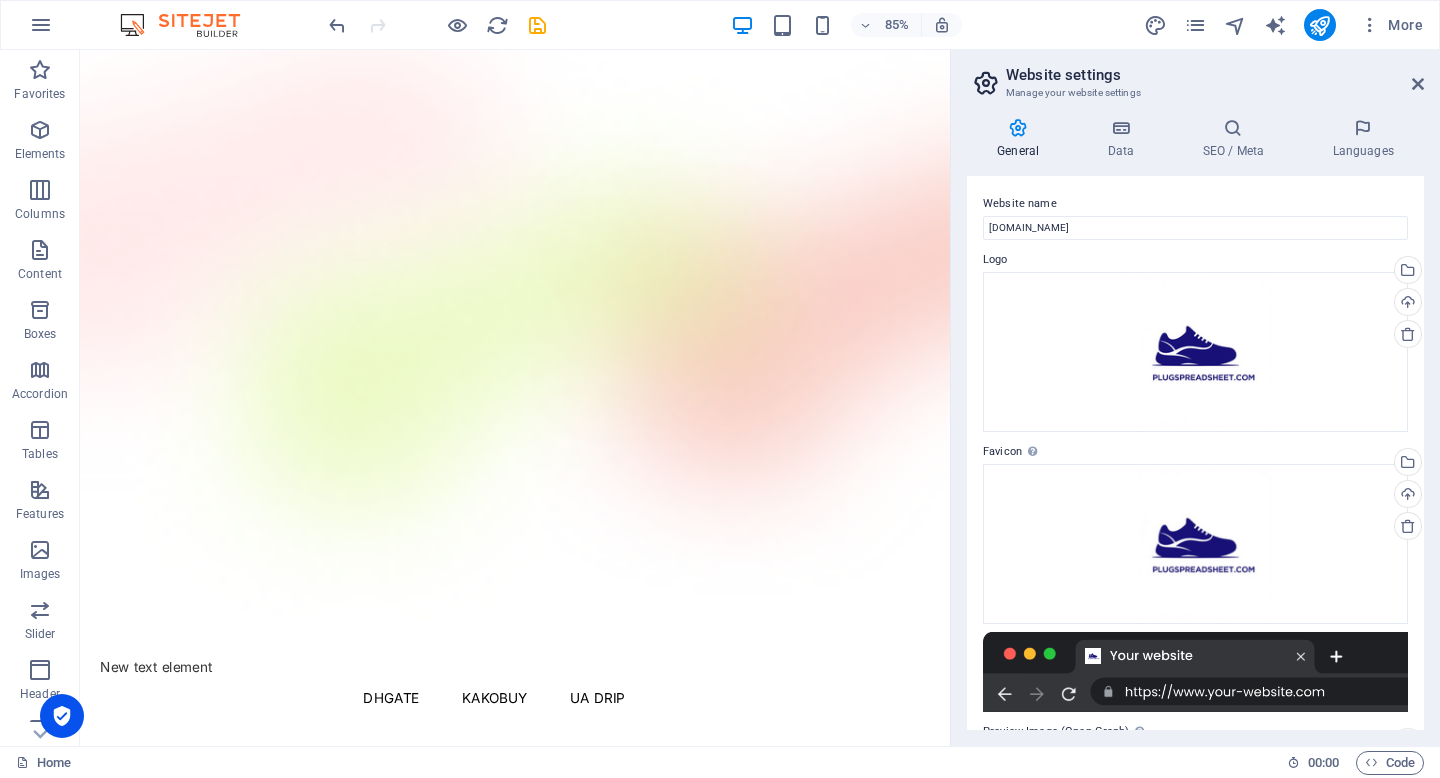 scroll, scrollTop: 429, scrollLeft: 0, axis: vertical 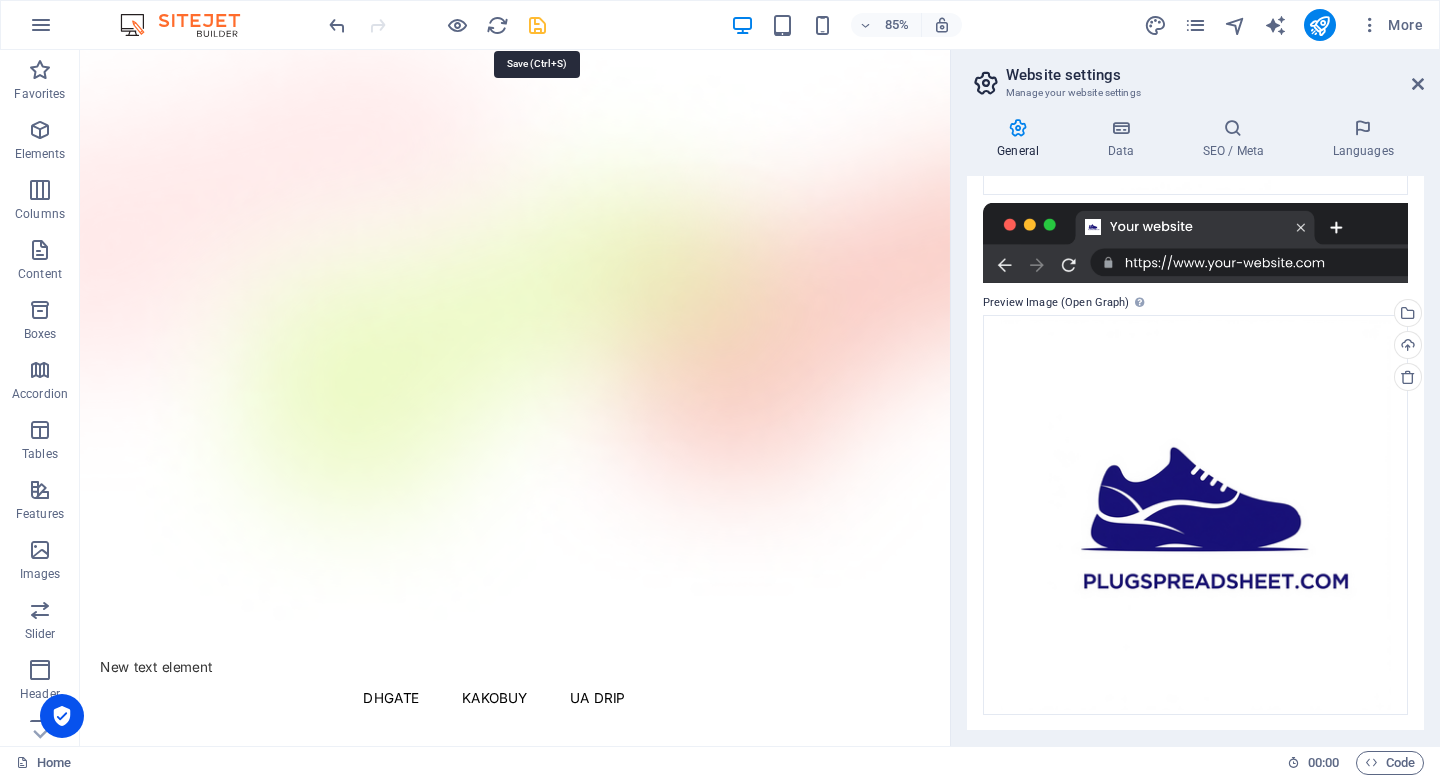click at bounding box center (537, 25) 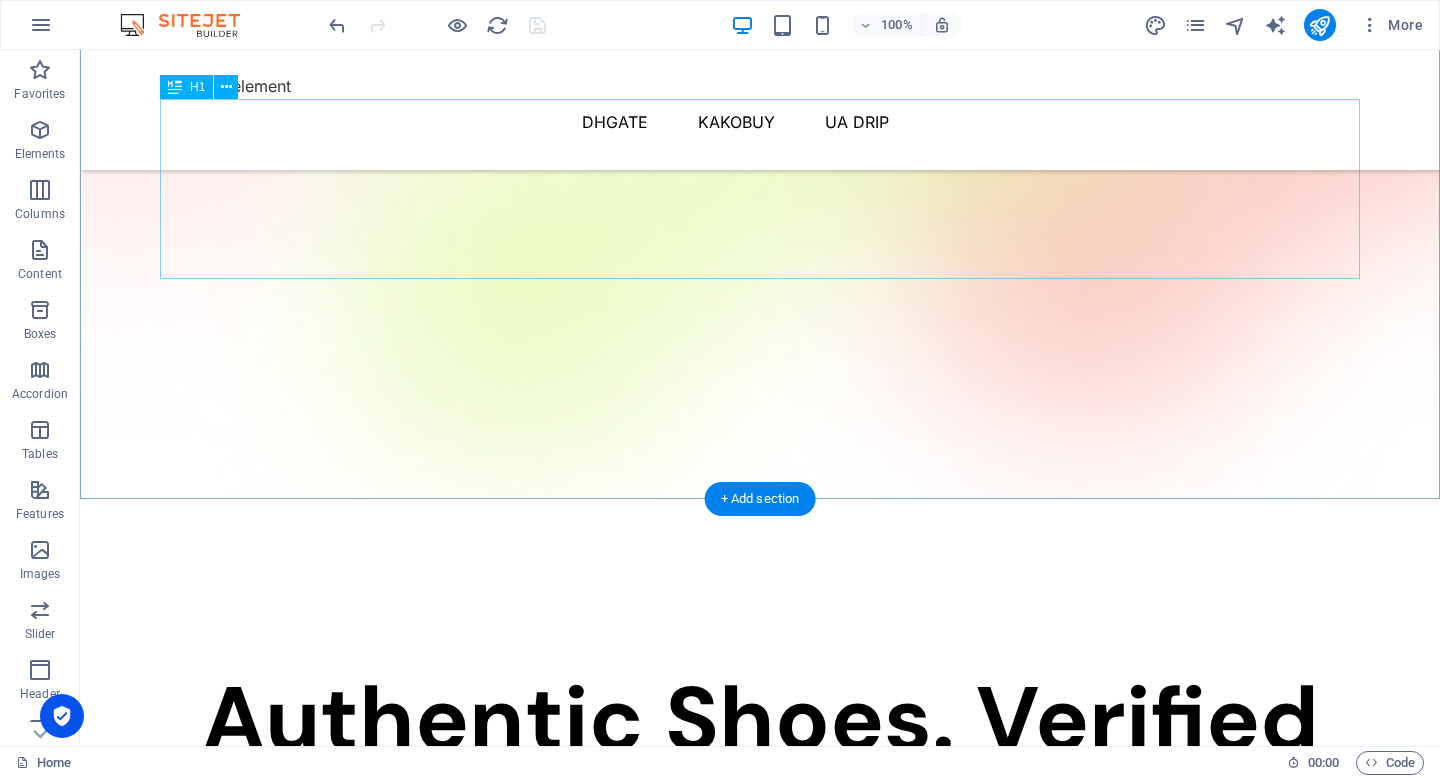 scroll, scrollTop: 0, scrollLeft: 0, axis: both 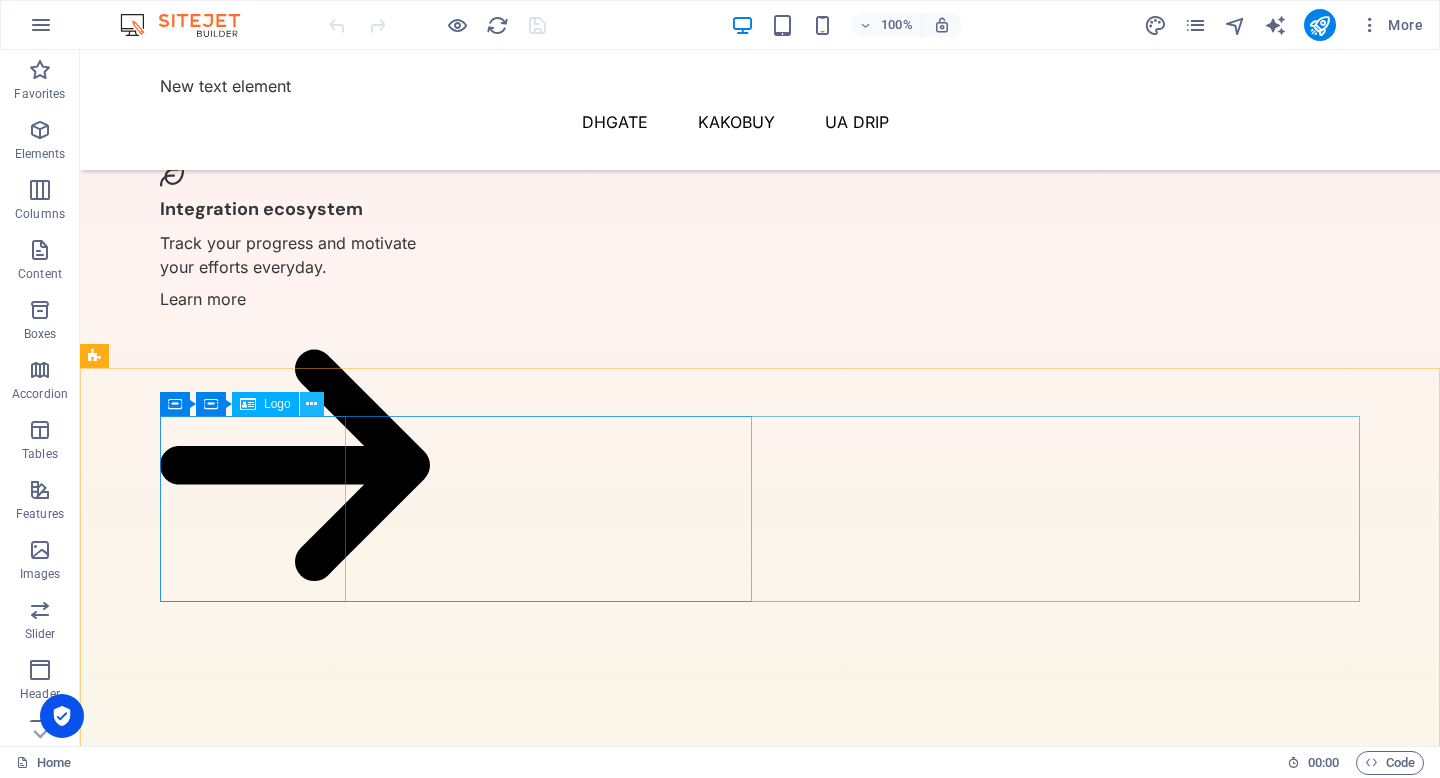 click at bounding box center [311, 404] 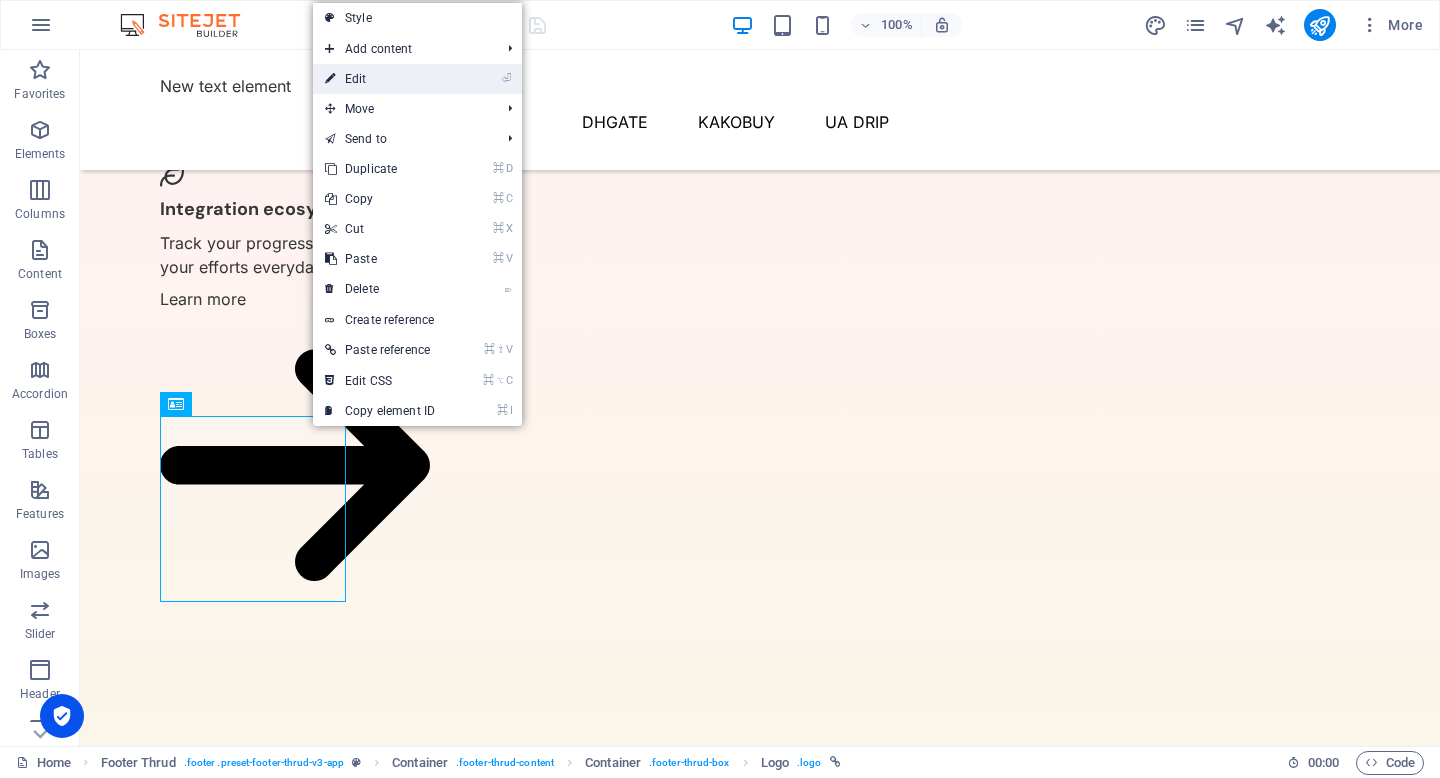 click on "⏎  Edit" at bounding box center [380, 79] 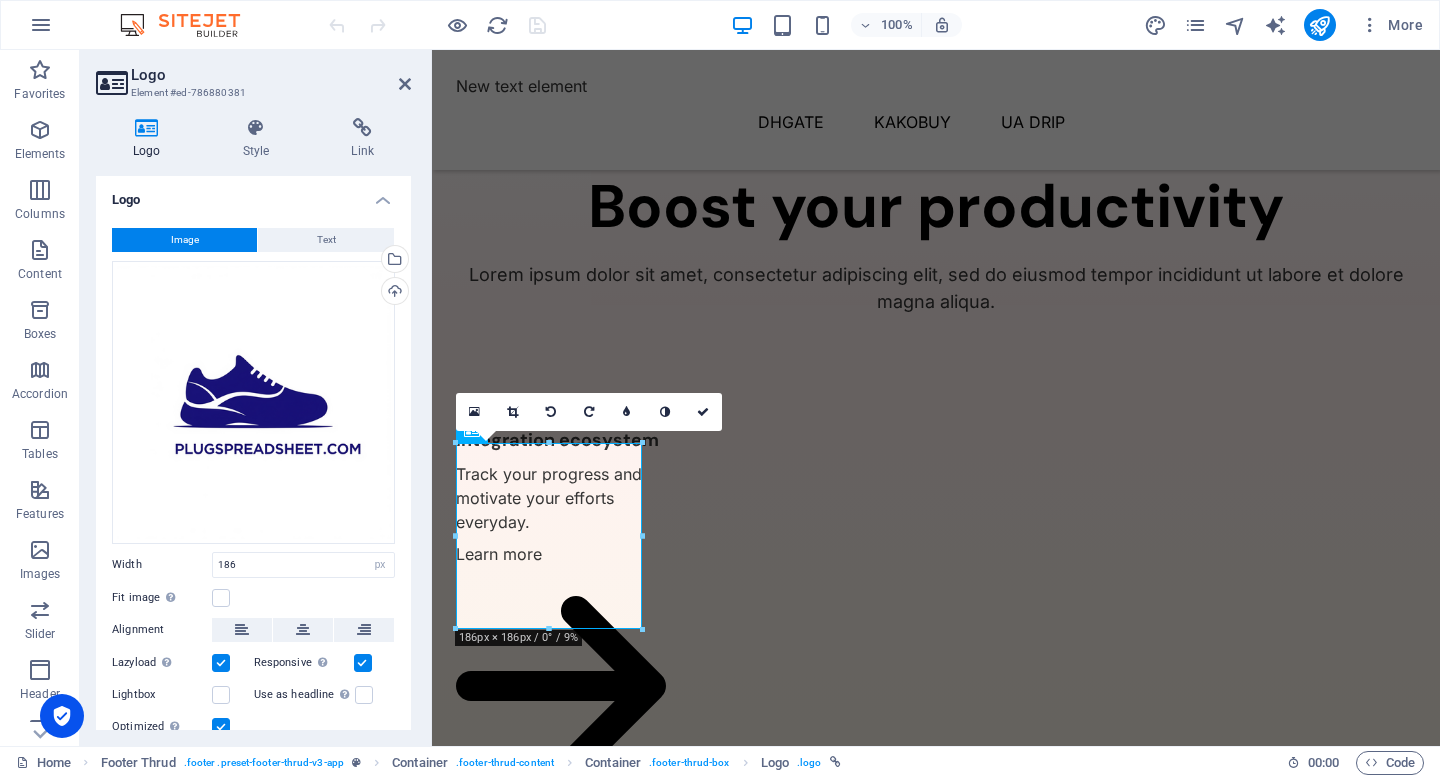 scroll, scrollTop: 1543, scrollLeft: 0, axis: vertical 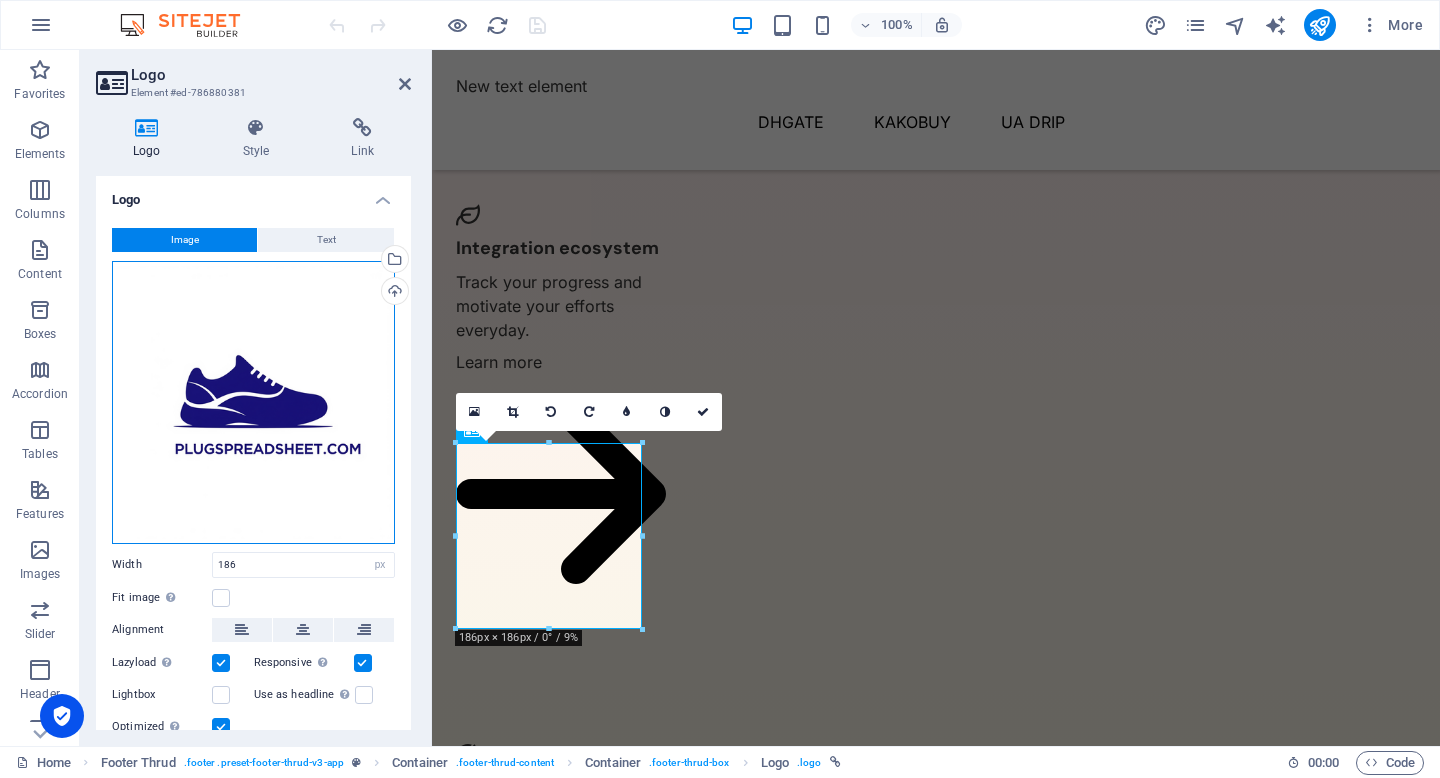 click on "Drag files here, click to choose files or select files from Files or our free stock photos & videos" at bounding box center (253, 402) 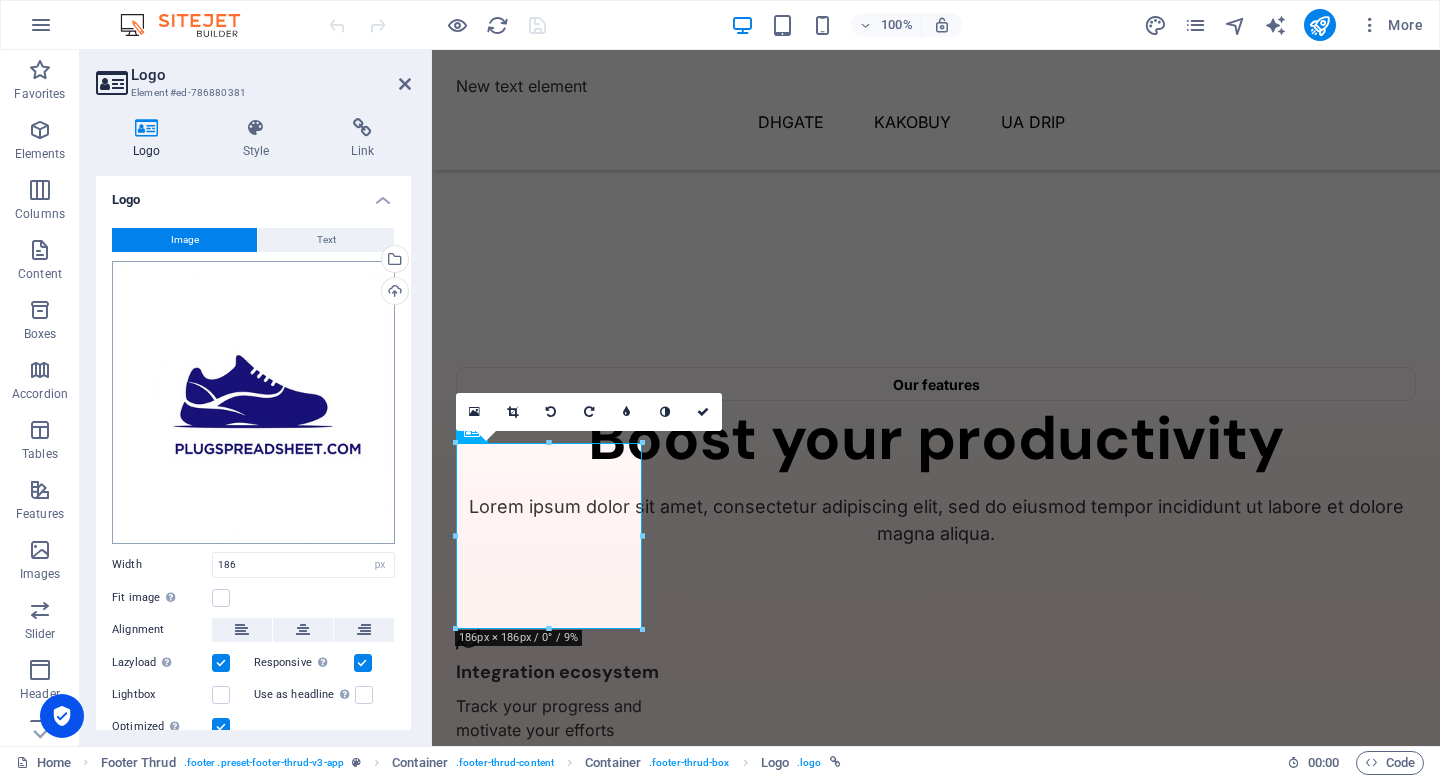 scroll, scrollTop: 1370, scrollLeft: 0, axis: vertical 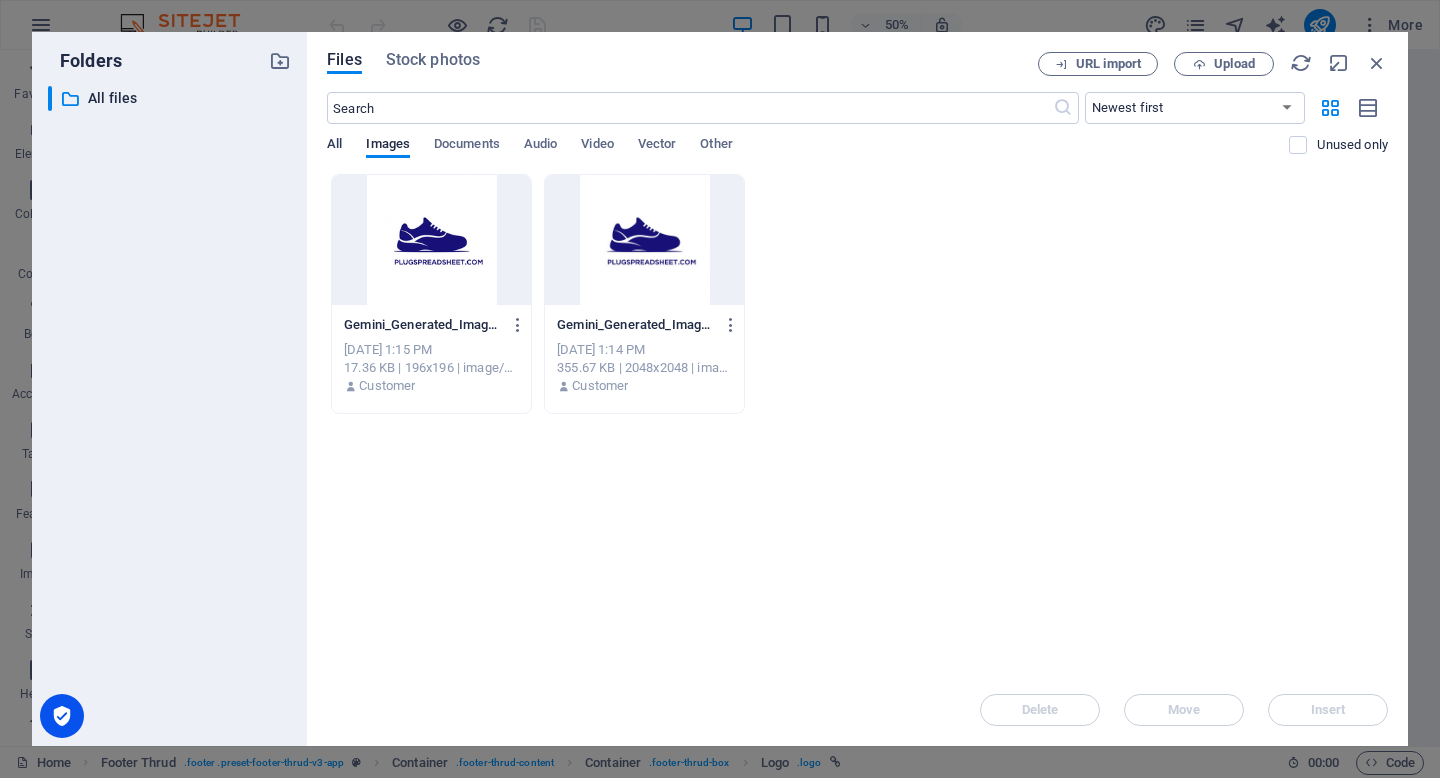 click on "All" at bounding box center (334, 146) 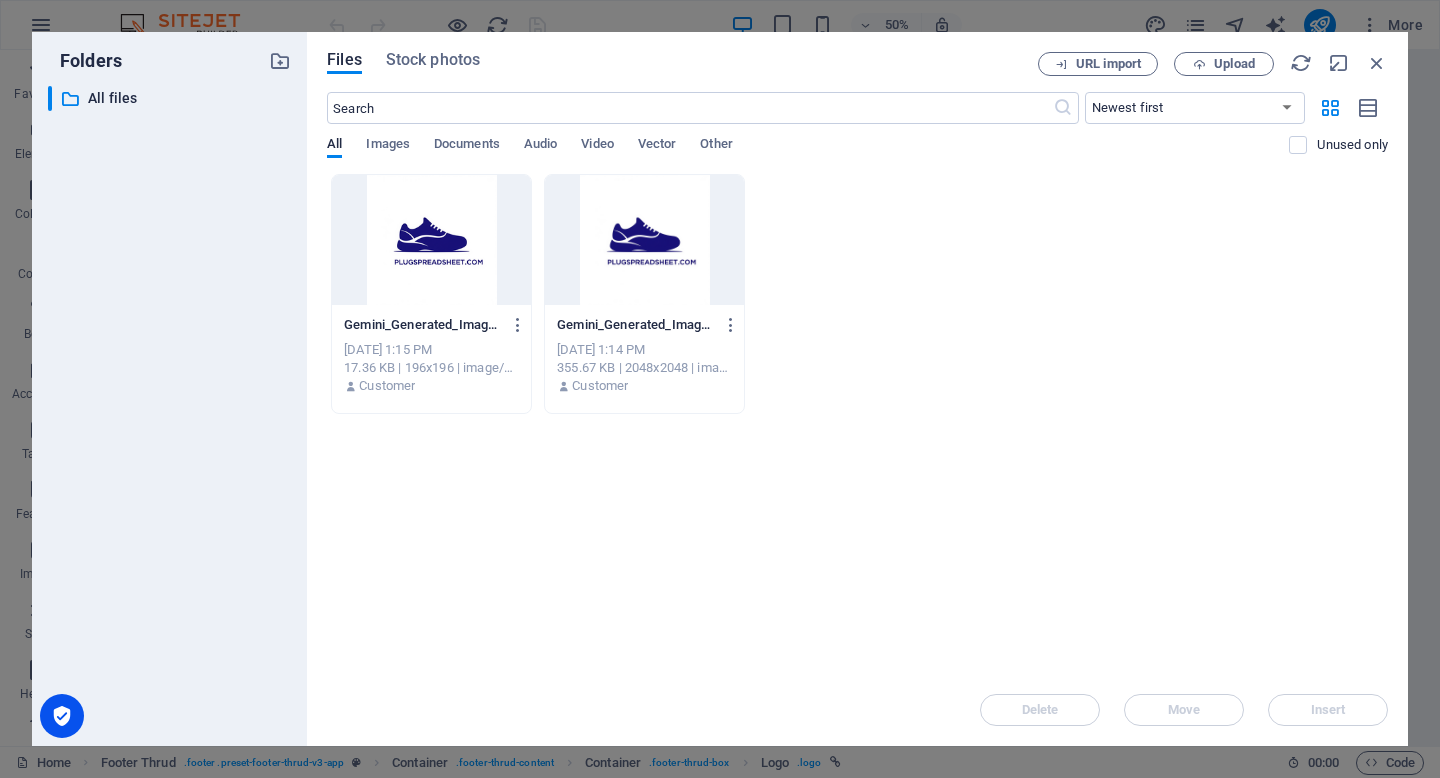 click on "Folders ​ All files All files Files Stock photos URL import Upload ​ Newest first Oldest first Name (A-Z) Name (Z-A) Size (0-9) Size (9-0) Resolution (0-9) Resolution (9-0) All Images Documents Audio Video Vector Other Unused only Drop files here to upload them instantly Gemini_Generated_Image_d5zfxud5zfxud5zf-IJvDn_5M-rcfD_vnkLqSwA-P9zKkwyYZwf5j8vw_tUlVw.png Gemini_Generated_Image_d5zfxud5zfxud5zf-IJvDn_5M-rcfD_vnkLqSwA-P9zKkwyYZwf5j8vw_tUlVw.png [DATE] 1:15 PM 17.36 KB | 196x196 | image/png Customer Gemini_Generated_Image_d5zfxud5zfxud5zf-IJvDn_5M-rcfD_vnkLqSwA.png Gemini_Generated_Image_d5zfxud5zfxud5zf-IJvDn_5M-rcfD_vnkLqSwA.png [DATE] 1:14 PM 355.67 KB | 2048x2048 | image/png Customer Delete Move Insert" at bounding box center (720, 389) 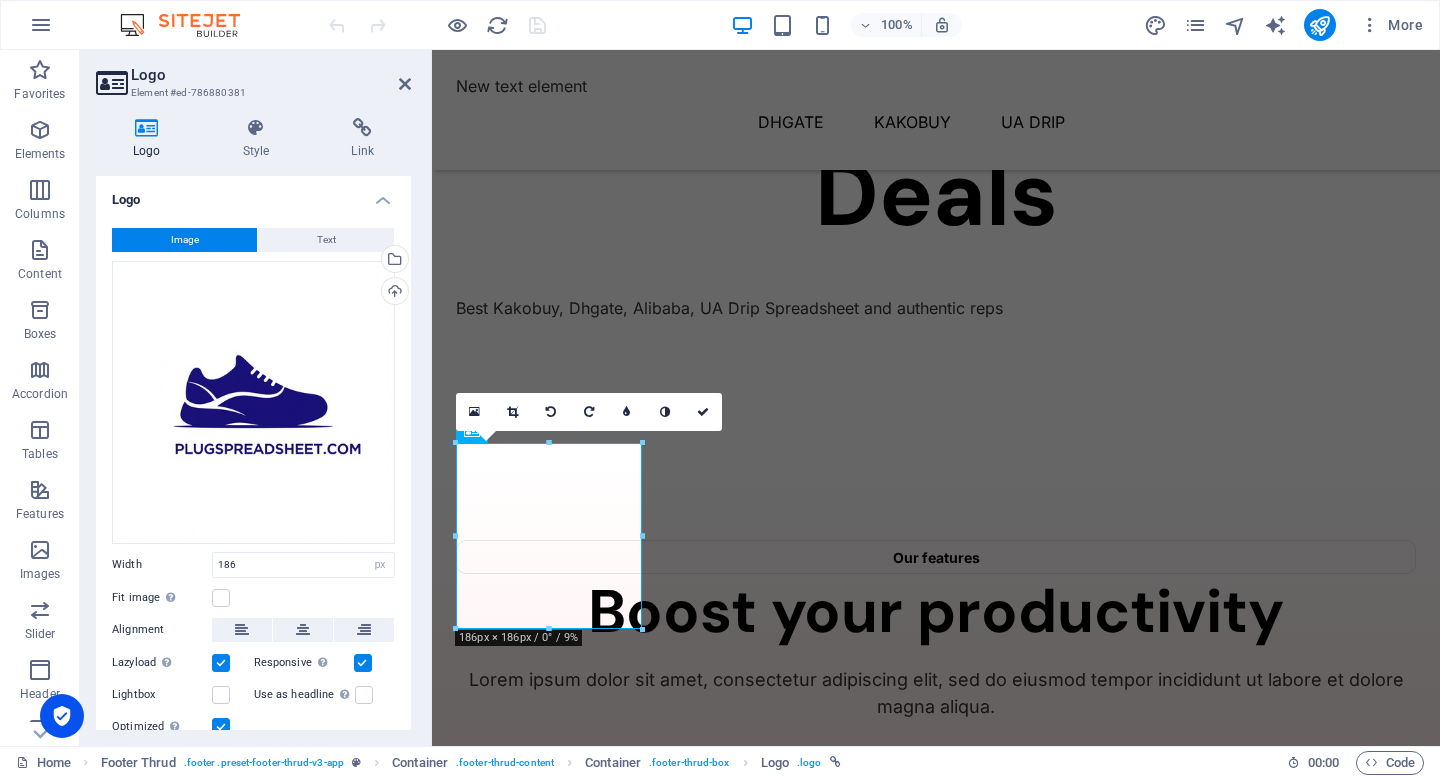 scroll, scrollTop: 1543, scrollLeft: 0, axis: vertical 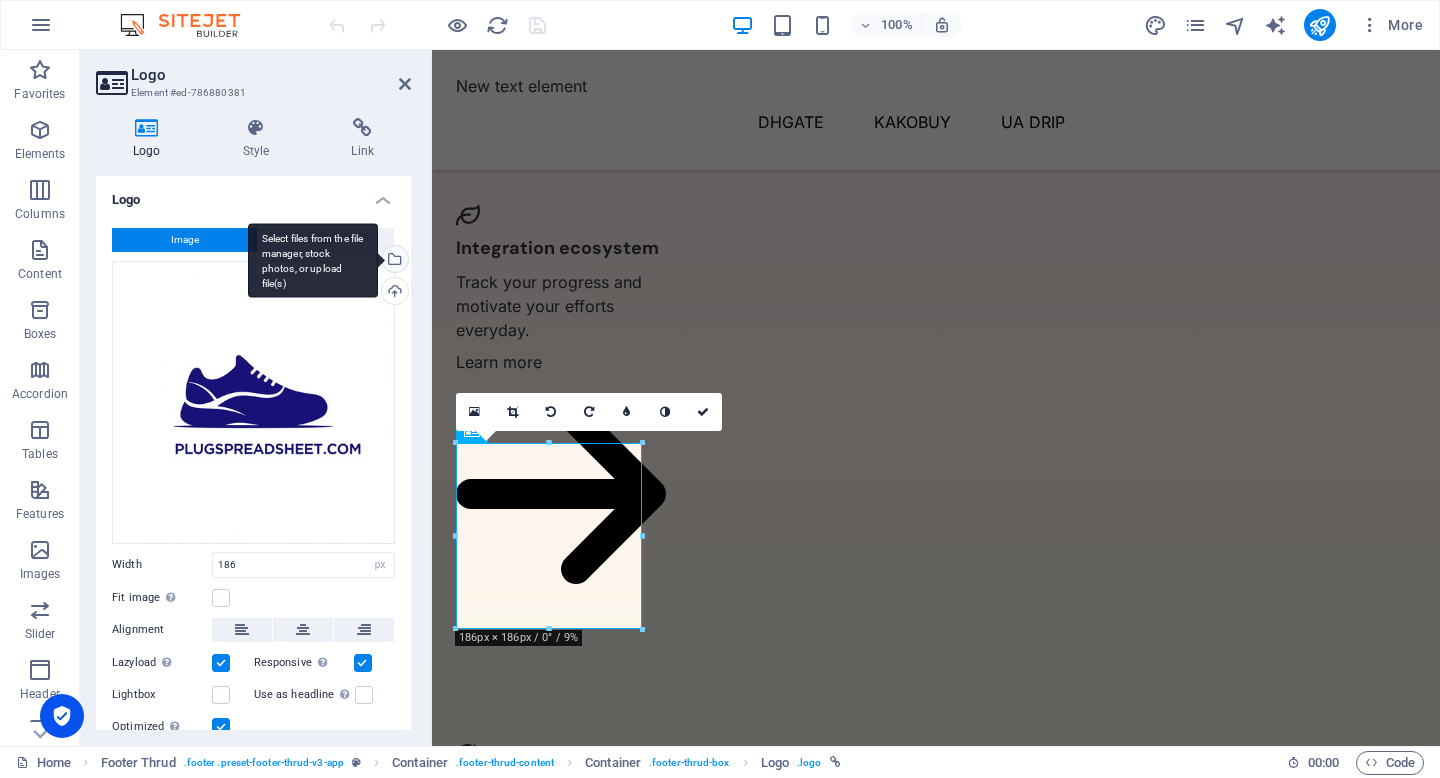 click on "Select files from the file manager, stock photos, or upload file(s)" at bounding box center [393, 261] 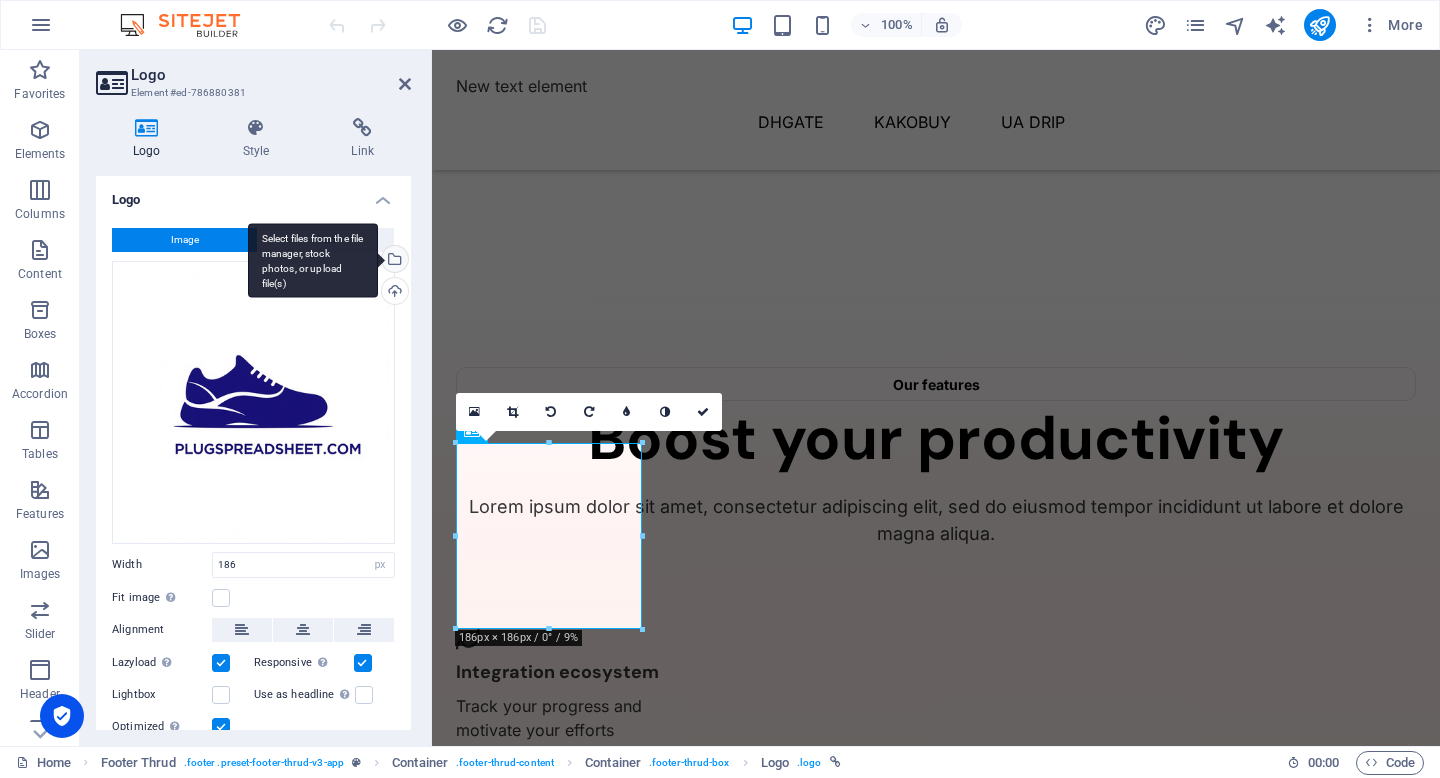 scroll, scrollTop: 1370, scrollLeft: 0, axis: vertical 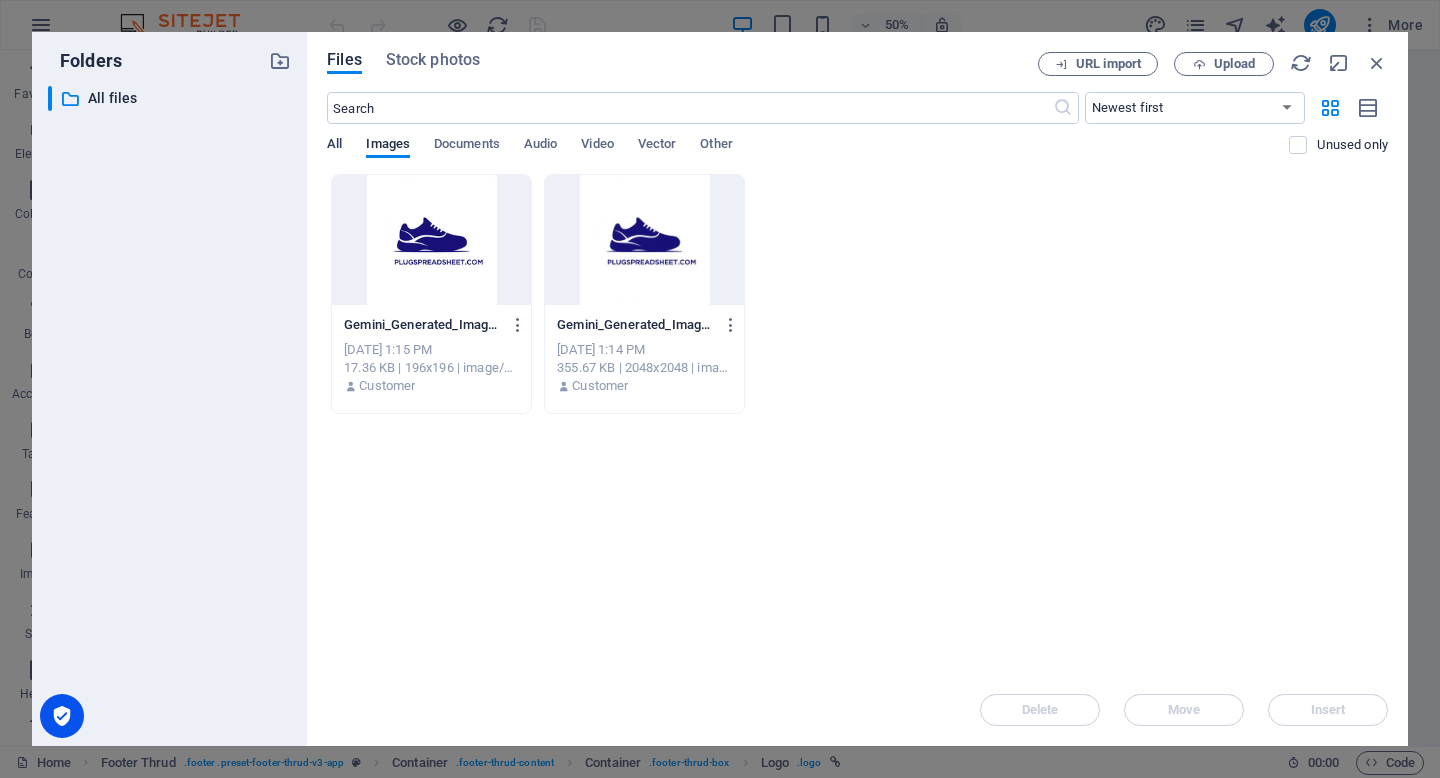 click on "All" at bounding box center [334, 146] 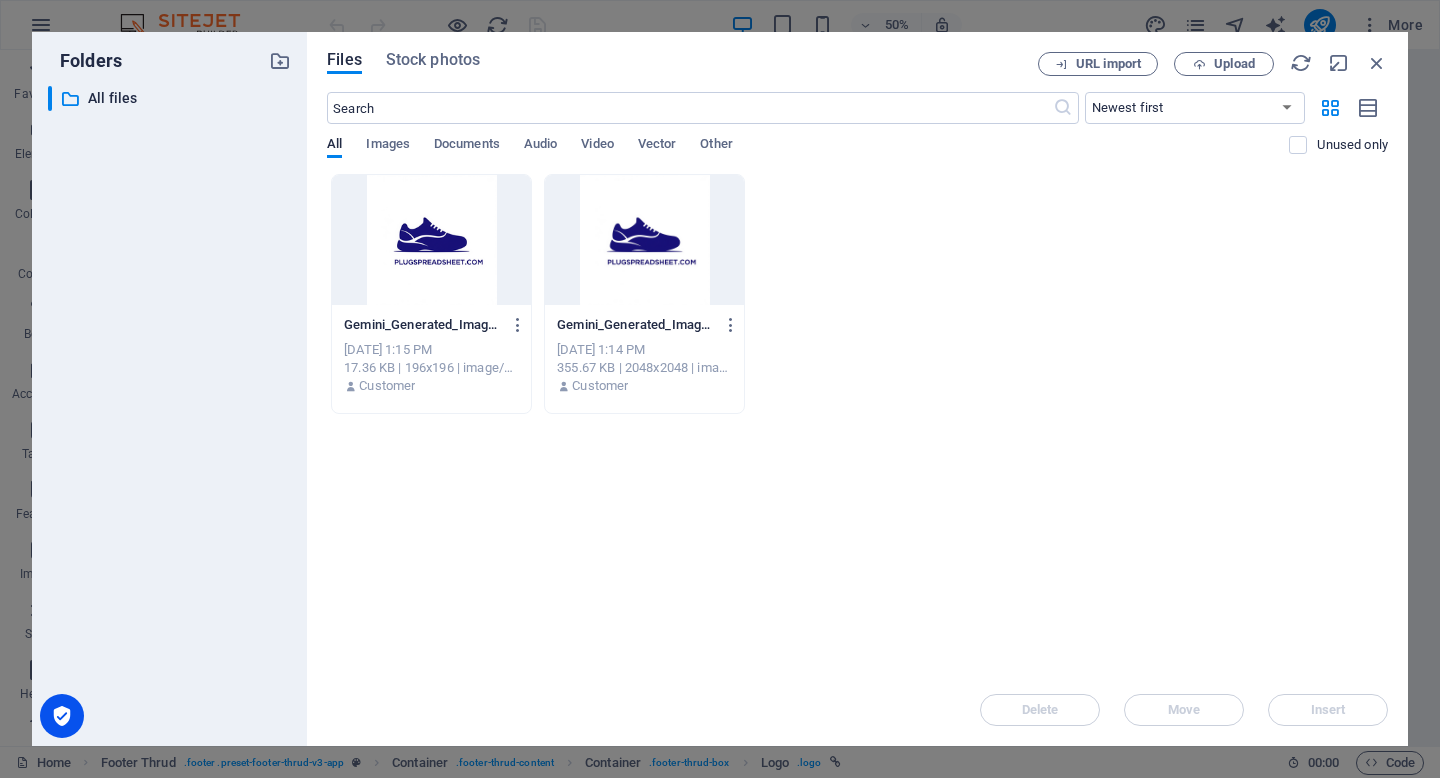 click on "​ Newest first Oldest first Name (A-Z) Name (Z-A) Size (0-9) Size (9-0) Resolution (0-9) Resolution (9-0) All Images Documents Audio Video Vector Other Unused only" at bounding box center (857, 133) 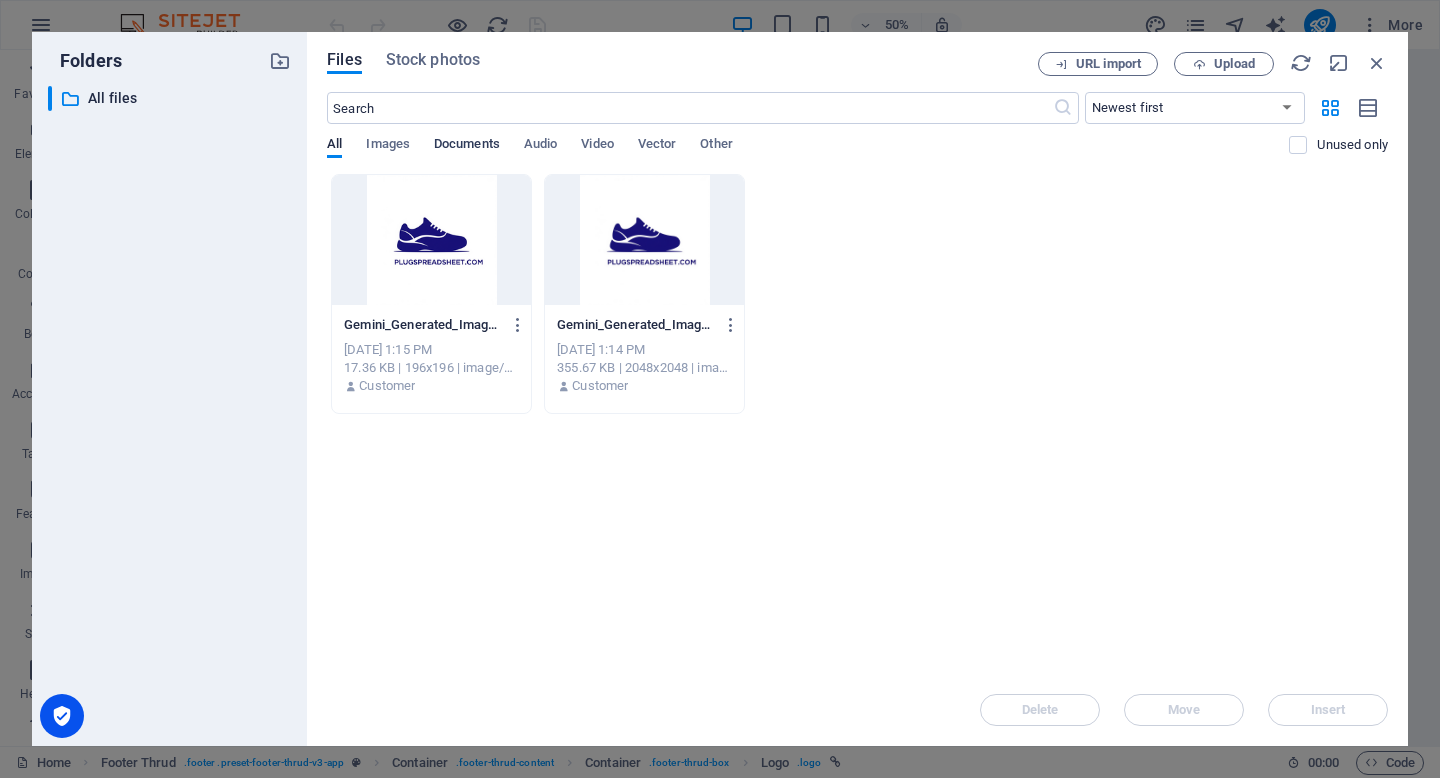 click on "Documents" at bounding box center (467, 146) 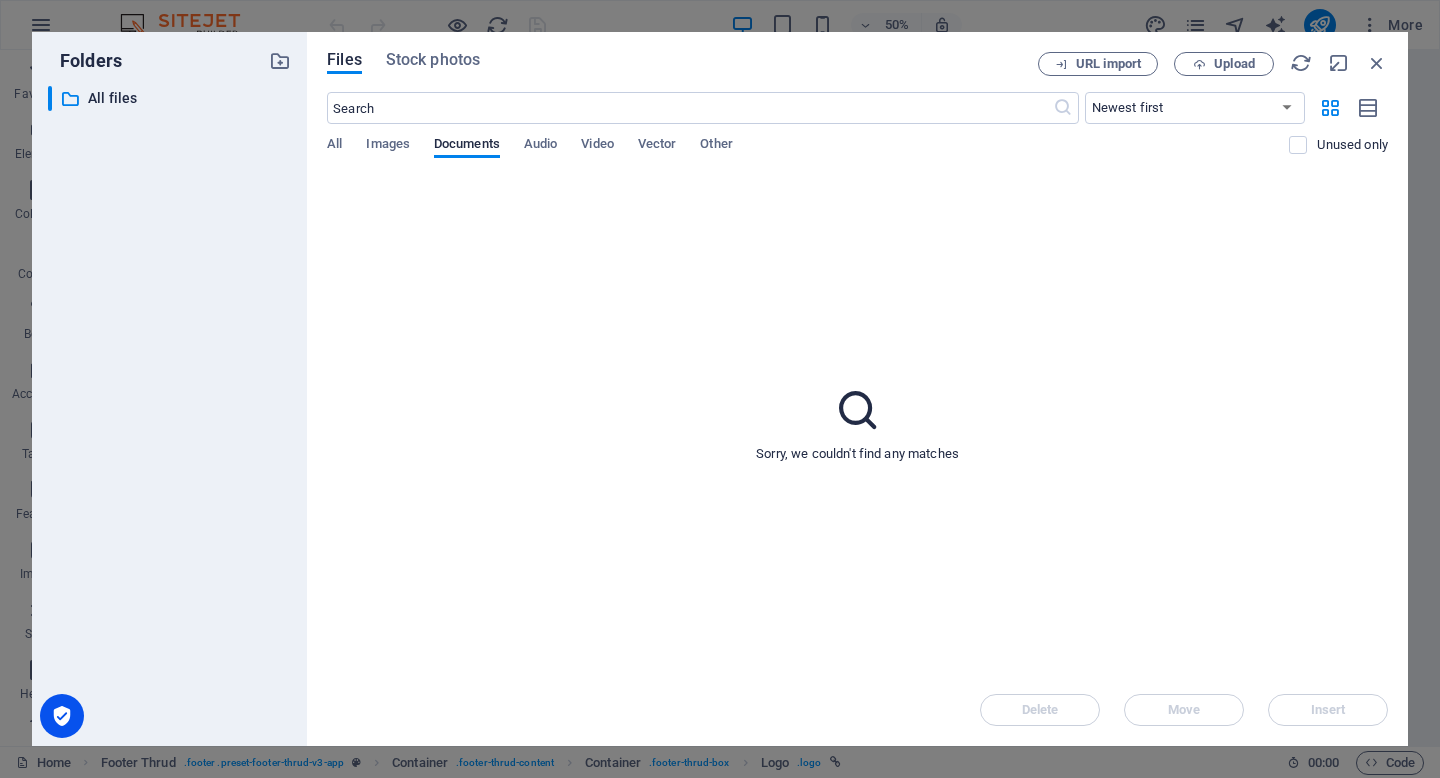 click on "All Images Documents Audio Video Vector Other" at bounding box center [808, 155] 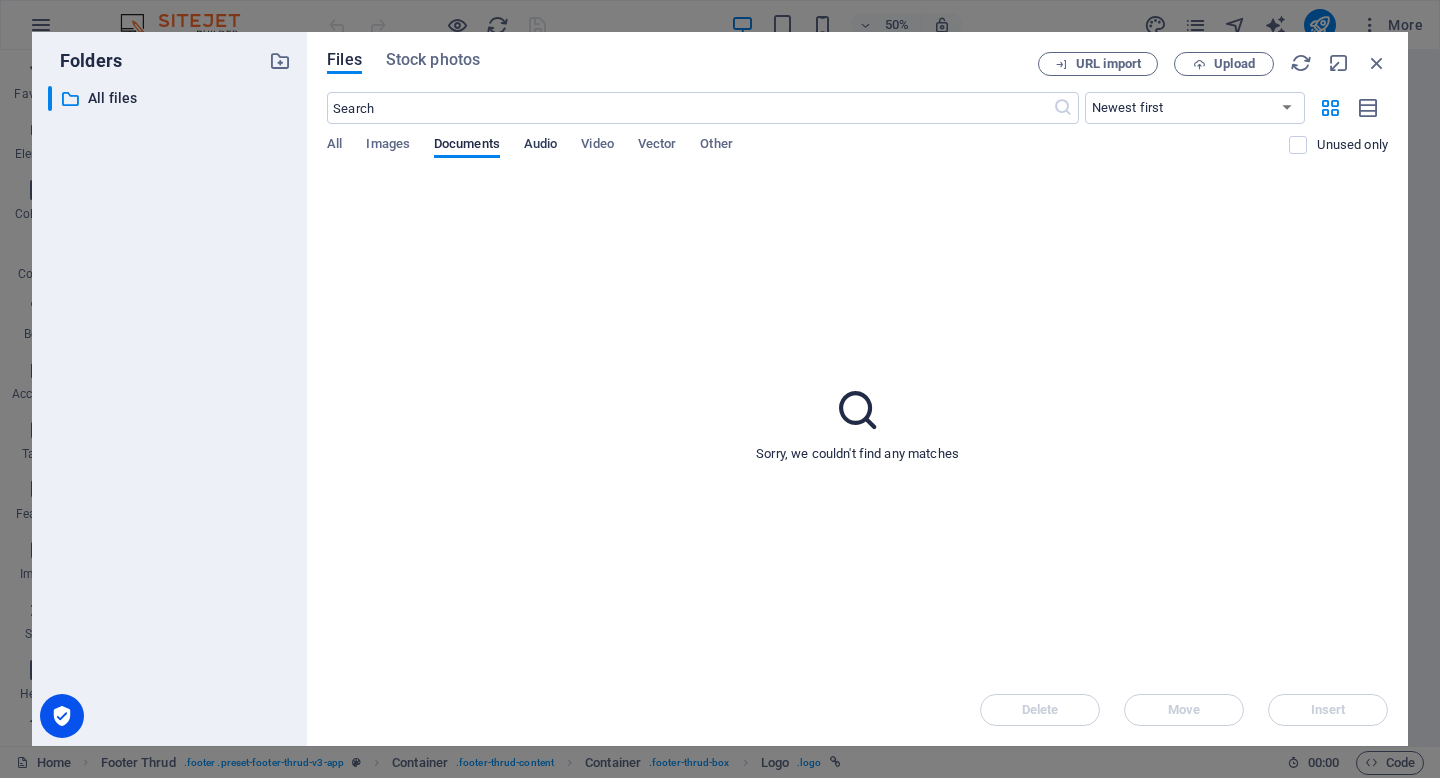 click on "Audio" at bounding box center [540, 146] 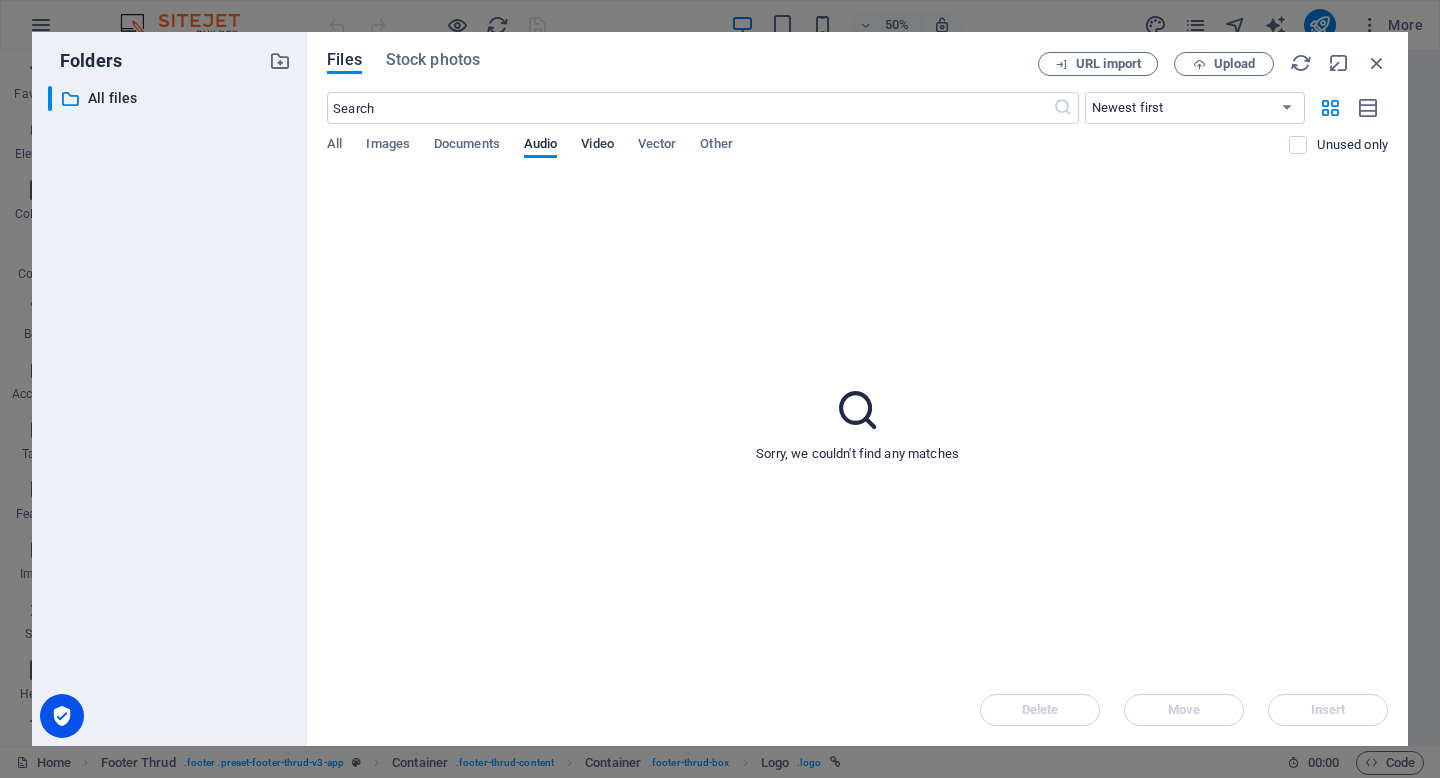 click on "Video" at bounding box center (597, 146) 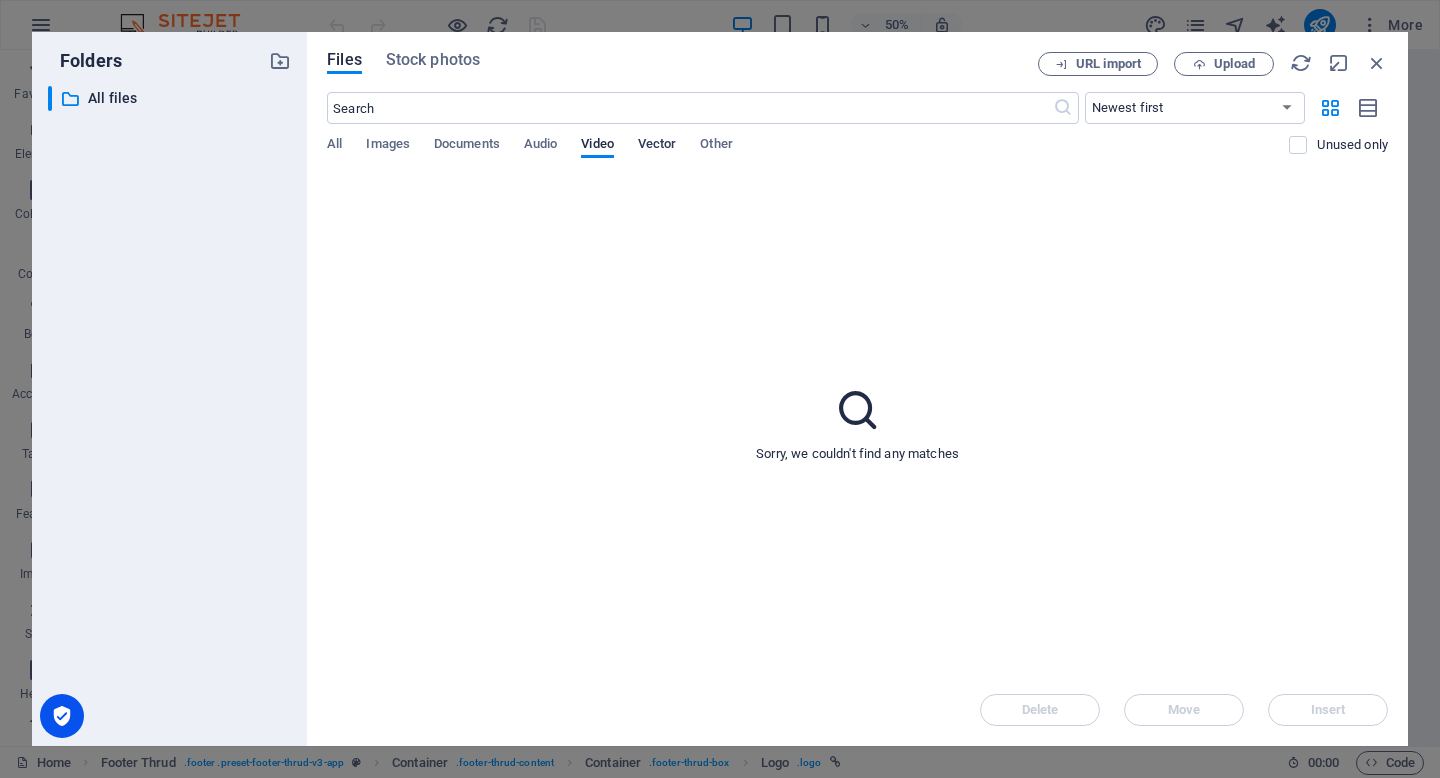 click on "Vector" at bounding box center [657, 146] 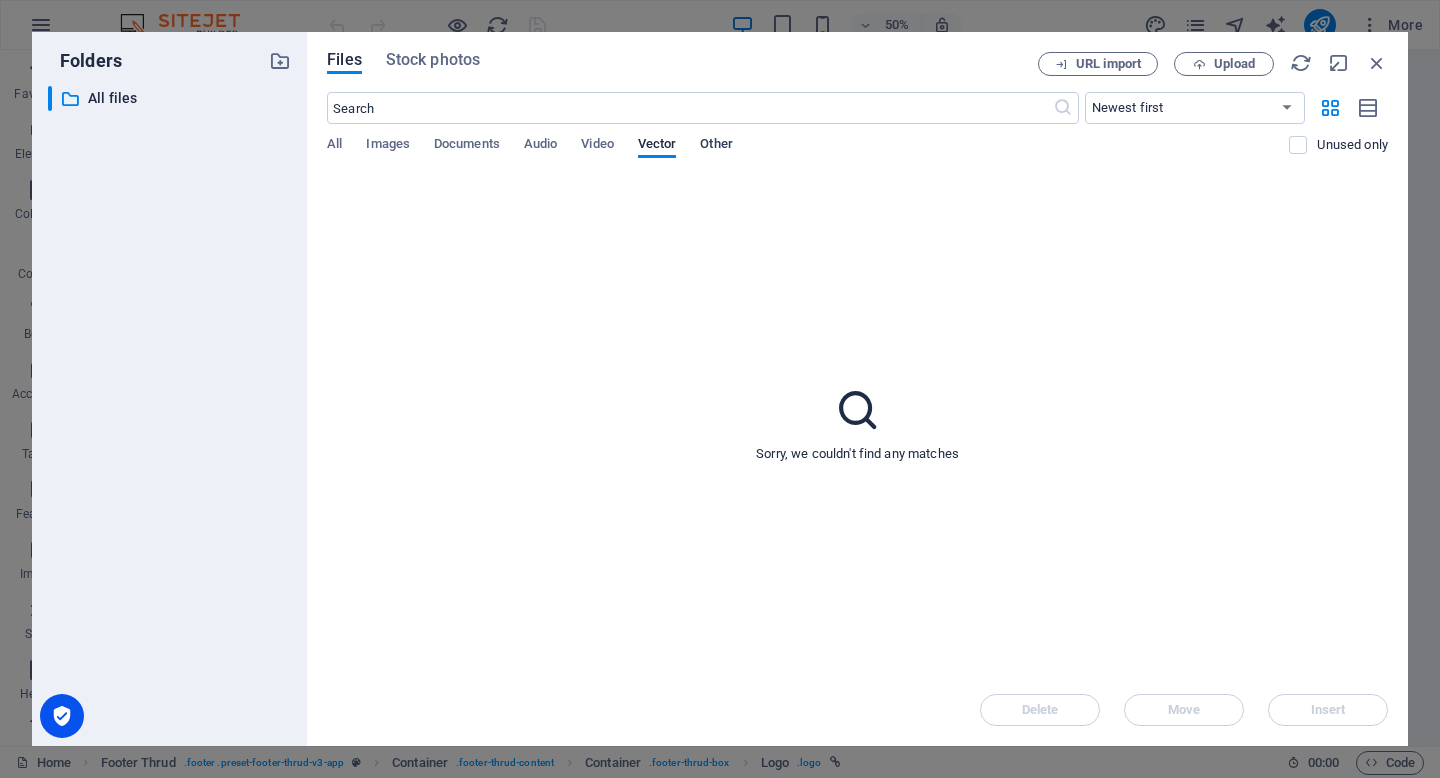click on "Other" at bounding box center (716, 146) 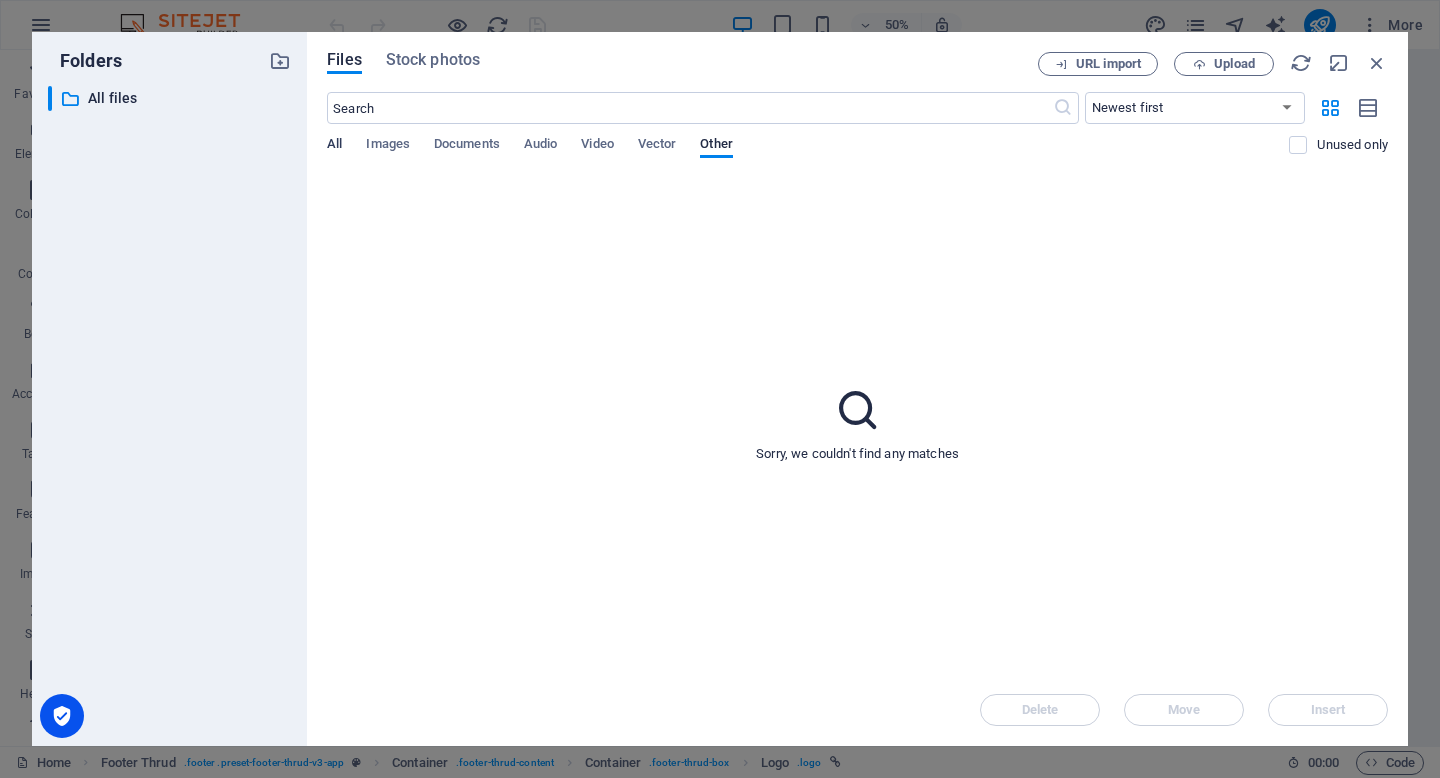 click on "All" at bounding box center (334, 146) 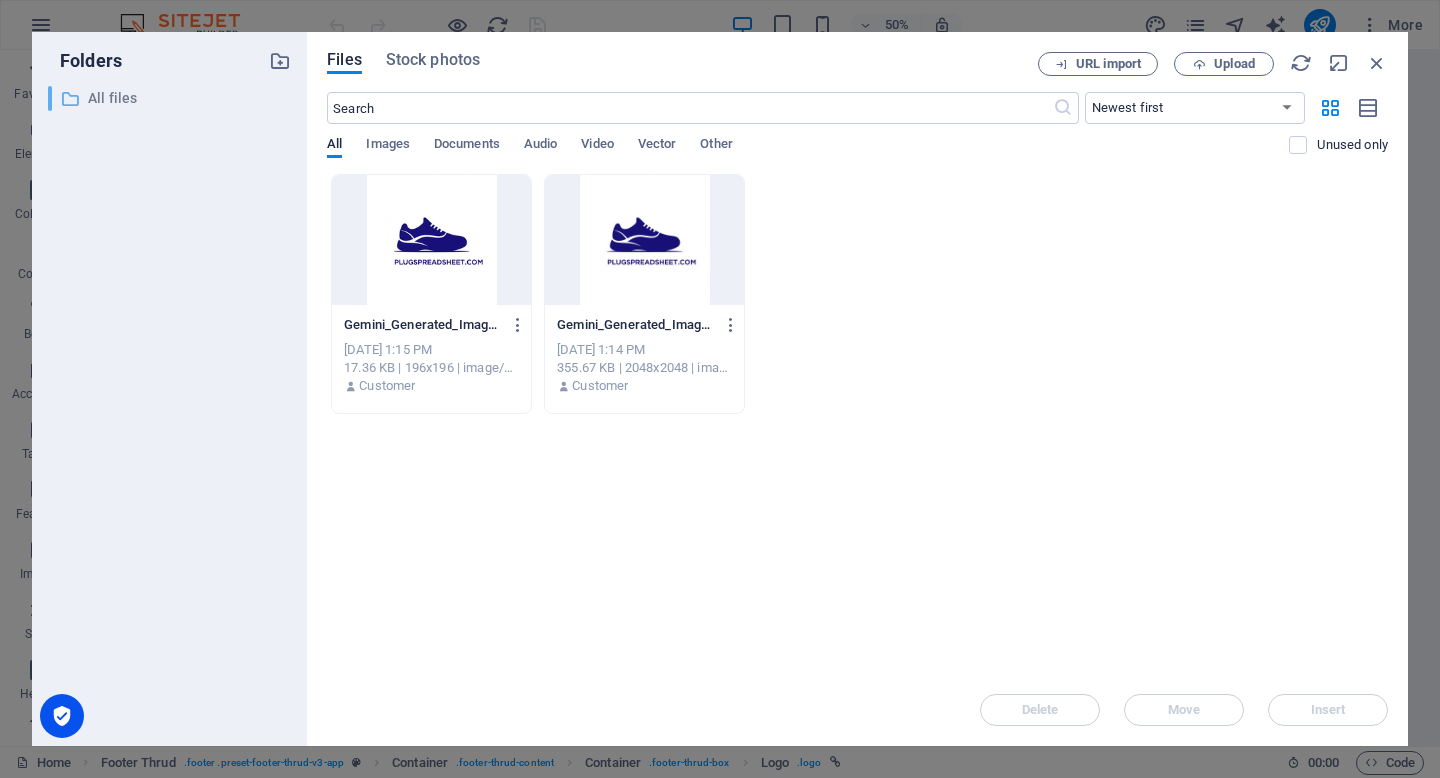 click on "All files" at bounding box center (171, 98) 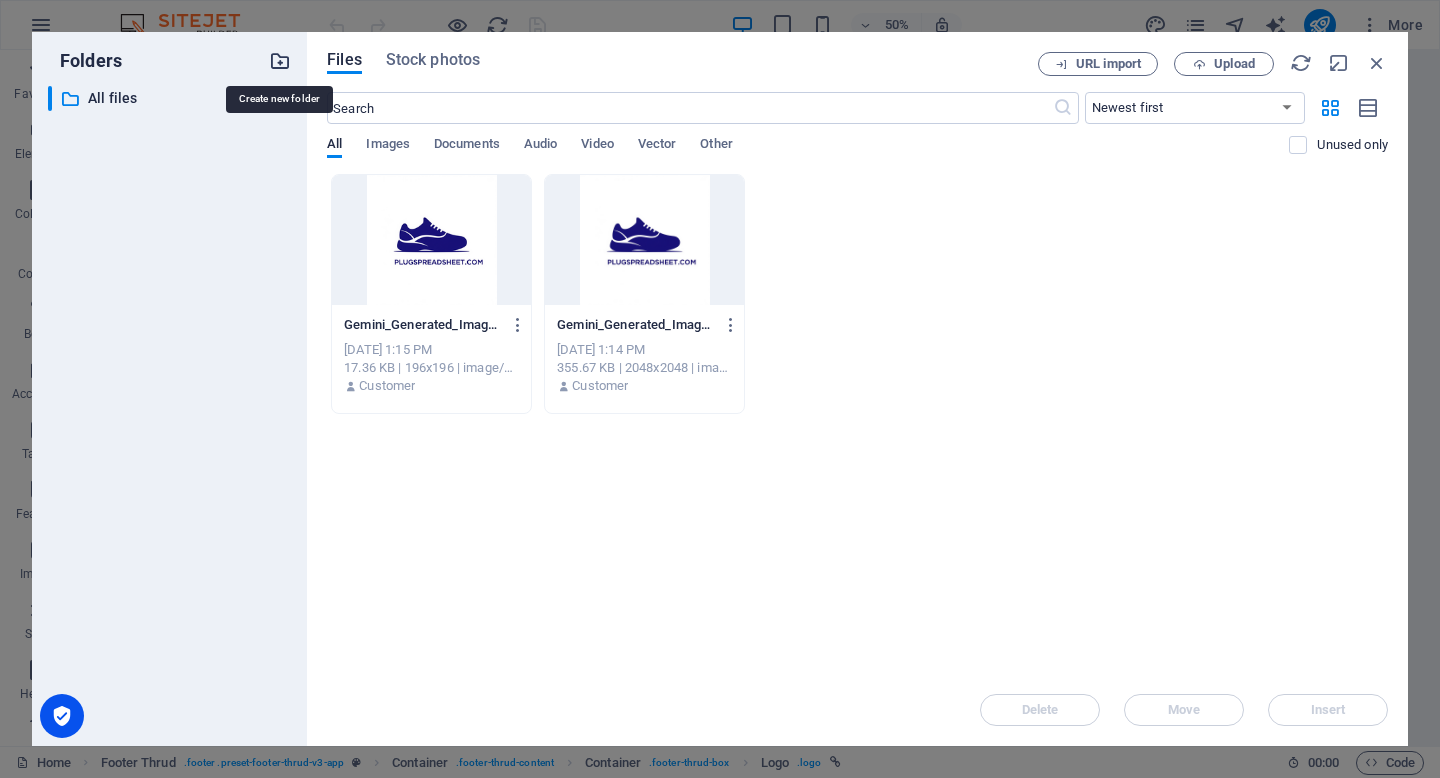 click at bounding box center [280, 61] 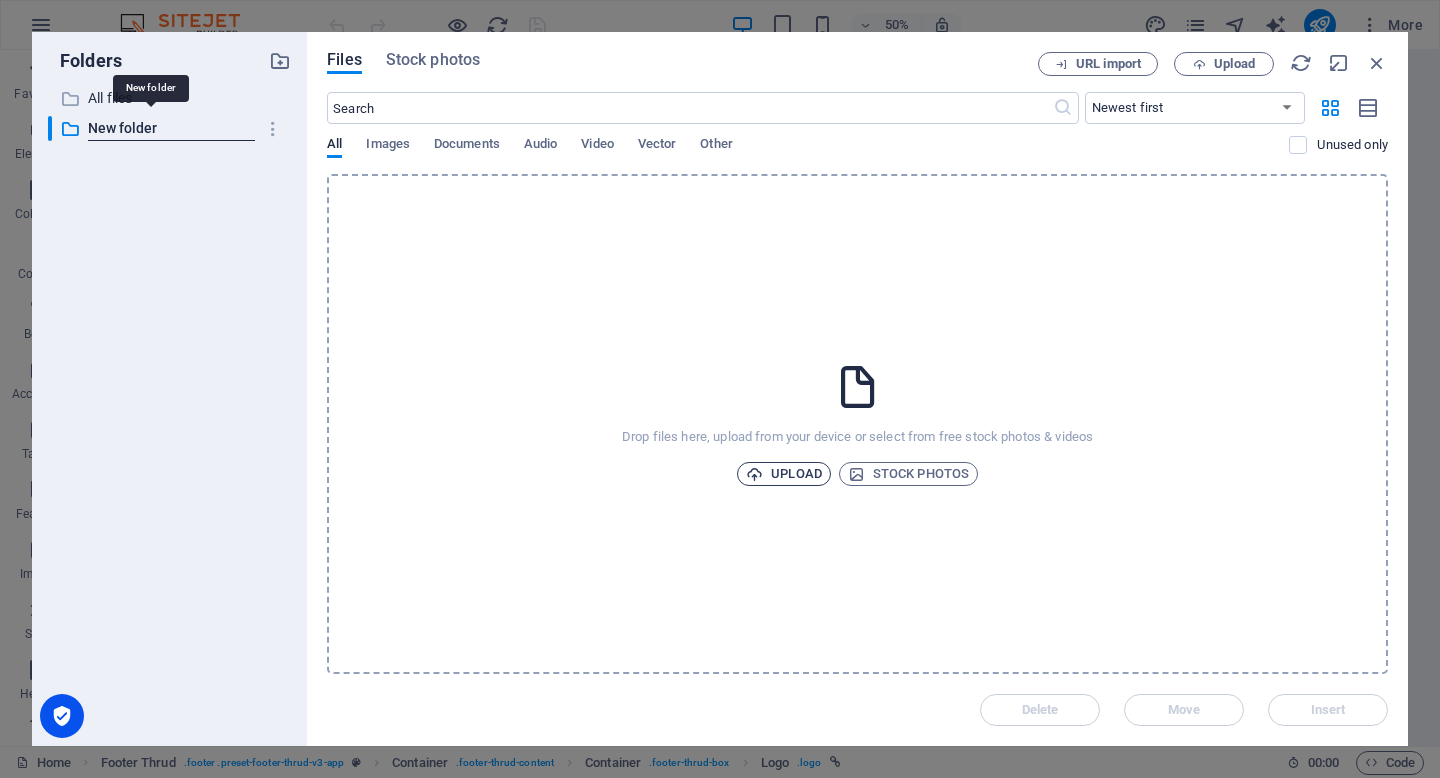click on "Upload" at bounding box center (784, 474) 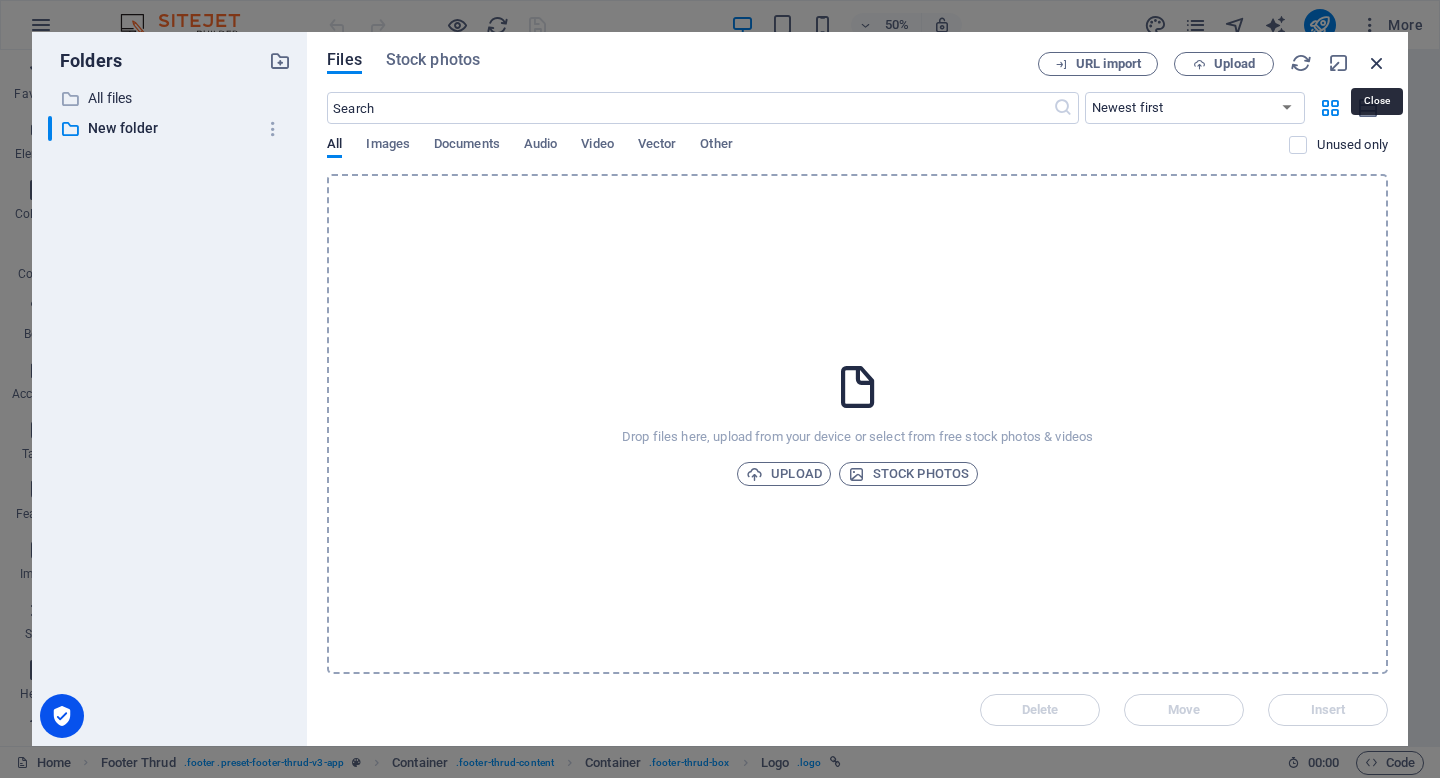 click at bounding box center (1377, 63) 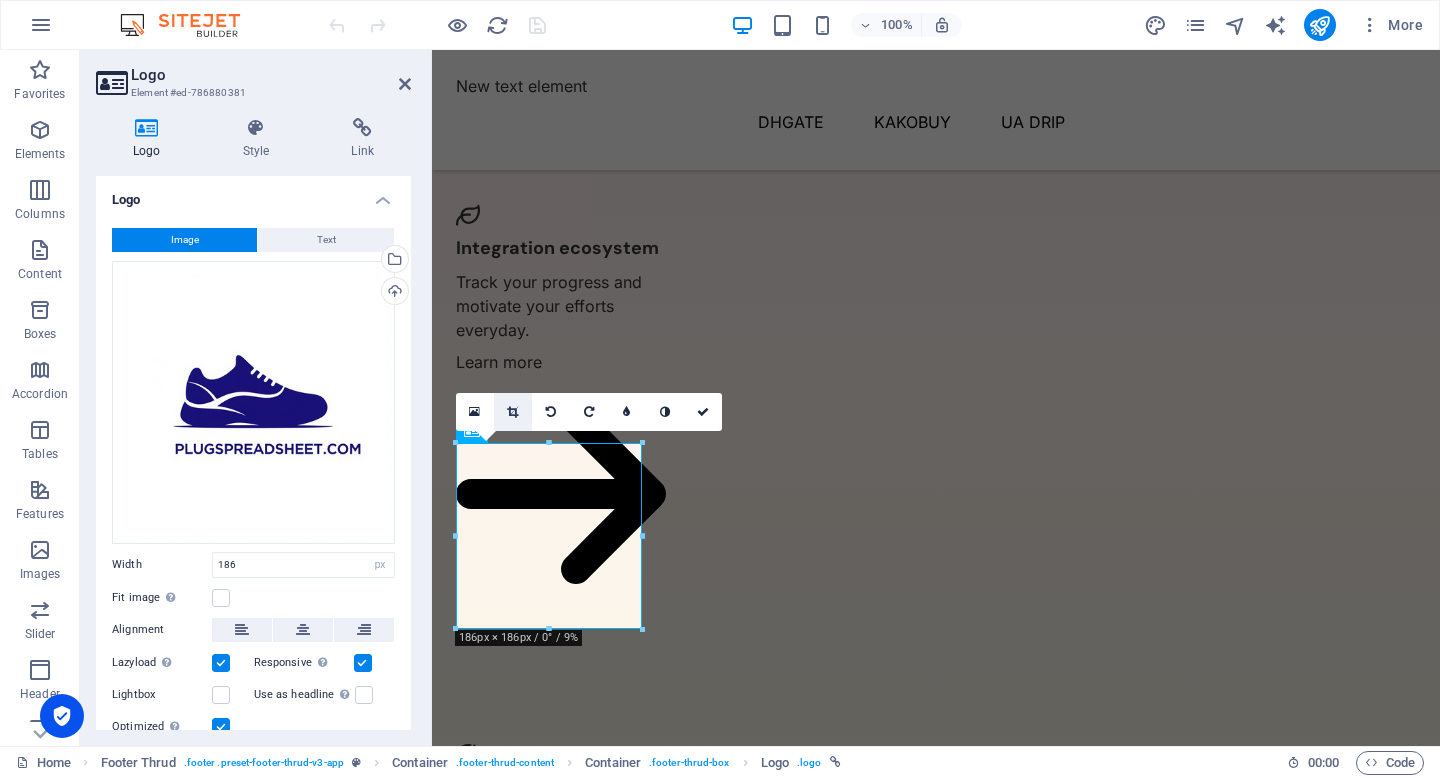 click at bounding box center (512, 412) 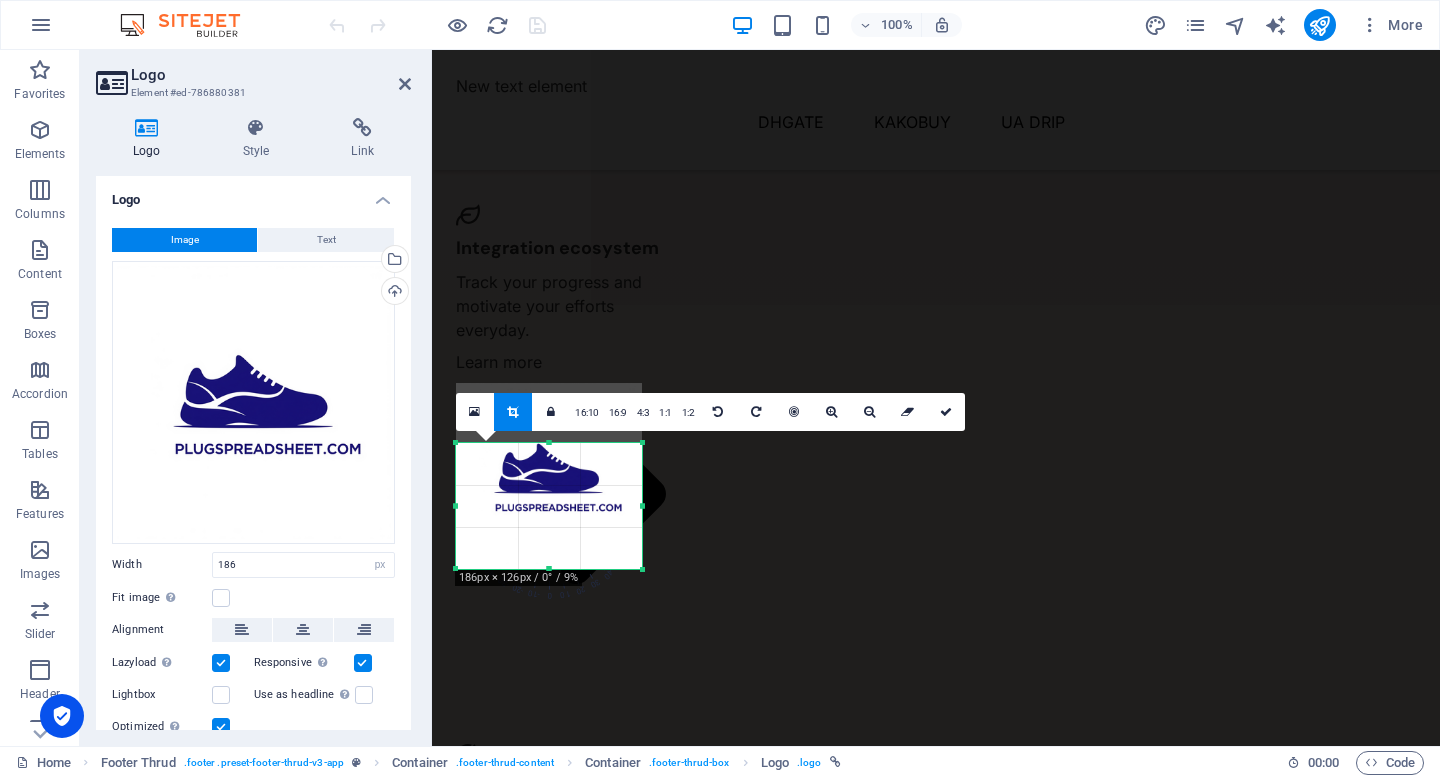 drag, startPoint x: 640, startPoint y: 445, endPoint x: 638, endPoint y: 505, distance: 60.033325 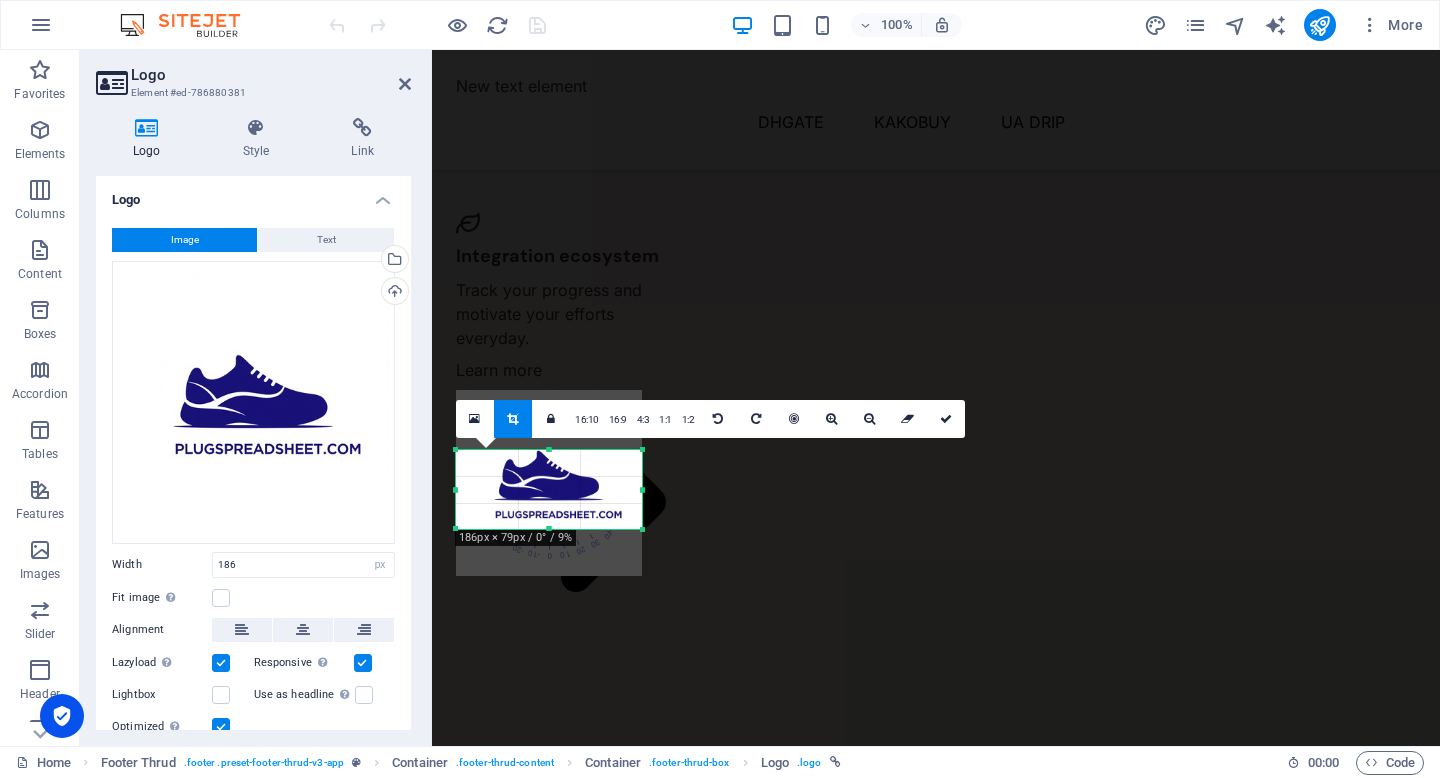 scroll, scrollTop: 1536, scrollLeft: 0, axis: vertical 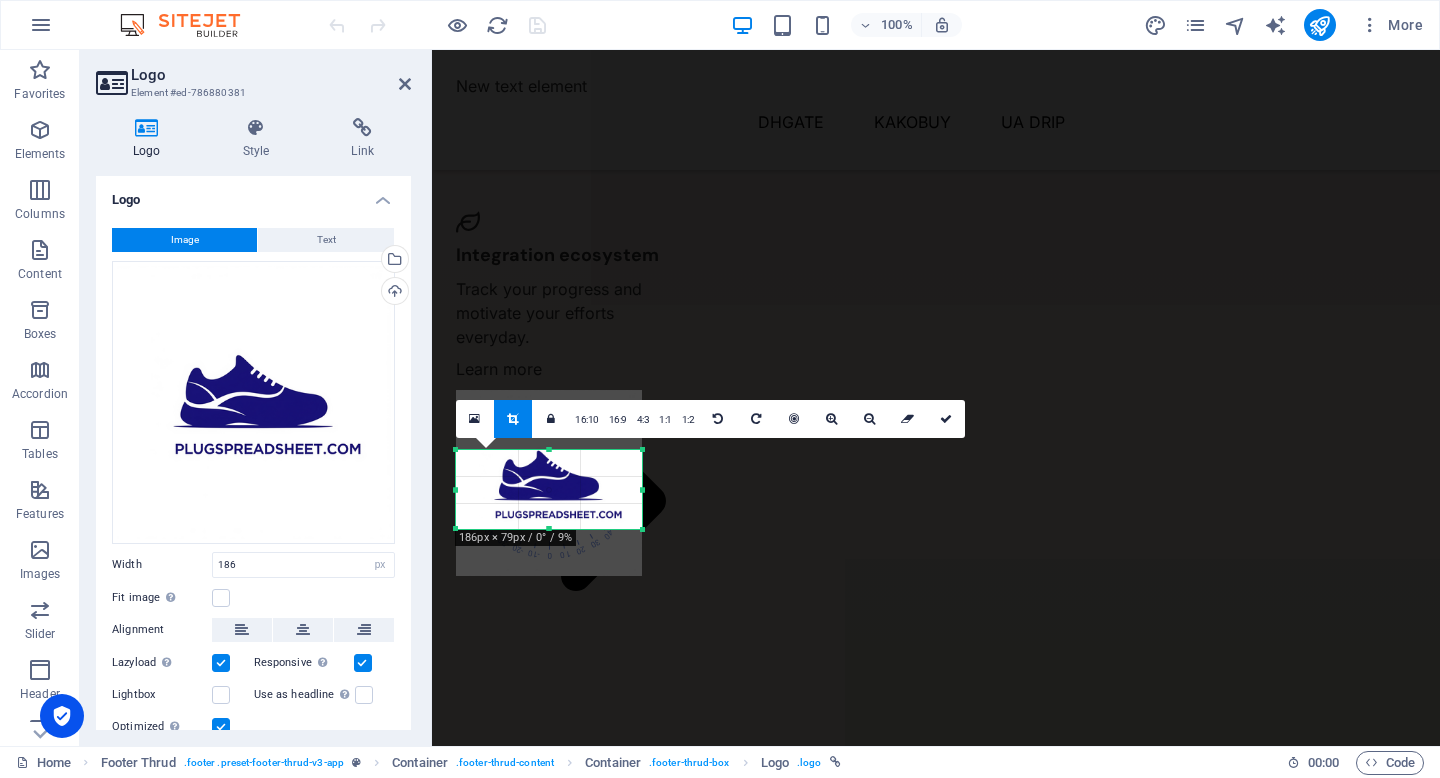 drag, startPoint x: 640, startPoint y: 569, endPoint x: 636, endPoint y: 523, distance: 46.173584 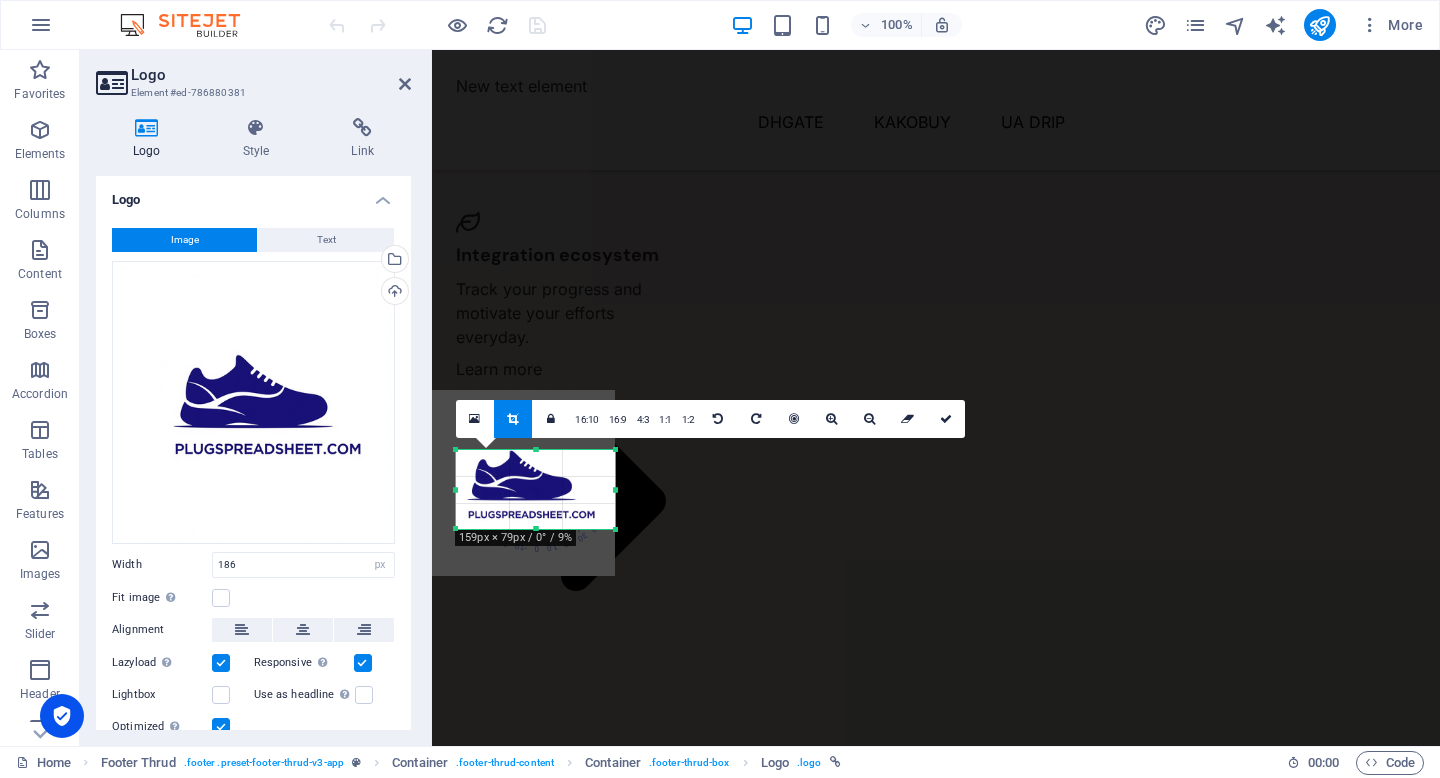 drag, startPoint x: 457, startPoint y: 486, endPoint x: 484, endPoint y: 486, distance: 27 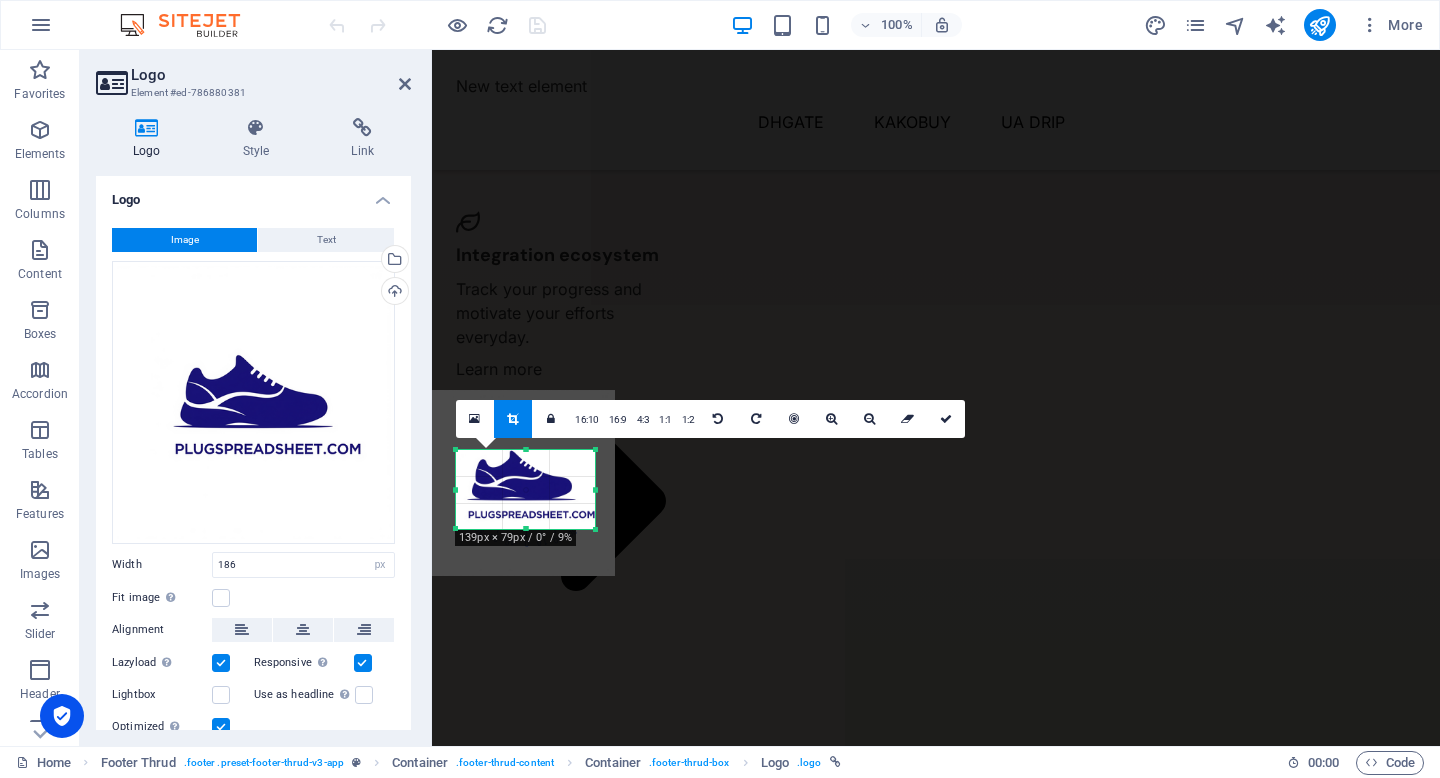 drag, startPoint x: 613, startPoint y: 490, endPoint x: 593, endPoint y: 492, distance: 20.09975 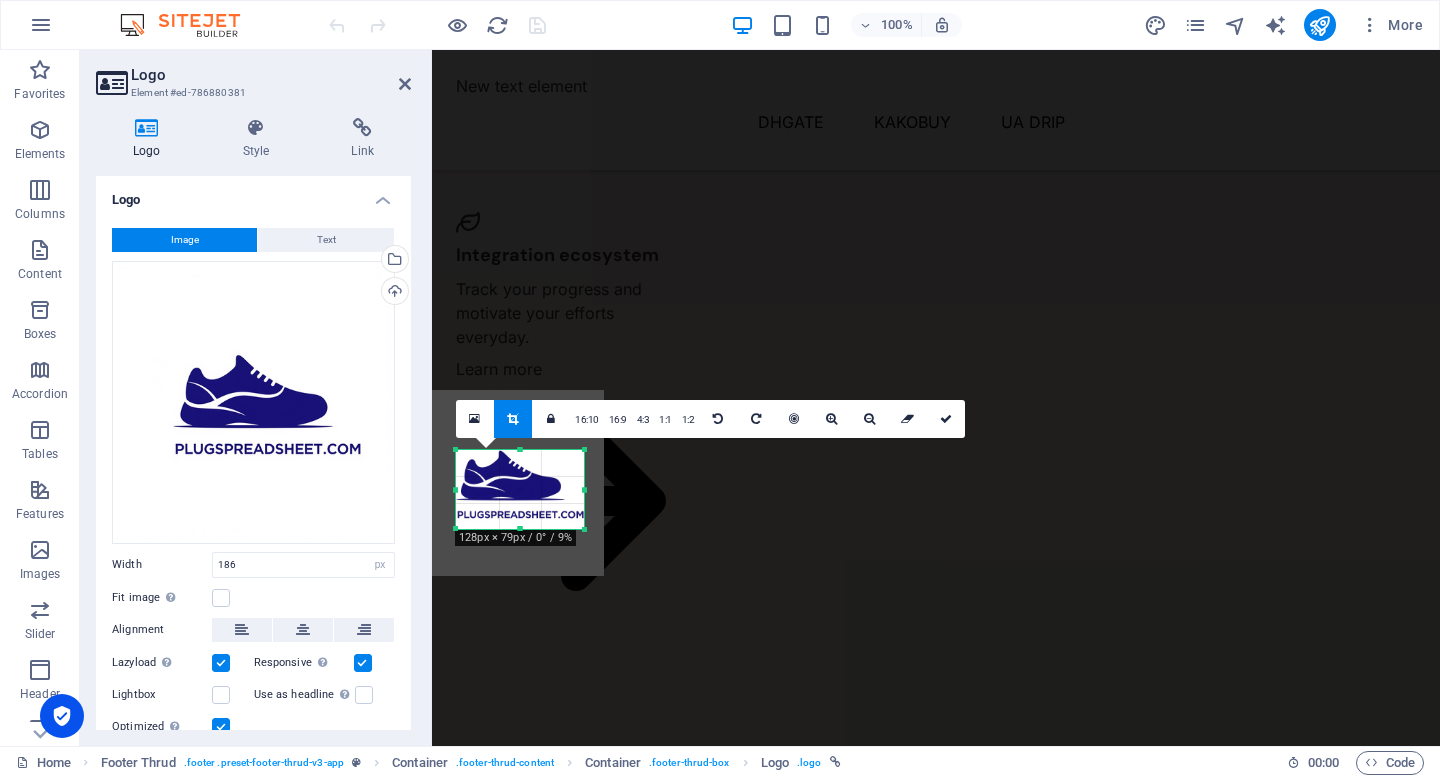 drag, startPoint x: 456, startPoint y: 488, endPoint x: 467, endPoint y: 486, distance: 11.18034 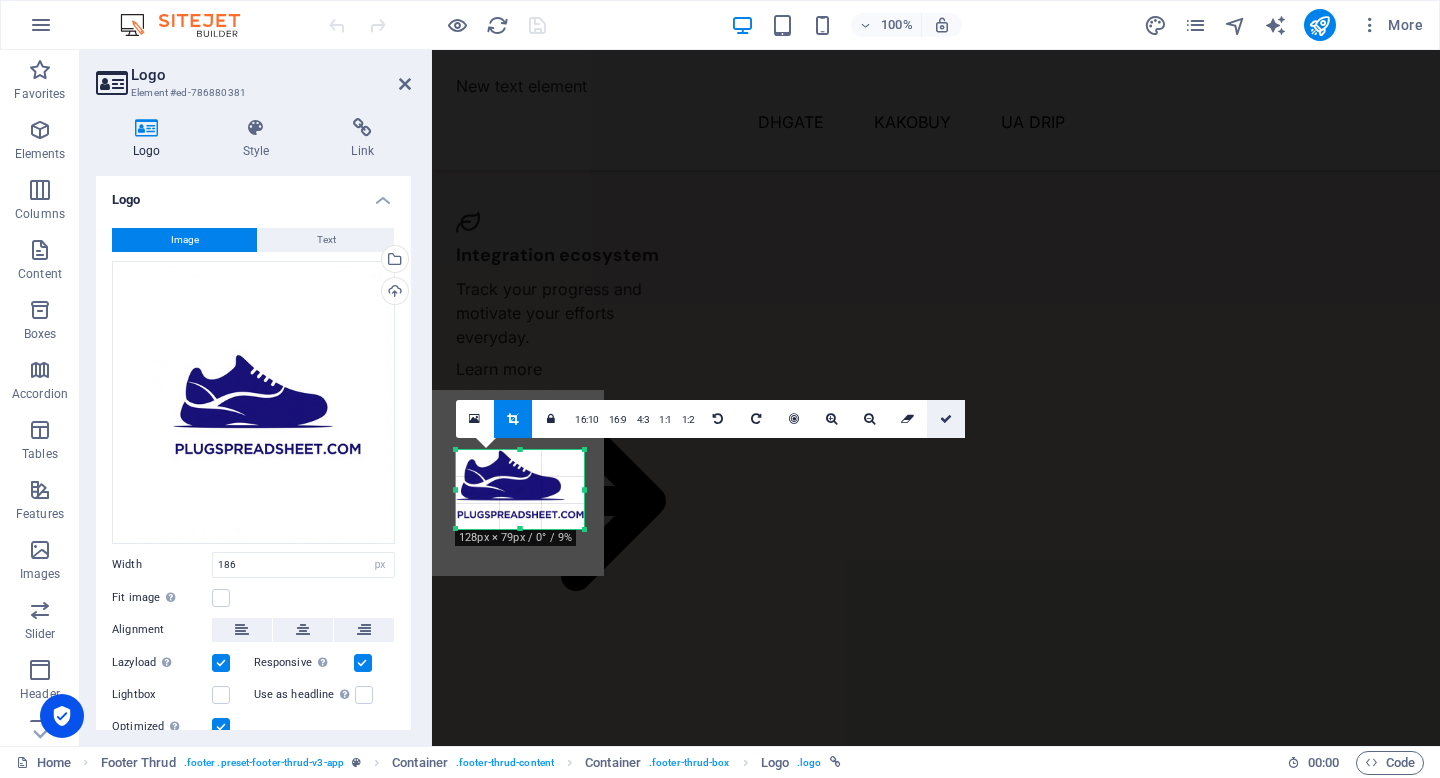 click at bounding box center (946, 419) 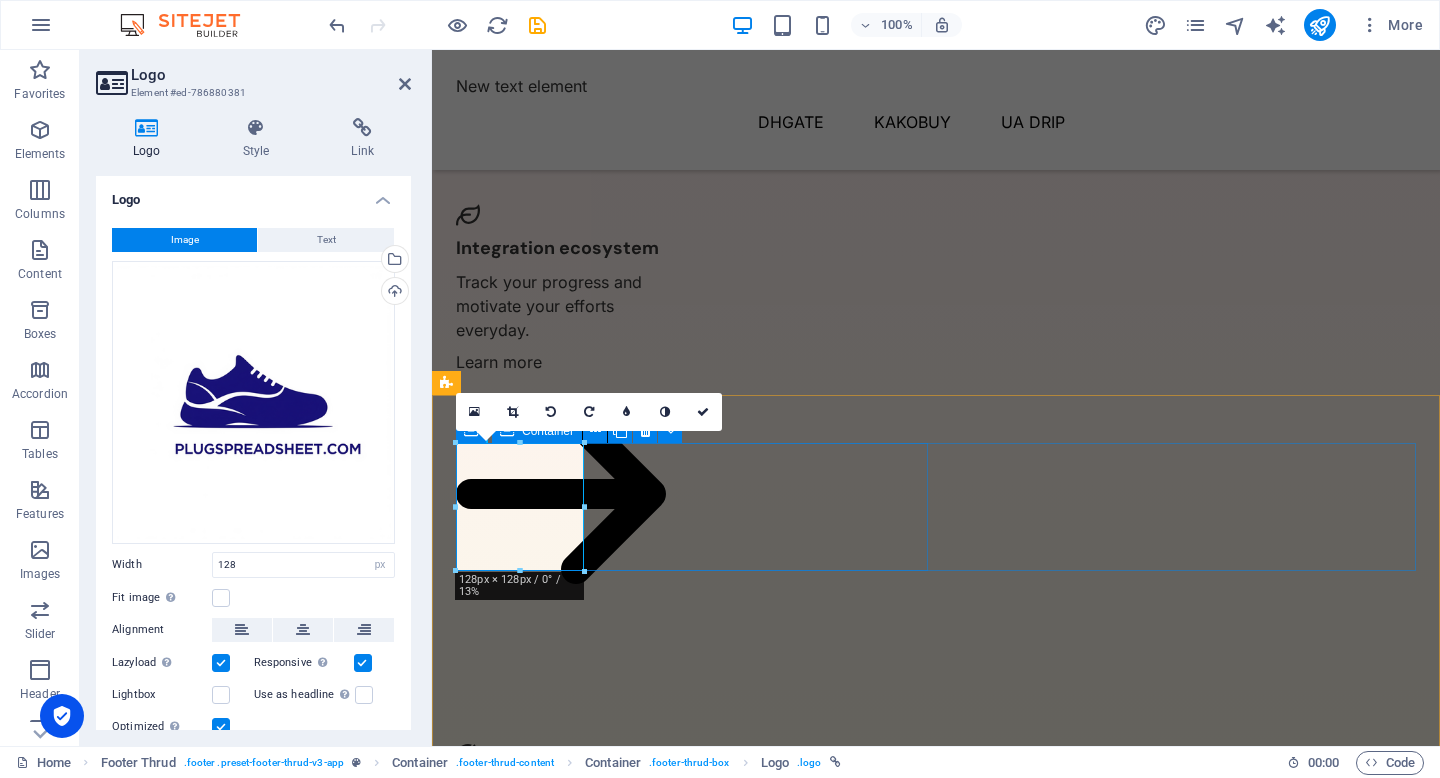 scroll, scrollTop: 1536, scrollLeft: 0, axis: vertical 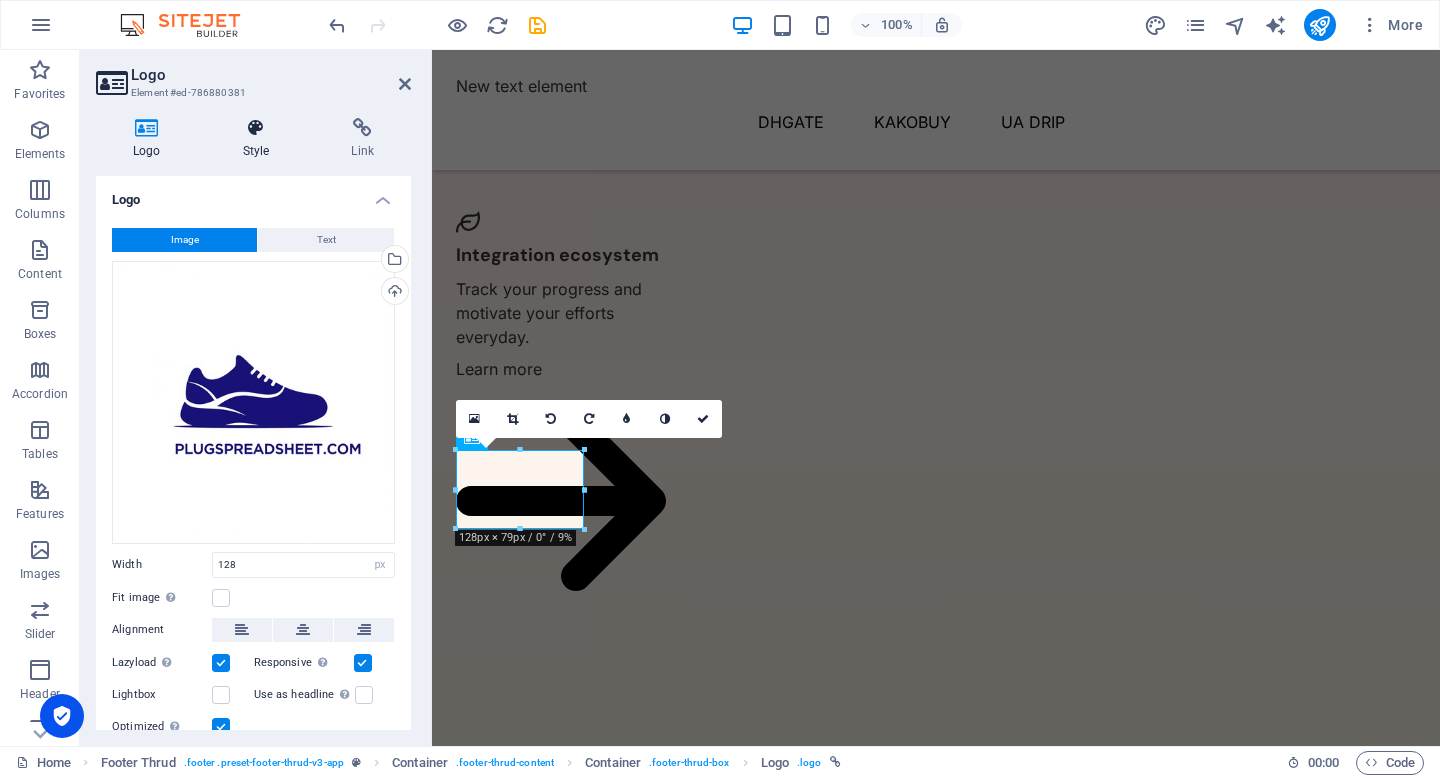 click on "Style" at bounding box center (260, 139) 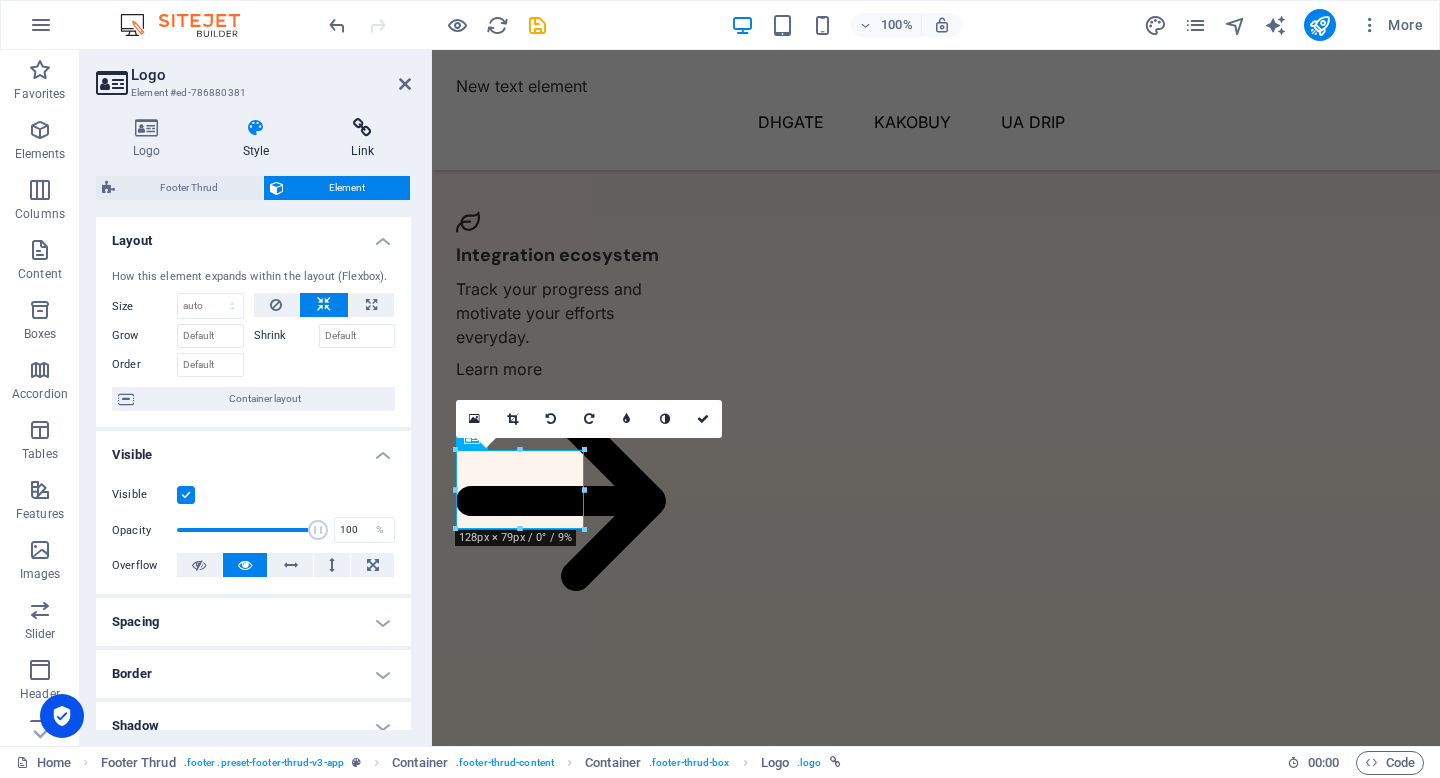 click on "Link" at bounding box center [362, 139] 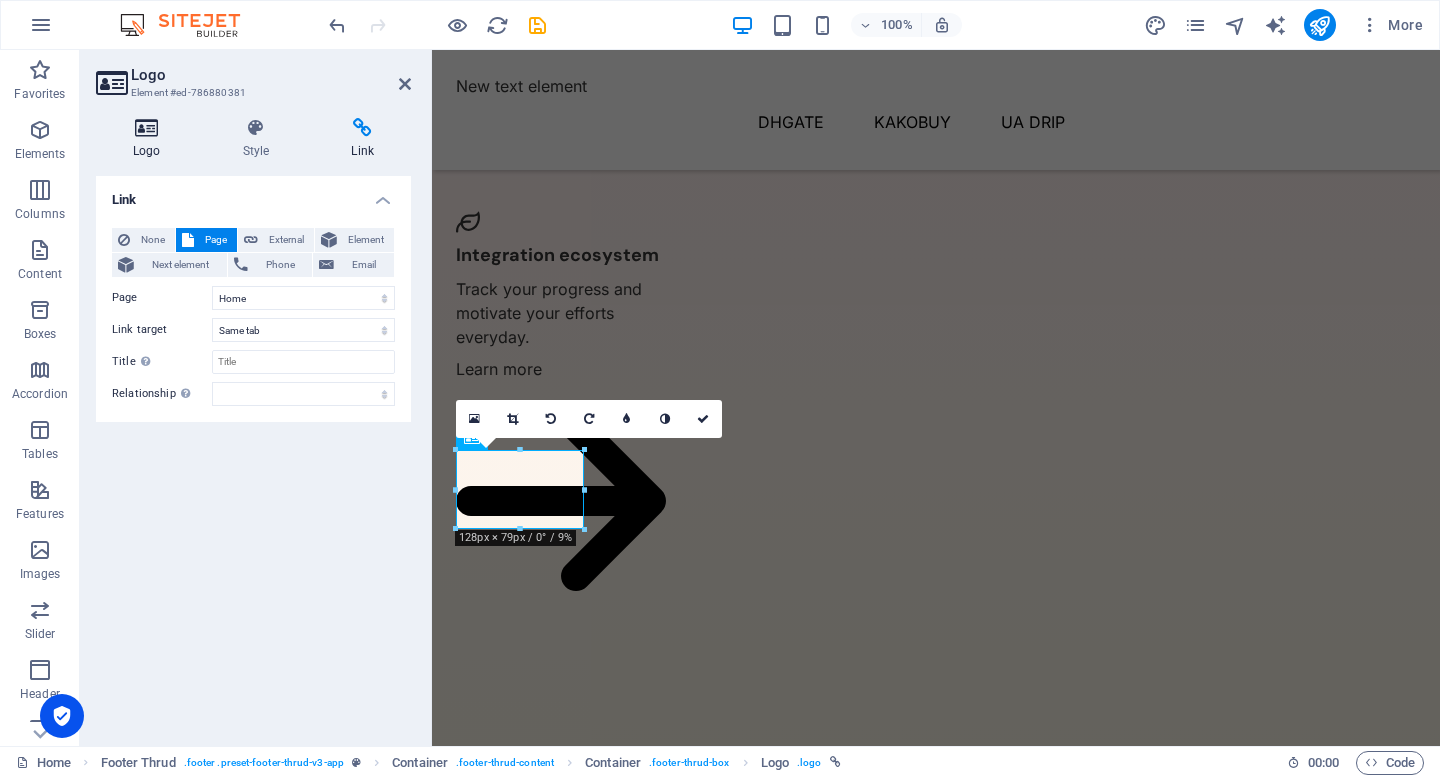 click on "Logo" at bounding box center (151, 139) 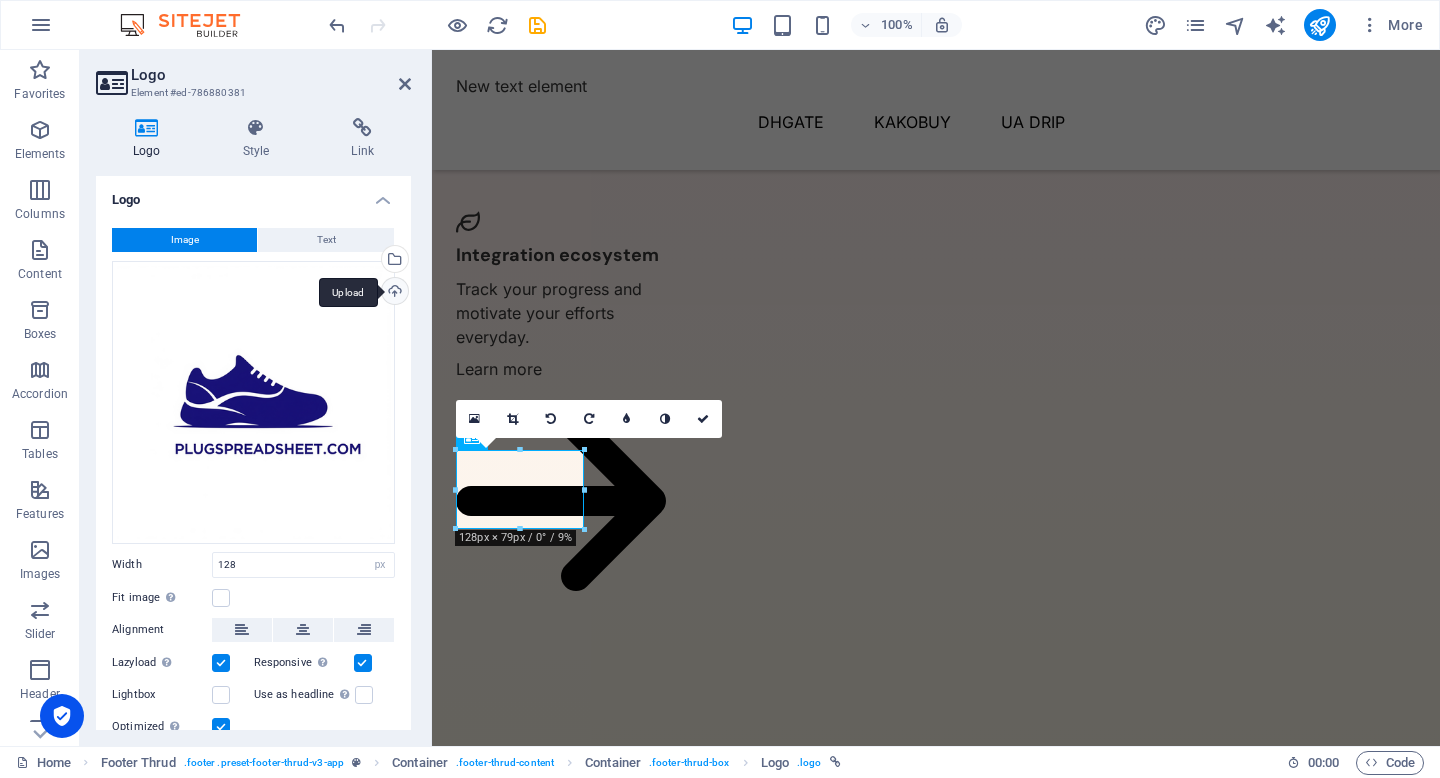 click on "Upload" at bounding box center (393, 293) 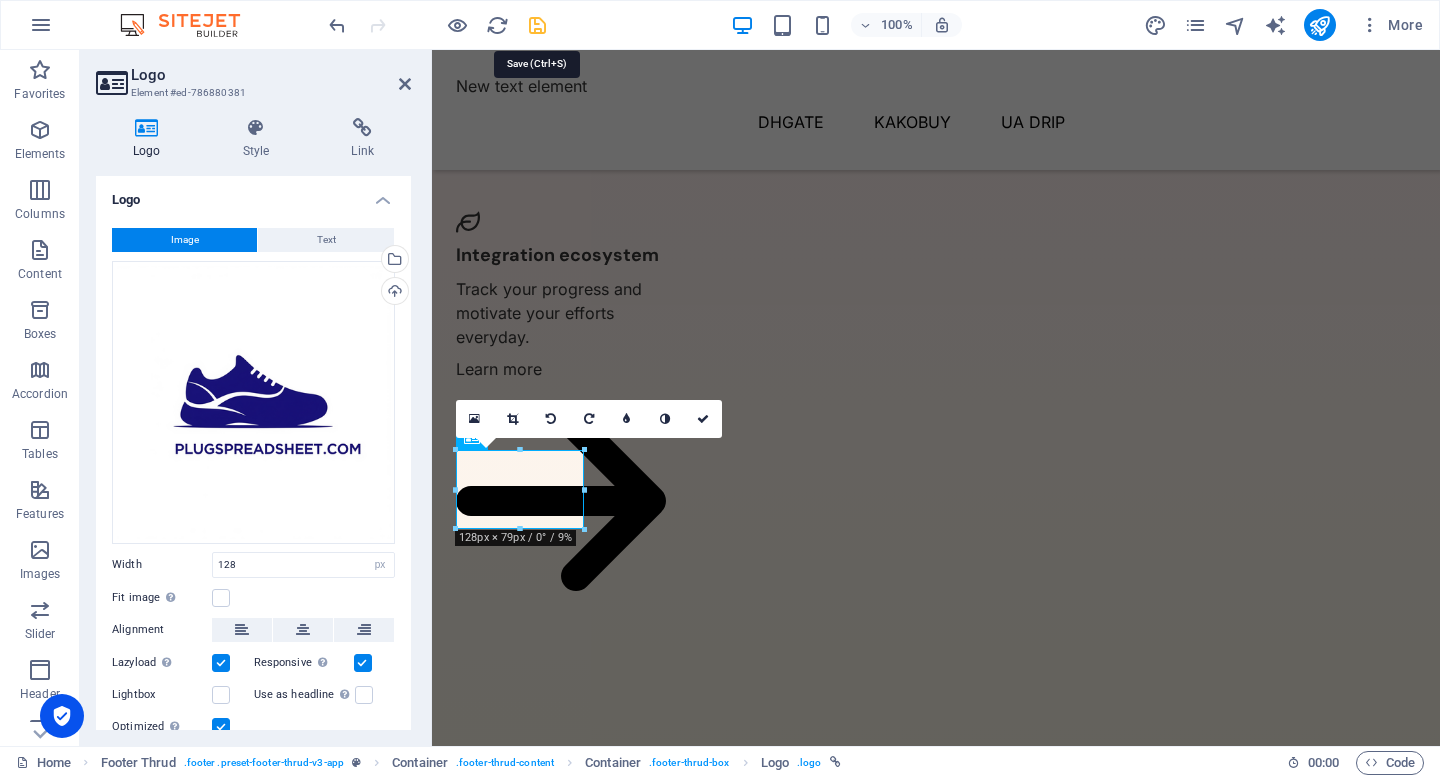 click at bounding box center (537, 25) 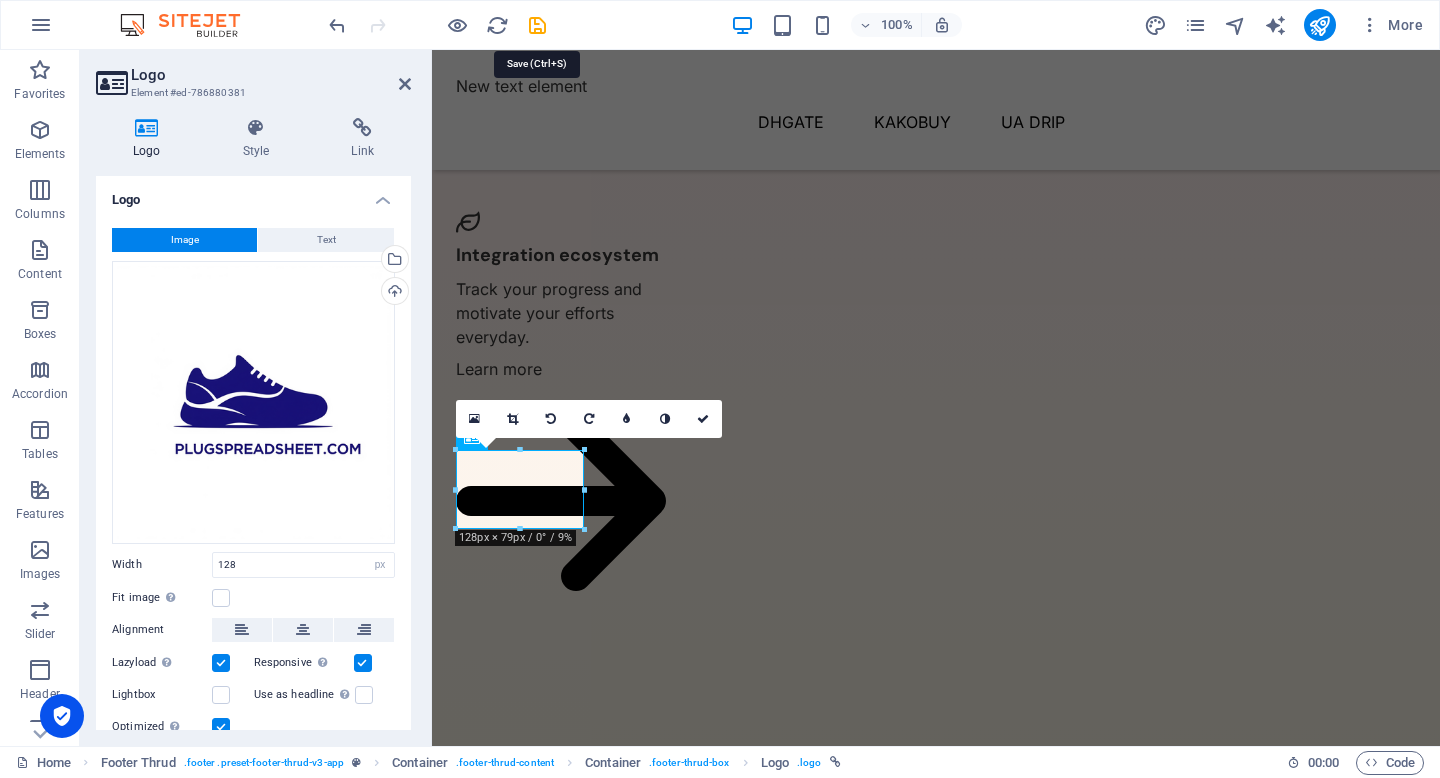 scroll, scrollTop: 1317, scrollLeft: 0, axis: vertical 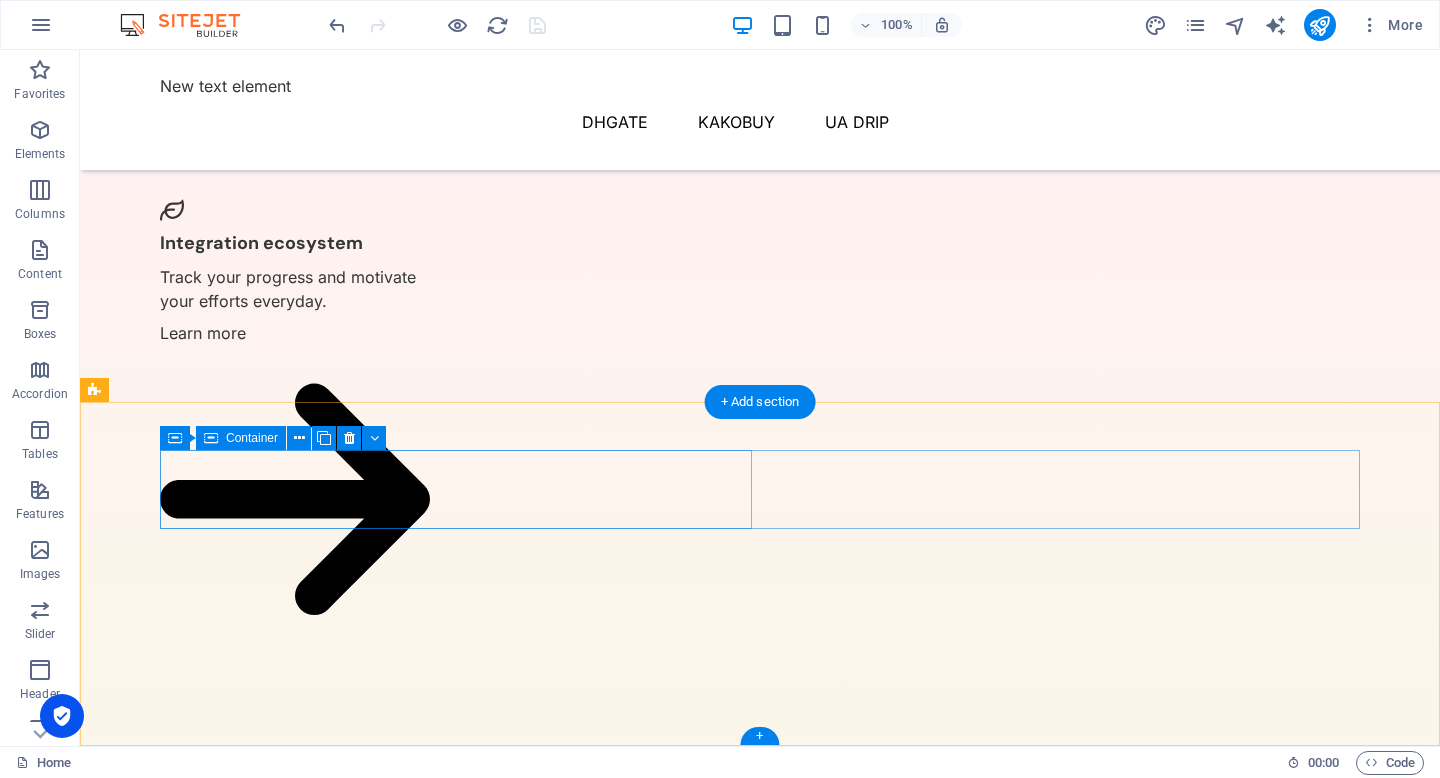click at bounding box center (456, 3106) 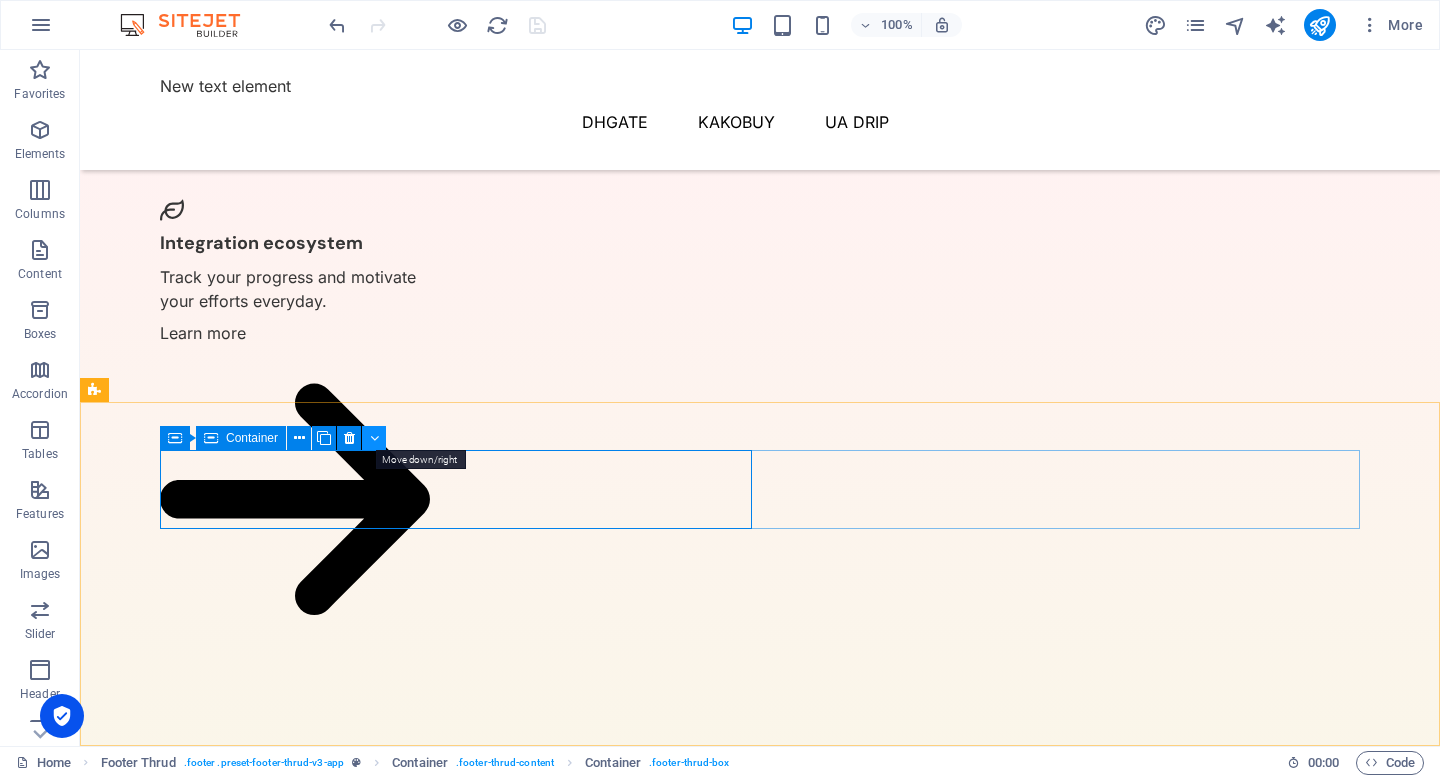 click at bounding box center [374, 438] 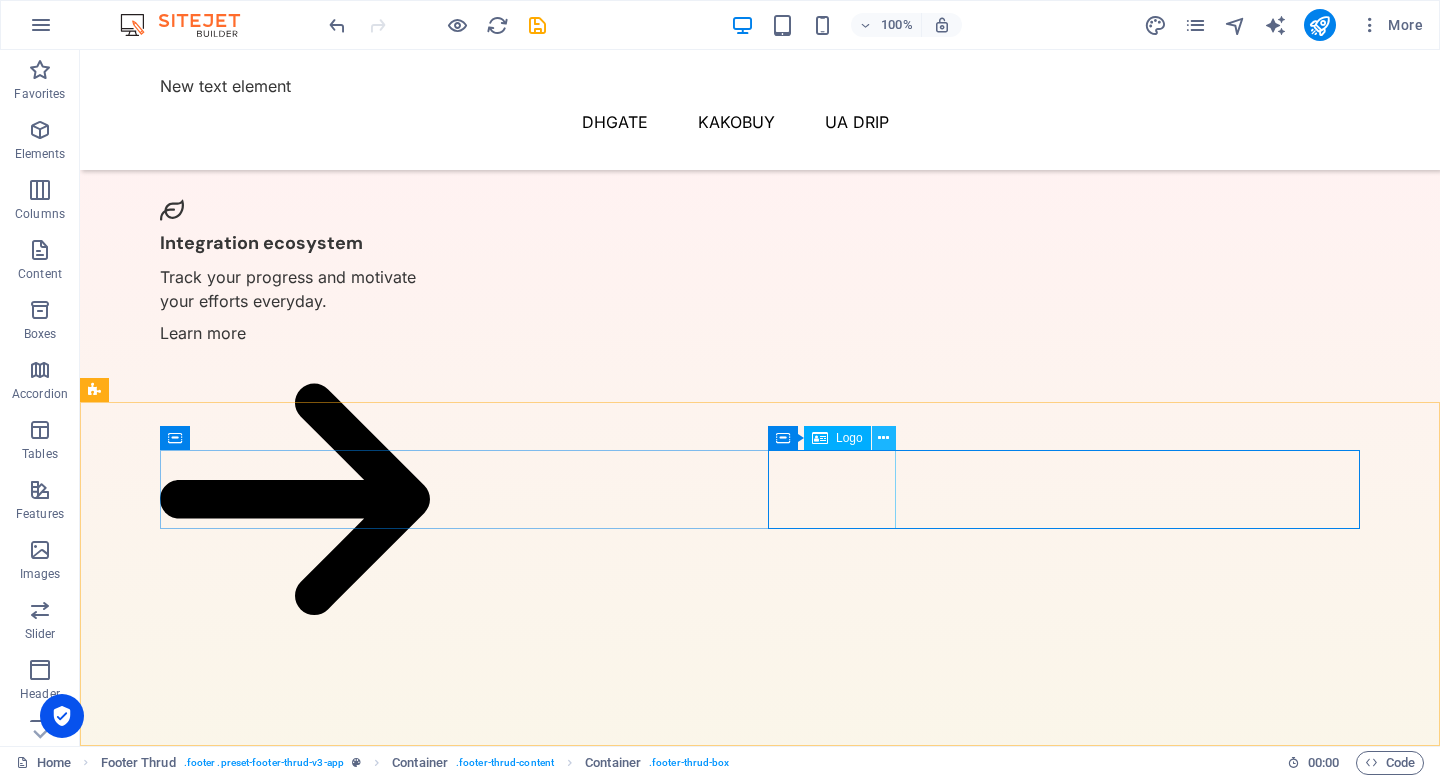 click at bounding box center [883, 438] 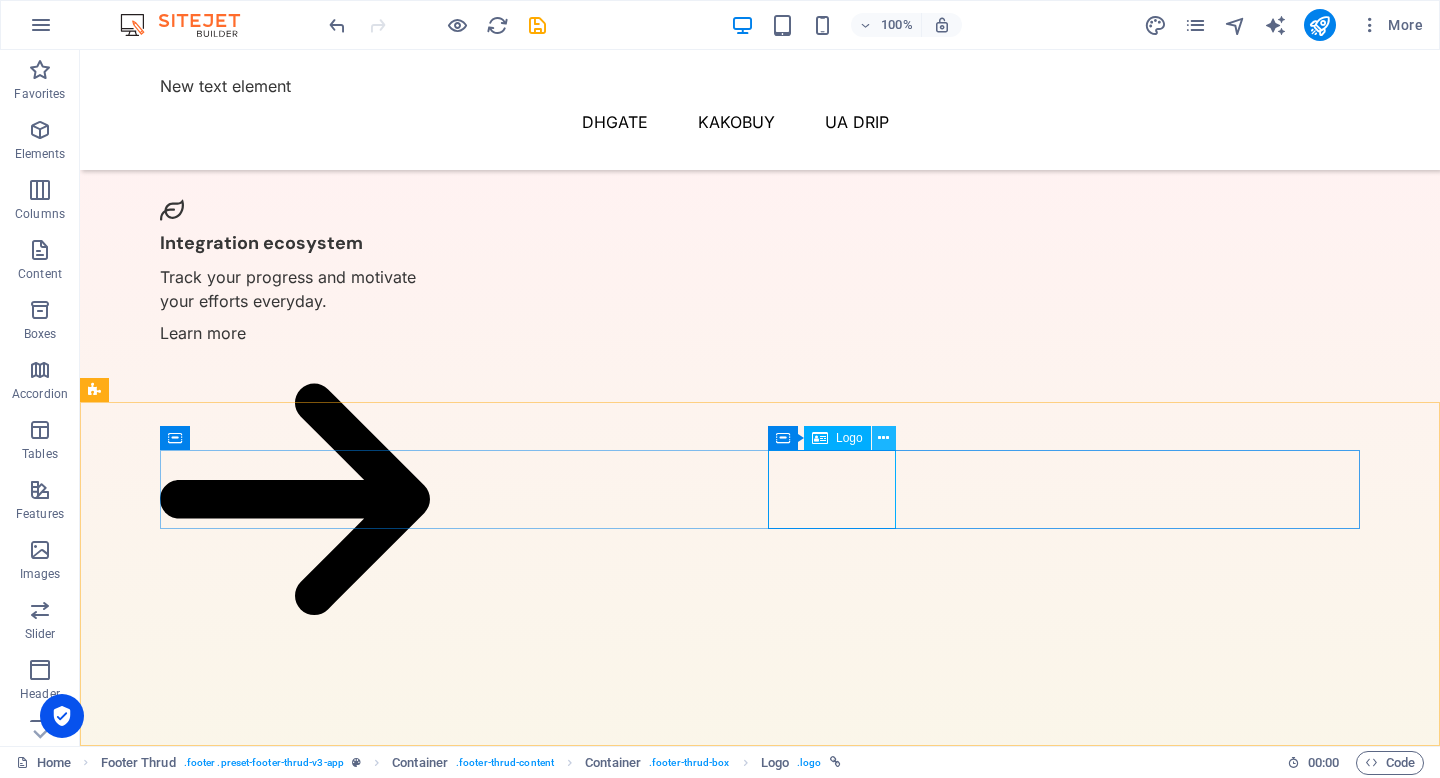 click at bounding box center (883, 438) 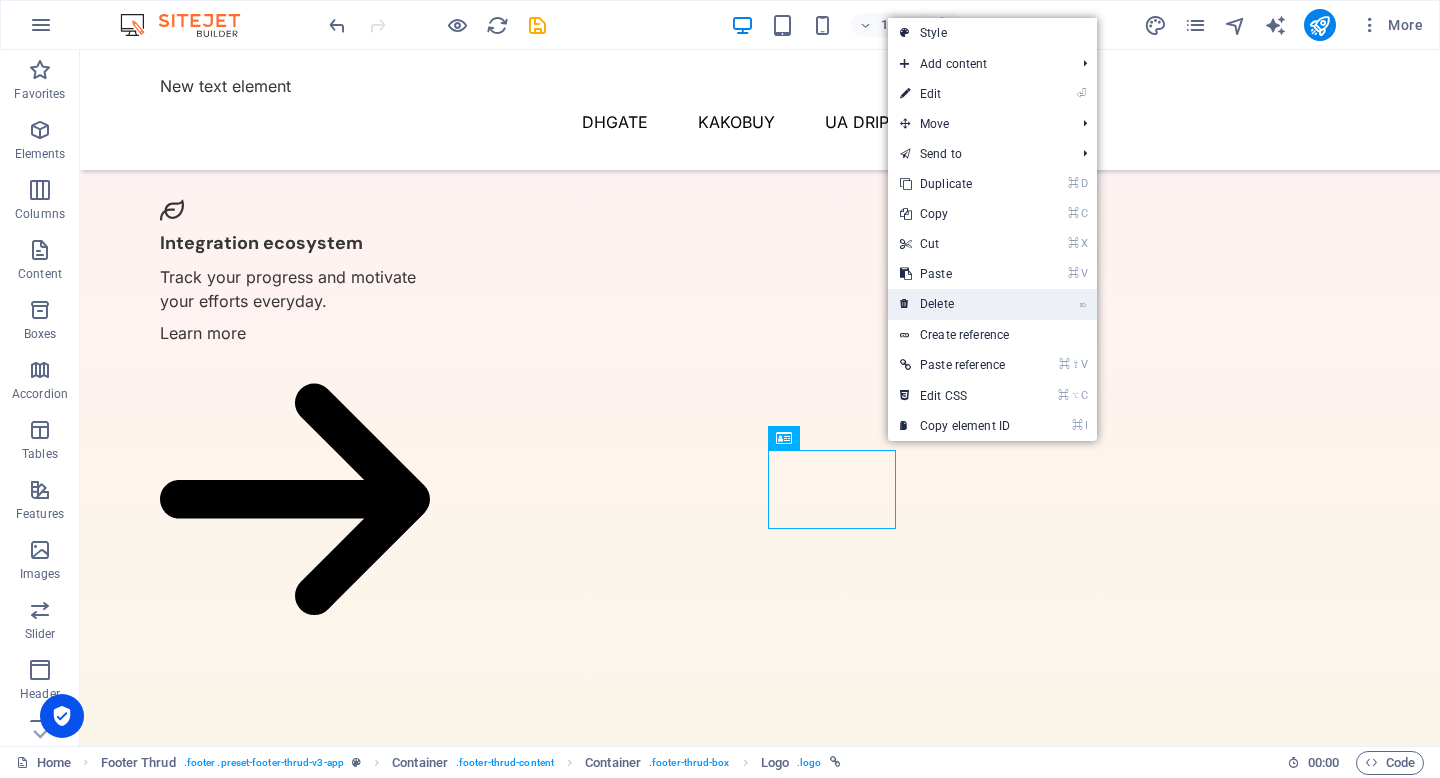 click on "⌦  Delete" at bounding box center (955, 304) 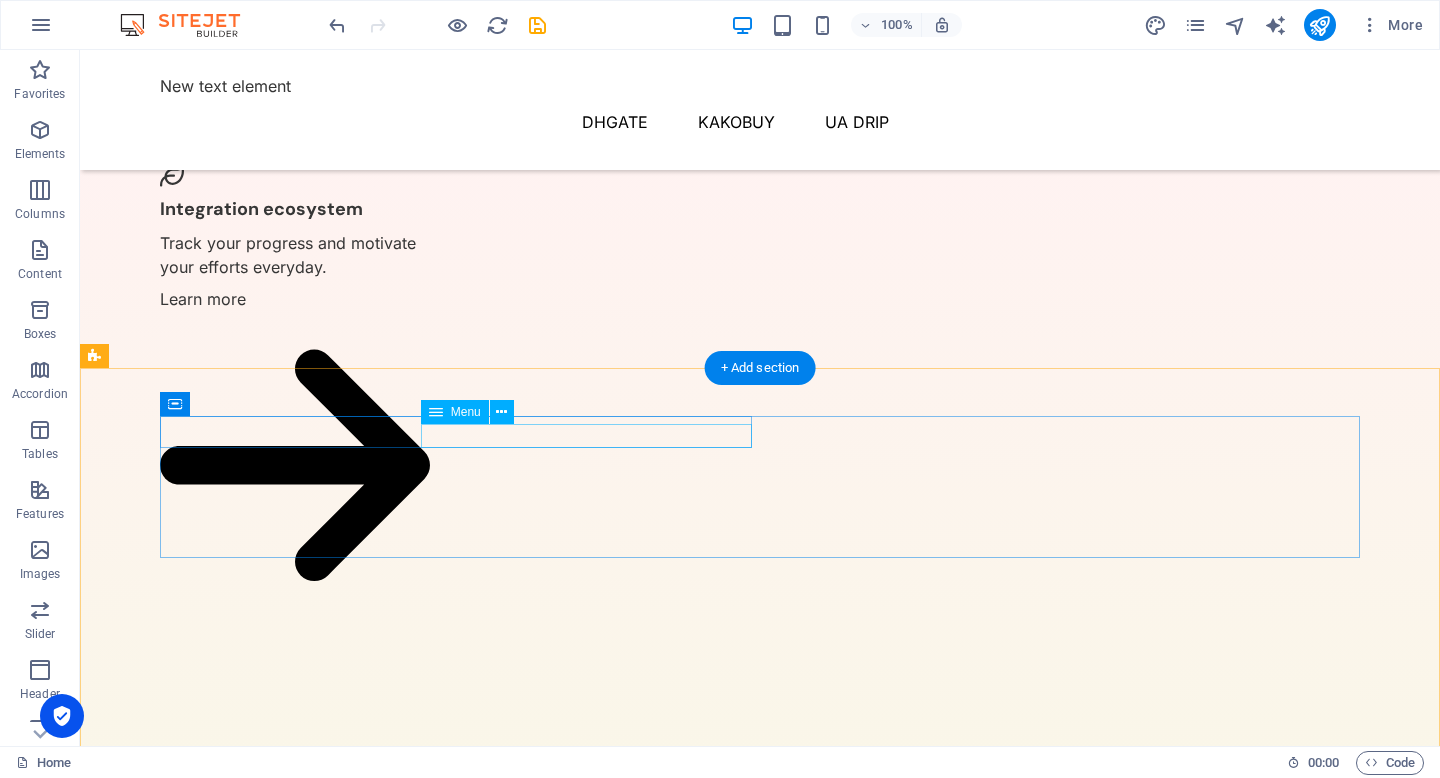 click on "Features Pricing Blog Contact" at bounding box center (456, 3053) 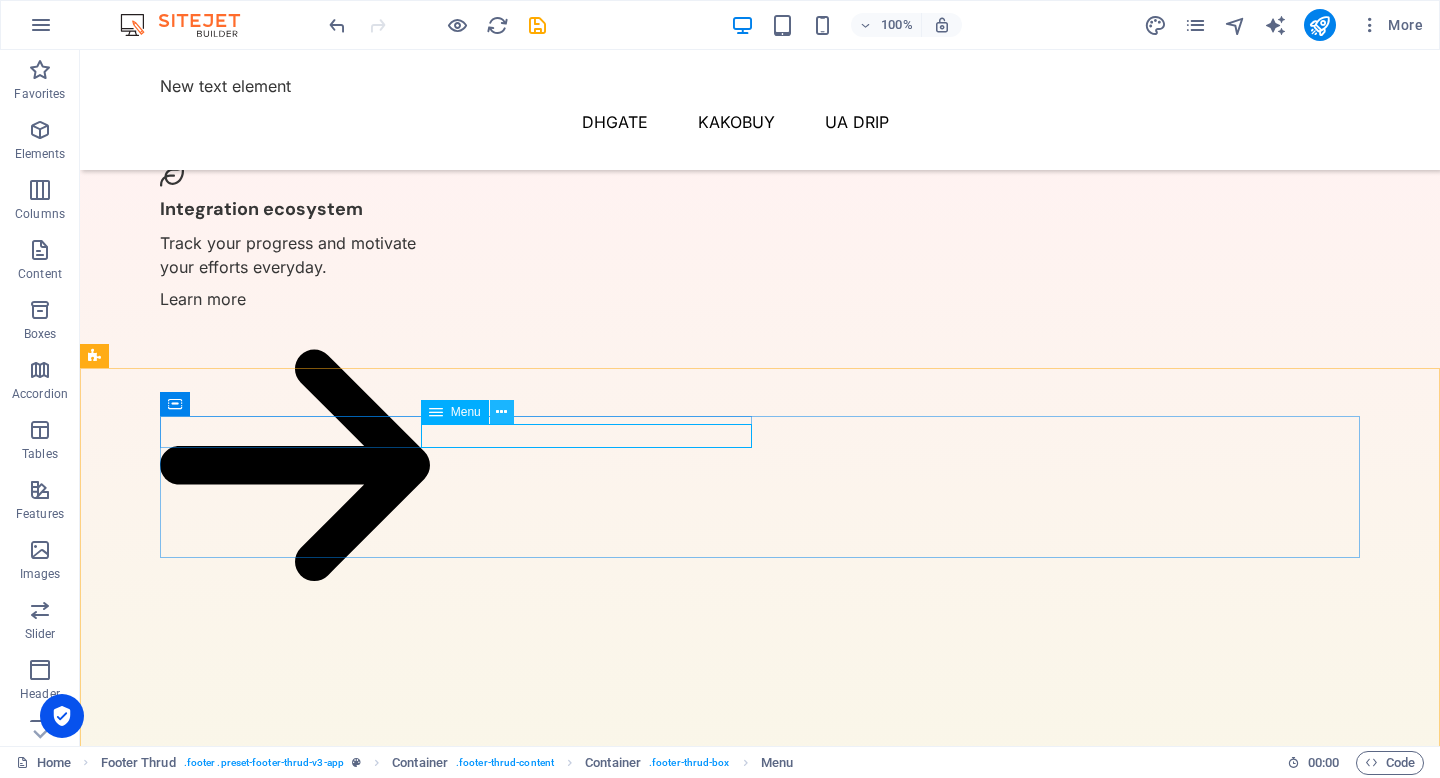 click at bounding box center [501, 412] 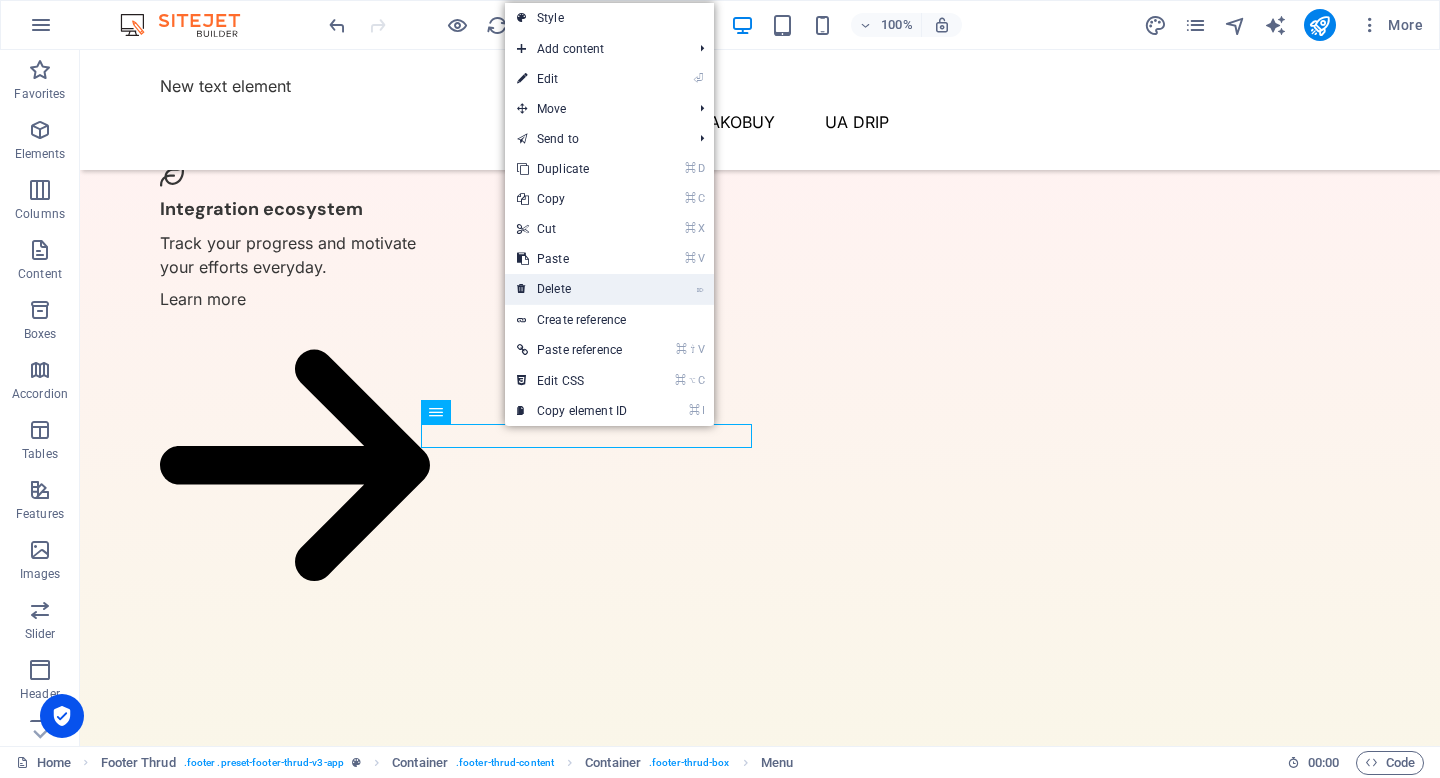 click on "⌦  Delete" at bounding box center (572, 289) 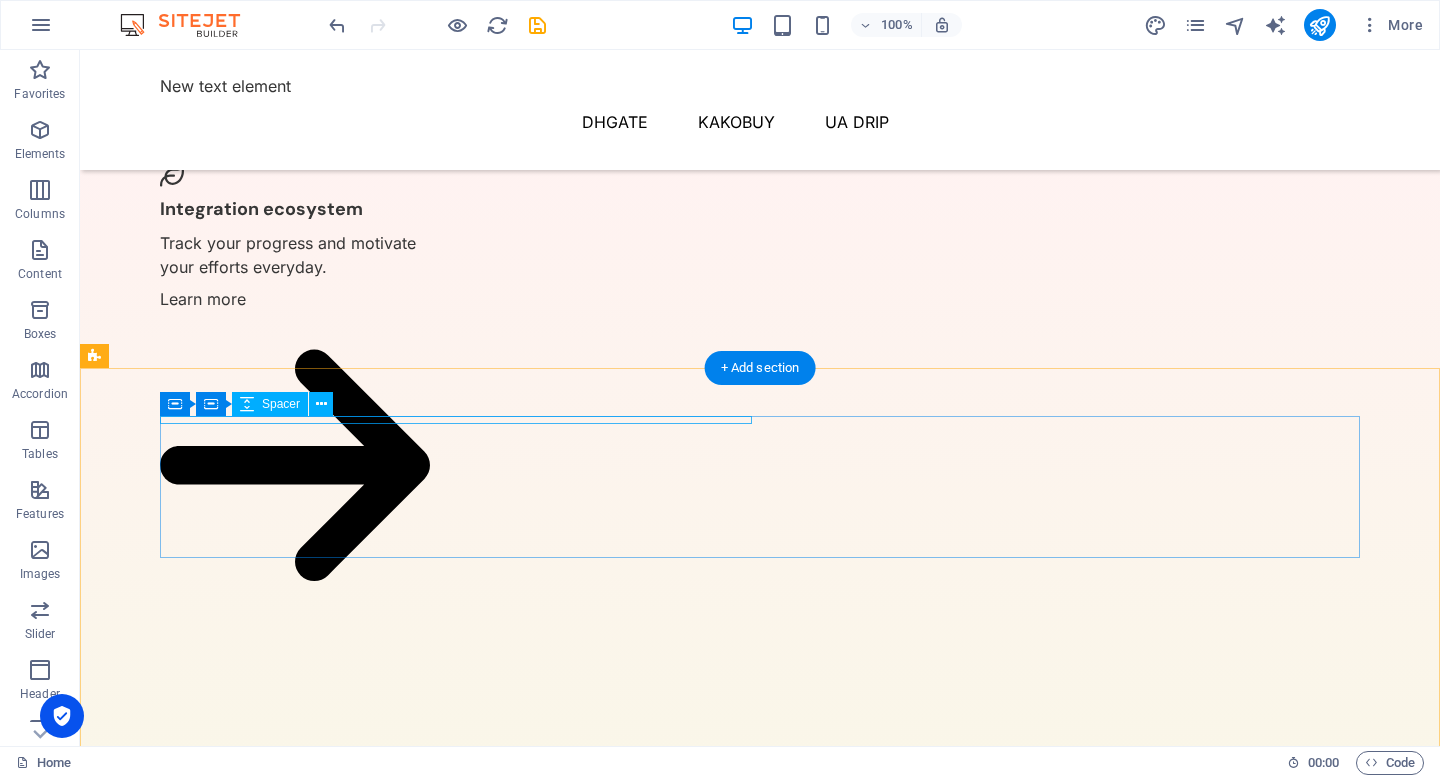click at bounding box center [456, 3037] 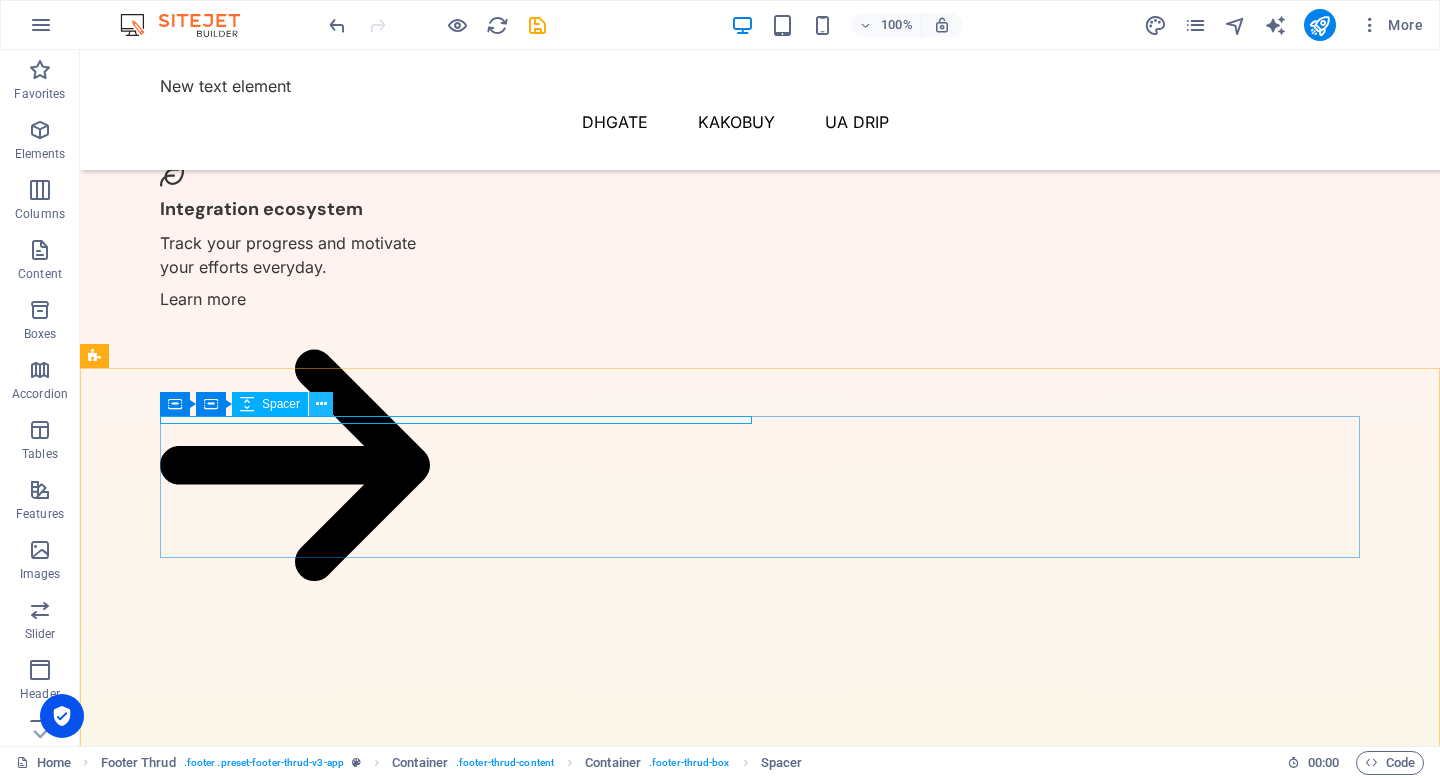 click at bounding box center [321, 404] 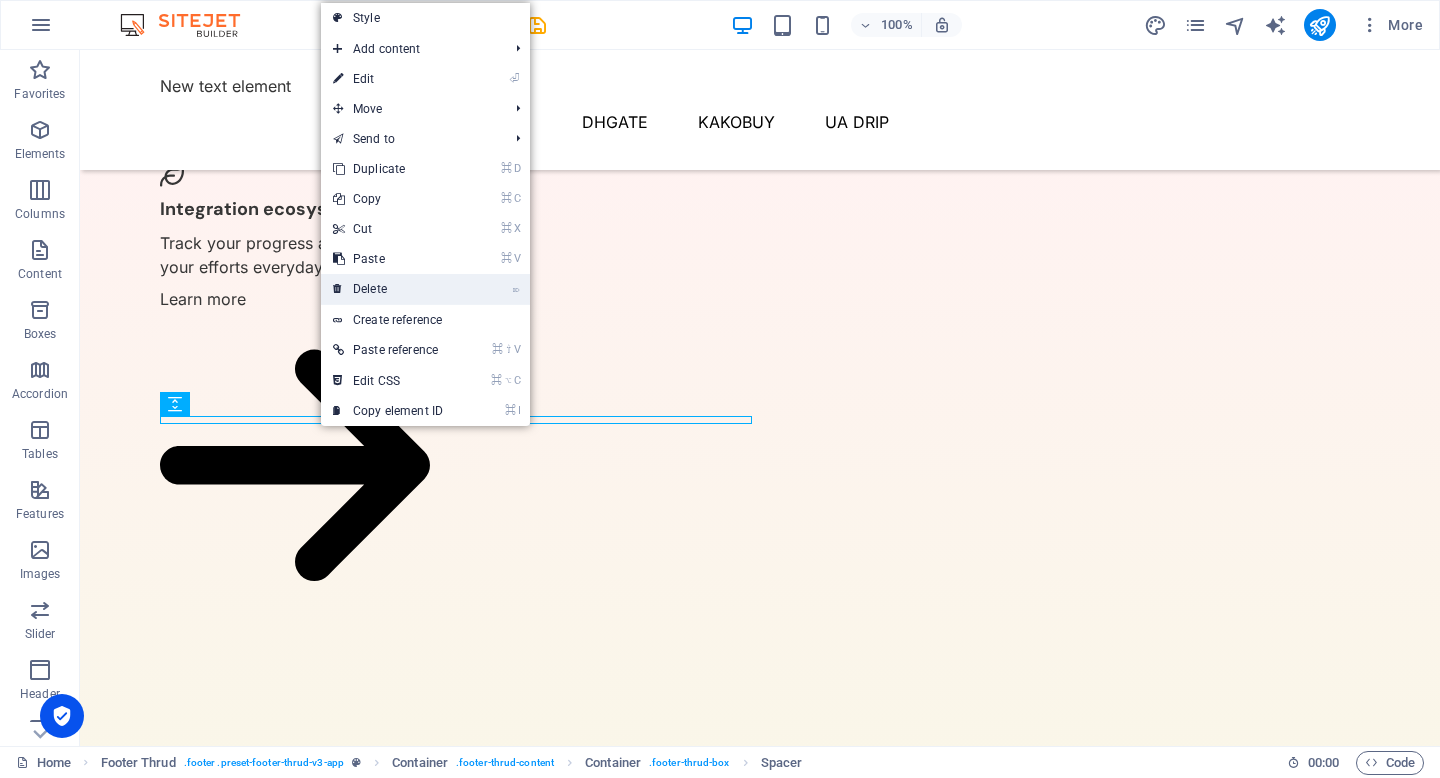 click on "⌦  Delete" at bounding box center [388, 289] 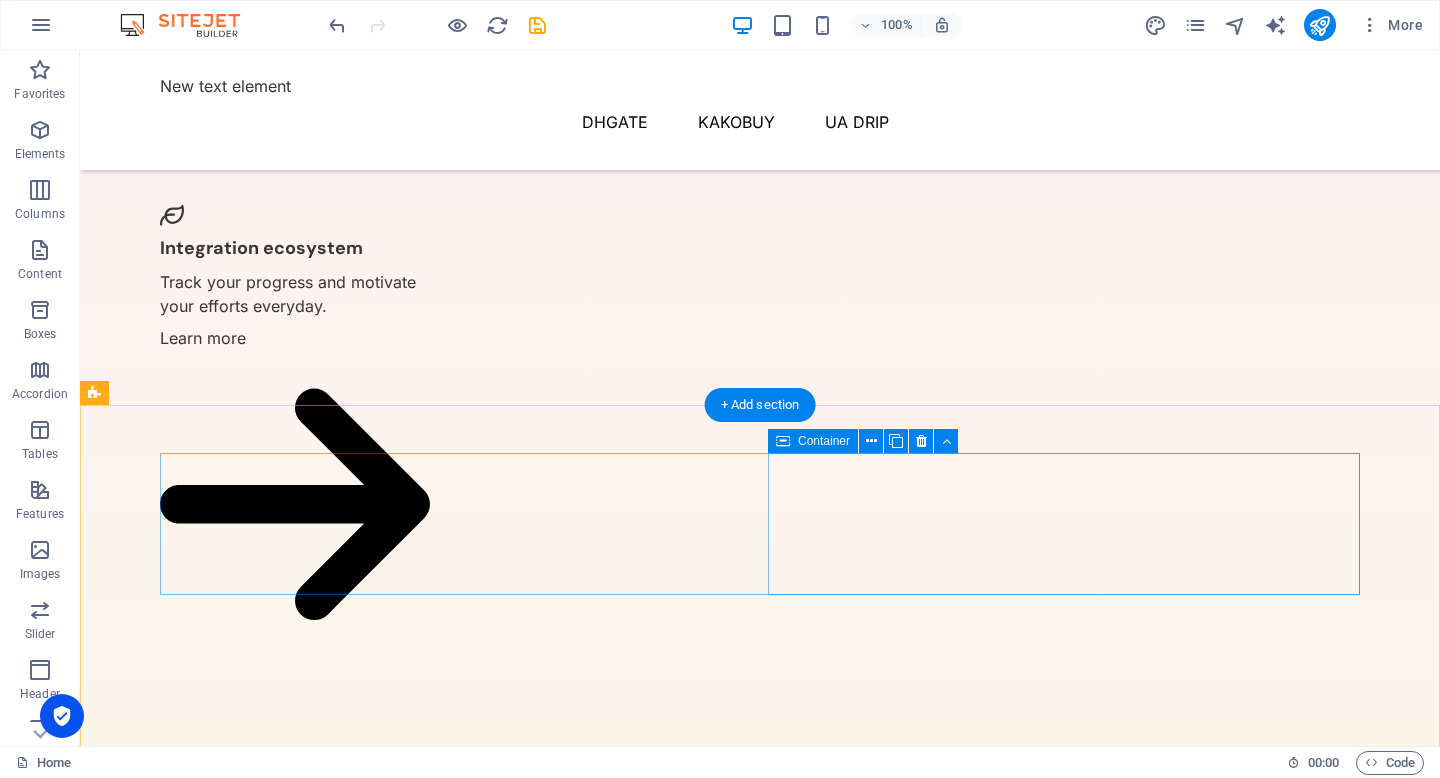 scroll, scrollTop: 1310, scrollLeft: 0, axis: vertical 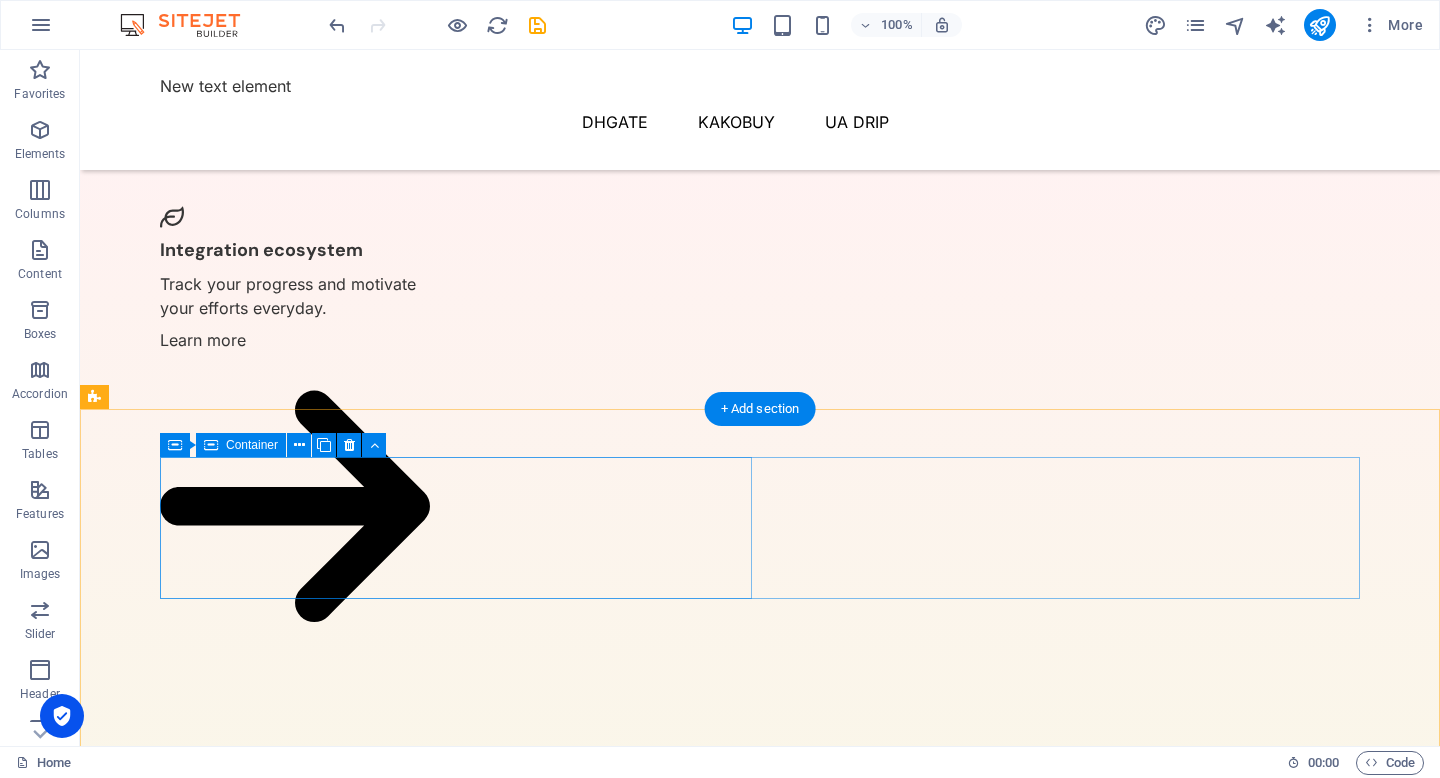 click on "Add elements" at bounding box center [397, 3175] 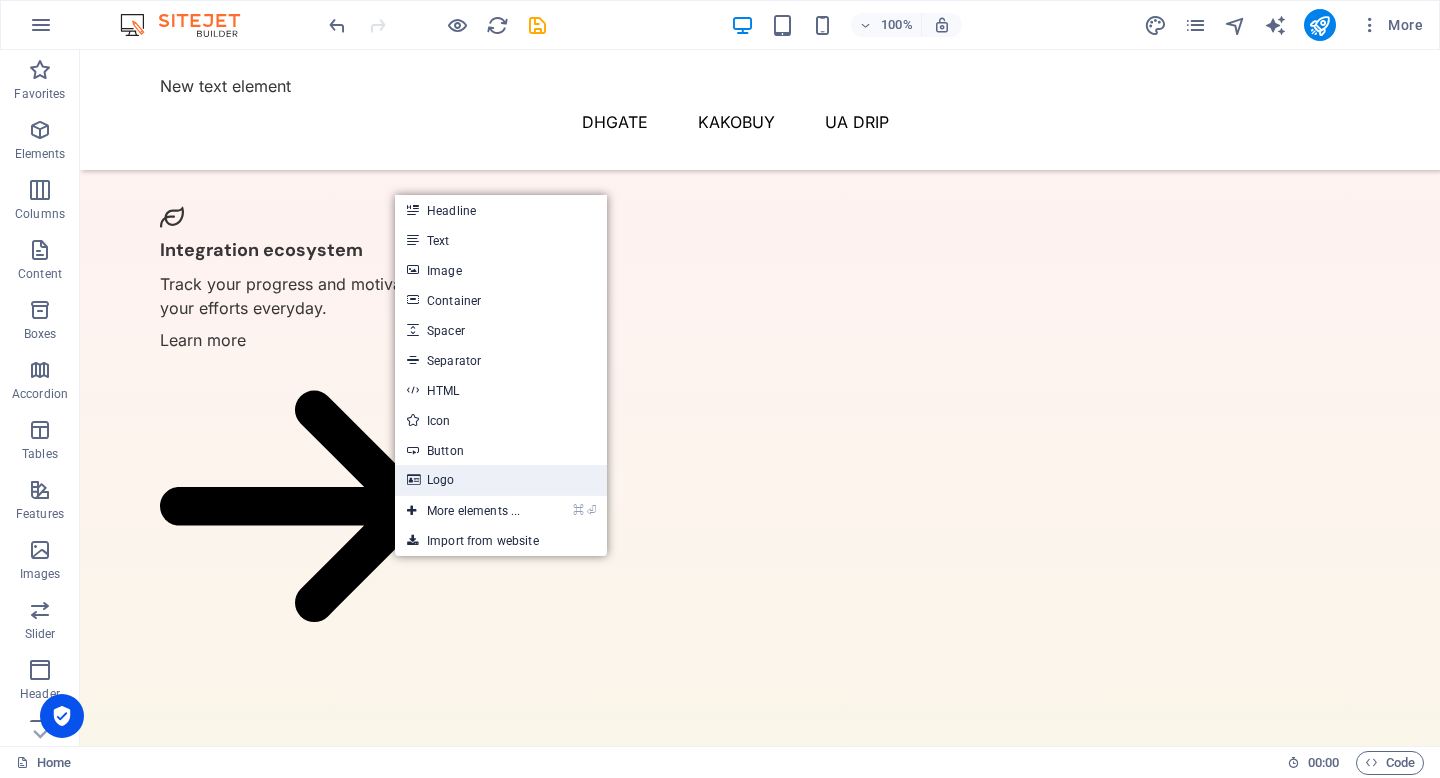 click on "Logo" at bounding box center (501, 480) 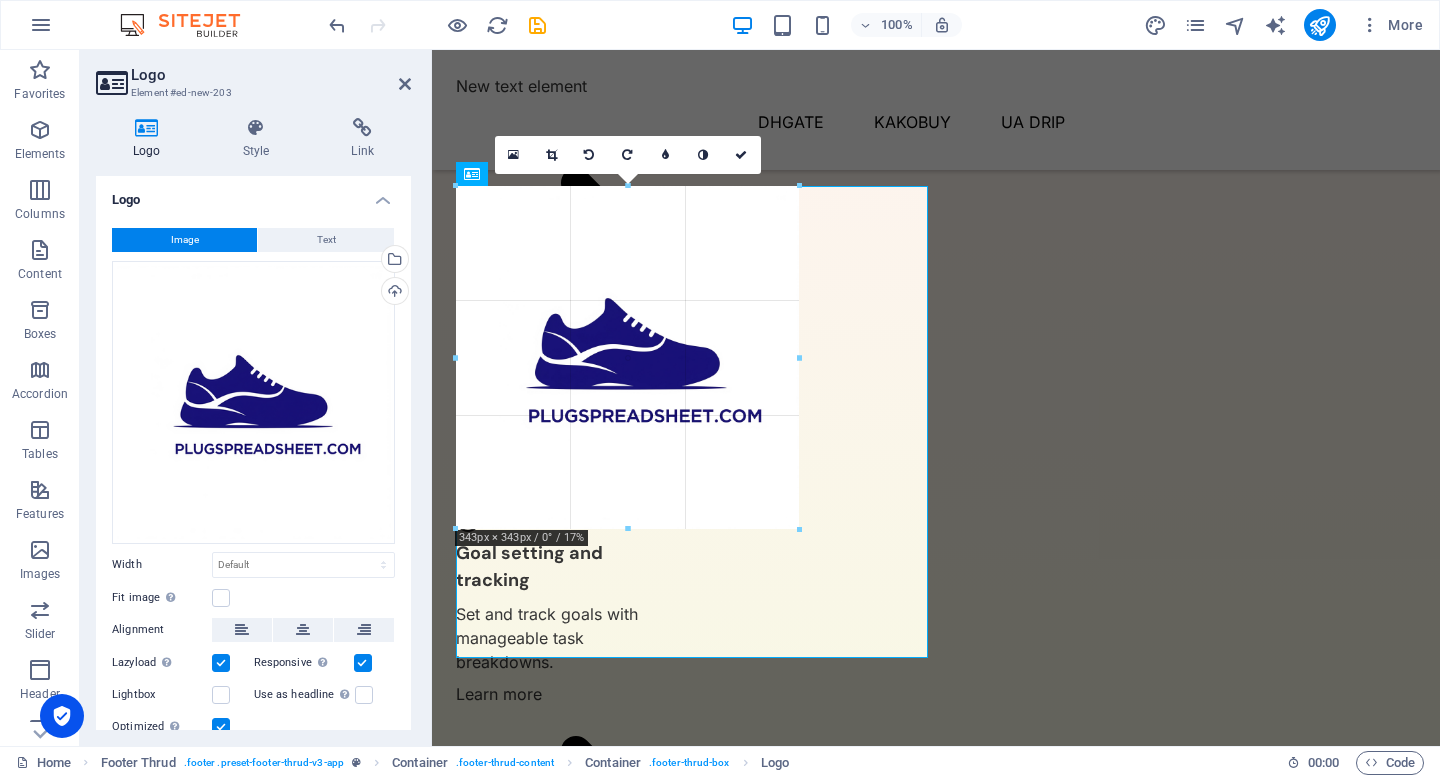scroll, scrollTop: 1772, scrollLeft: 0, axis: vertical 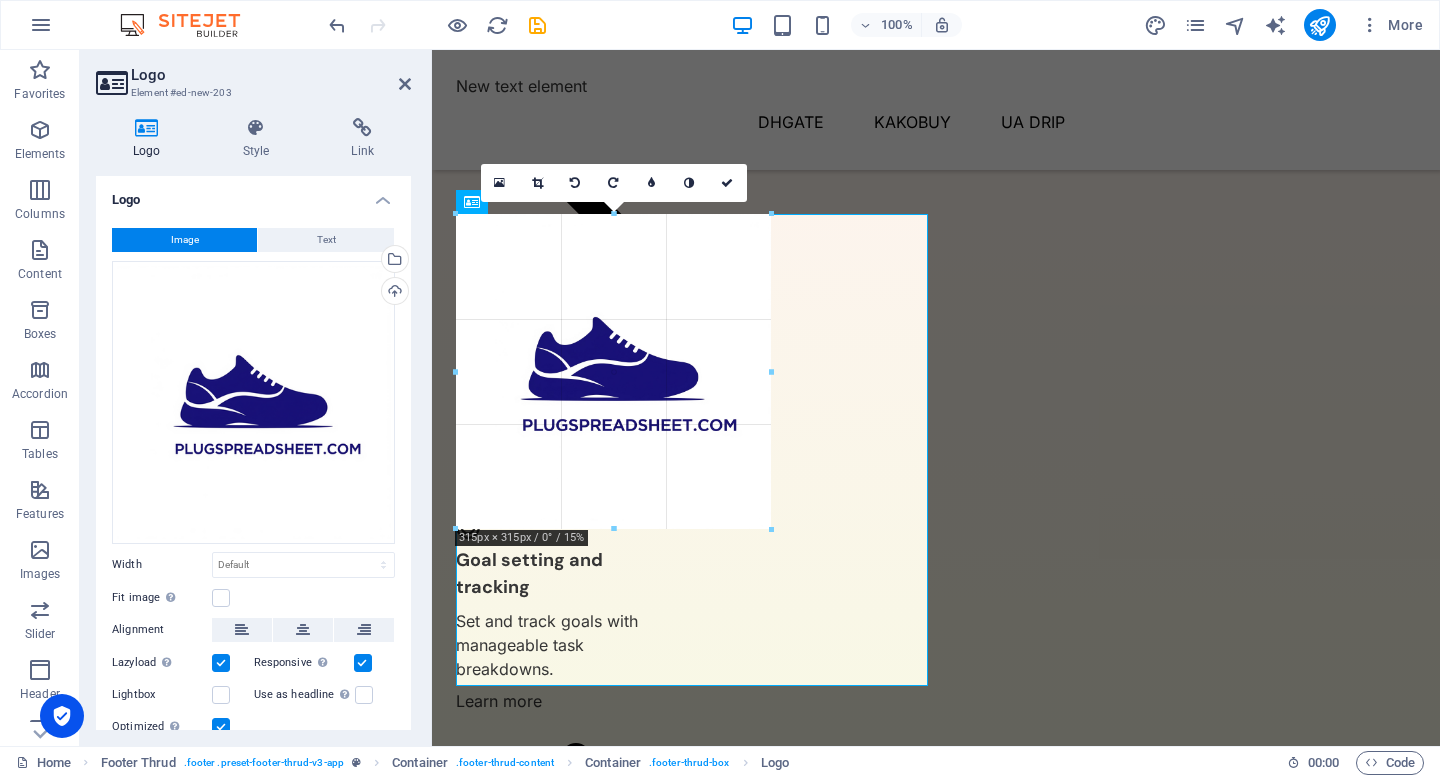 drag, startPoint x: 692, startPoint y: 546, endPoint x: 518, endPoint y: 390, distance: 233.69211 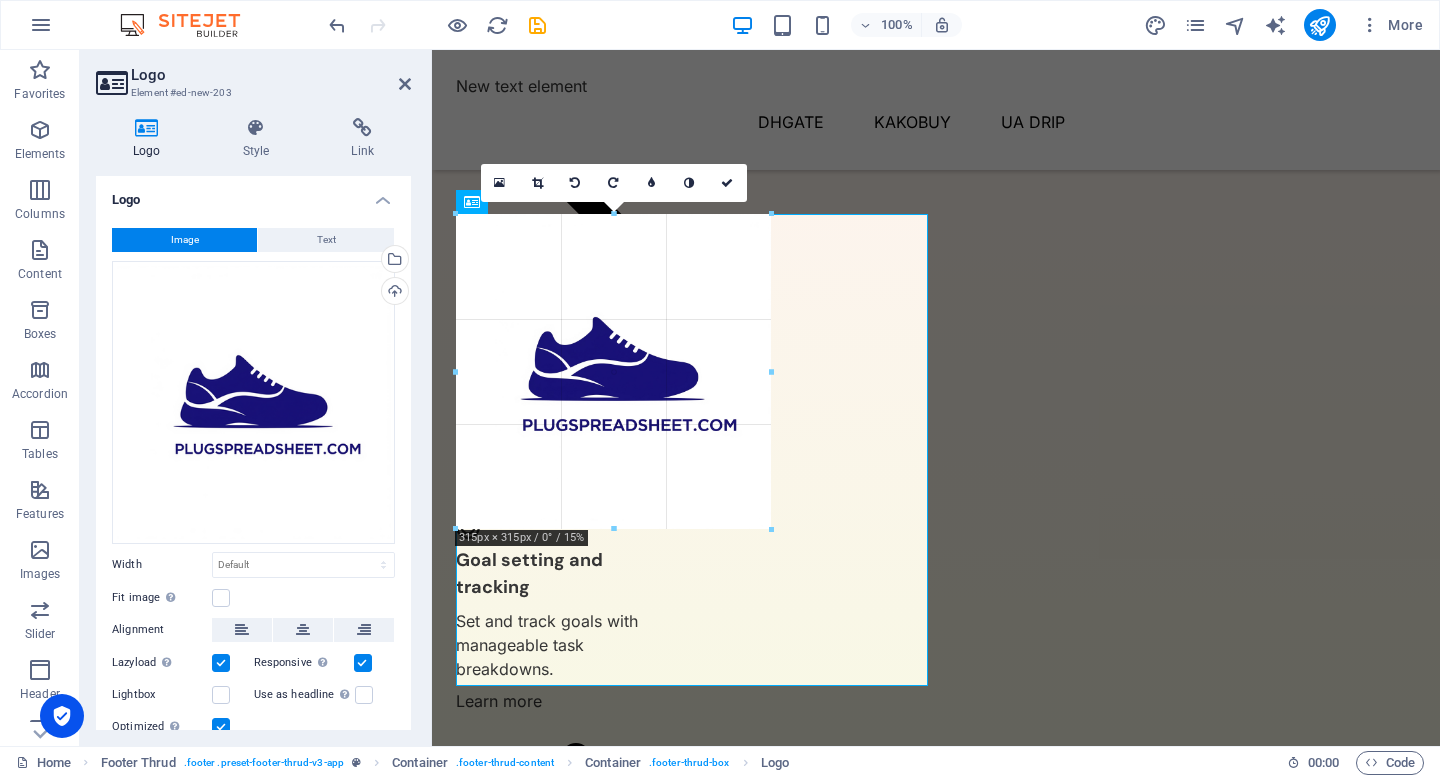 type on "315" 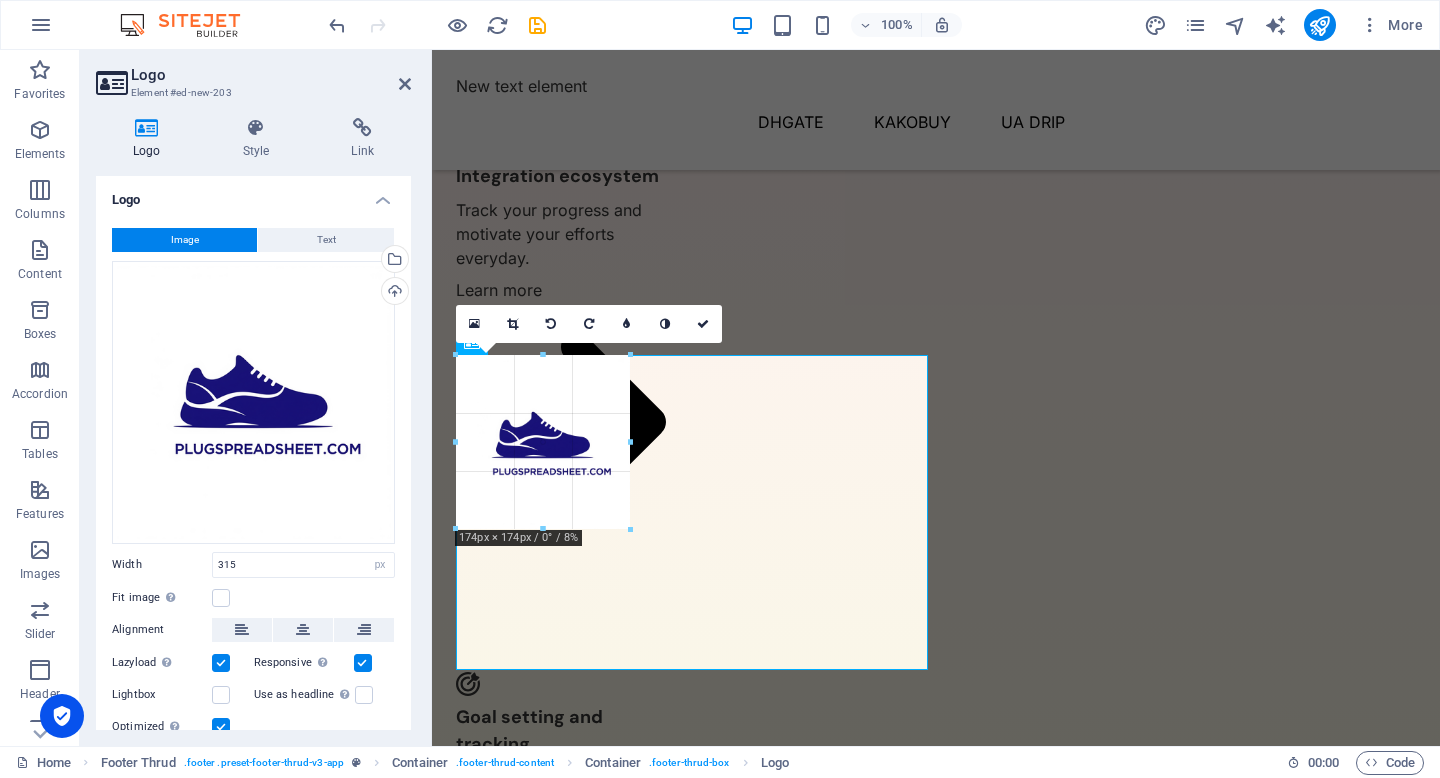 scroll, scrollTop: 1599, scrollLeft: 0, axis: vertical 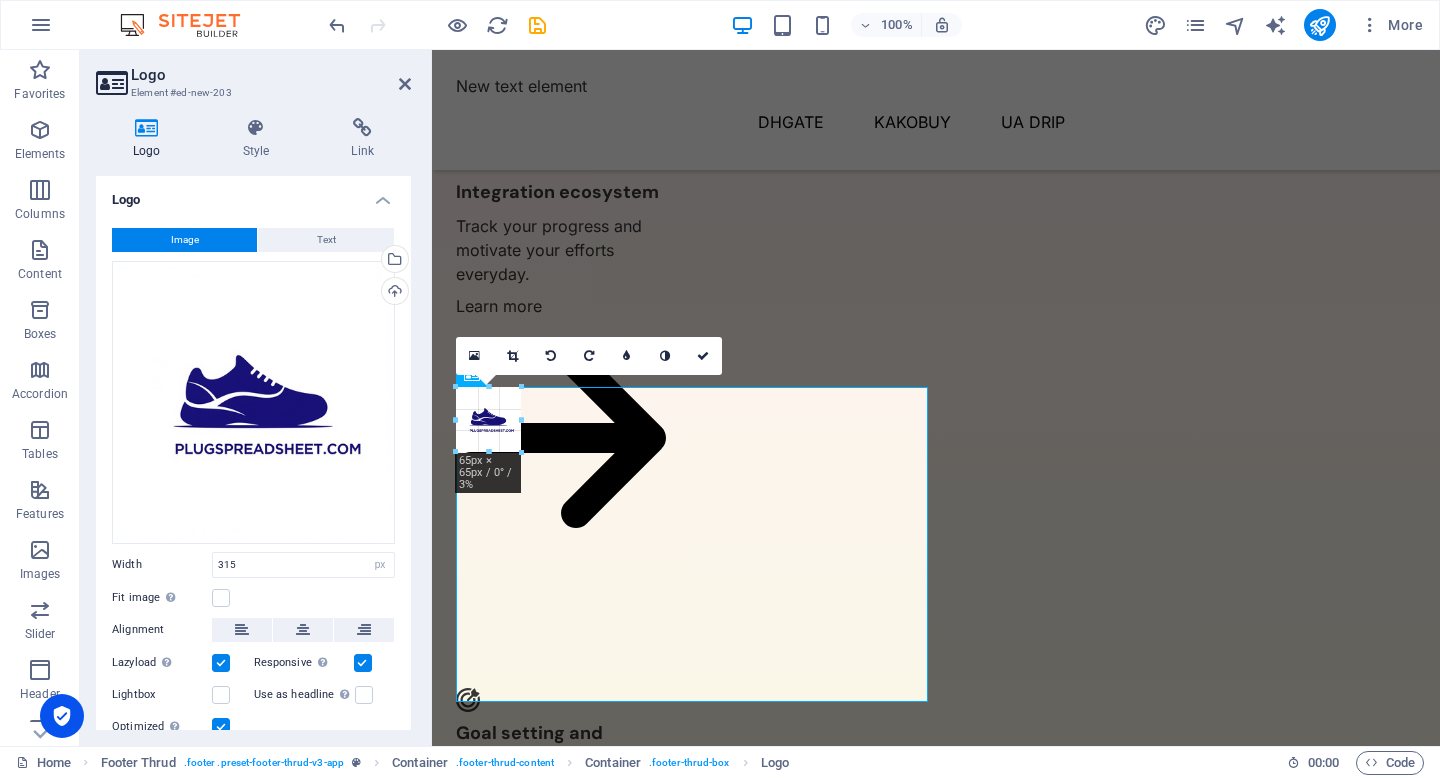 drag, startPoint x: 769, startPoint y: 367, endPoint x: 515, endPoint y: 545, distance: 310.16125 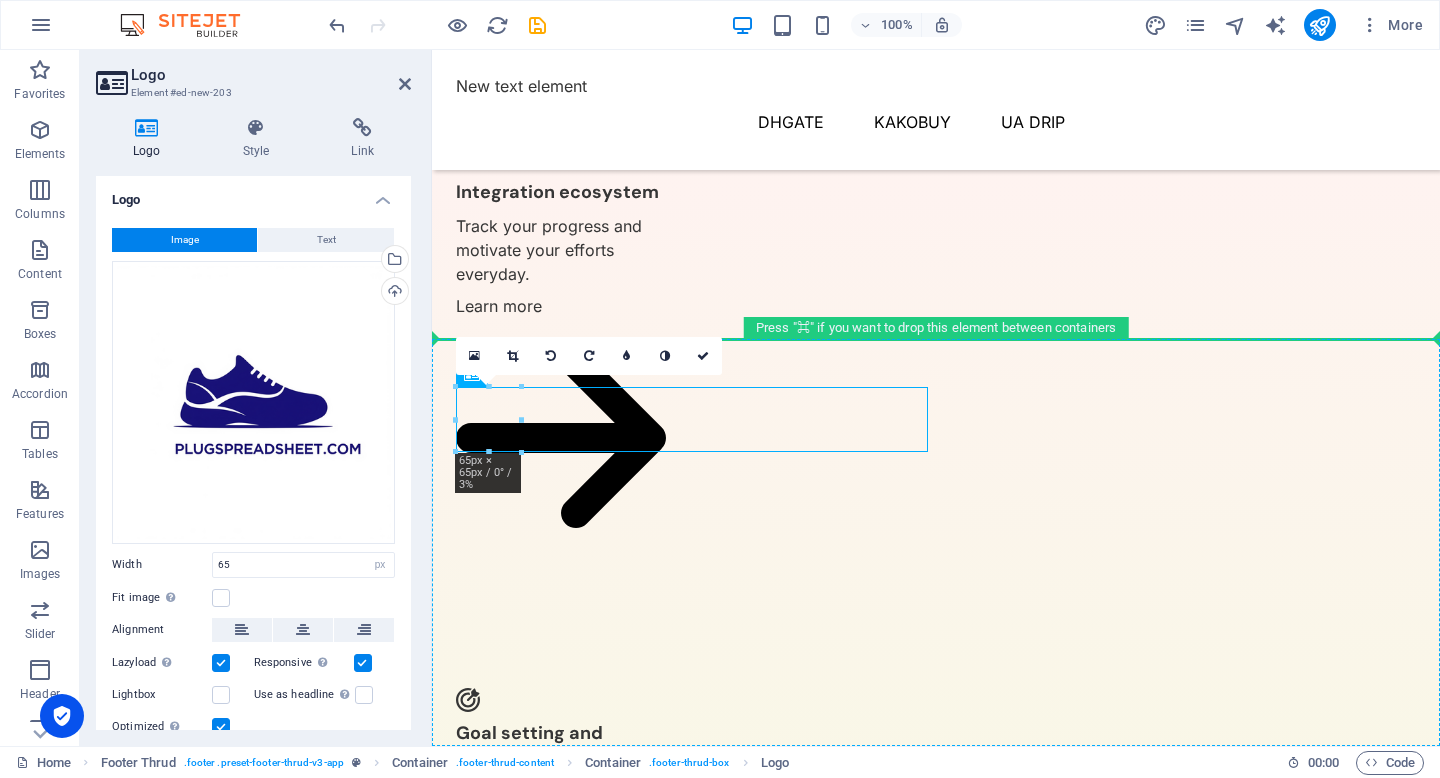 drag, startPoint x: 924, startPoint y: 439, endPoint x: 897, endPoint y: 462, distance: 35.468296 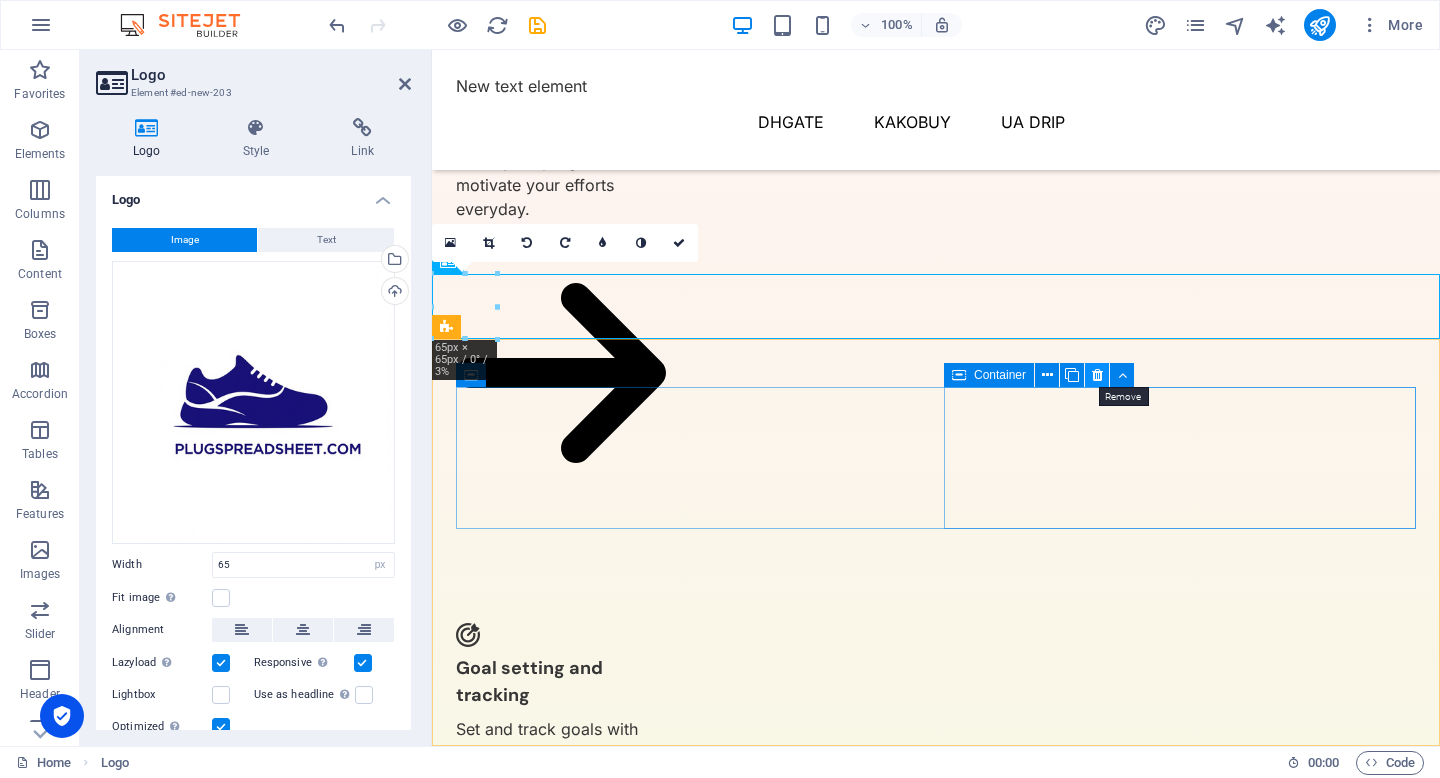 drag, startPoint x: 1097, startPoint y: 374, endPoint x: 665, endPoint y: 323, distance: 435 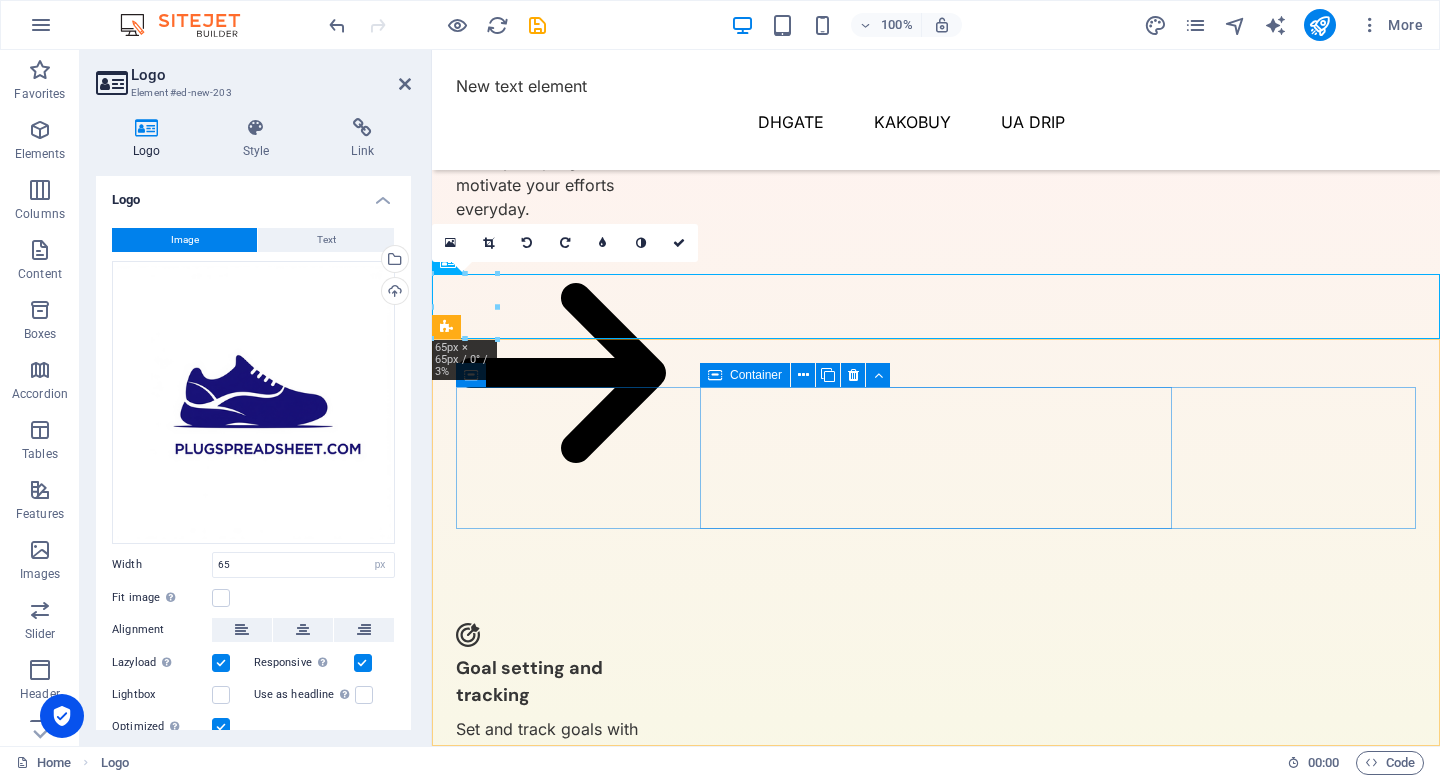 click on "Add elements" at bounding box center (633, 2972) 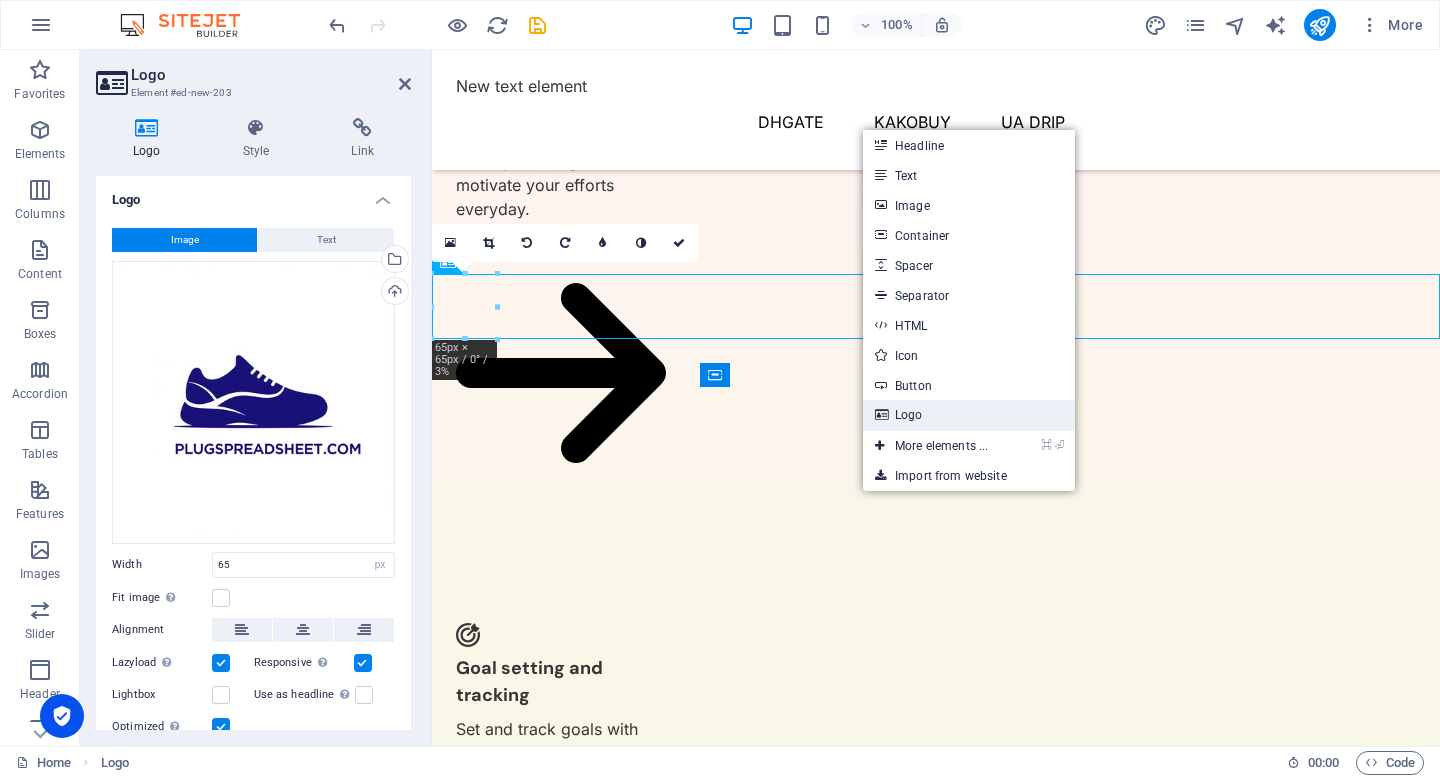 click at bounding box center [880, 415] 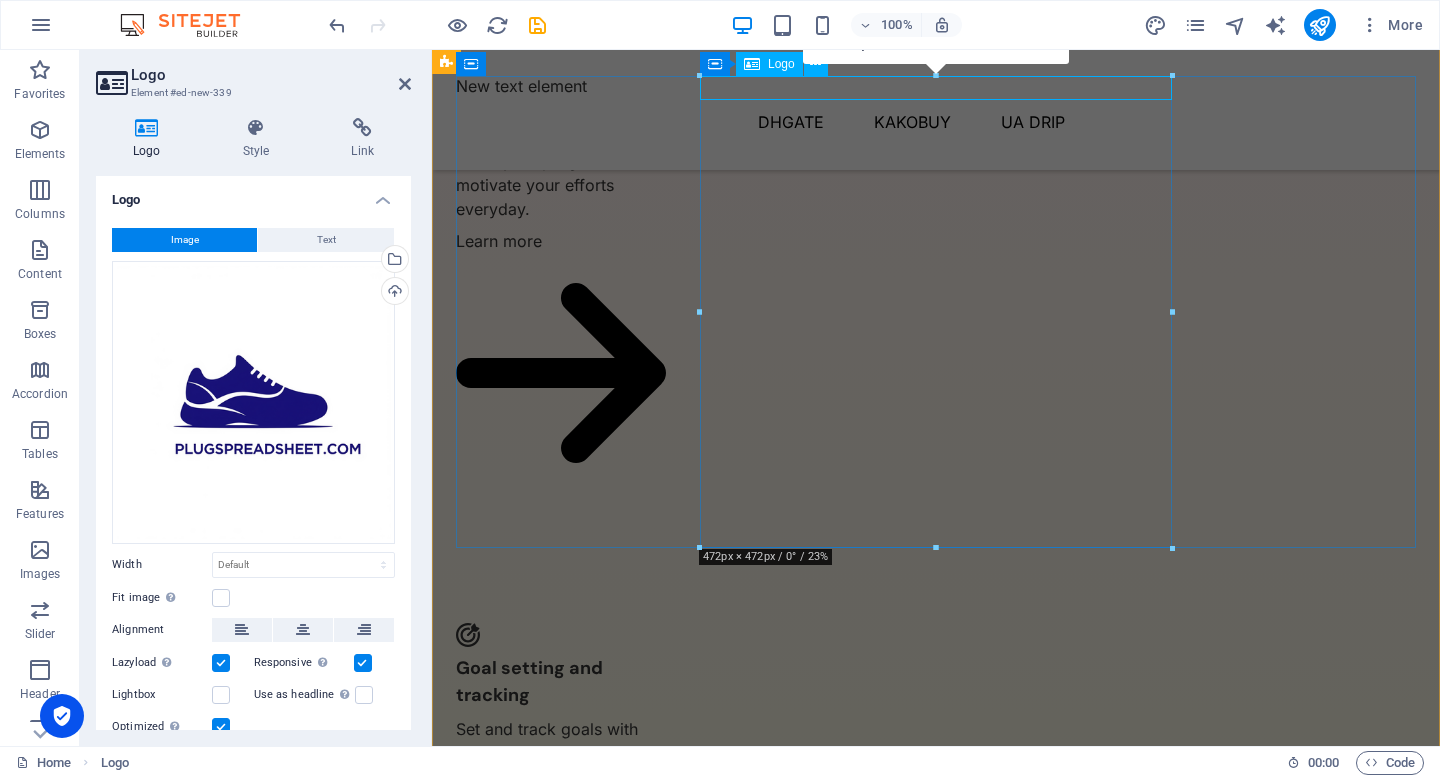 scroll, scrollTop: 1975, scrollLeft: 0, axis: vertical 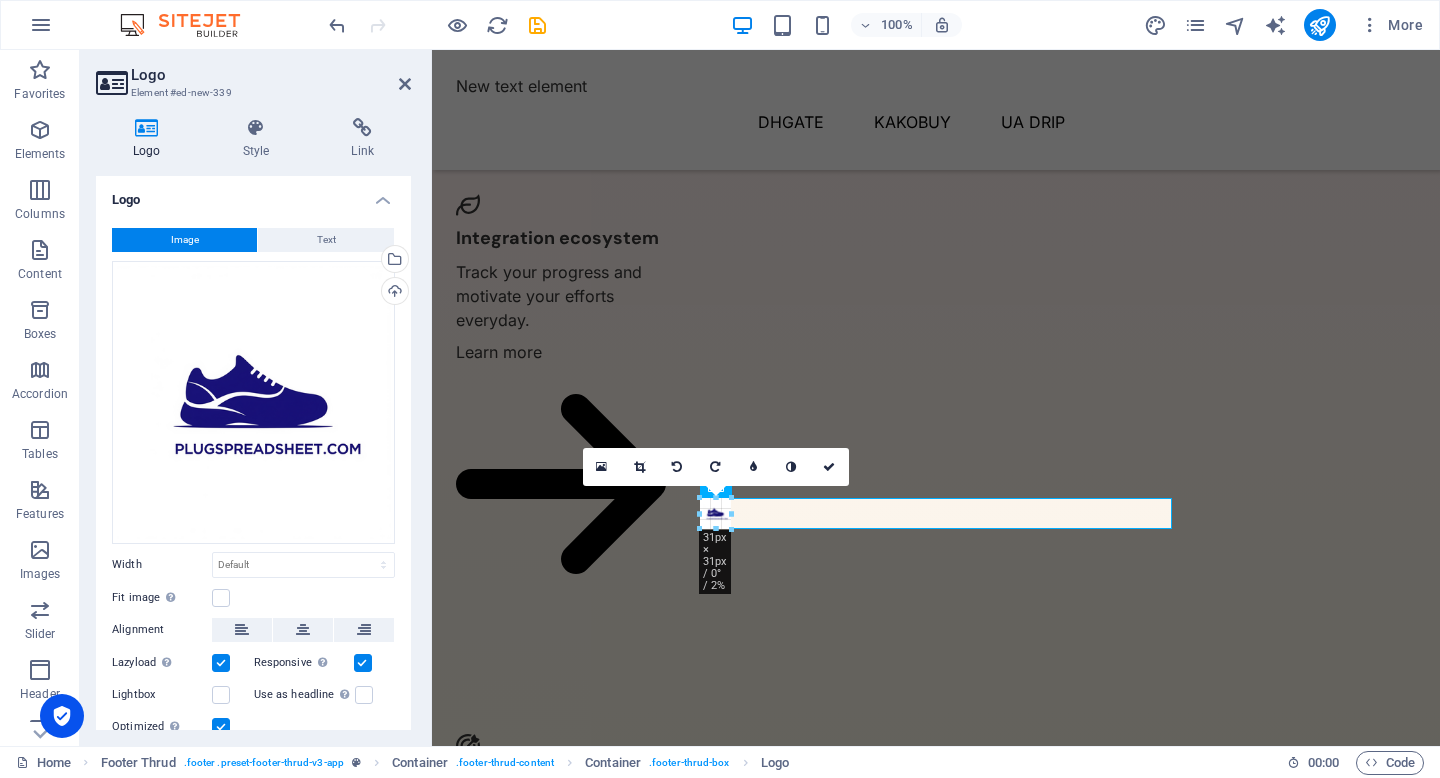 drag, startPoint x: 1167, startPoint y: 77, endPoint x: 729, endPoint y: 520, distance: 622.9711 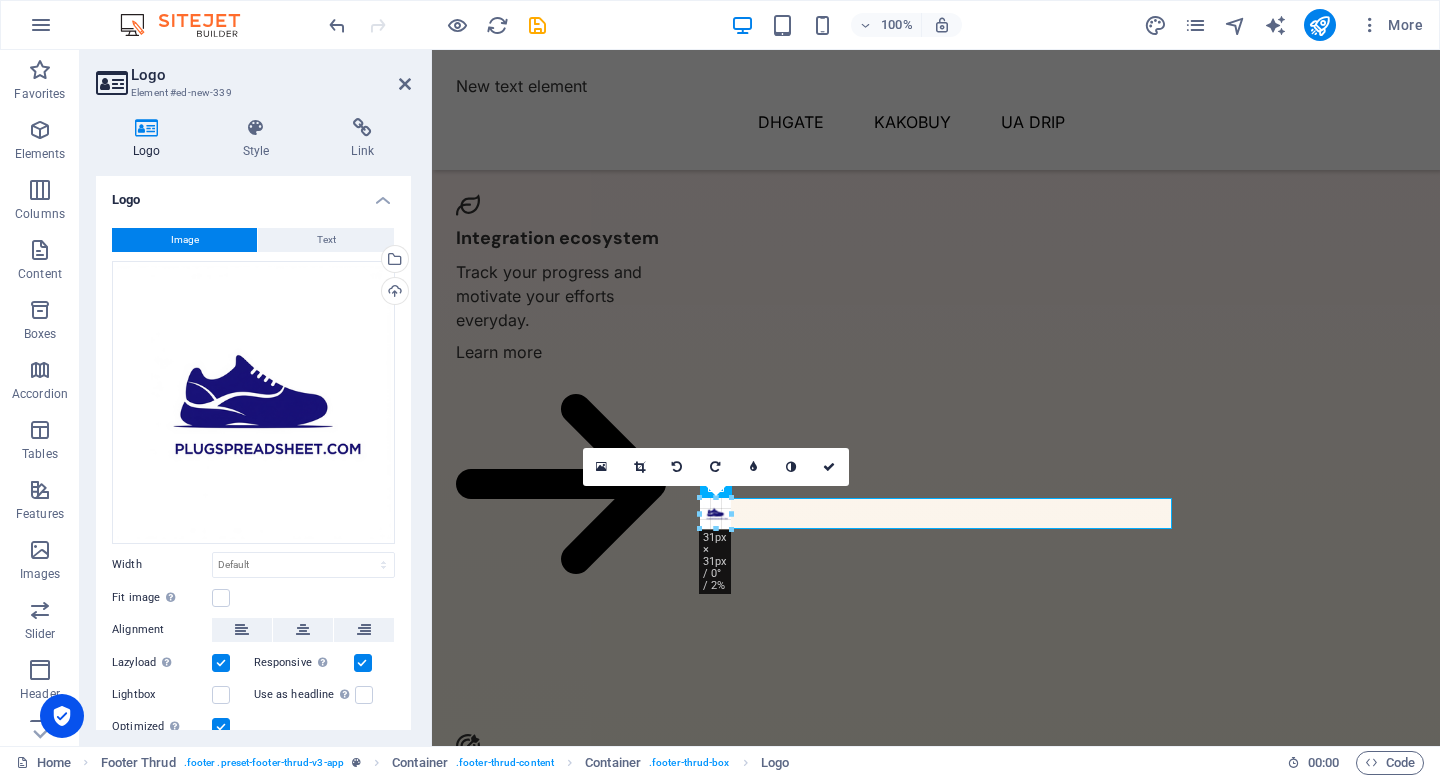 type on "31" 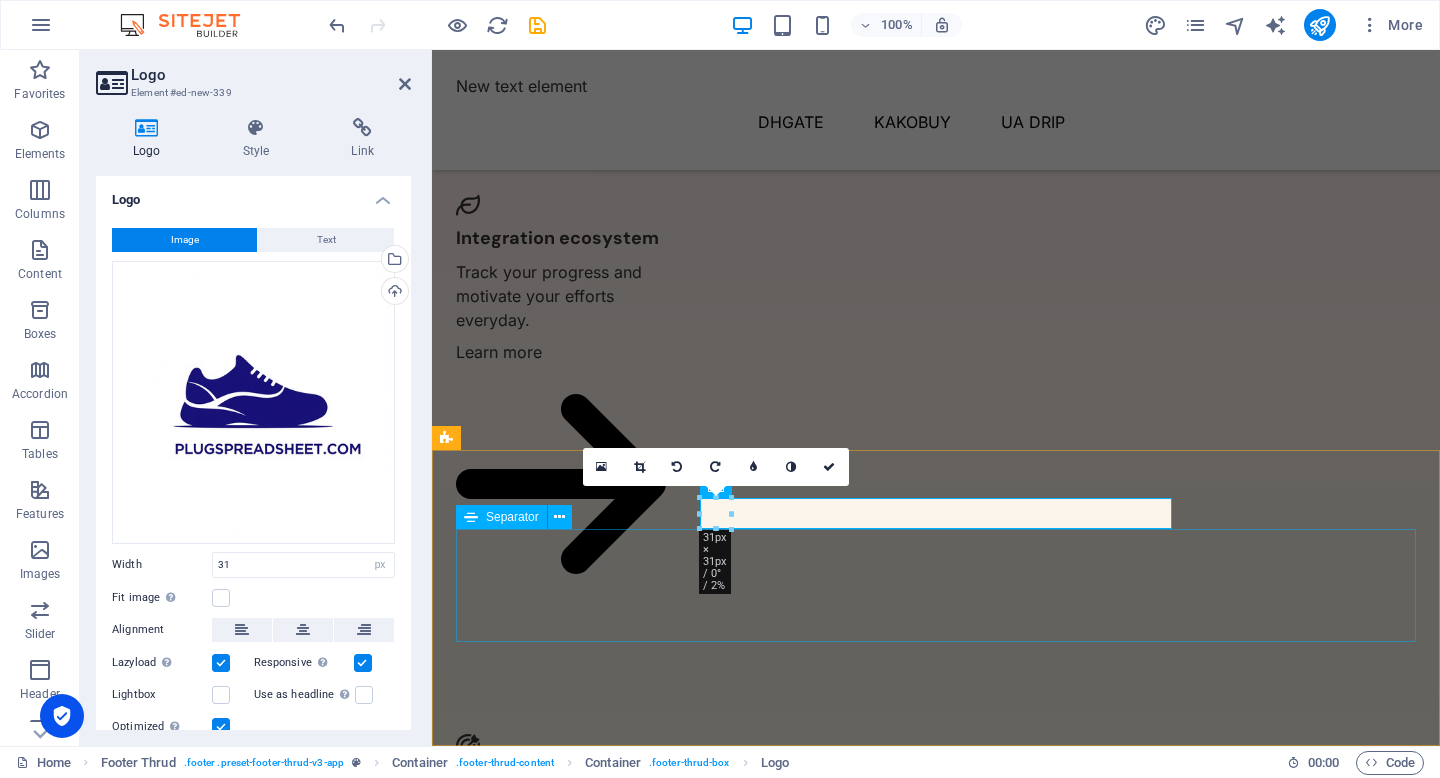 click at bounding box center [936, 3069] 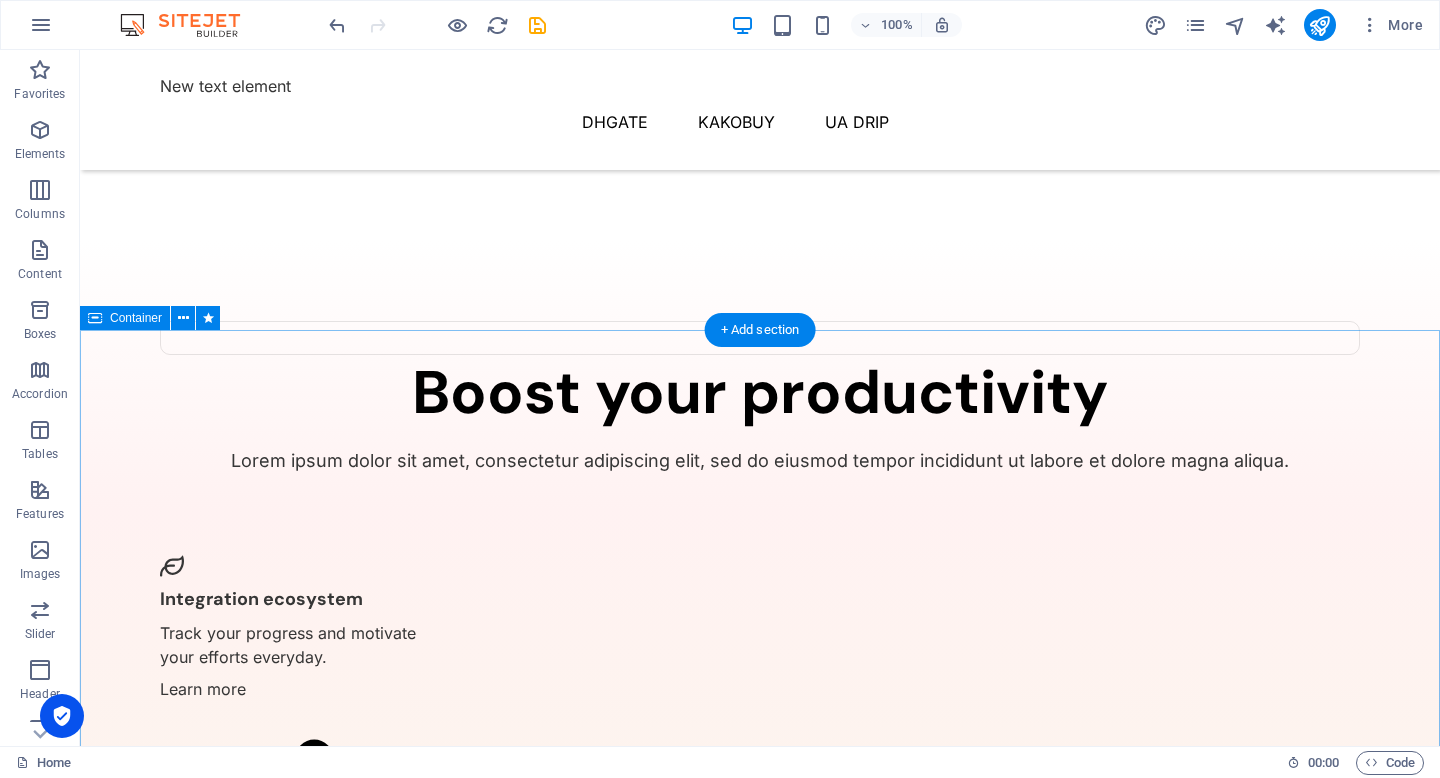 scroll, scrollTop: 1334, scrollLeft: 0, axis: vertical 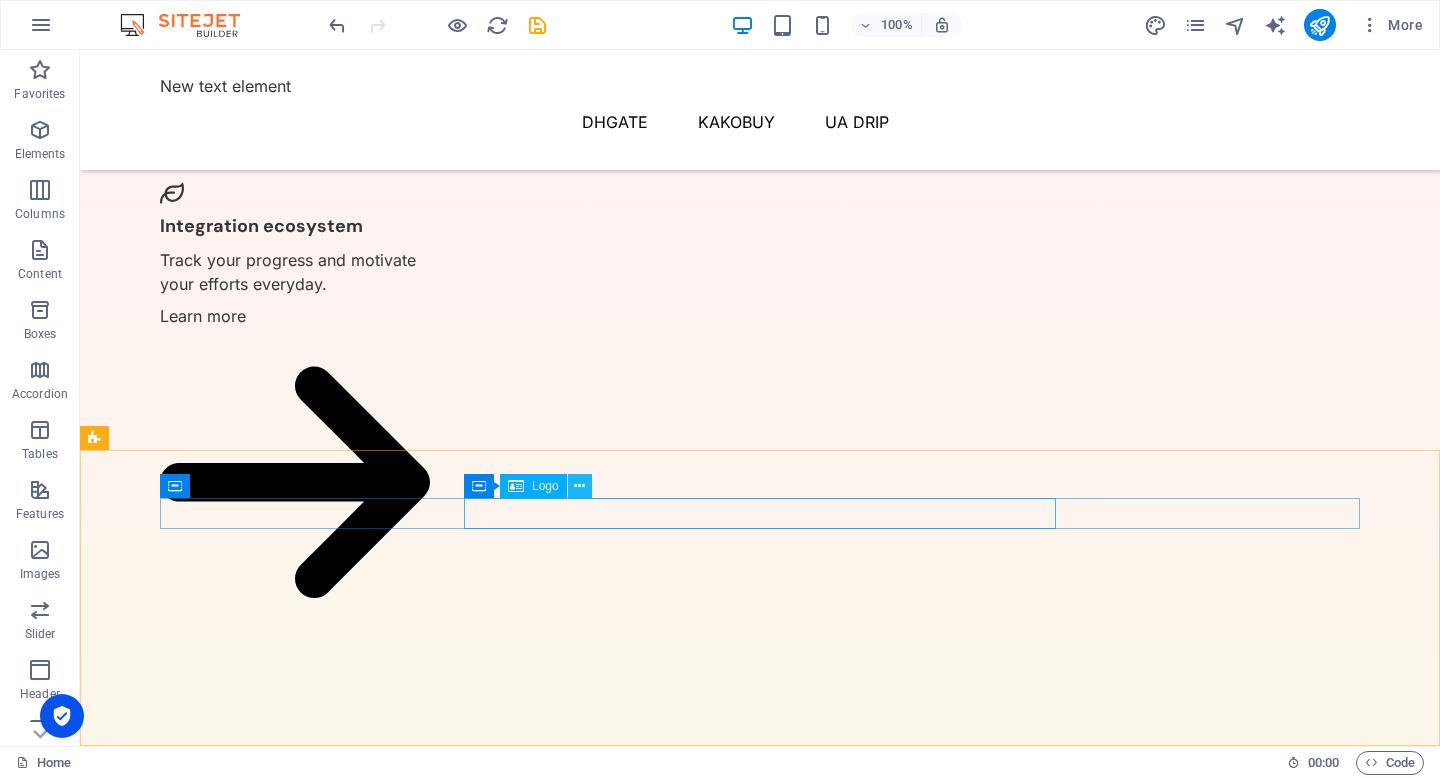 click at bounding box center [579, 486] 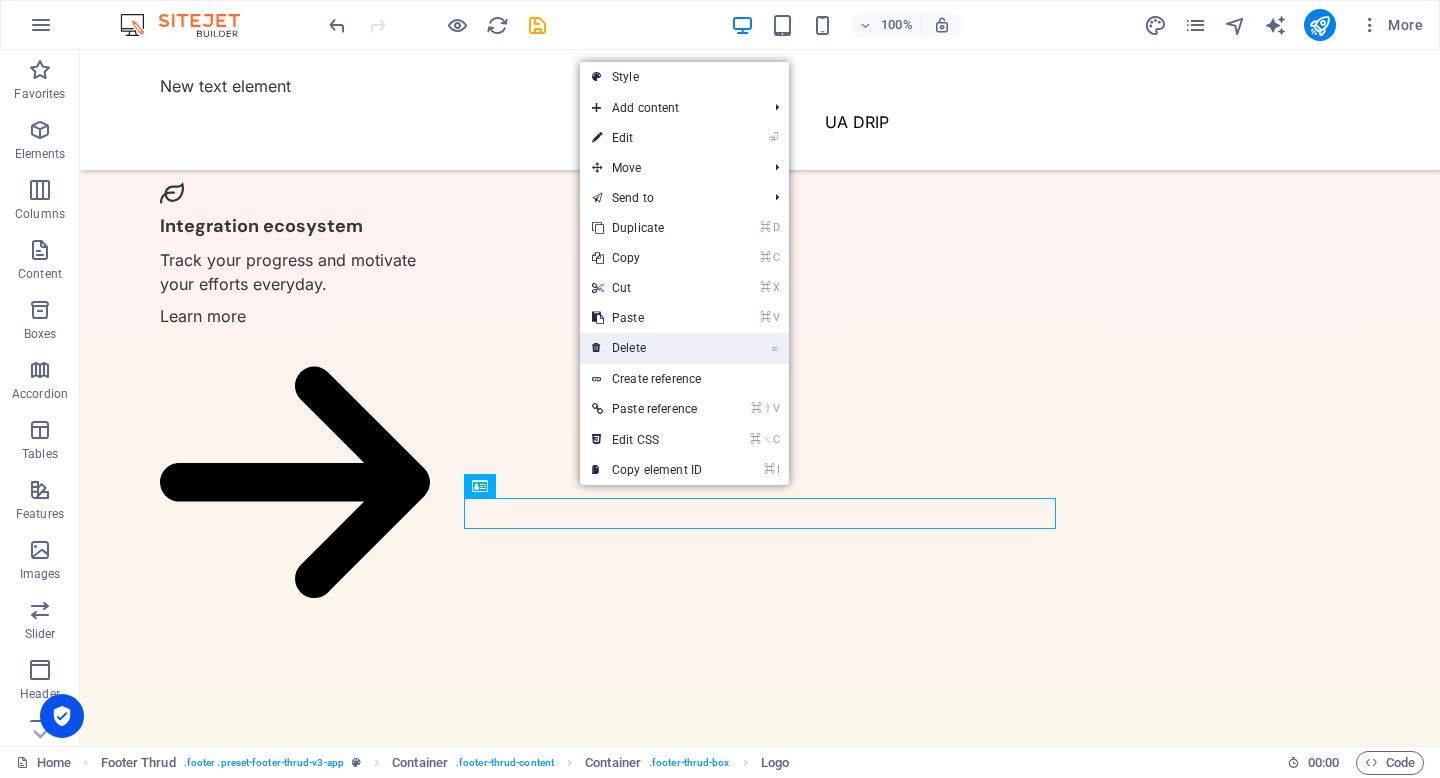 click on "⌦  Delete" at bounding box center (647, 348) 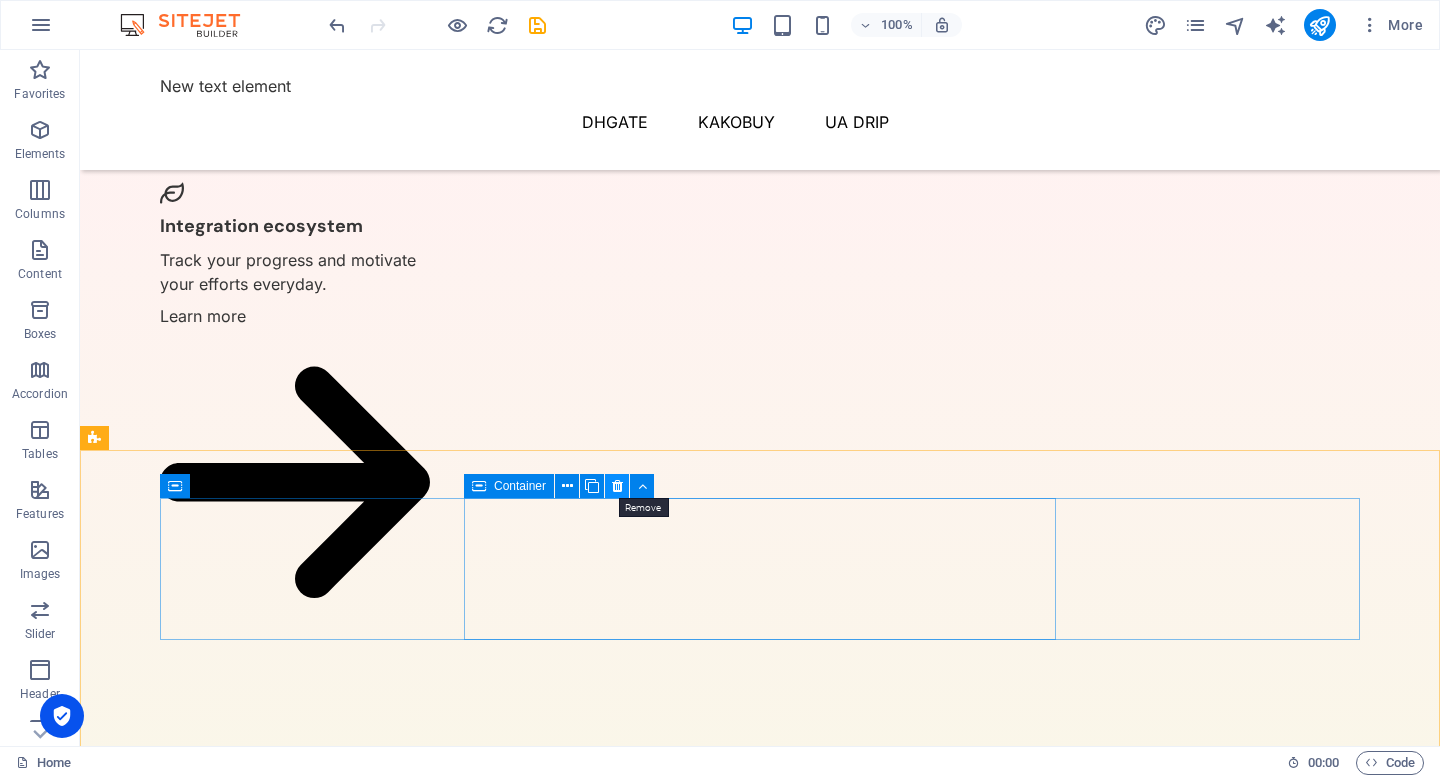 click at bounding box center [617, 486] 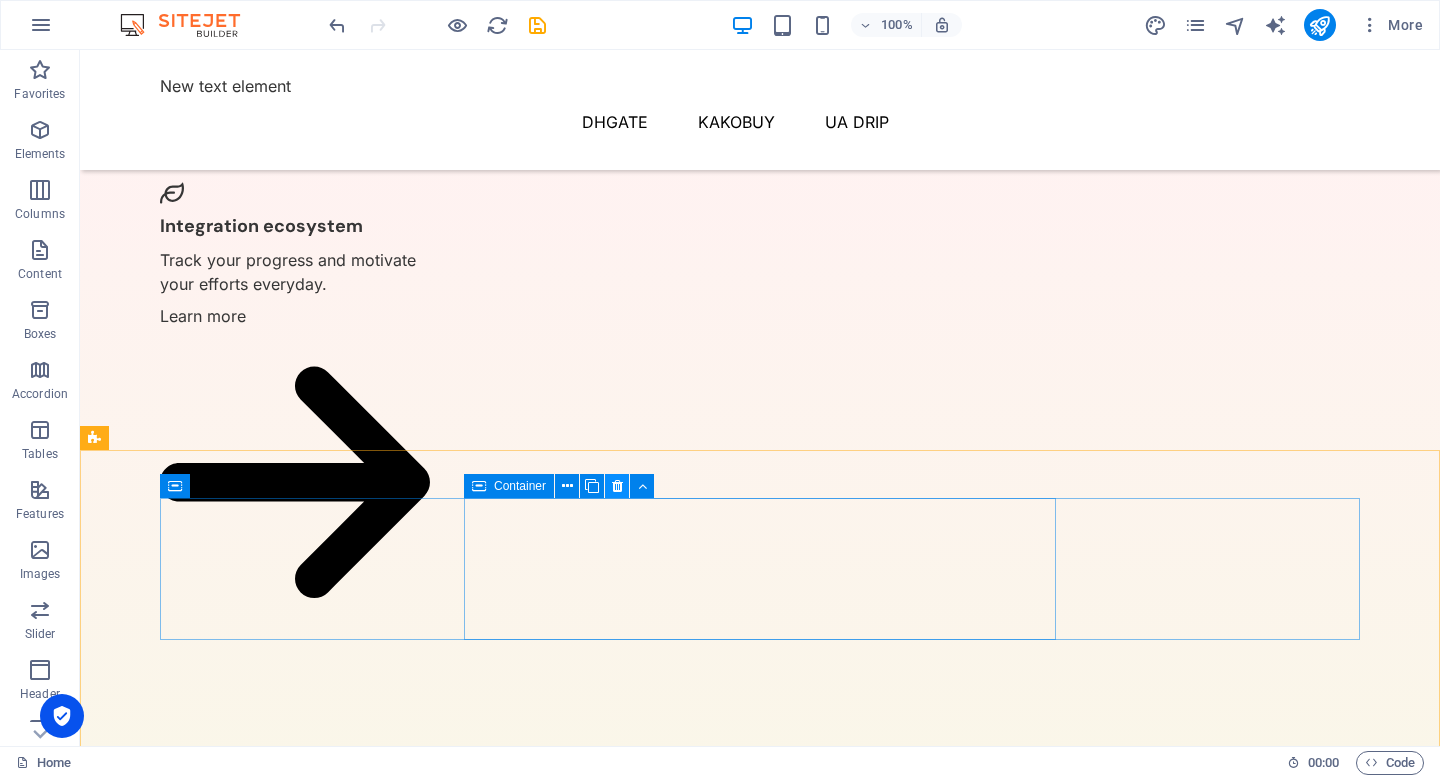 click at bounding box center (617, 486) 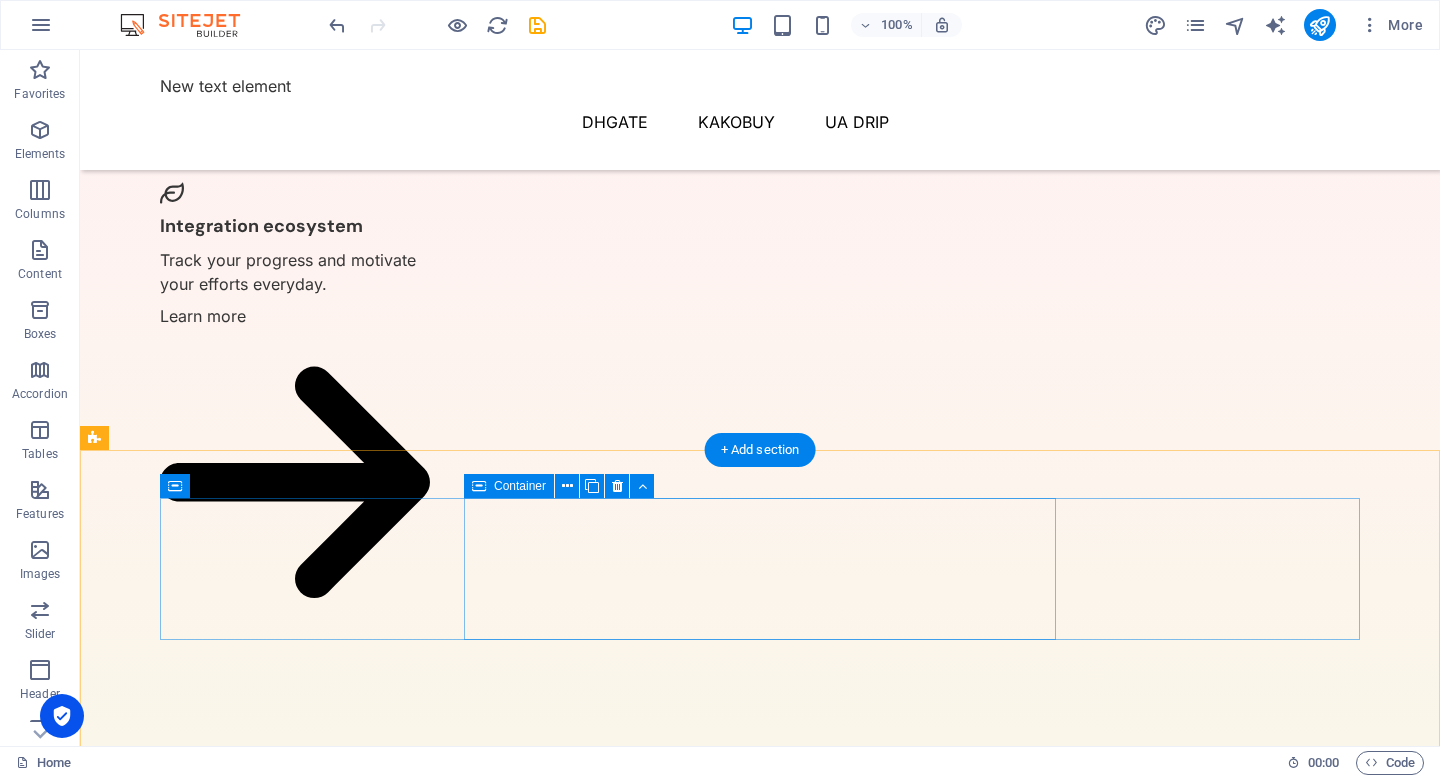 click on "Drop content here or  Add elements  Paste clipboard" at bounding box center (456, 3186) 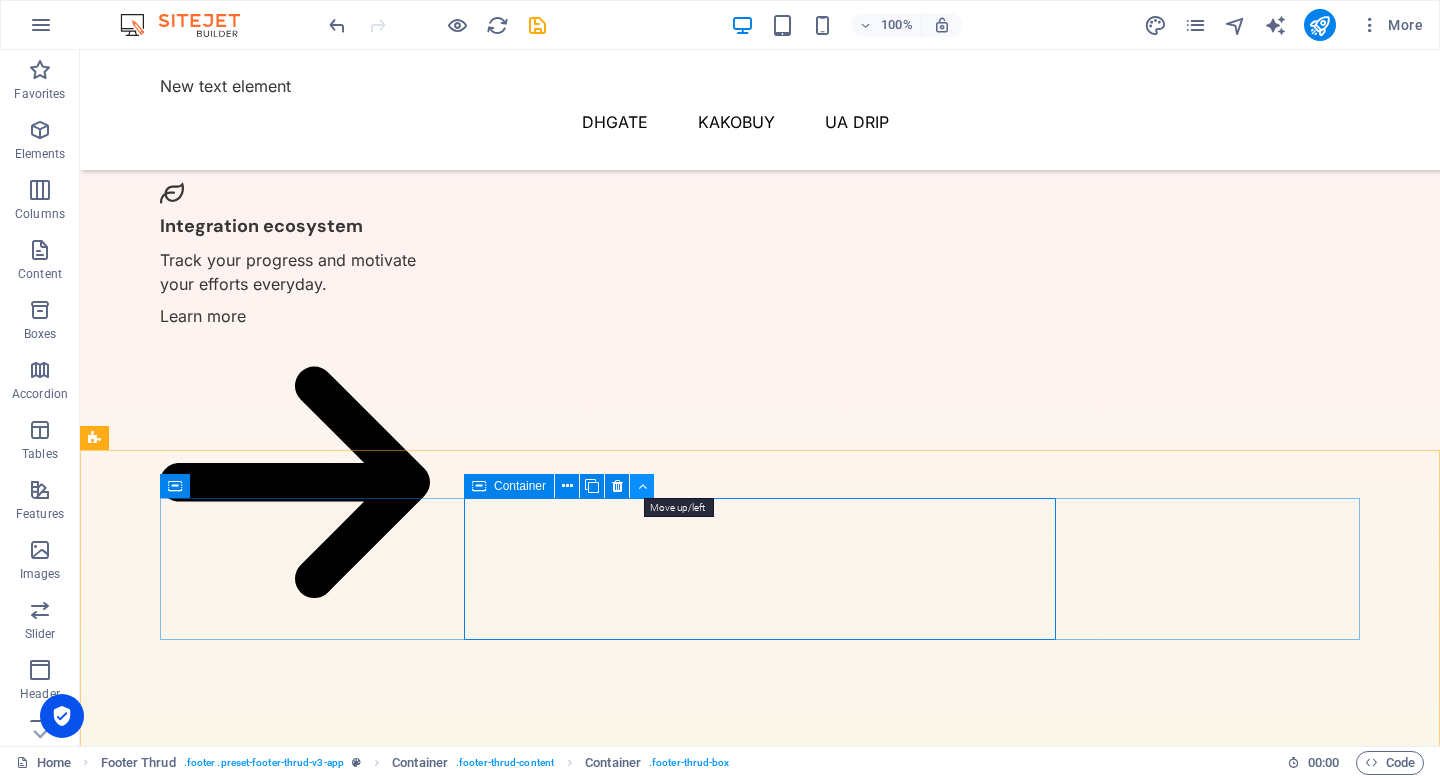 click at bounding box center [642, 486] 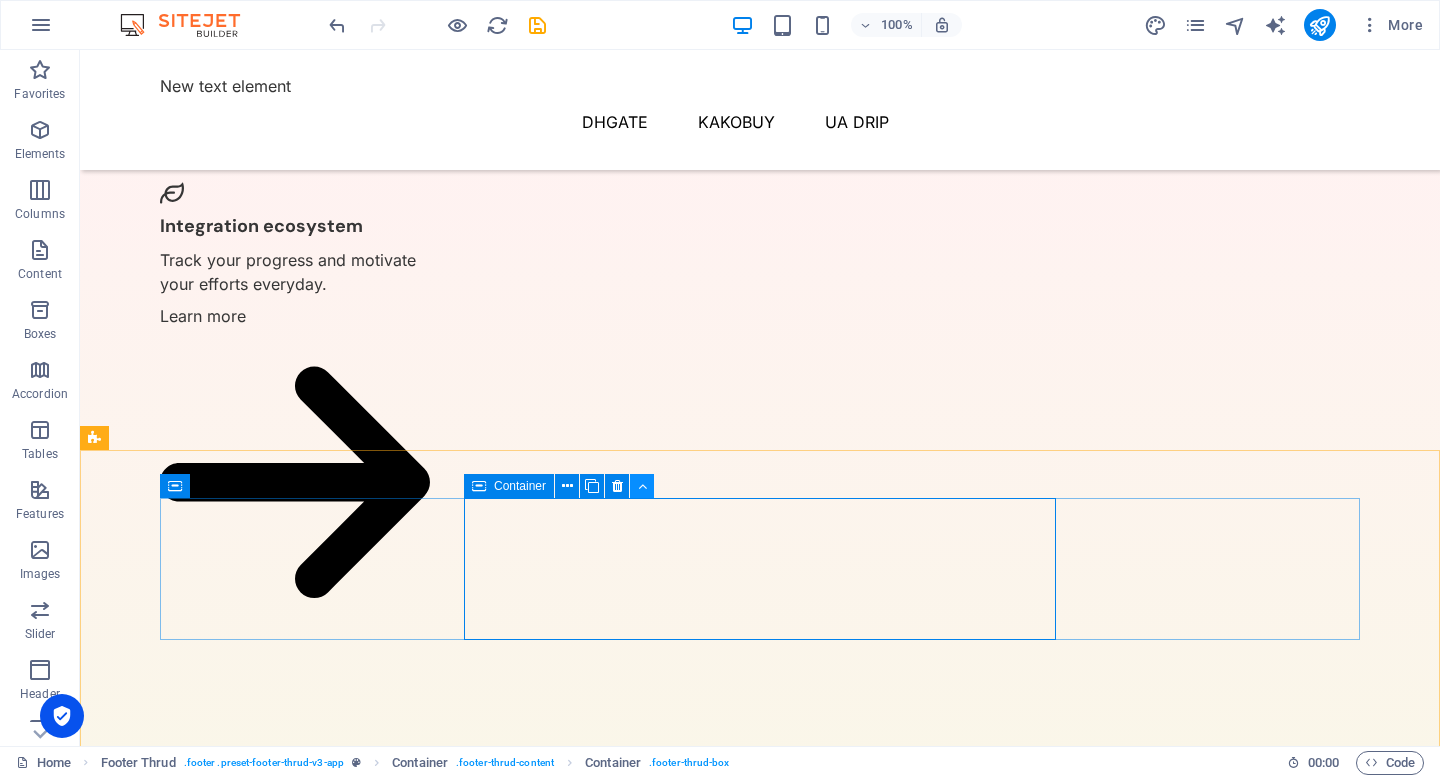 click at bounding box center (642, 486) 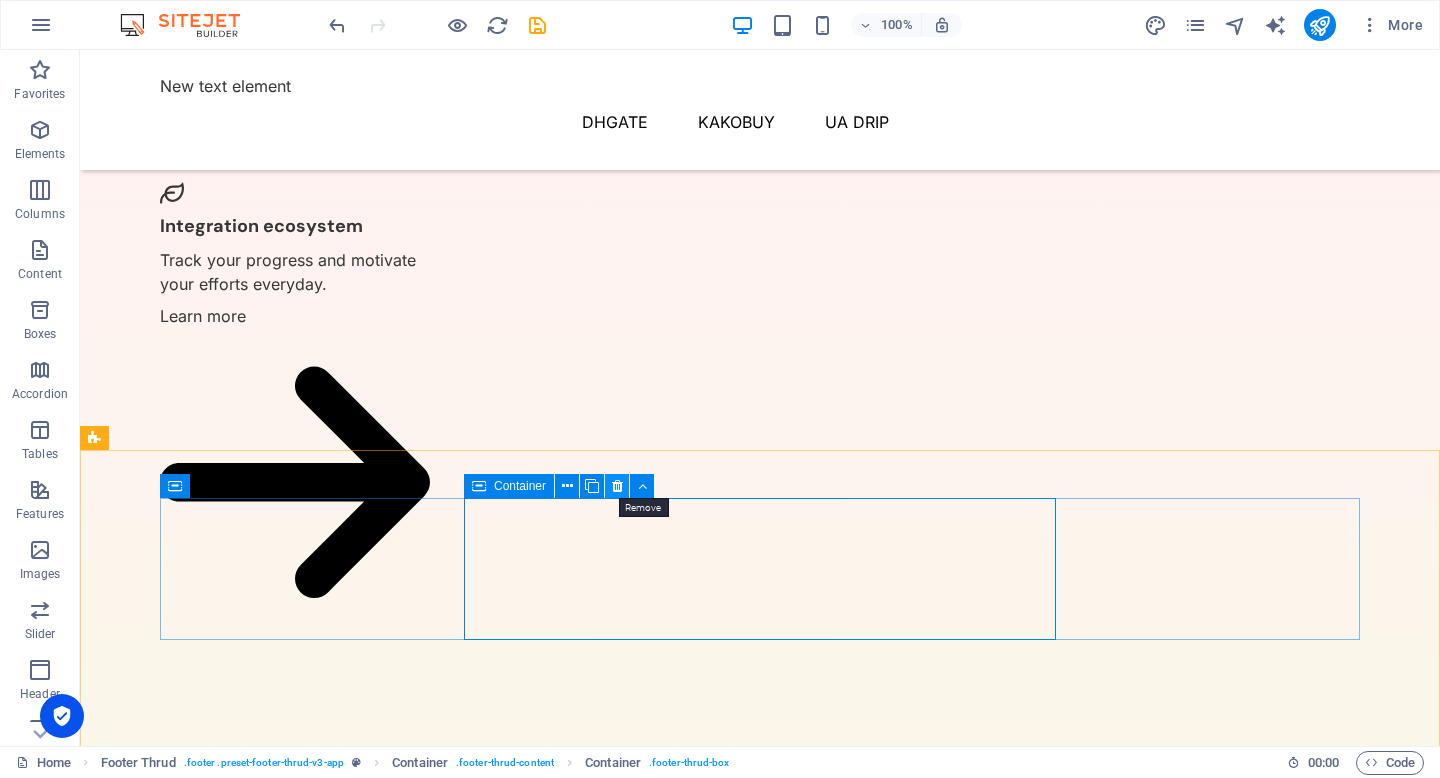 click at bounding box center [617, 486] 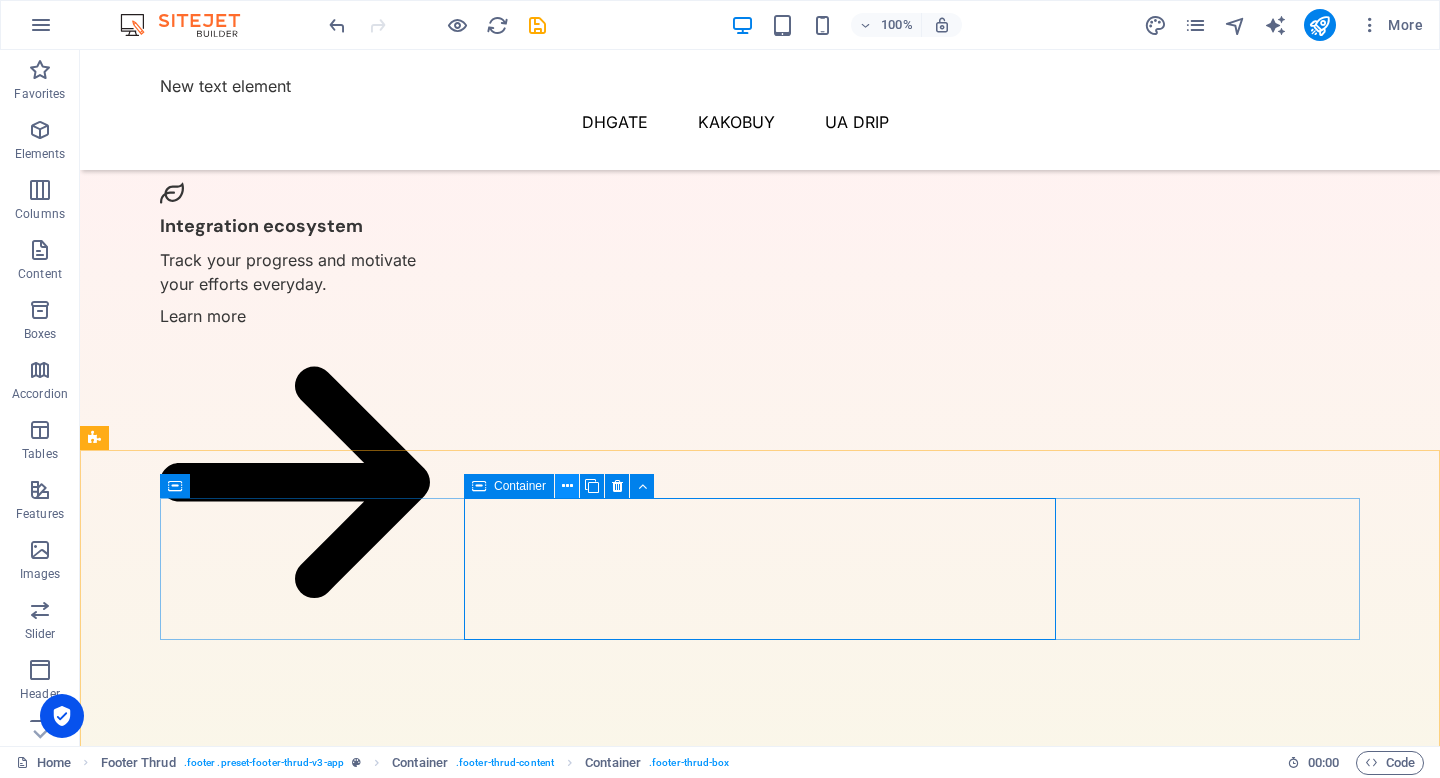 click at bounding box center [567, 486] 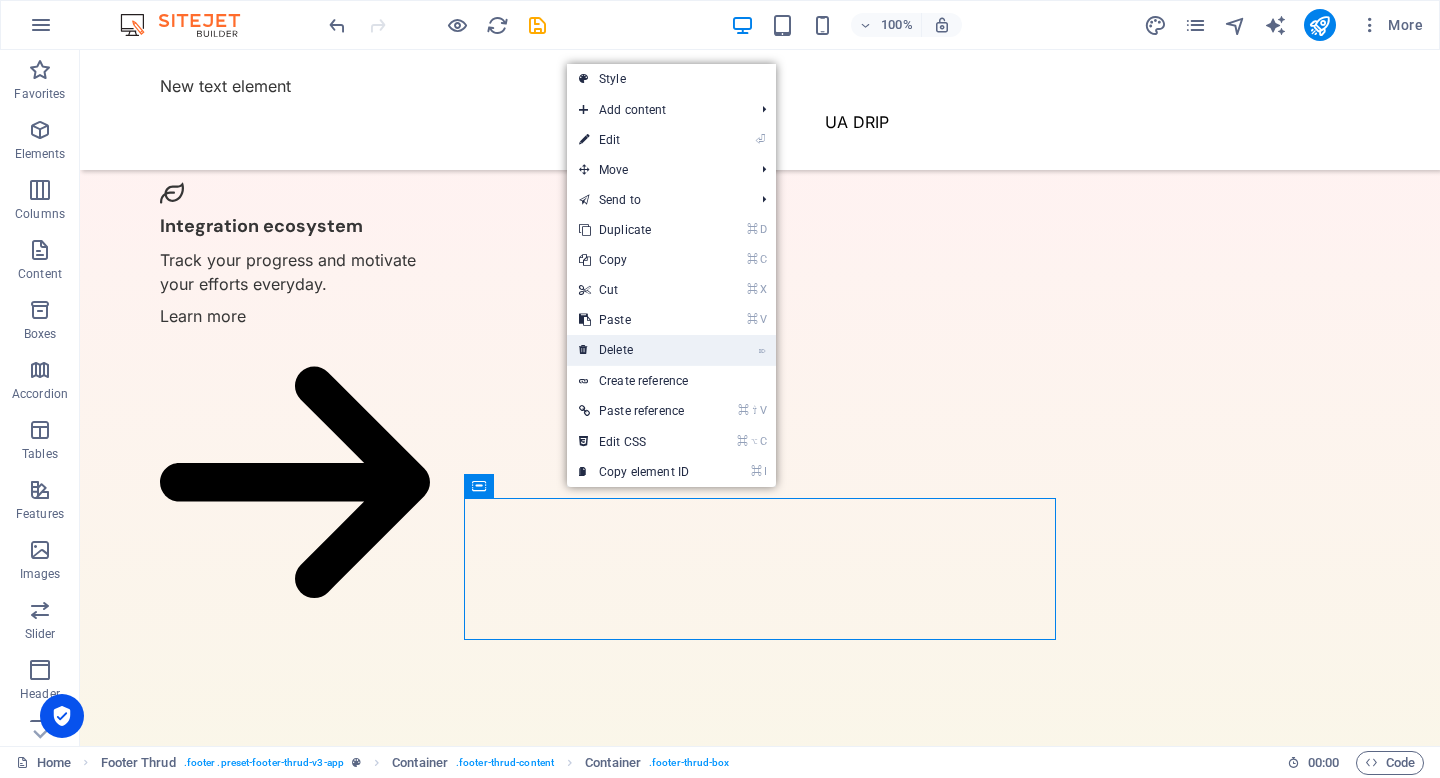 click on "⌦  Delete" at bounding box center (634, 350) 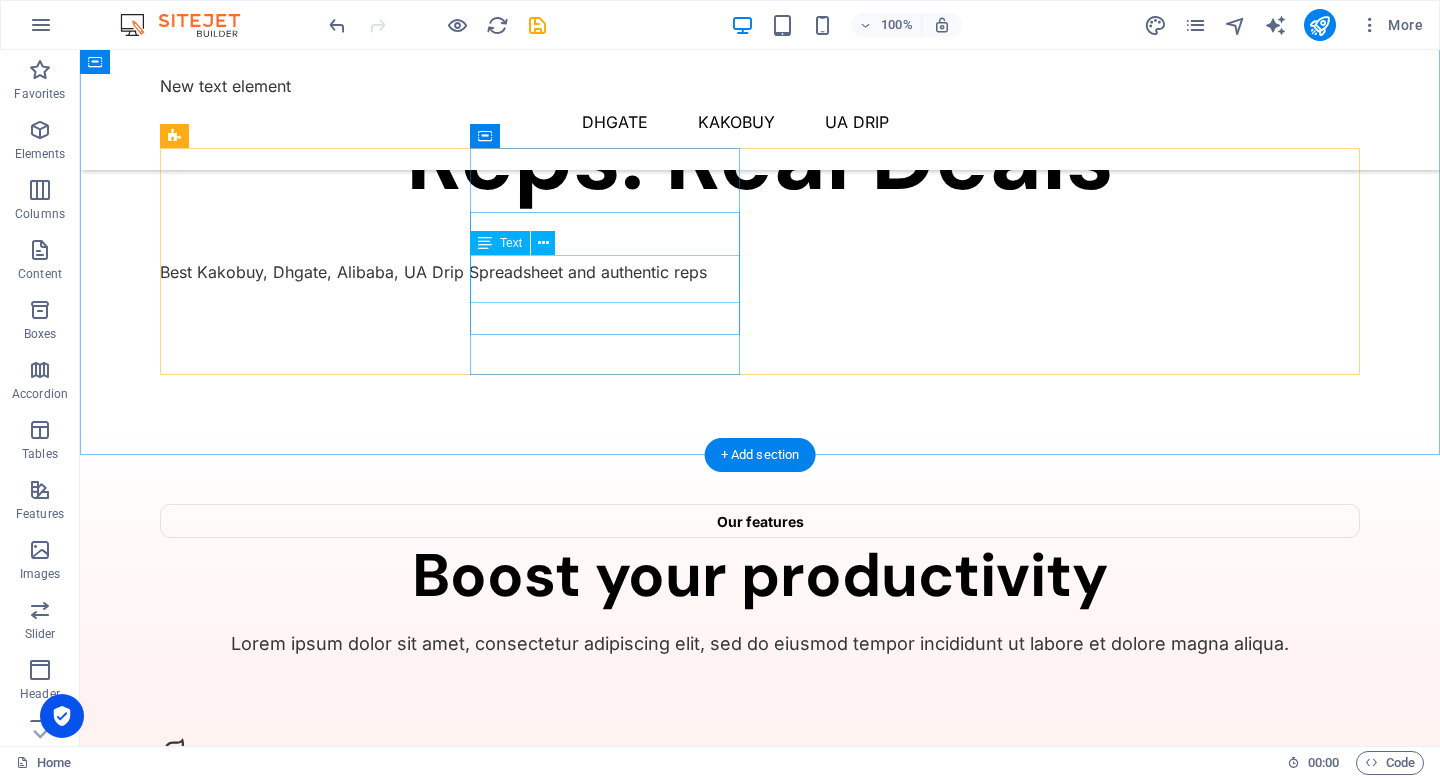 scroll, scrollTop: 1429, scrollLeft: 0, axis: vertical 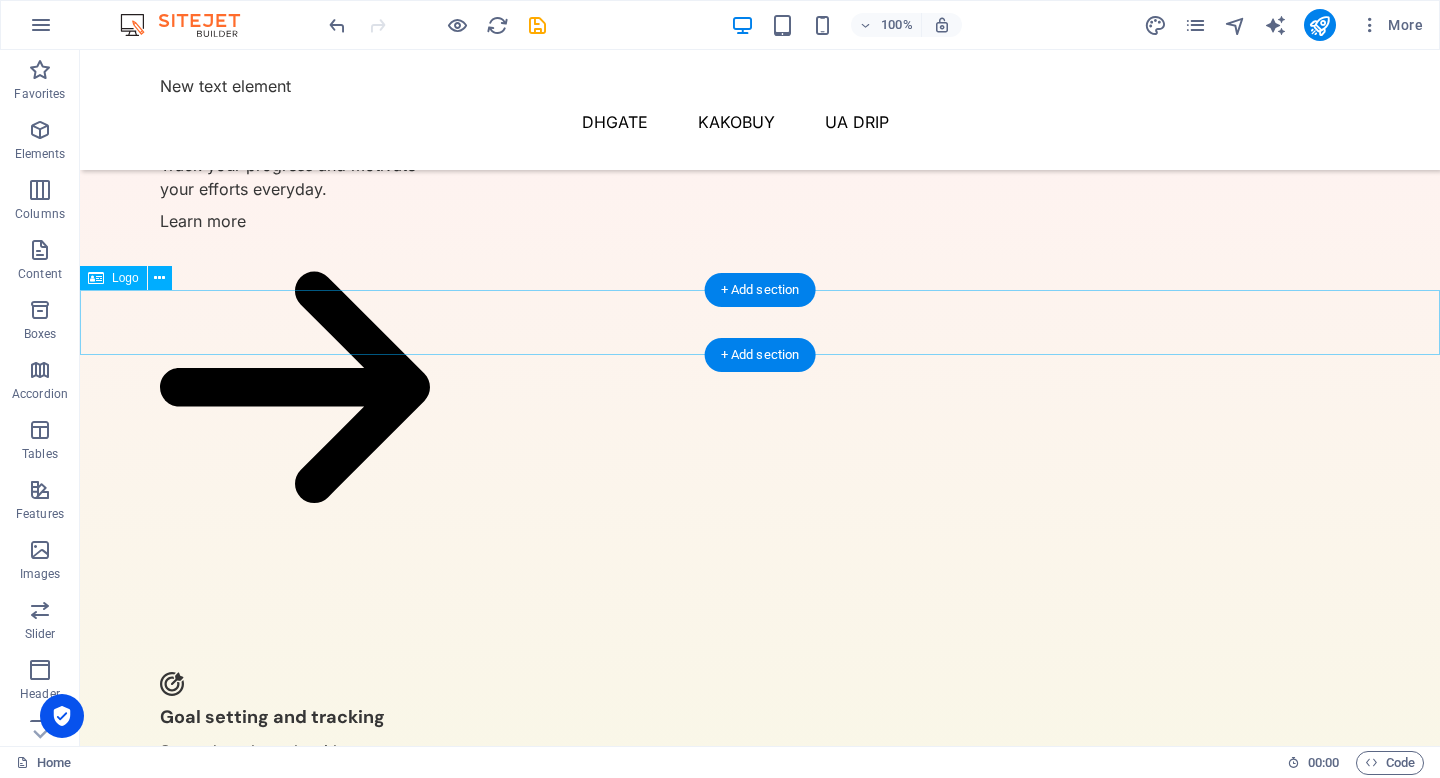 click at bounding box center [760, 2939] 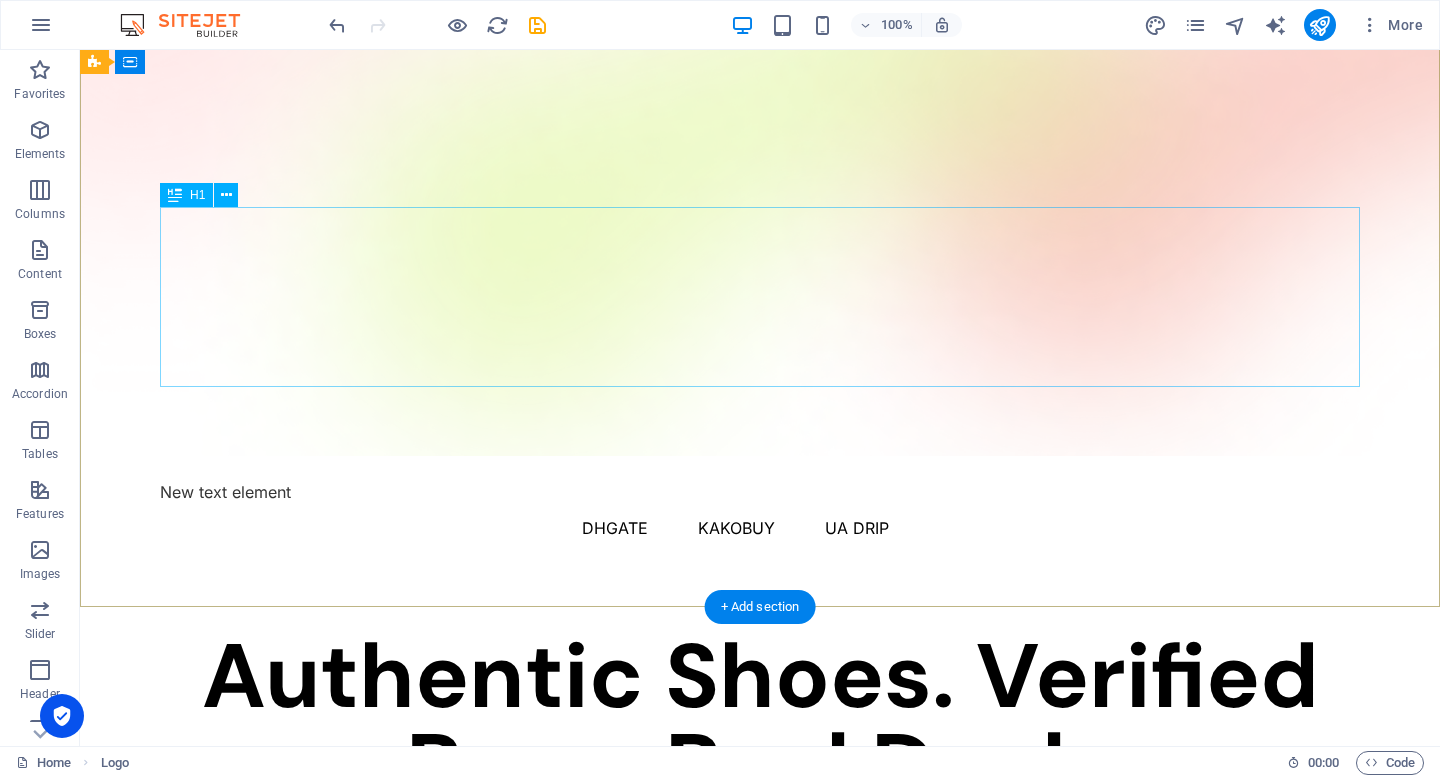 scroll, scrollTop: 0, scrollLeft: 0, axis: both 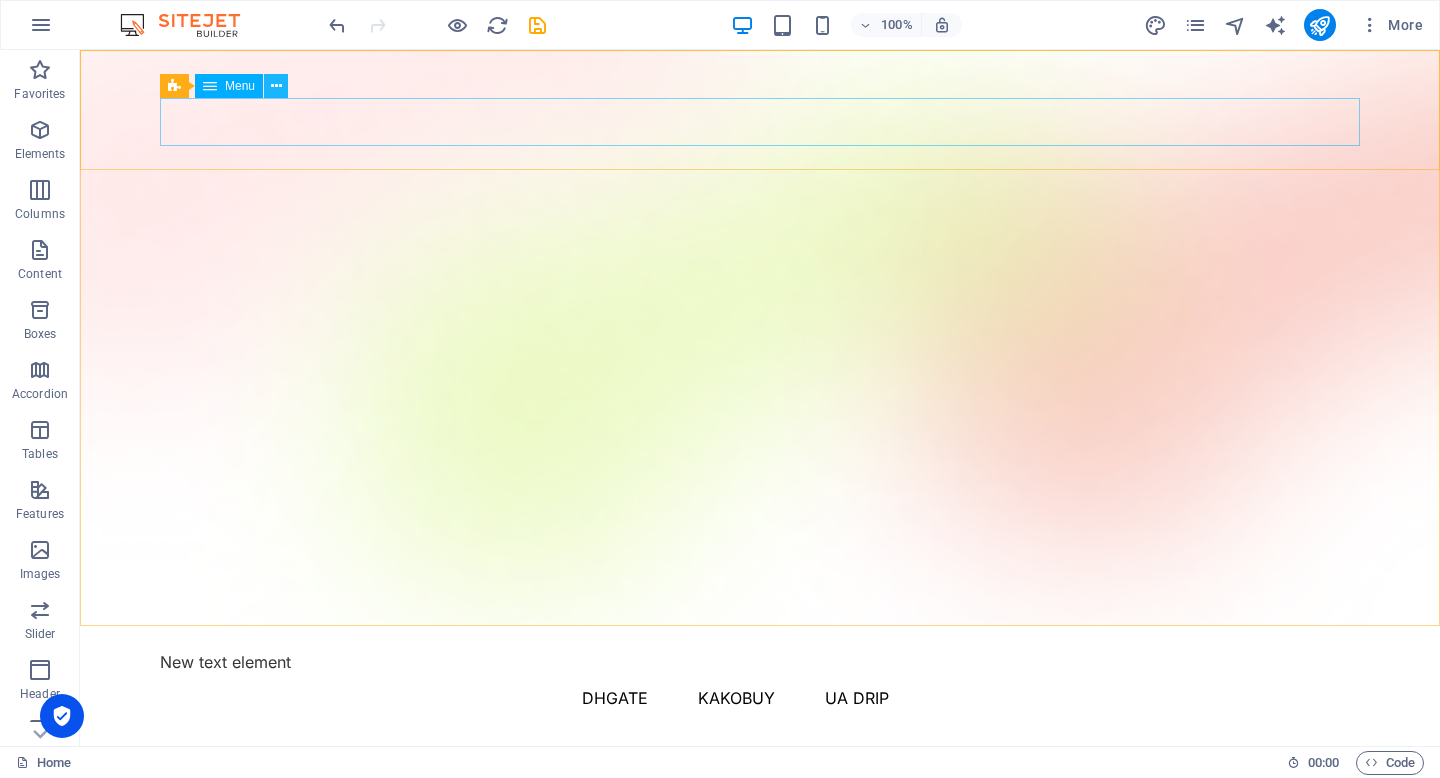 click at bounding box center (276, 86) 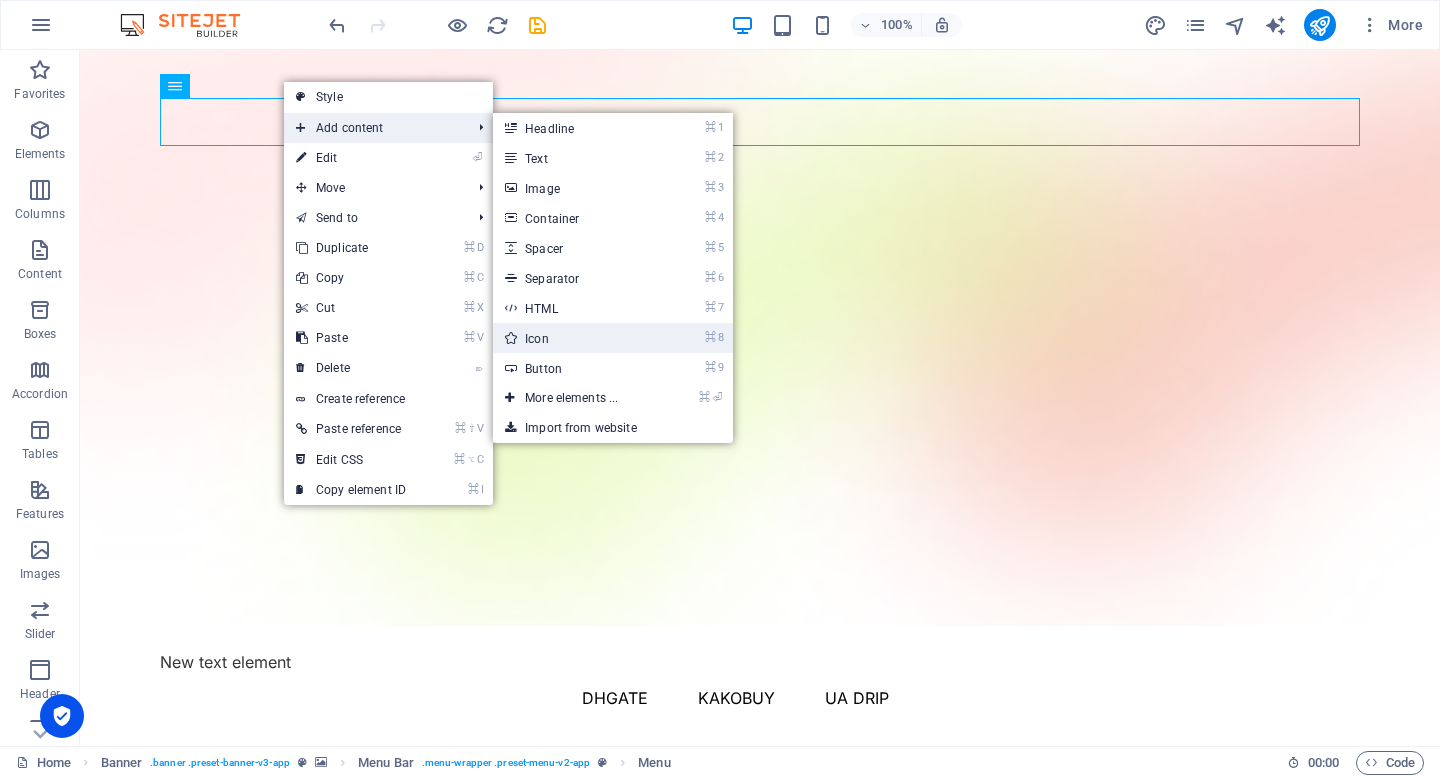 click on "⌘ 8  Icon" at bounding box center [575, 338] 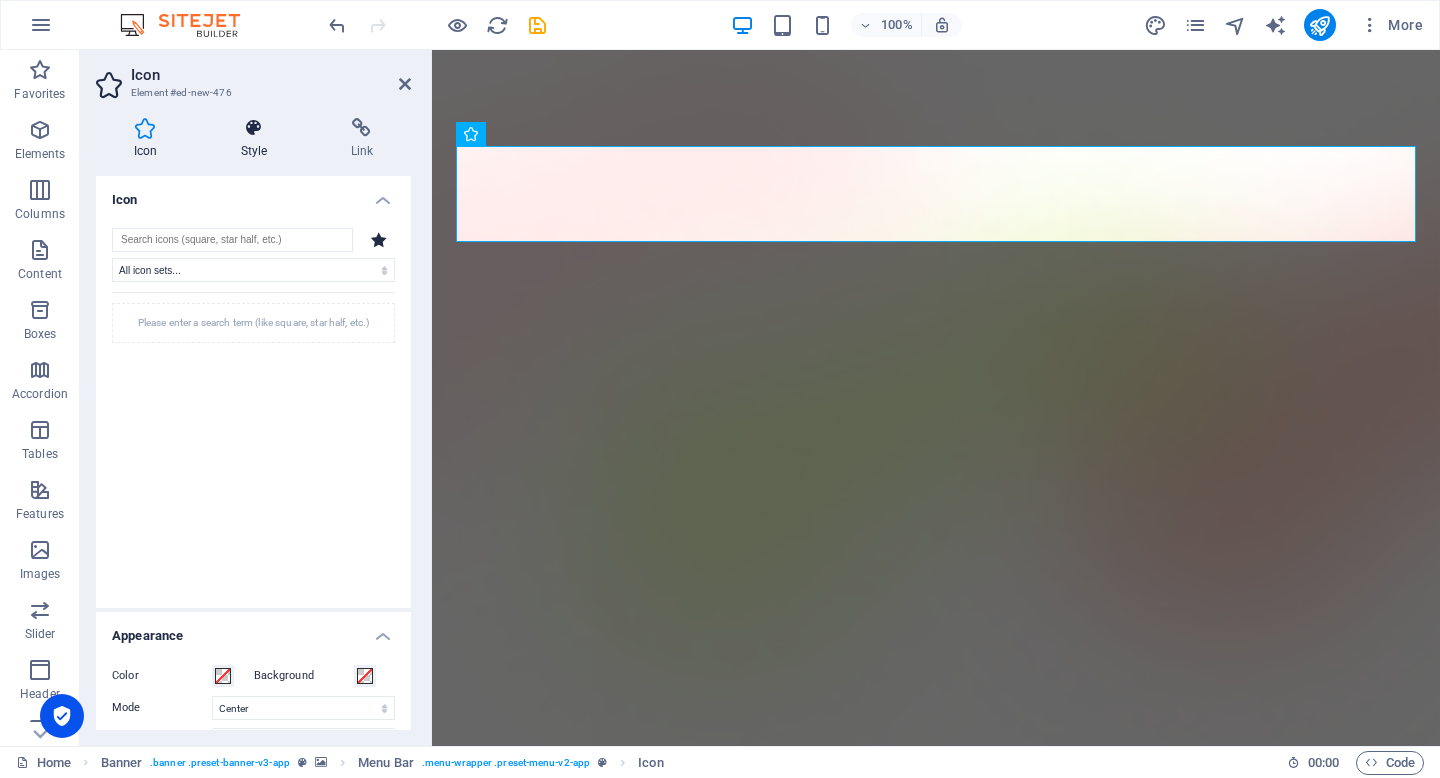 click on "Style" at bounding box center (258, 139) 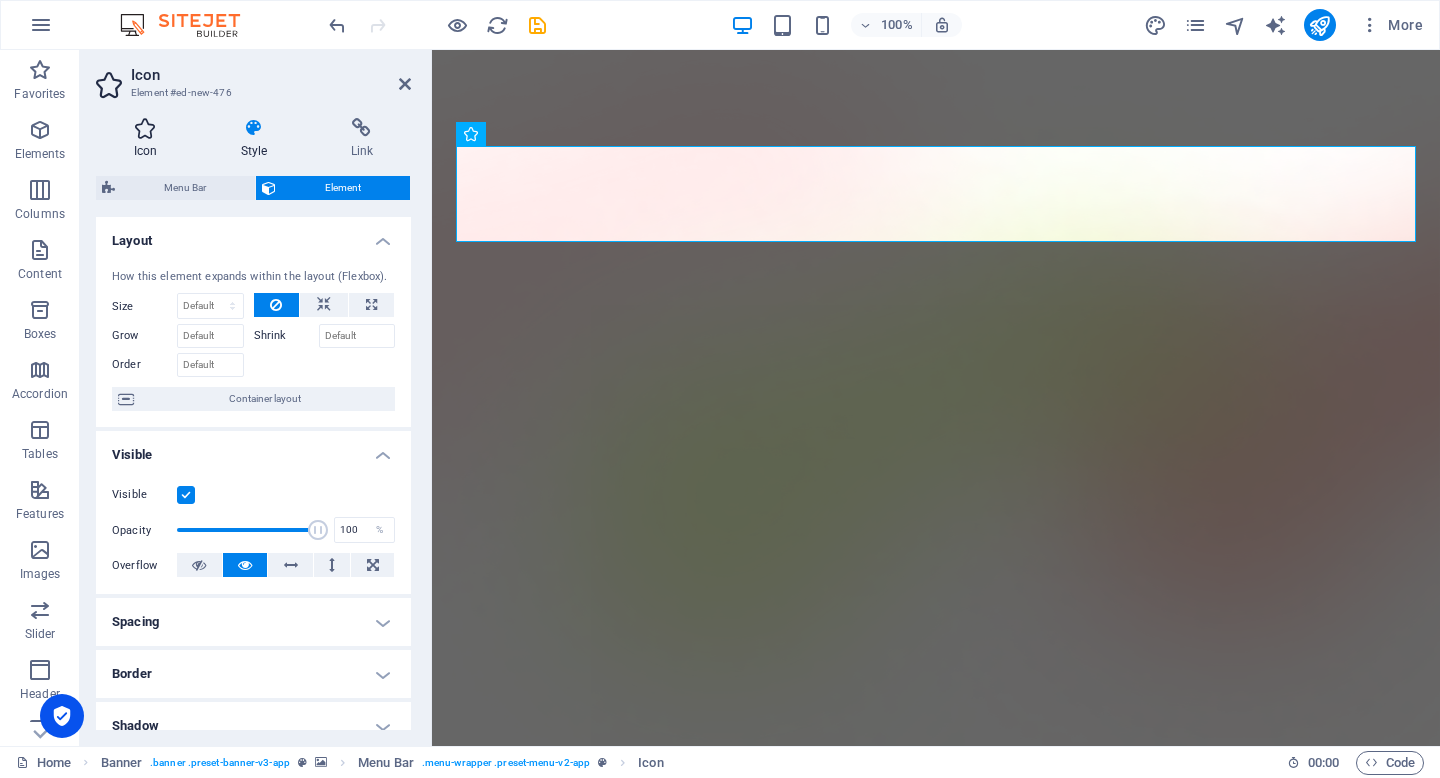 click on "Icon" at bounding box center [149, 139] 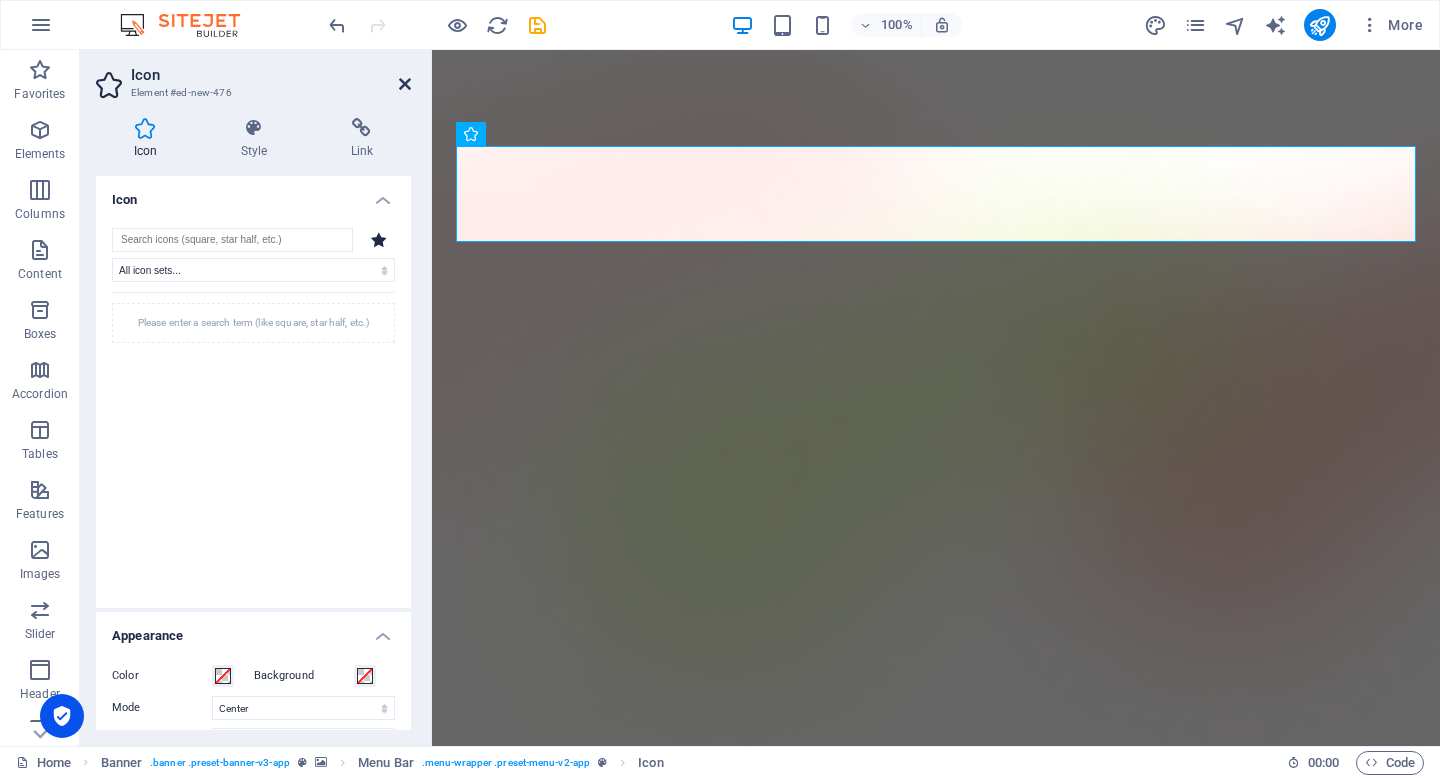 click at bounding box center (405, 84) 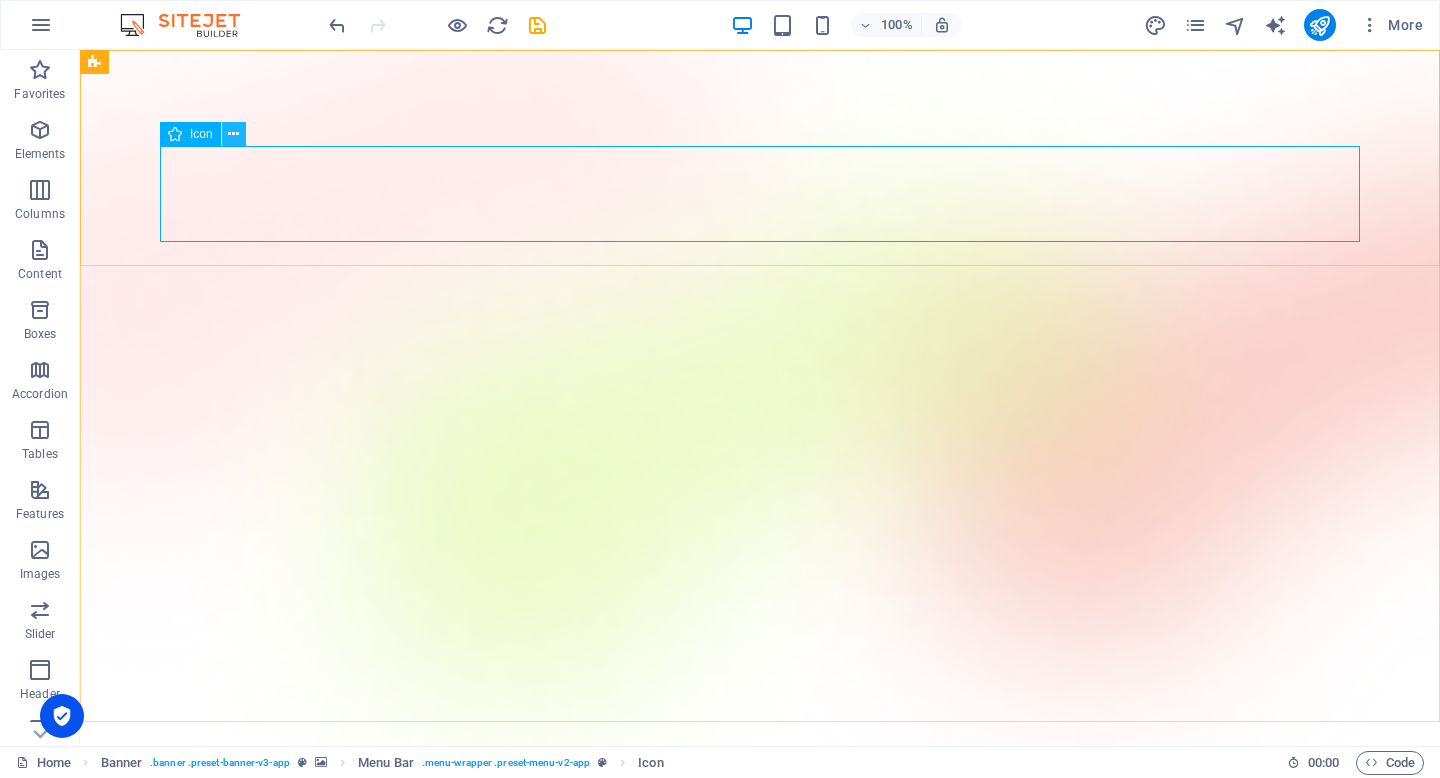 click at bounding box center [233, 134] 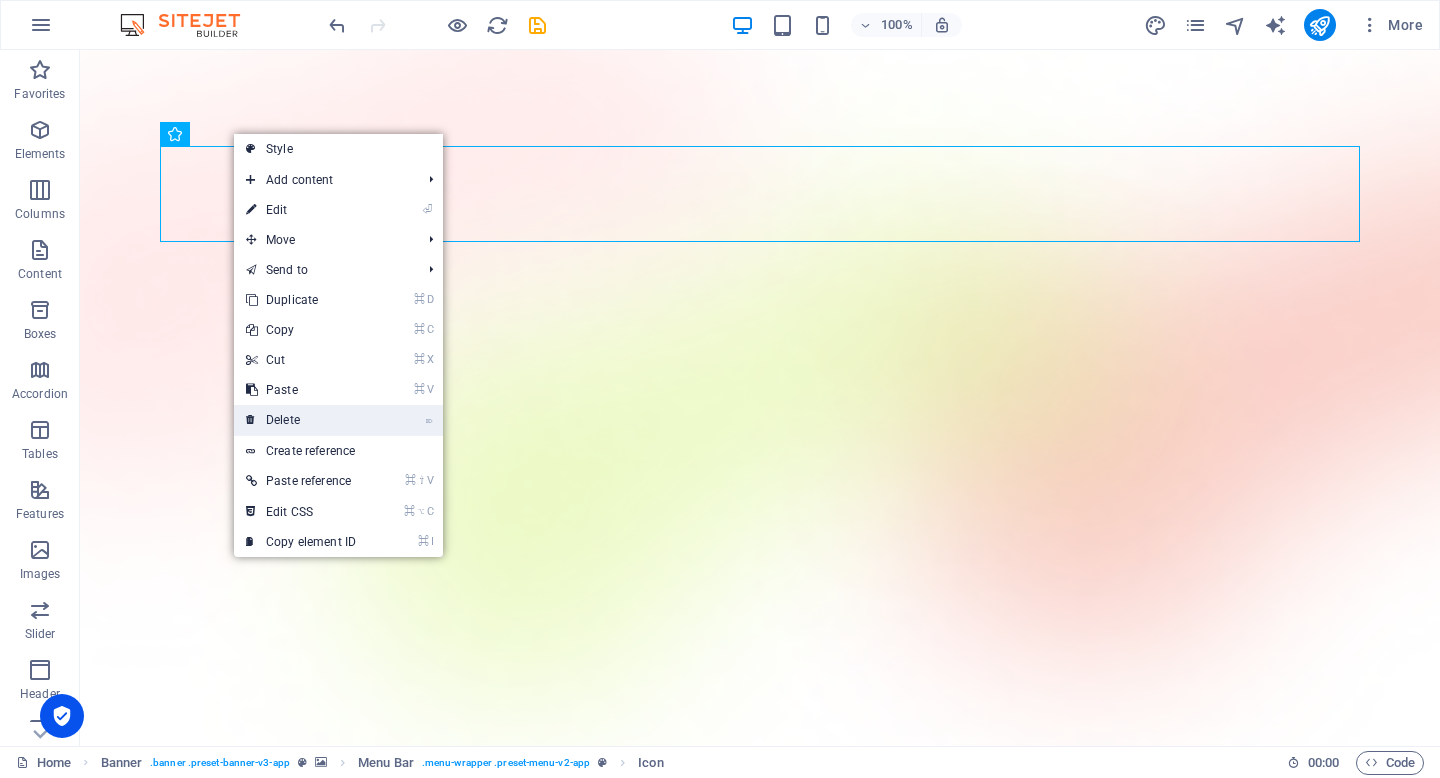 click on "⌦  Delete" at bounding box center (301, 420) 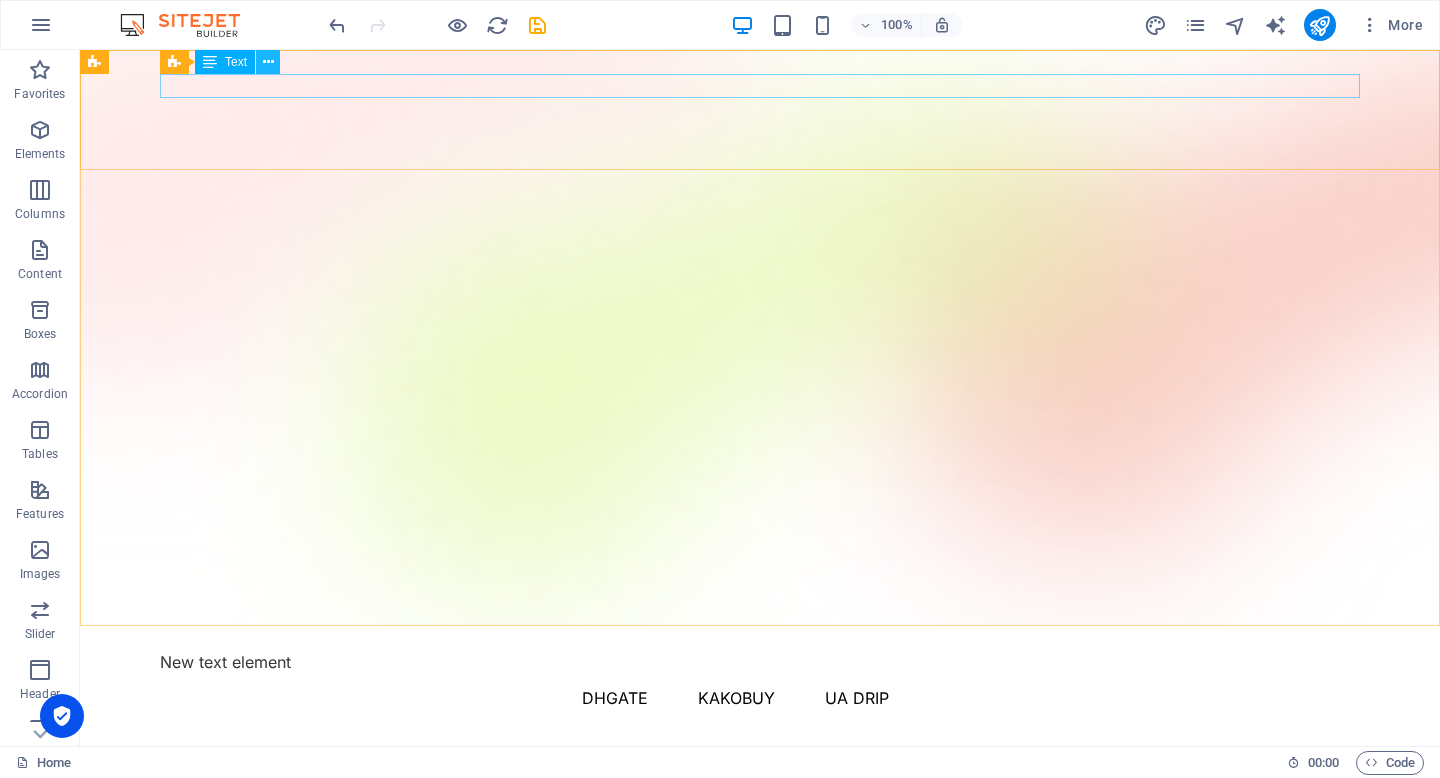 click at bounding box center (268, 62) 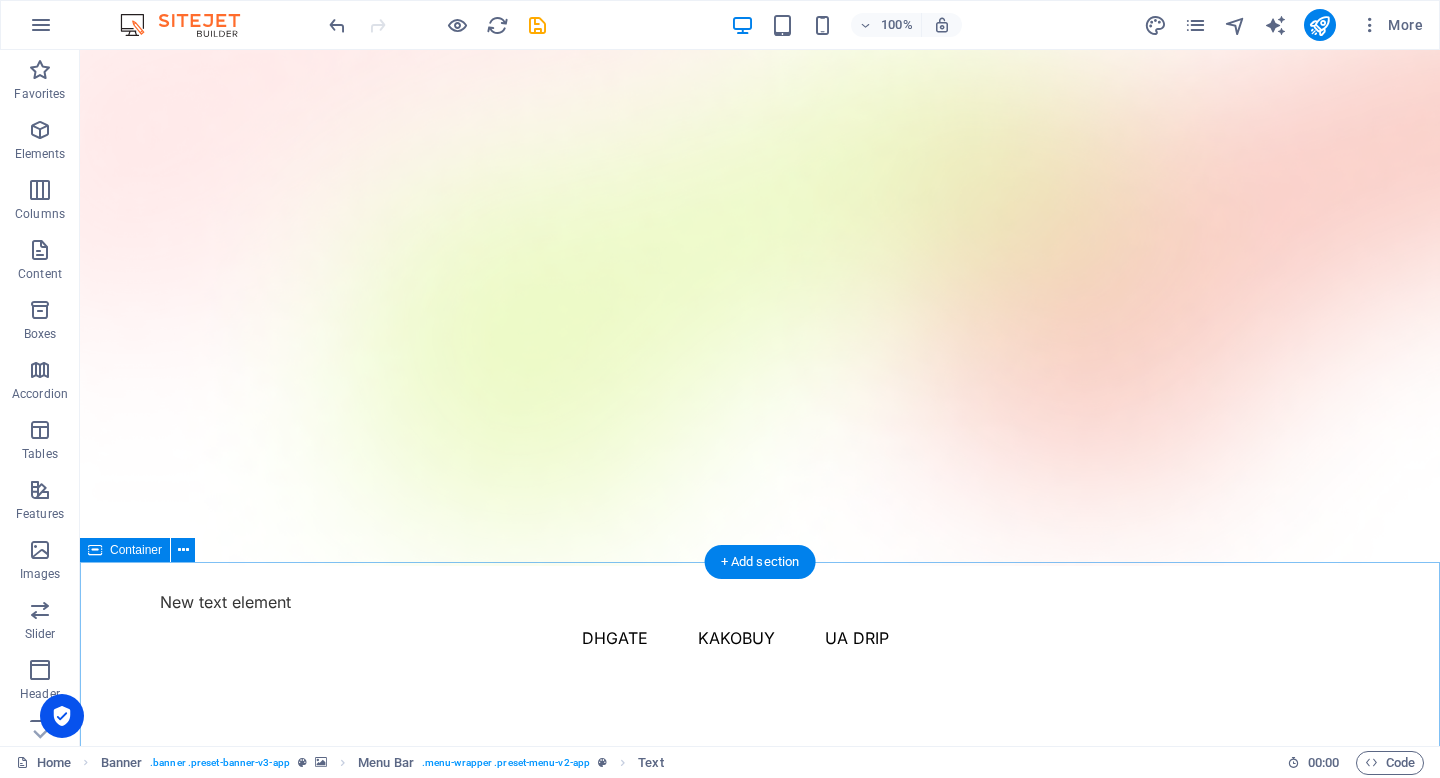scroll, scrollTop: 64, scrollLeft: 0, axis: vertical 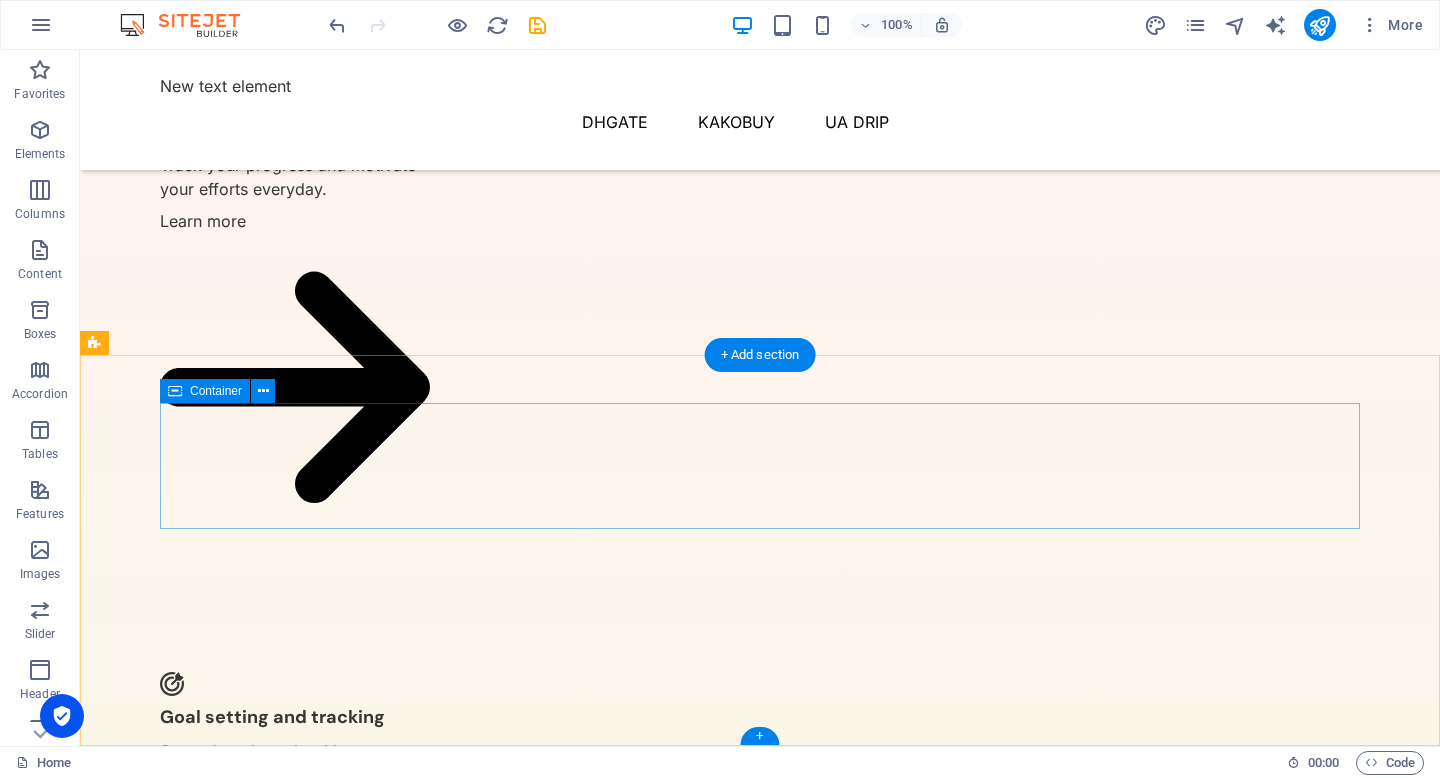 click on "Add elements" at bounding box center (701, 3113) 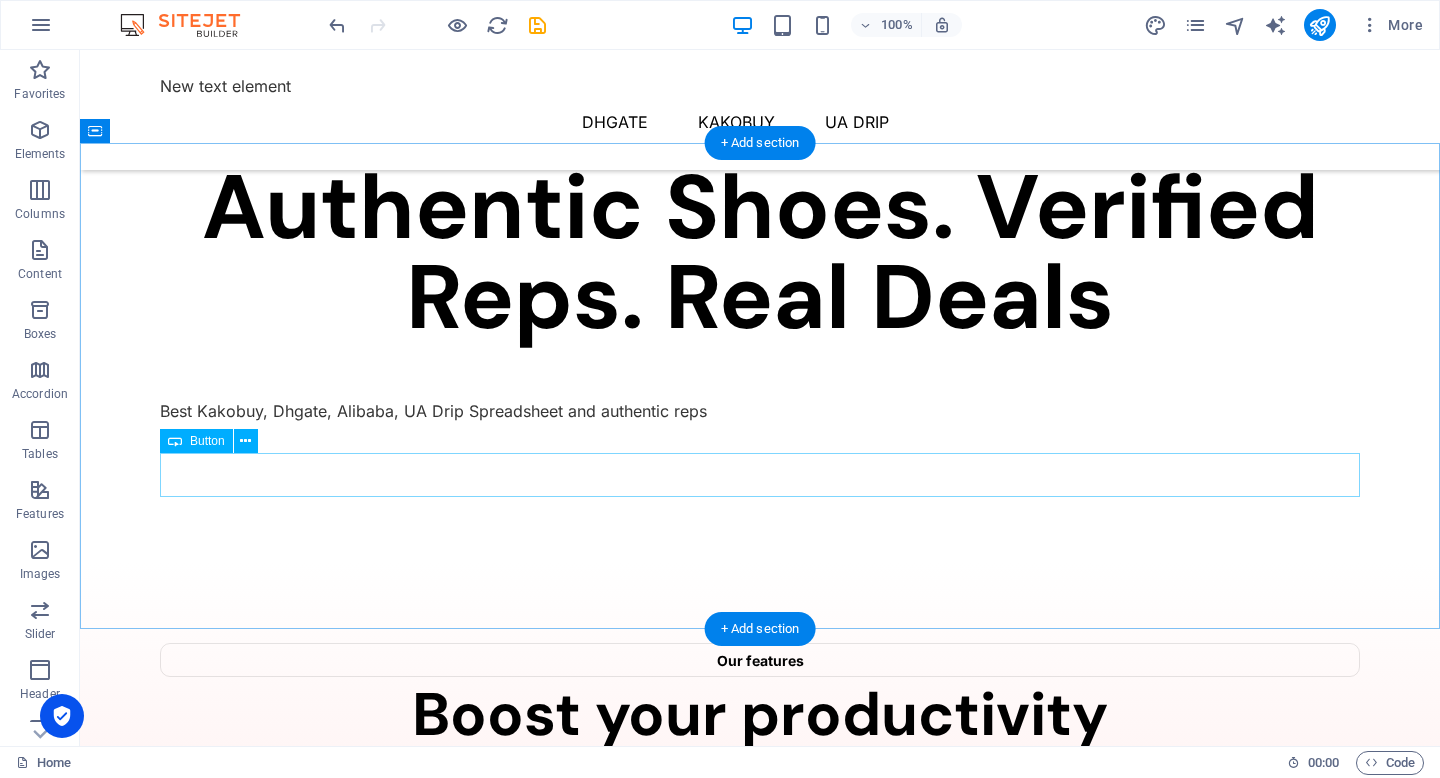 scroll, scrollTop: 0, scrollLeft: 0, axis: both 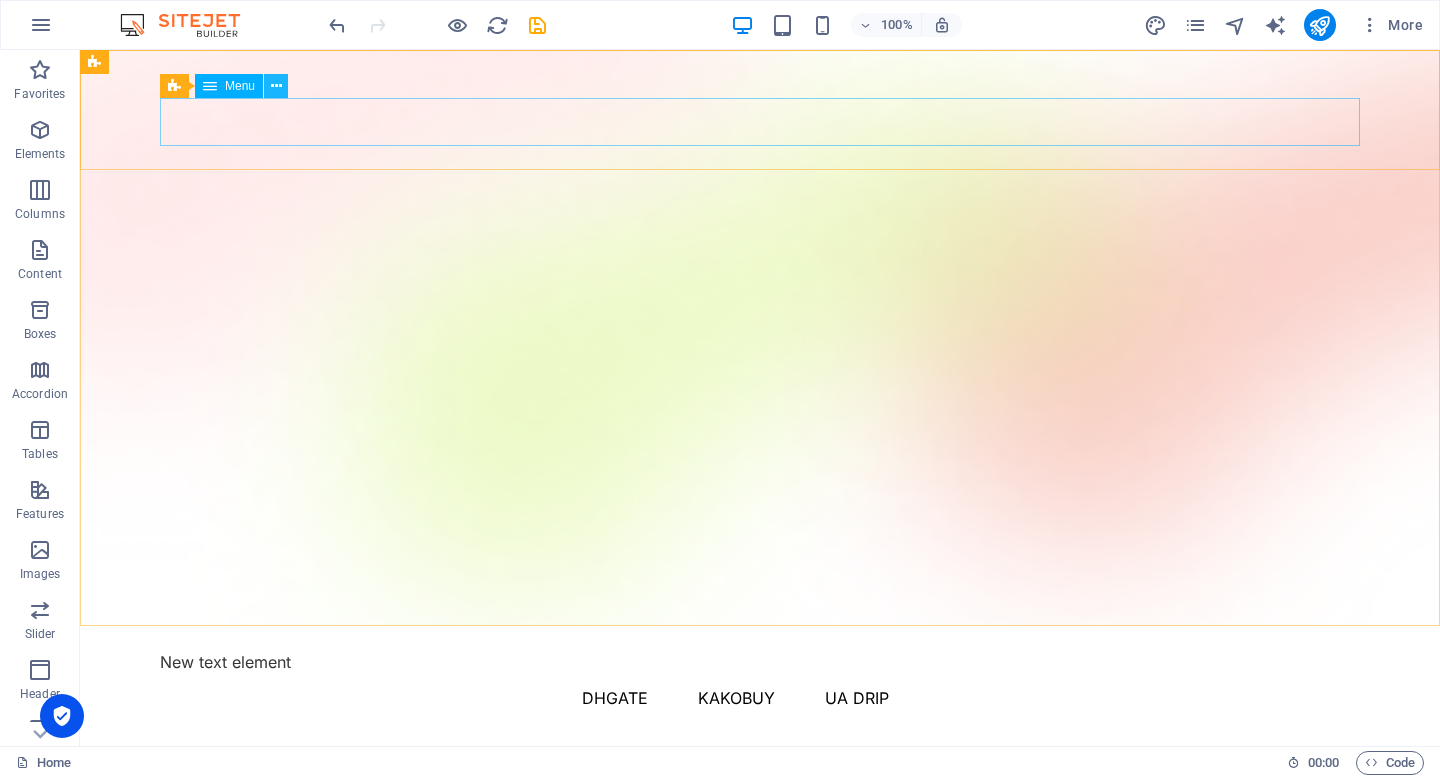 click at bounding box center (276, 86) 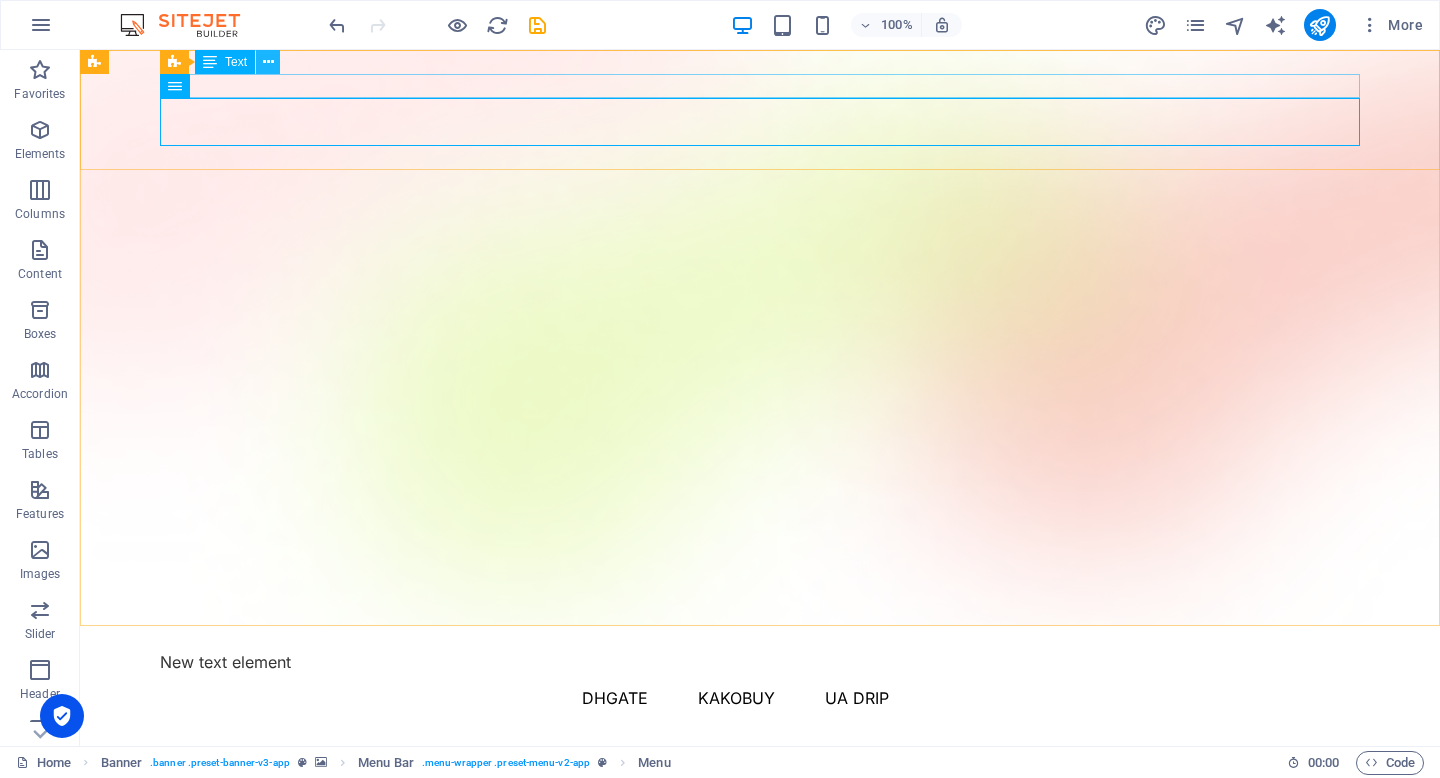 click at bounding box center (268, 62) 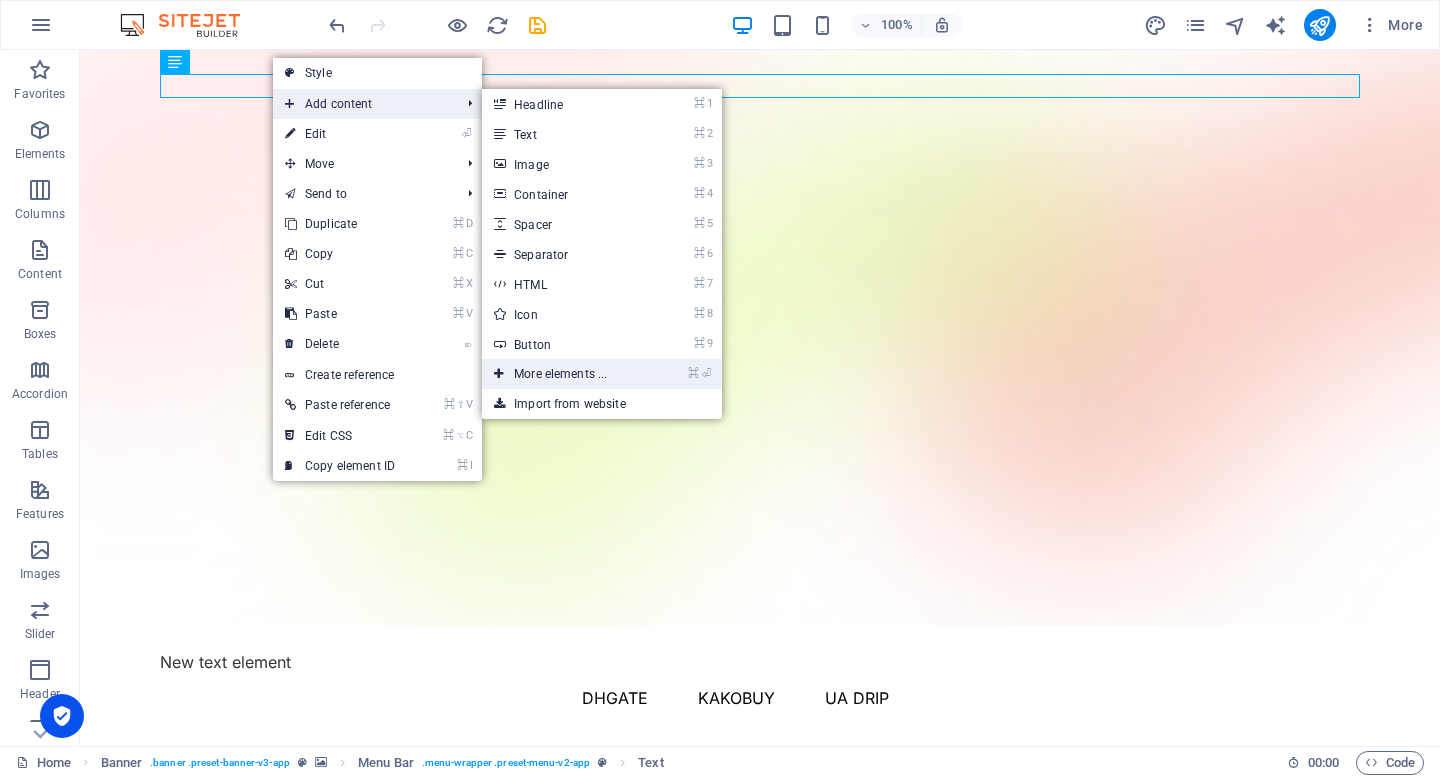 click on "⌘ ⏎  More elements ..." at bounding box center [564, 374] 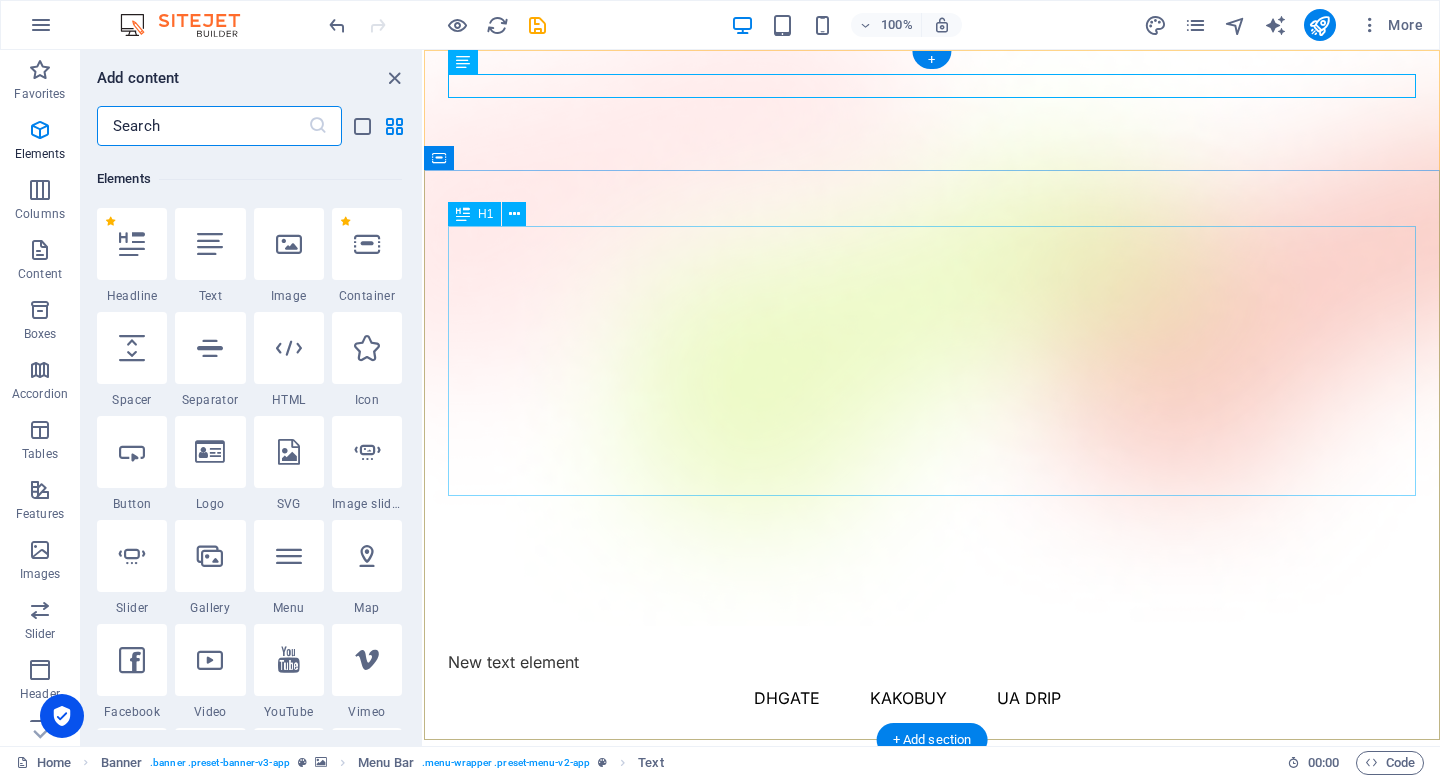 scroll, scrollTop: 213, scrollLeft: 0, axis: vertical 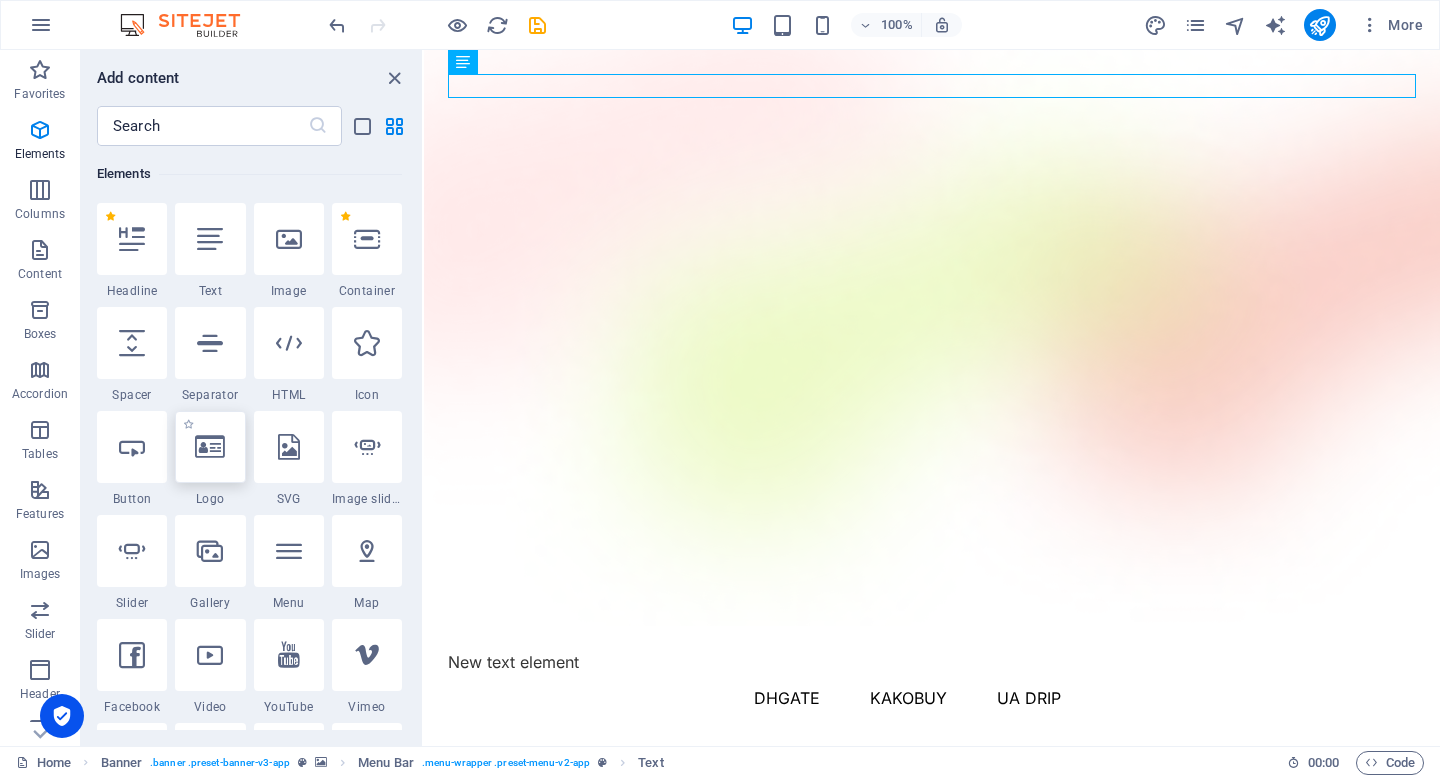 click at bounding box center (210, 447) 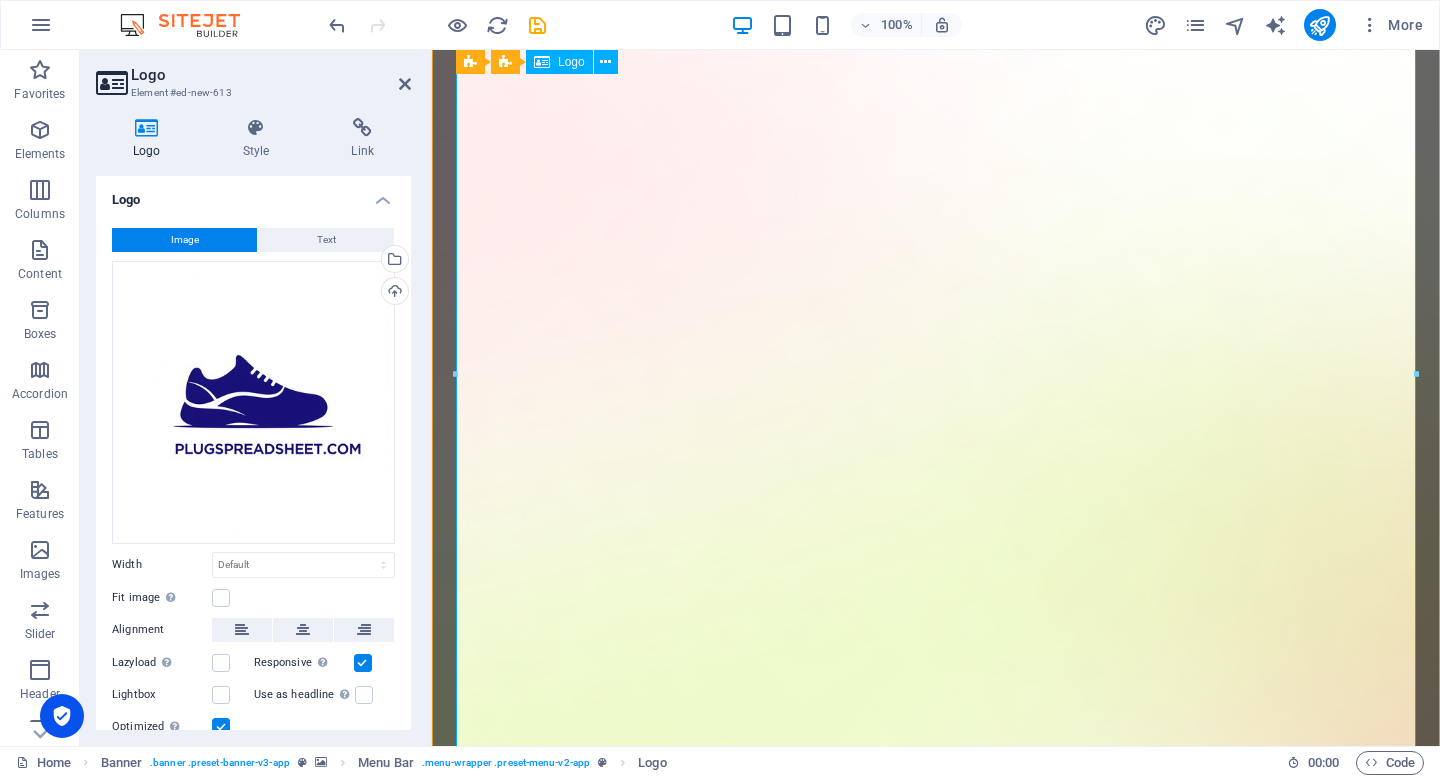 scroll, scrollTop: 0, scrollLeft: 0, axis: both 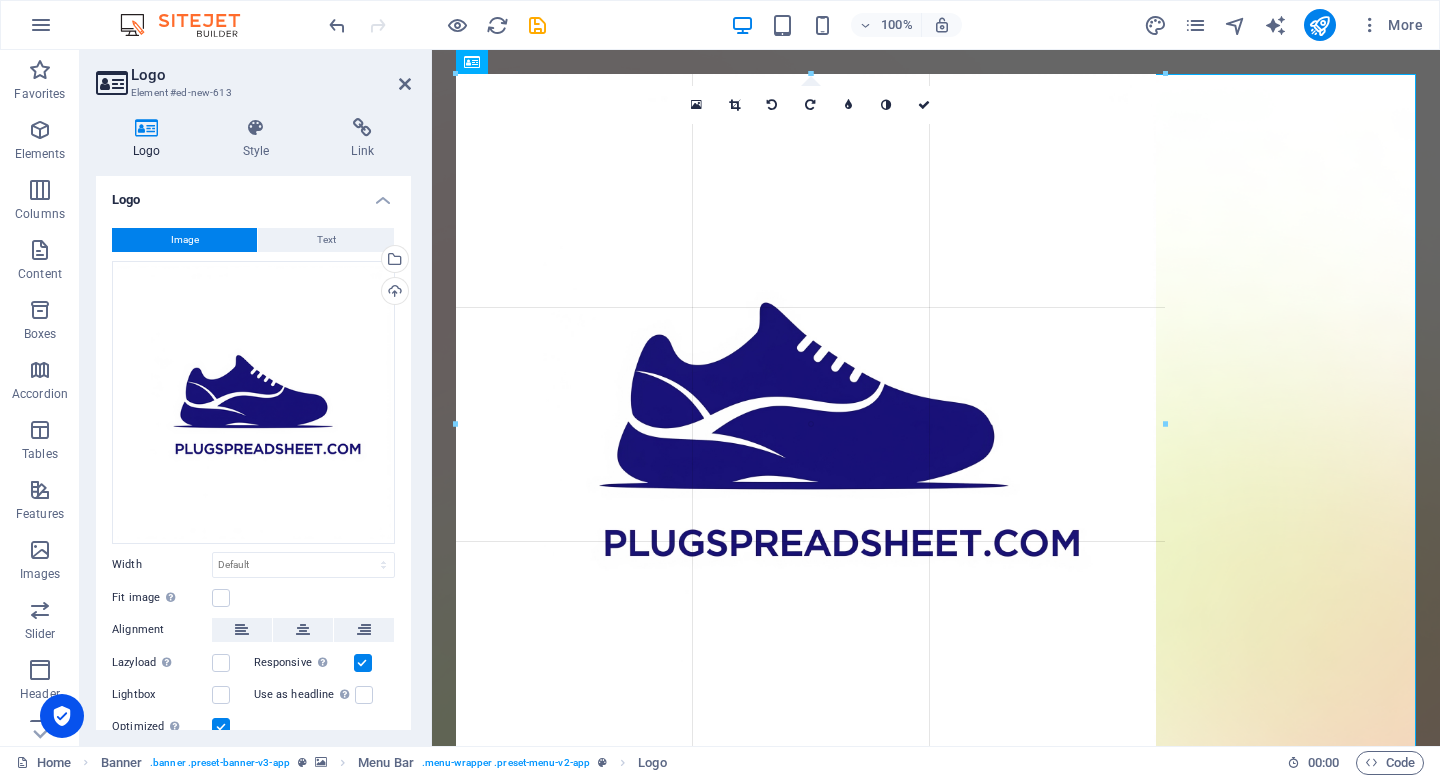 drag, startPoint x: 1413, startPoint y: 75, endPoint x: 928, endPoint y: 327, distance: 546.5611 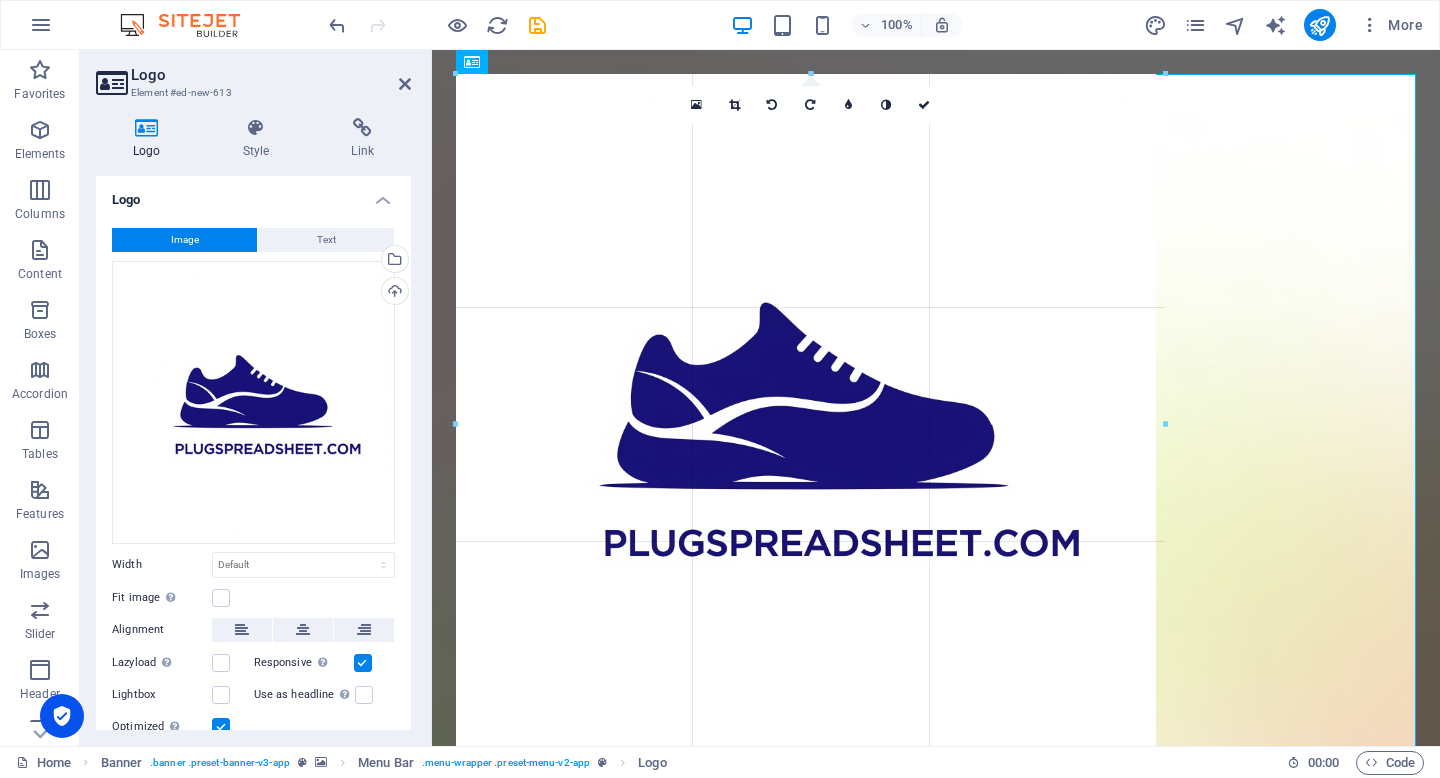 type on "705" 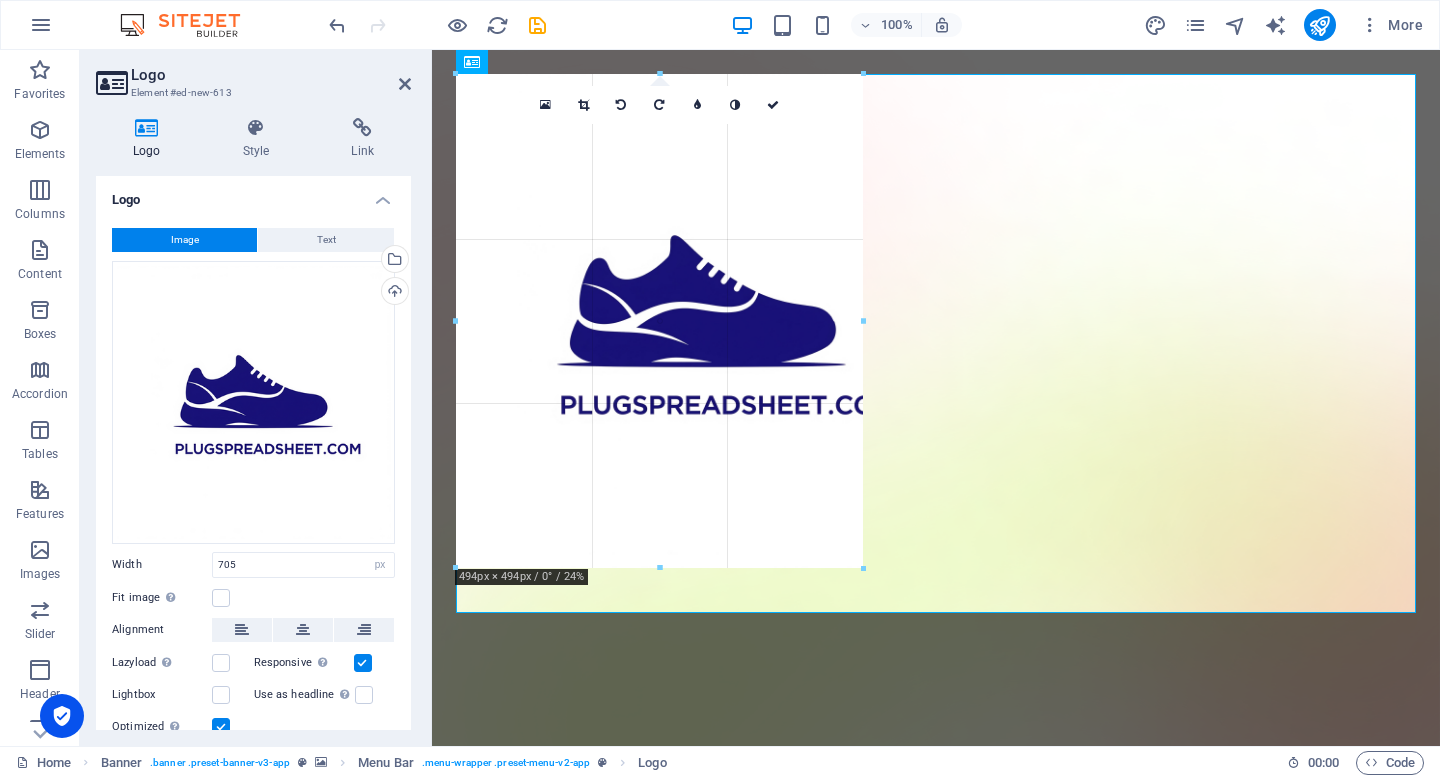 drag, startPoint x: 1161, startPoint y: 72, endPoint x: 777, endPoint y: 370, distance: 486.06583 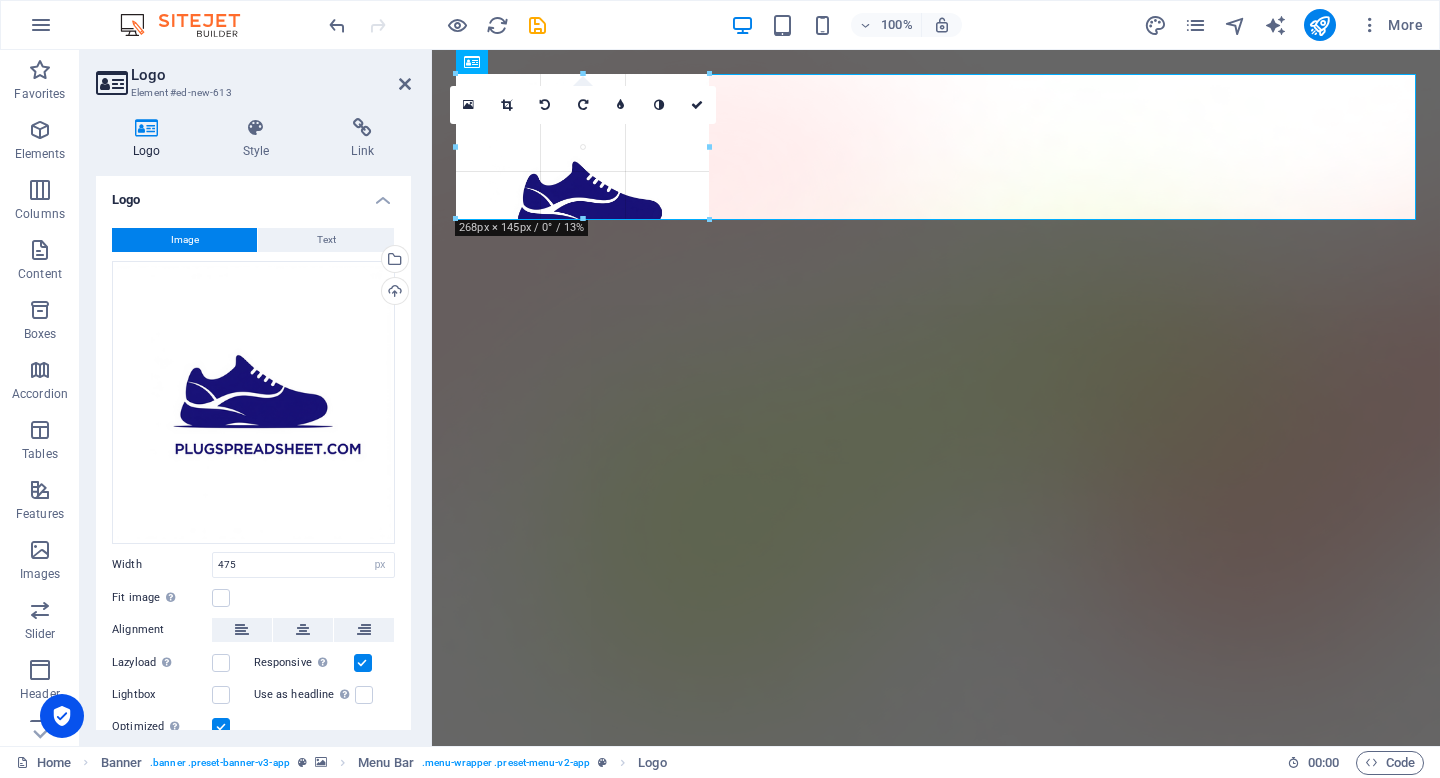drag, startPoint x: 932, startPoint y: 75, endPoint x: 205, endPoint y: 364, distance: 782.33624 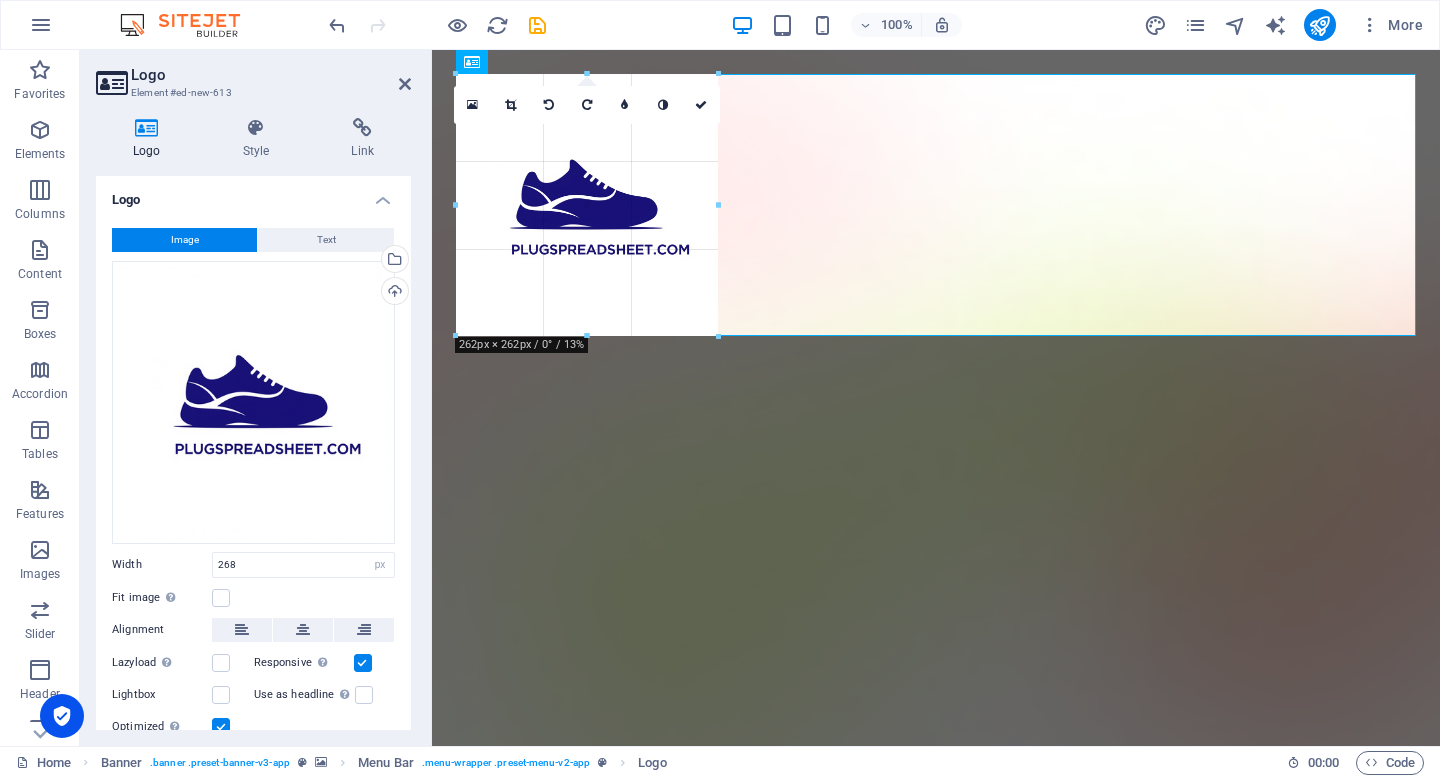 drag, startPoint x: 455, startPoint y: 76, endPoint x: 463, endPoint y: 229, distance: 153.20901 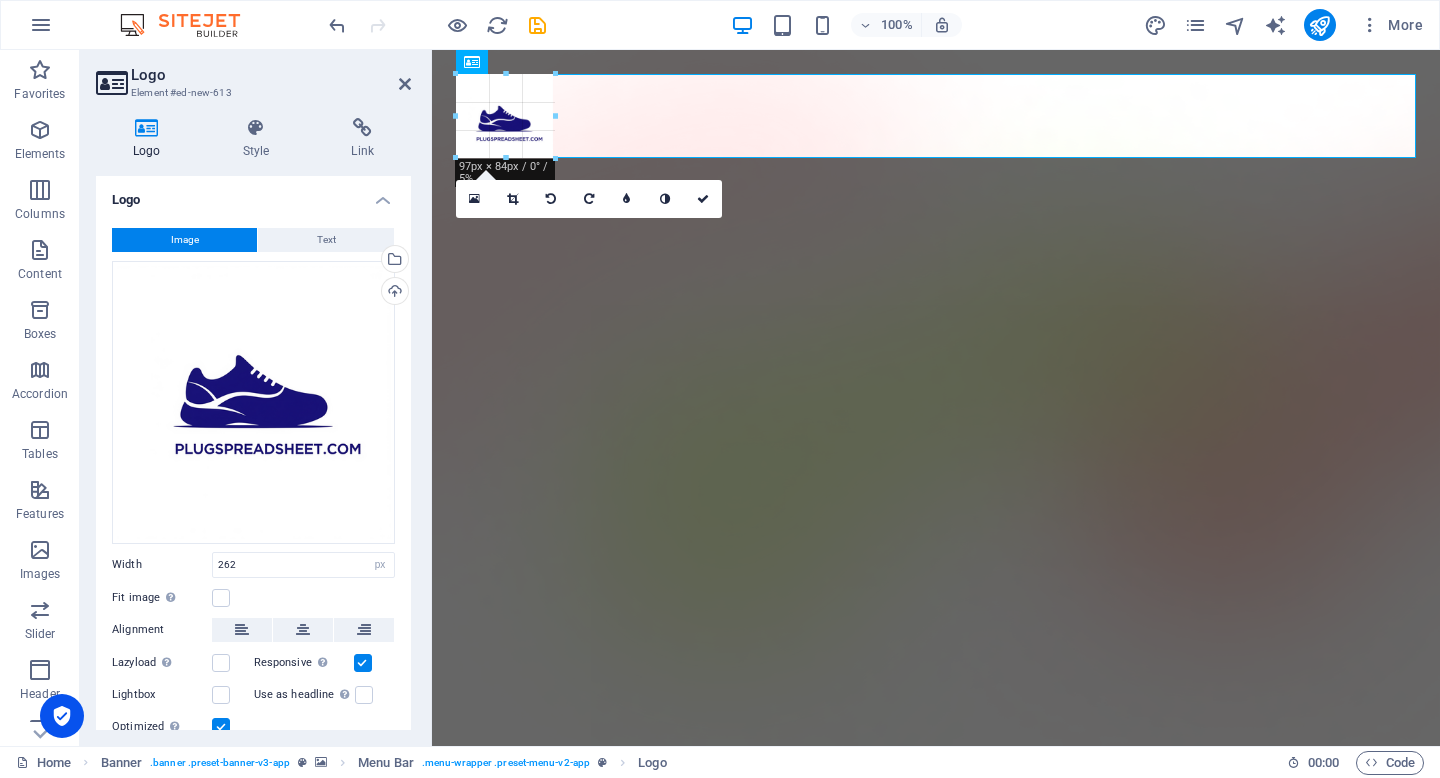 drag, startPoint x: 586, startPoint y: 72, endPoint x: 655, endPoint y: 248, distance: 189.04233 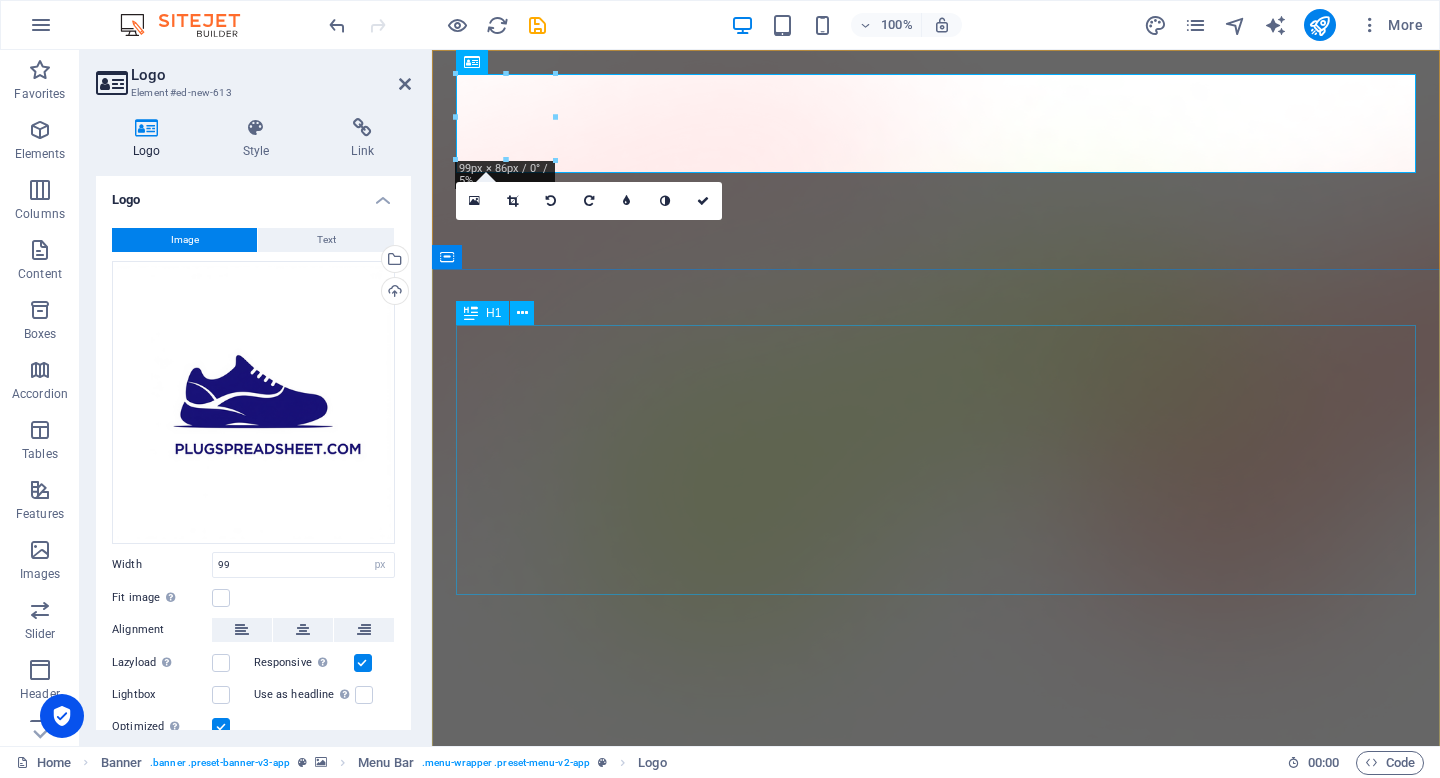 click on "Authentic Shoes. Verified Reps. Real Deals" at bounding box center [936, 1236] 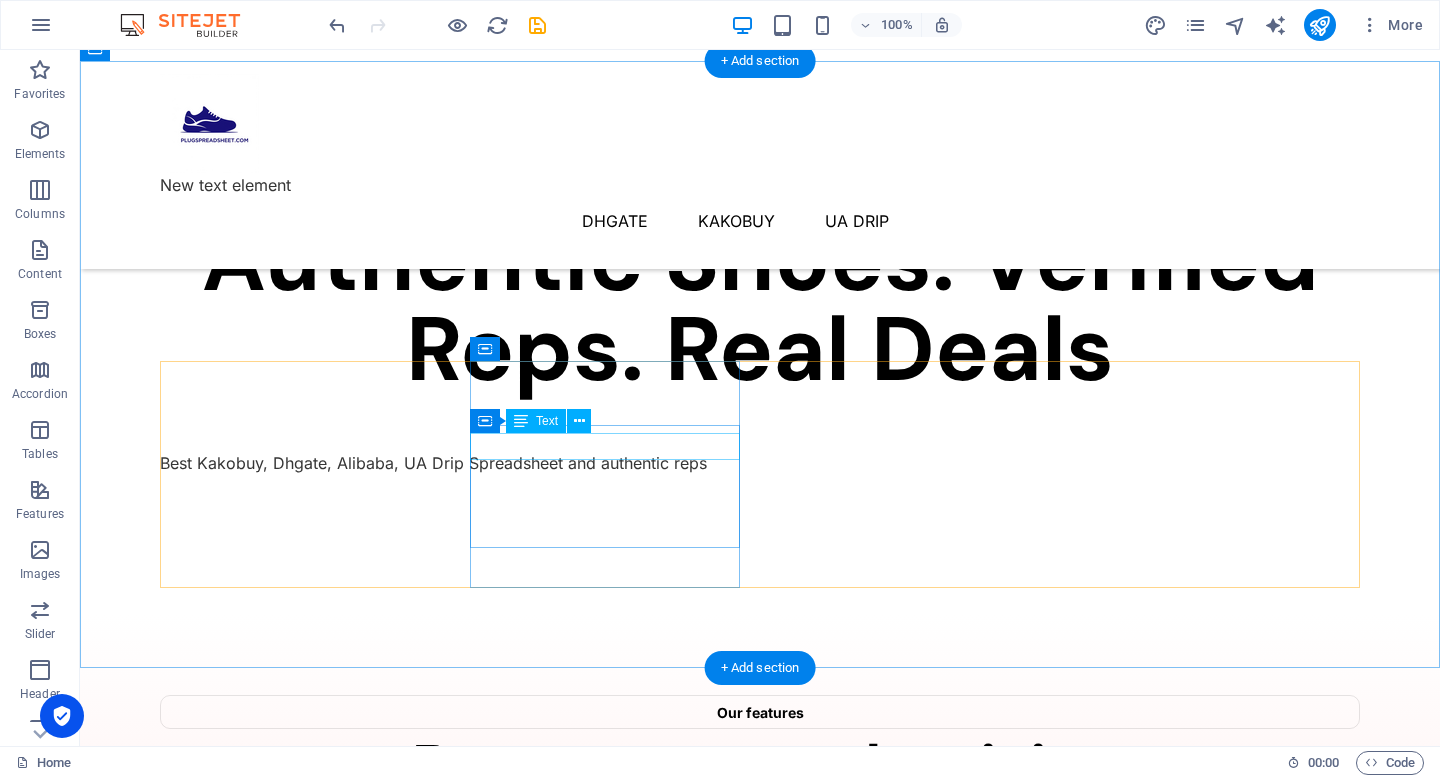 scroll, scrollTop: 0, scrollLeft: 0, axis: both 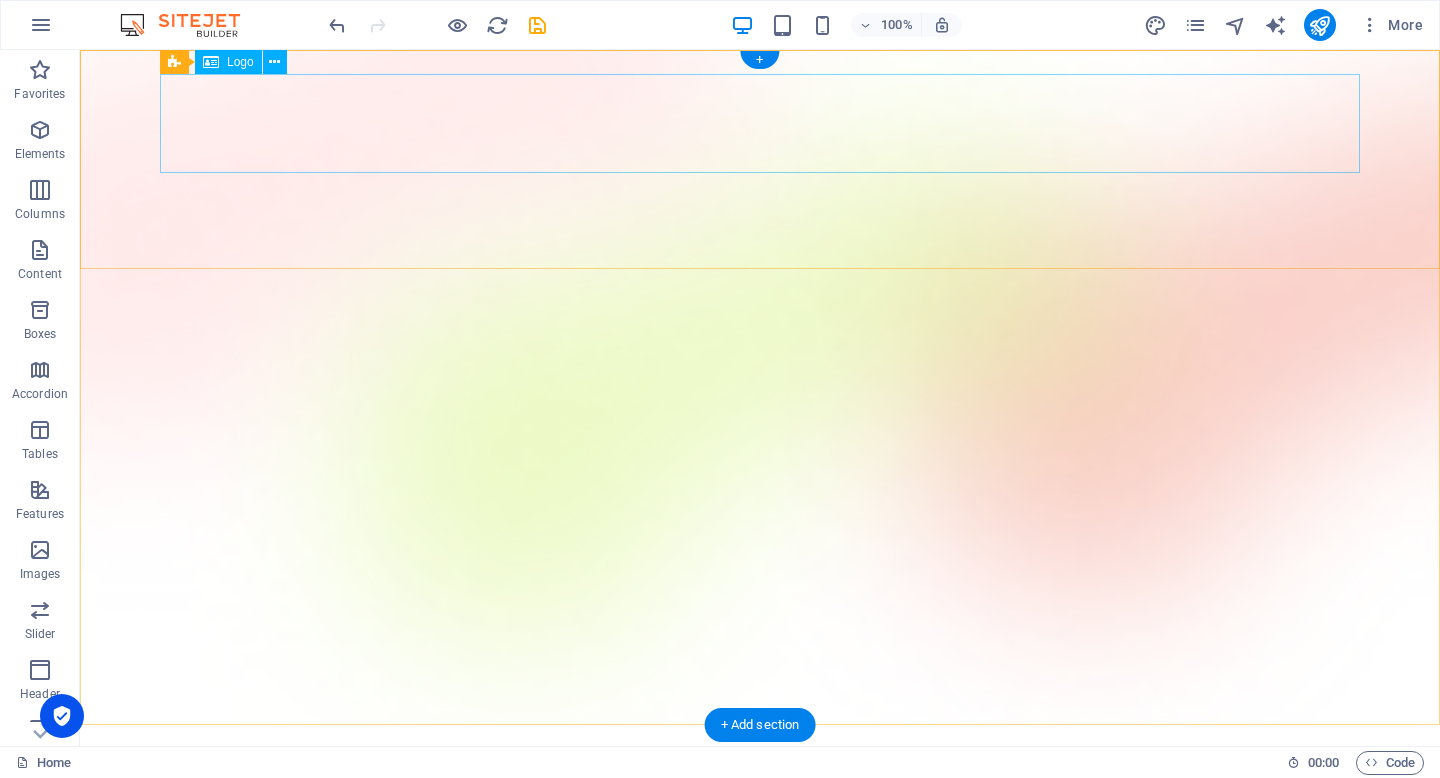 click at bounding box center (760, 798) 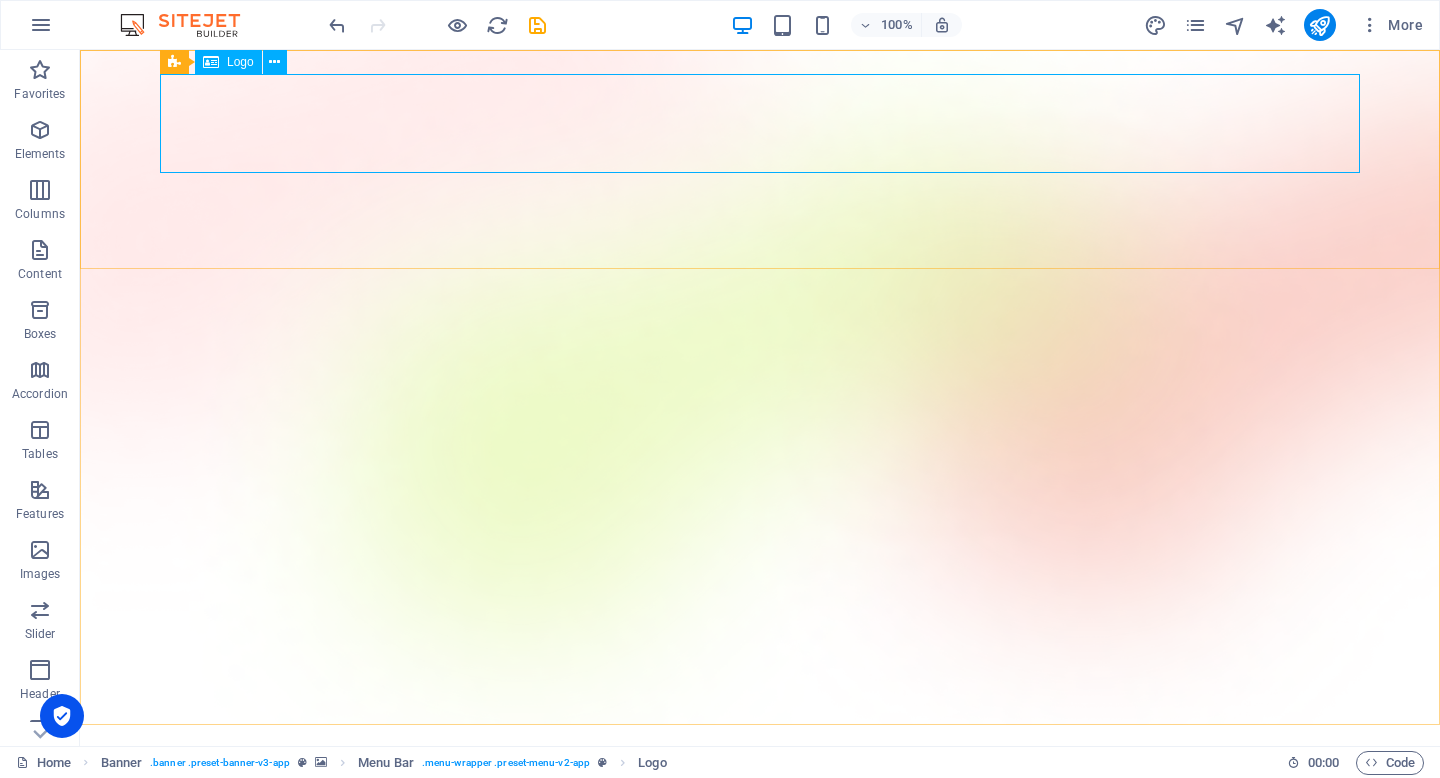 click on "Logo" at bounding box center [240, 62] 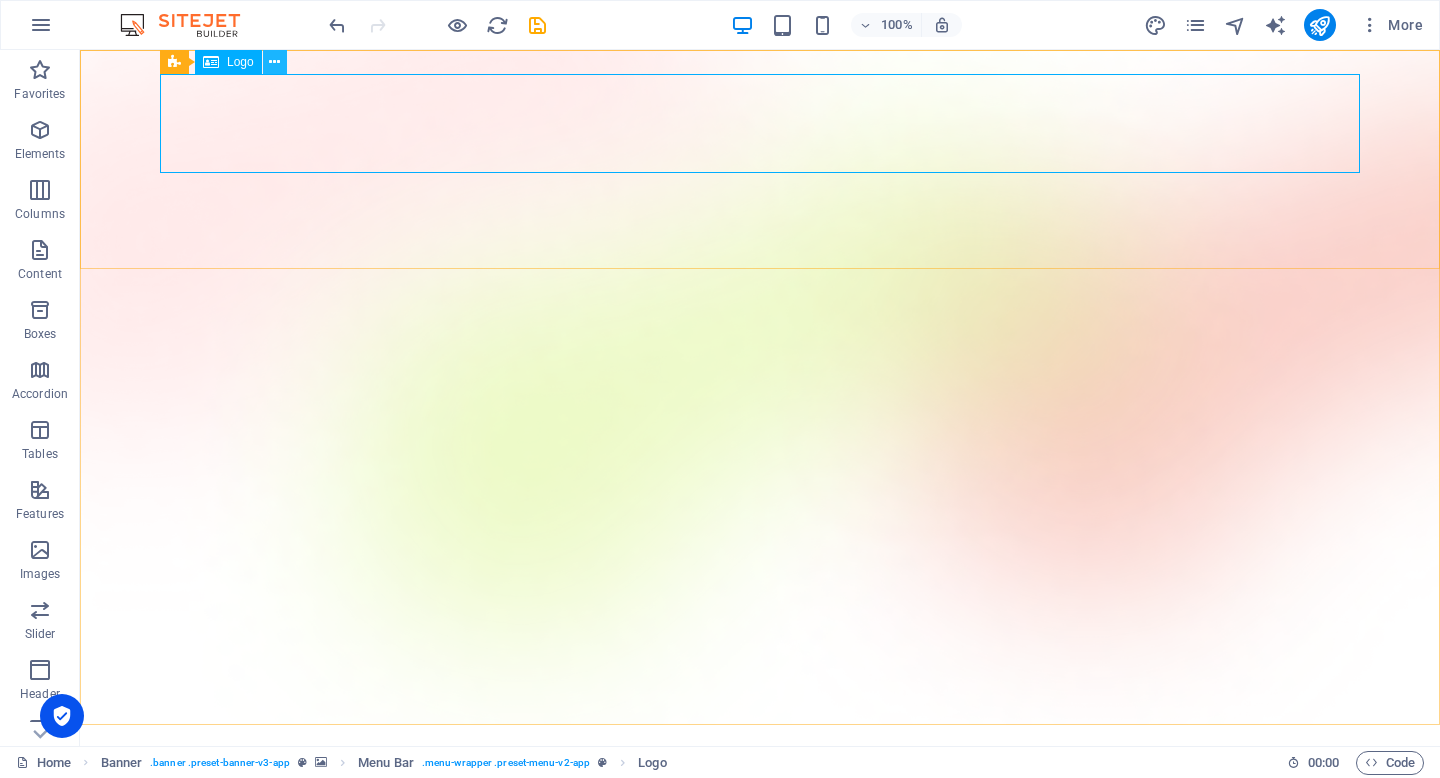 click at bounding box center (274, 62) 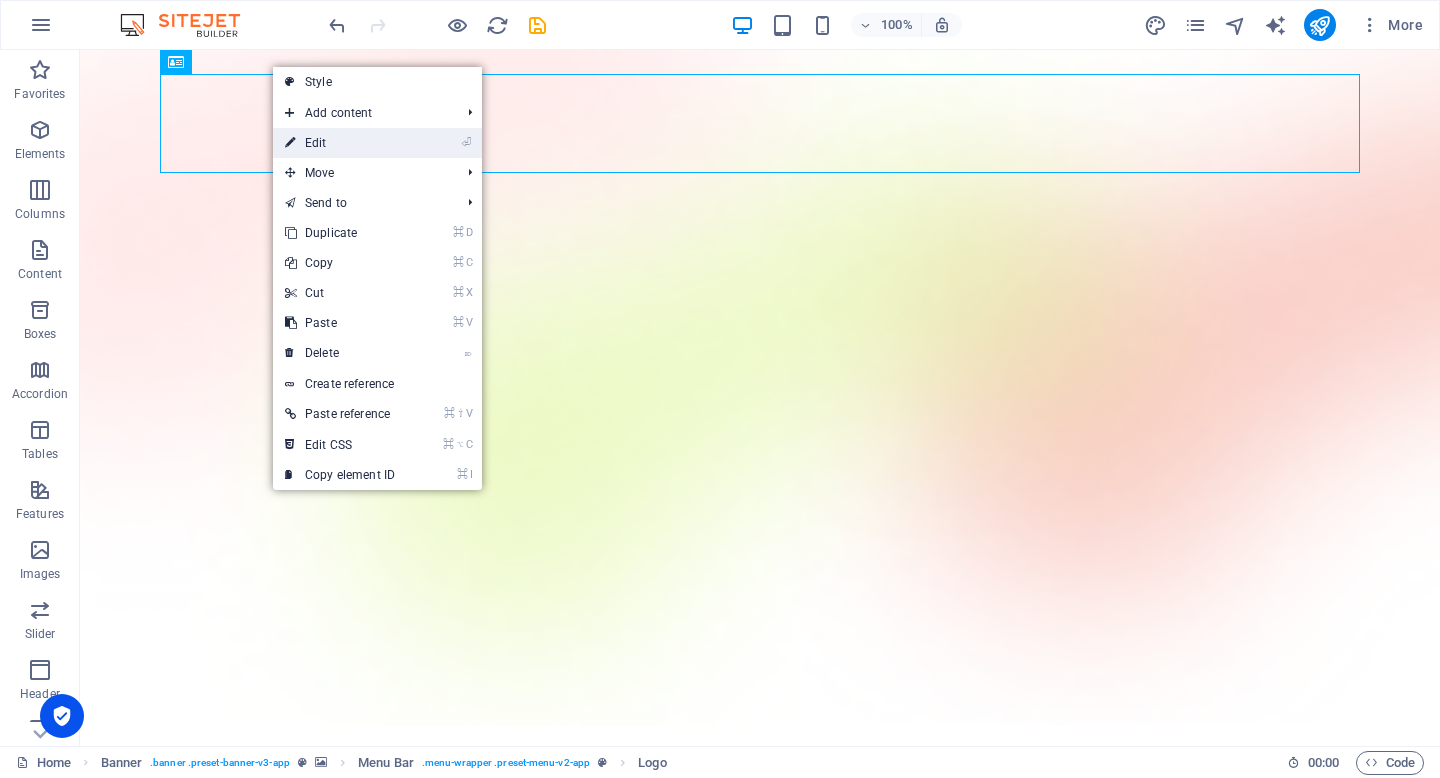 click at bounding box center [290, 143] 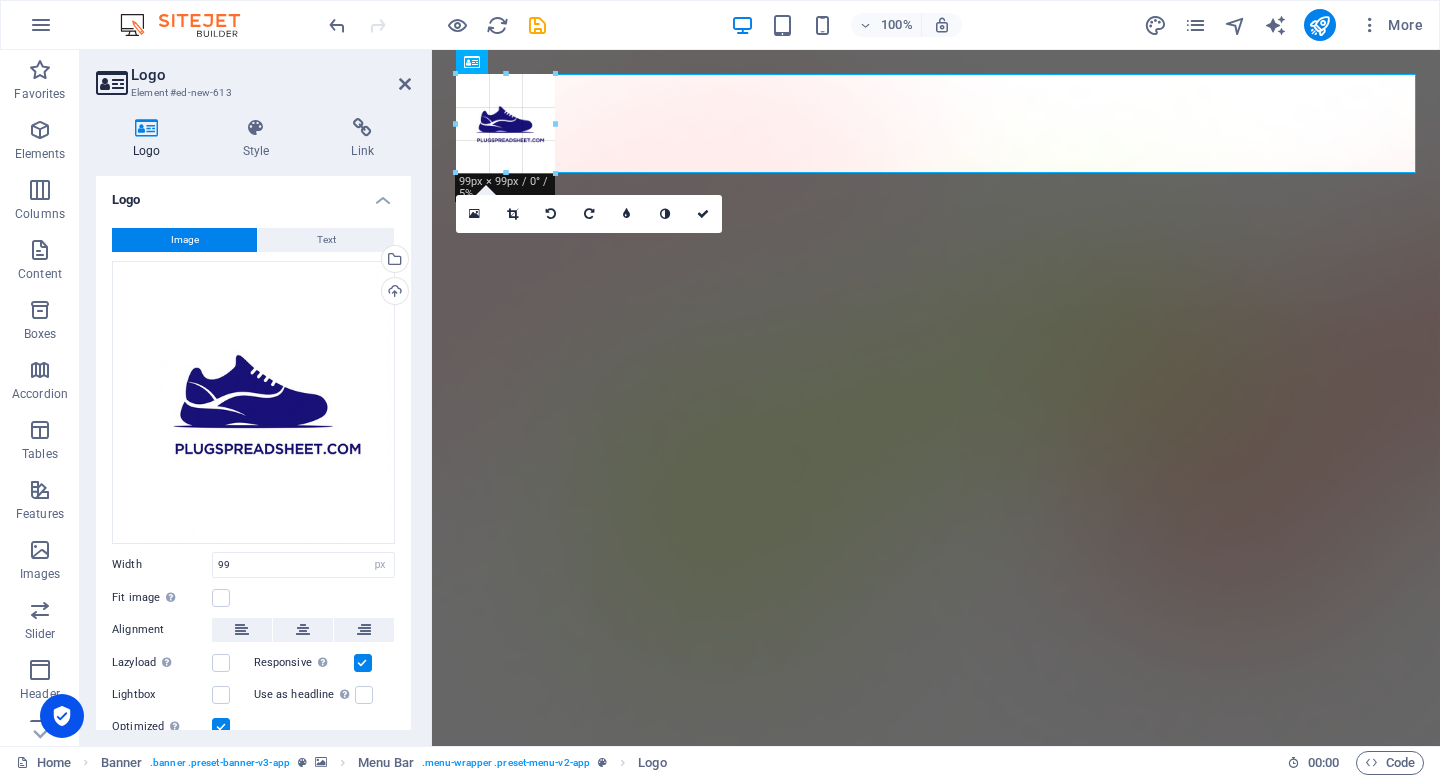 drag, startPoint x: 551, startPoint y: 169, endPoint x: 548, endPoint y: 128, distance: 41.109608 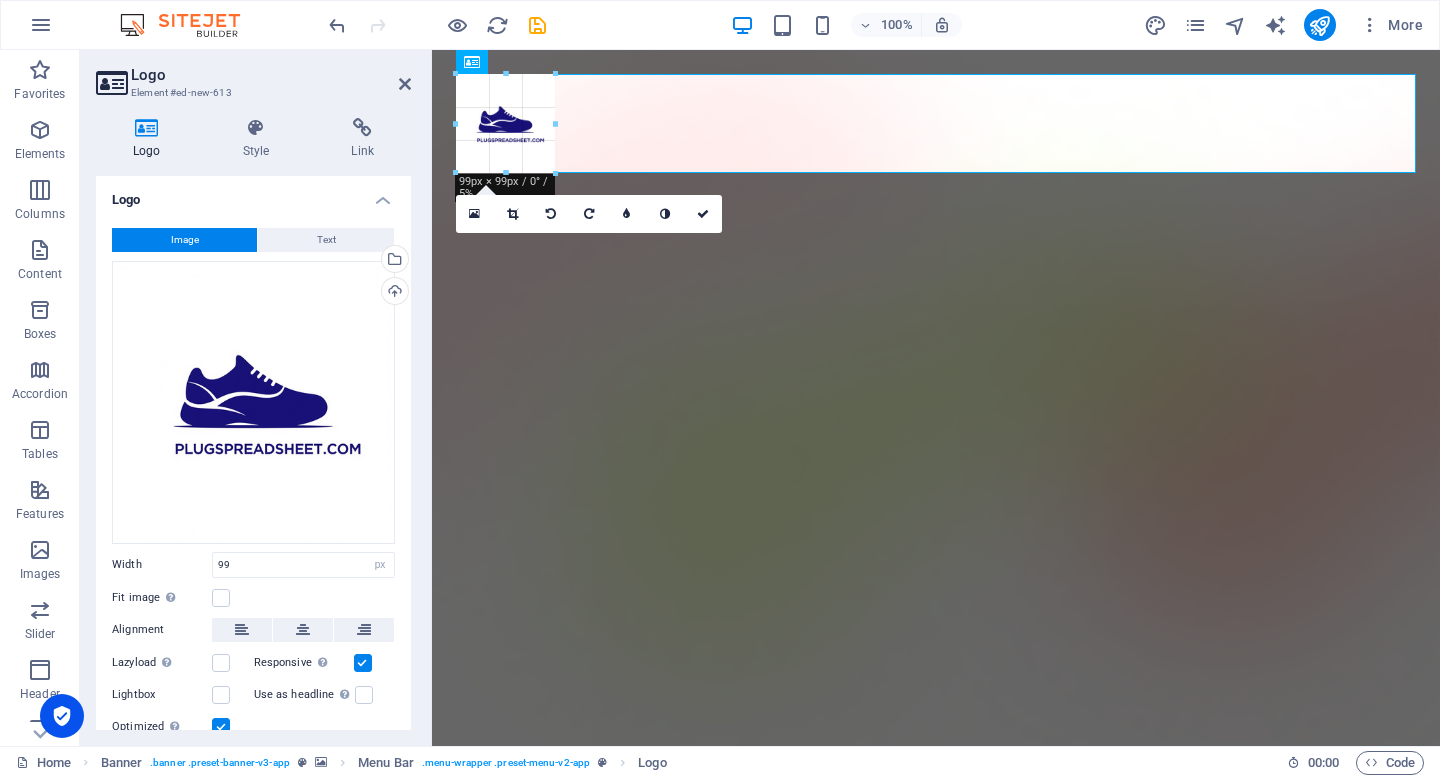 drag, startPoint x: 459, startPoint y: 76, endPoint x: 463, endPoint y: 93, distance: 17.464249 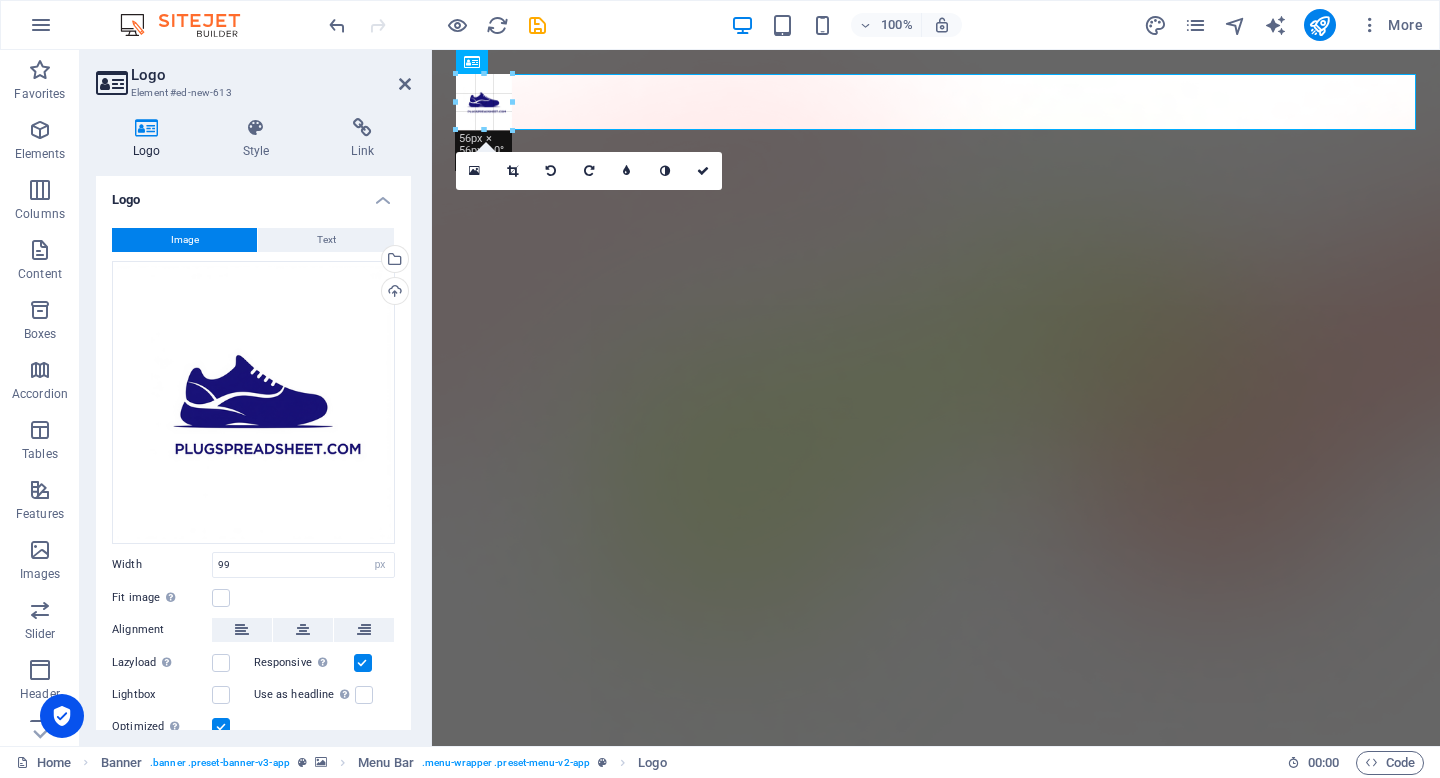 drag, startPoint x: 457, startPoint y: 170, endPoint x: 510, endPoint y: 122, distance: 71.50524 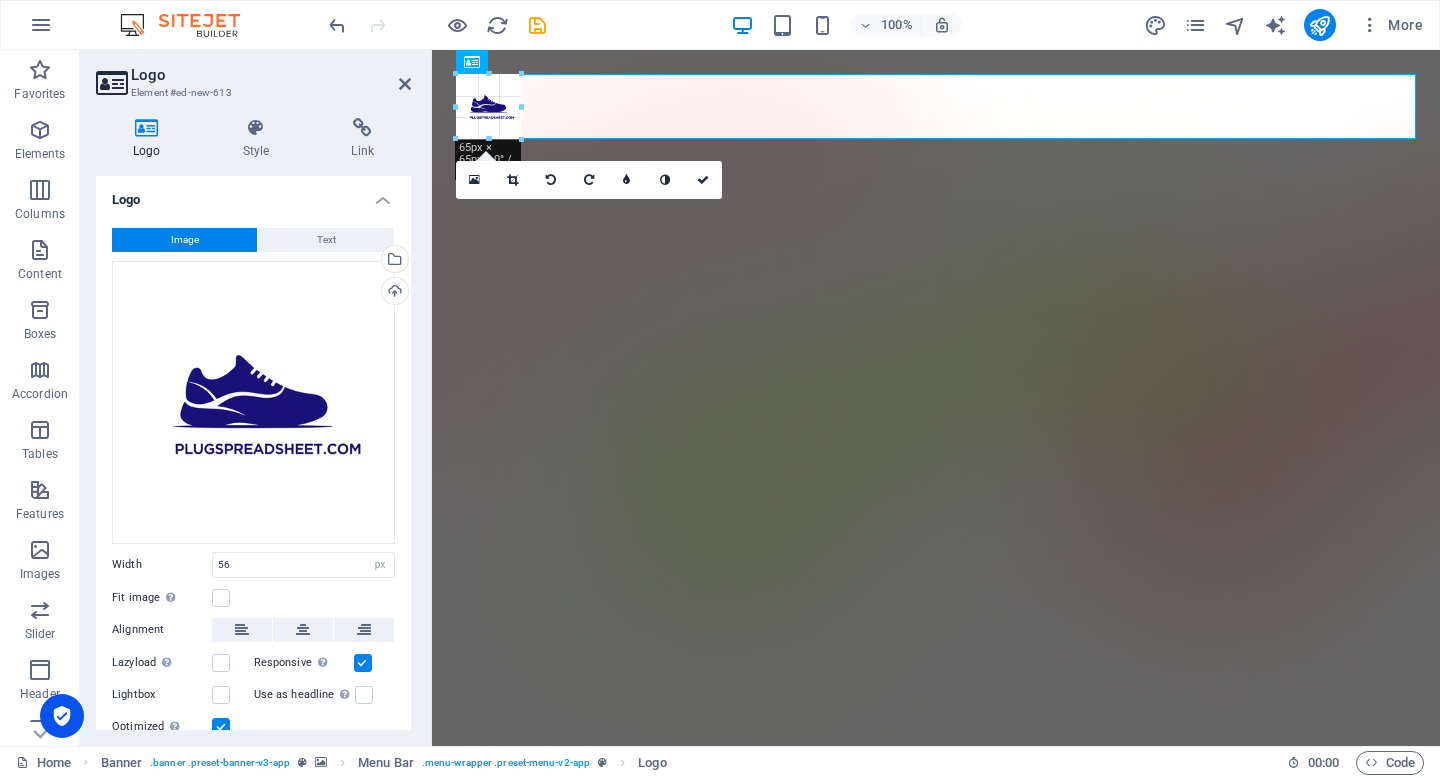 type on "65" 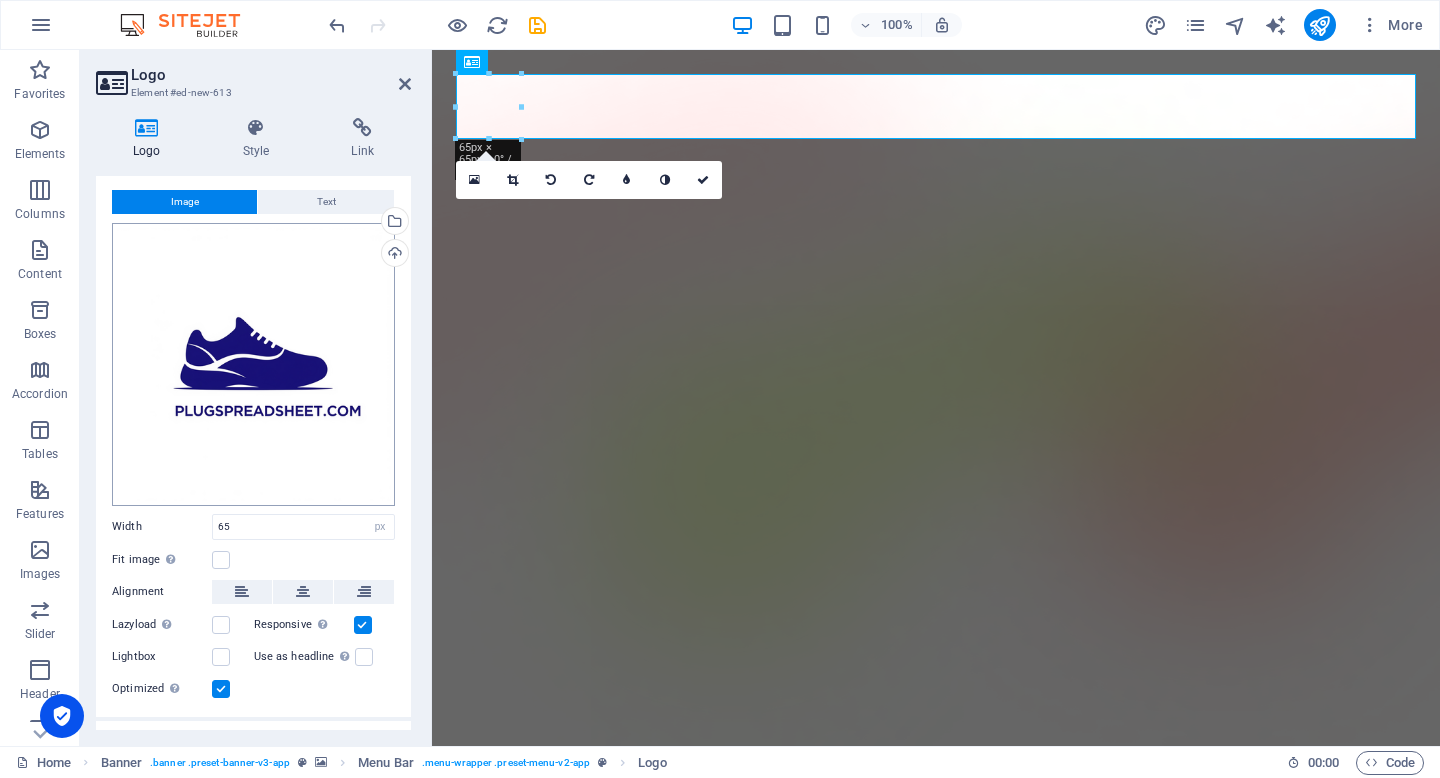 scroll, scrollTop: 0, scrollLeft: 0, axis: both 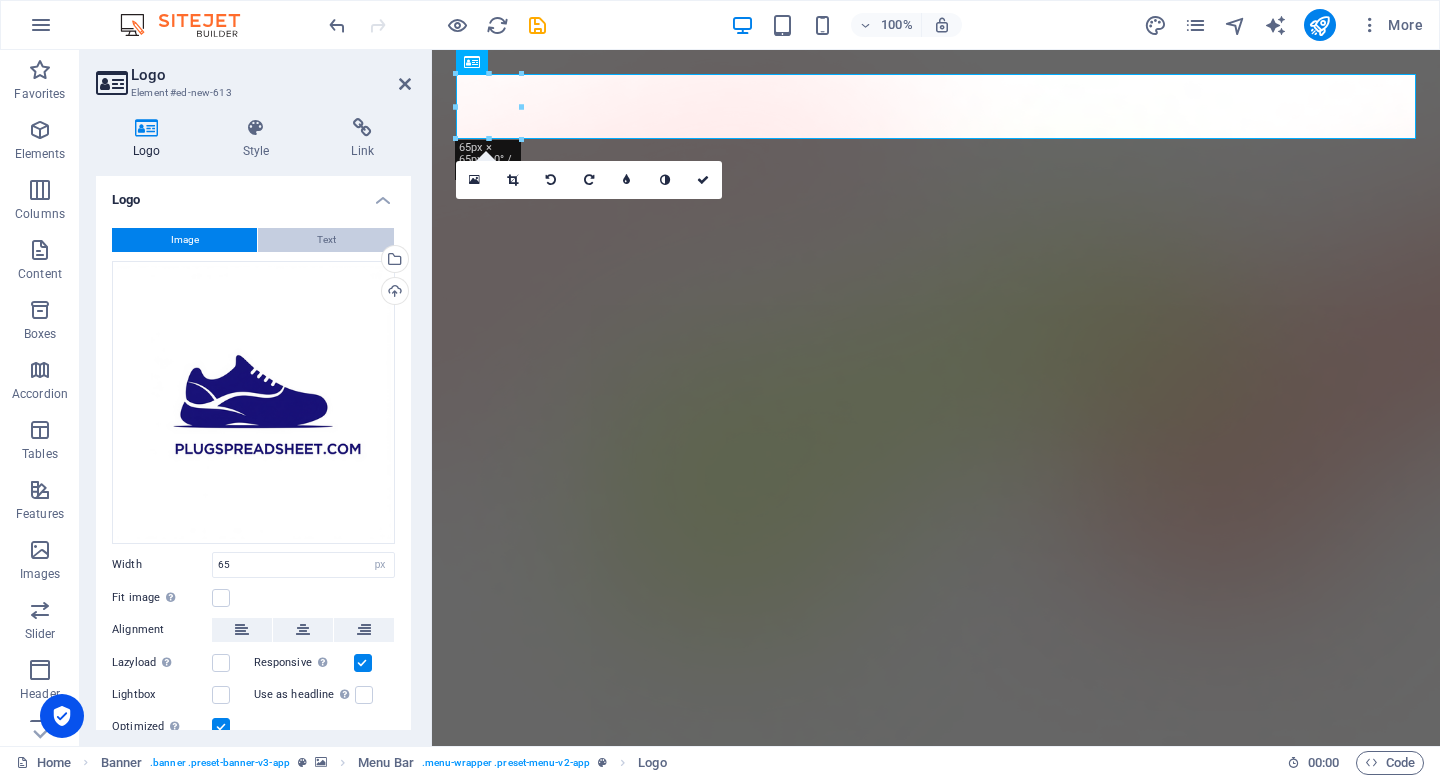 click on "Text" at bounding box center (326, 240) 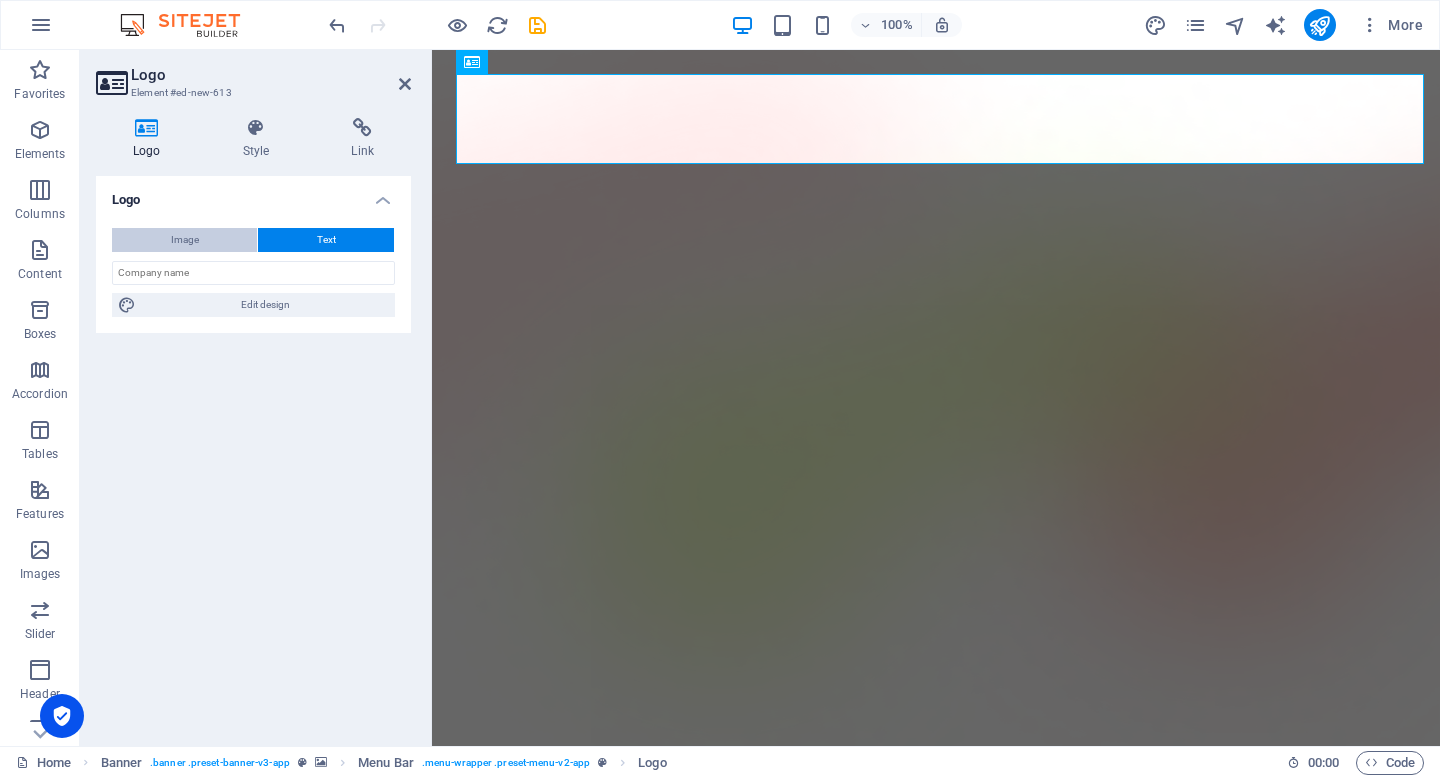 click on "Image" at bounding box center (185, 240) 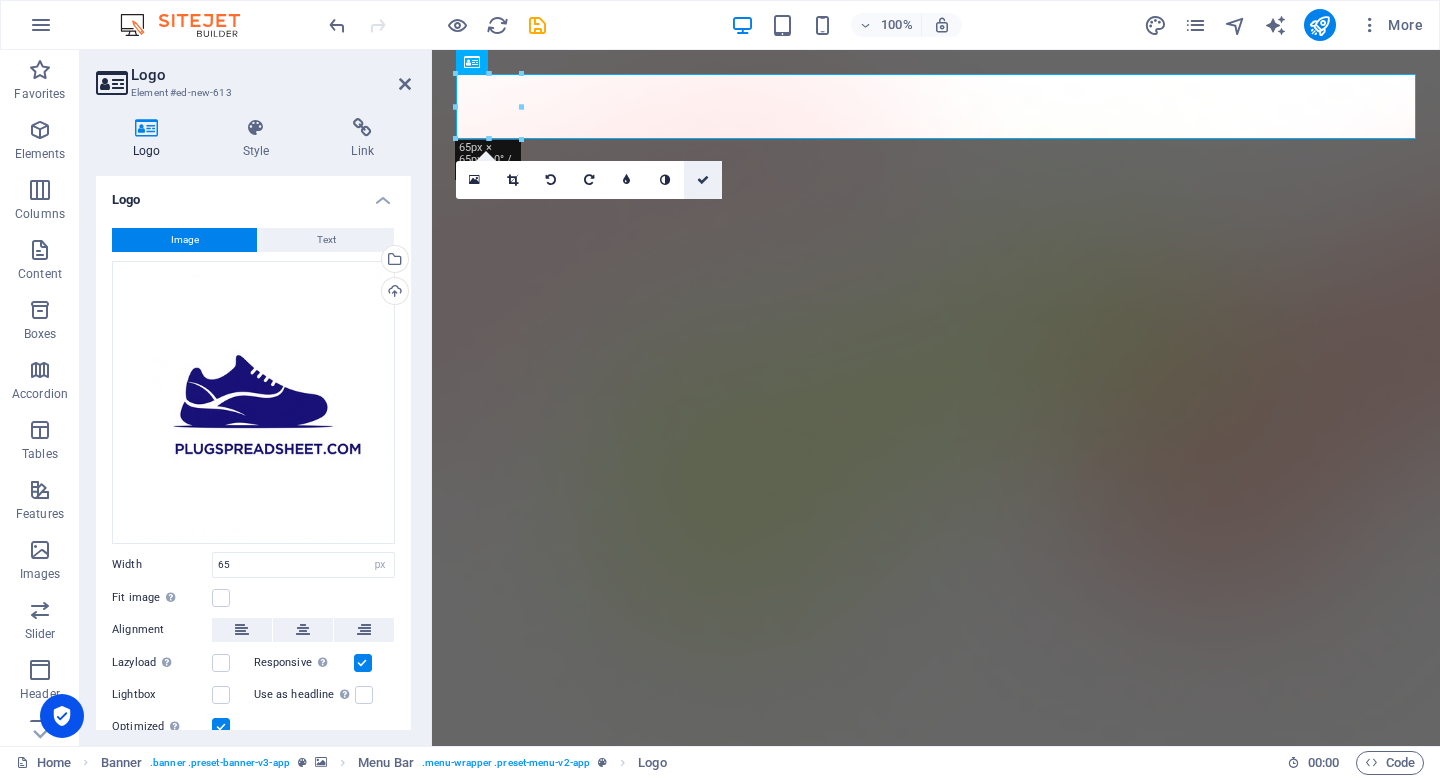 click at bounding box center [703, 180] 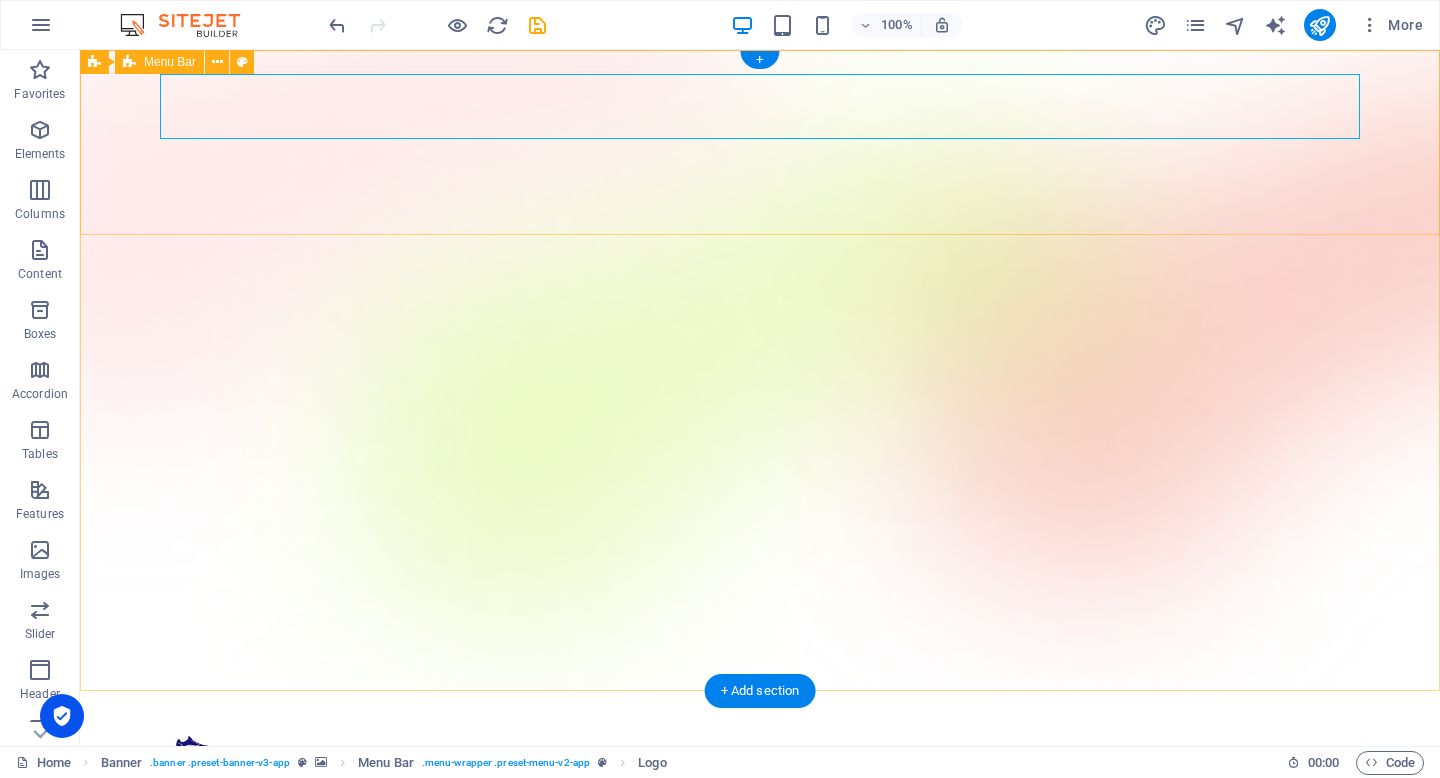 click on "New text element DHGATE KAKOBUY UA DRIP" at bounding box center (760, 783) 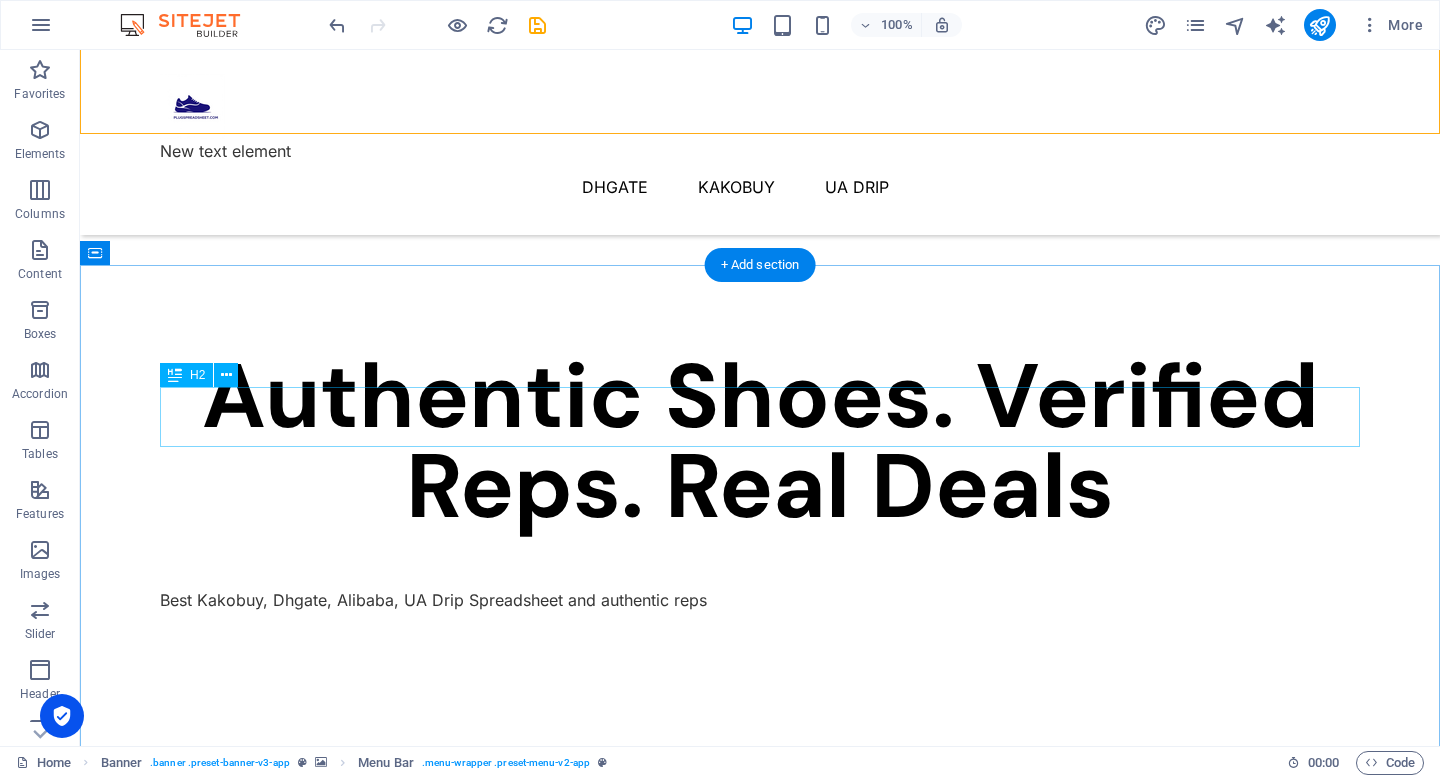scroll, scrollTop: 737, scrollLeft: 0, axis: vertical 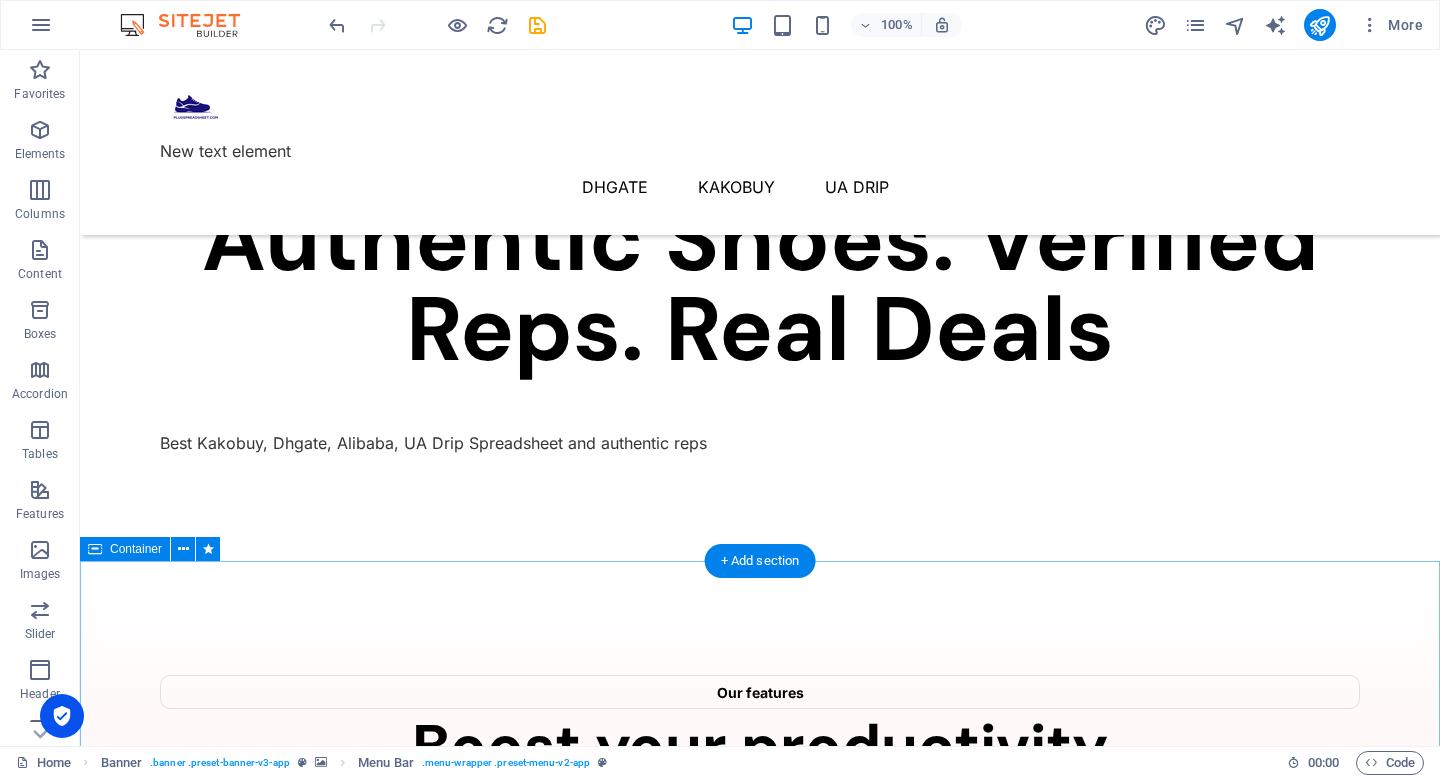 click on "Don’t miss it, download the app Lorem ipsum dolor sit amet, consectetur adipiscing elit, sed do eiusmod tempor incididunt ut labore et dolore magna aliqua. Download App" at bounding box center [760, 3499] 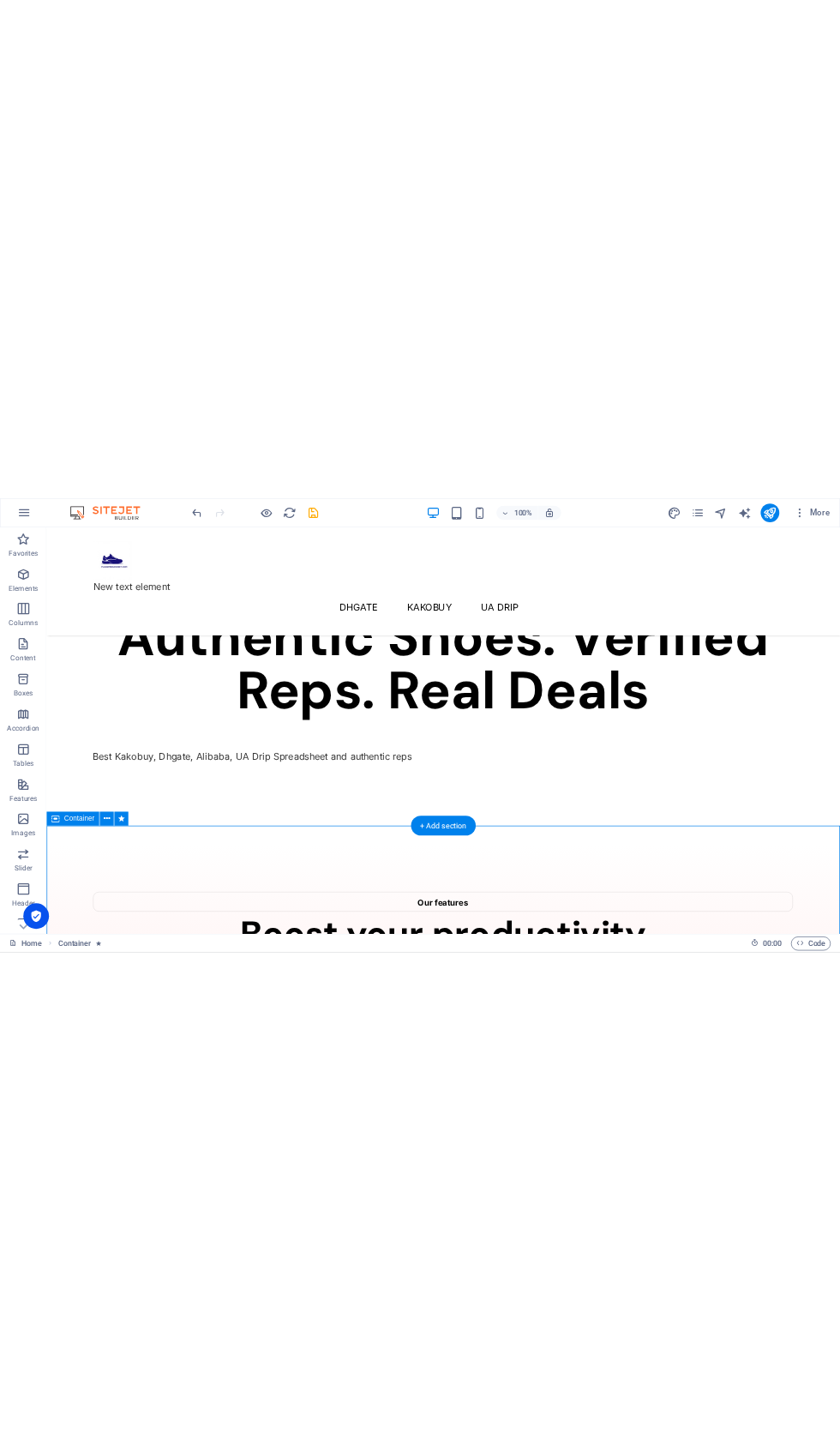 scroll, scrollTop: 0, scrollLeft: 0, axis: both 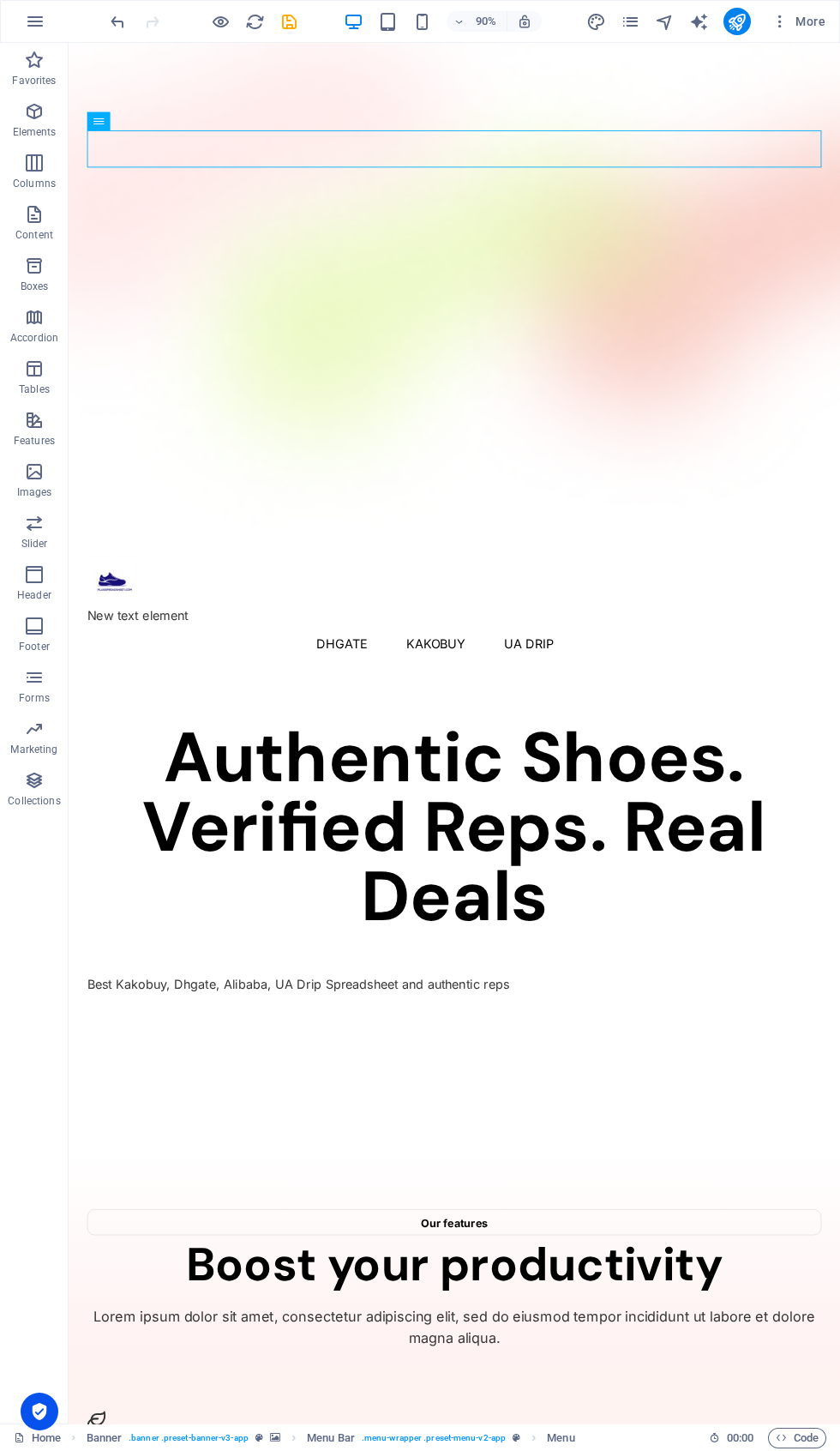 click at bounding box center [497, 641] 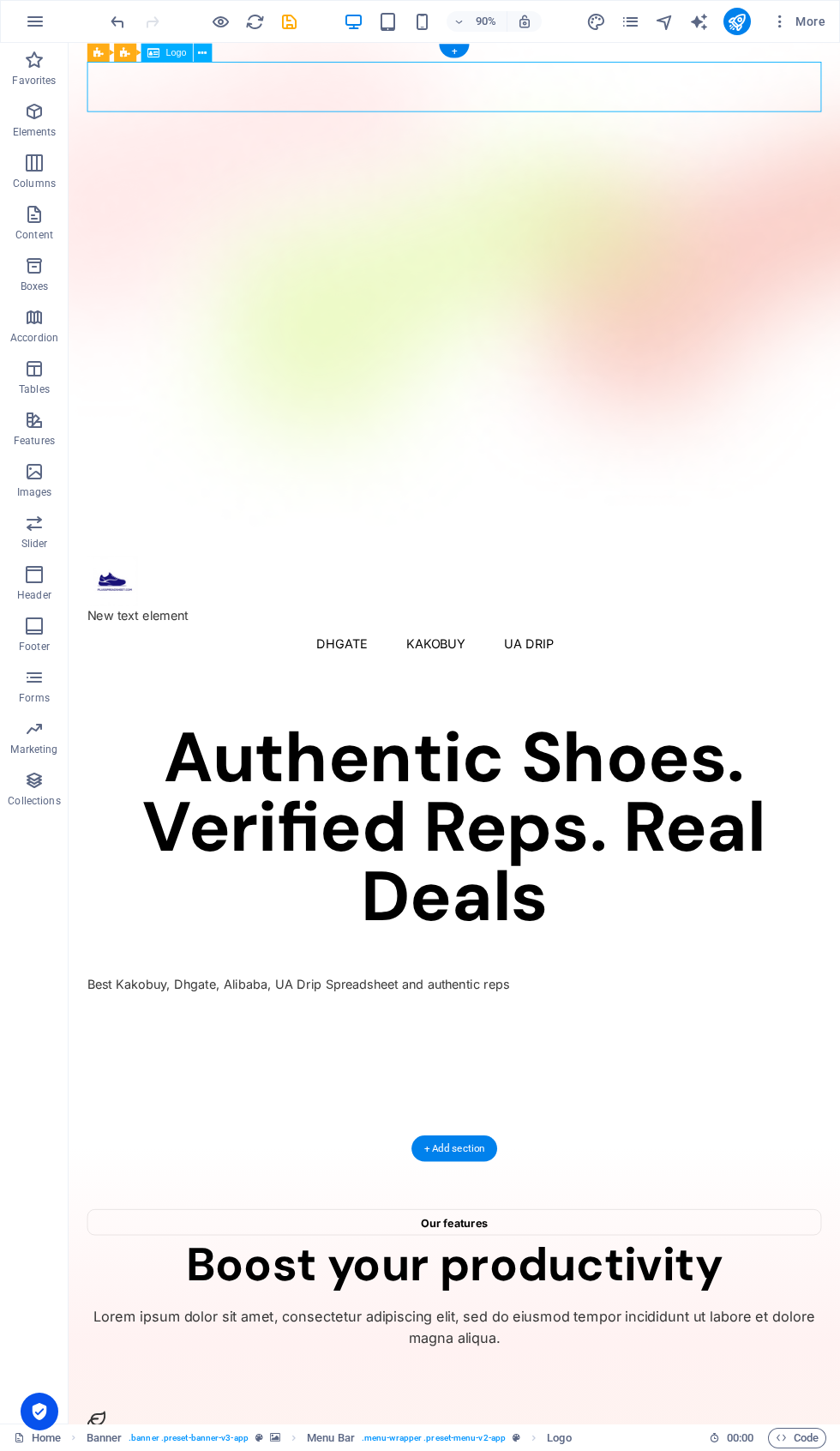click on "Authentic Shoes. Verified Reps. Real Deals Best Kakobuy, Dhgate, Alibaba, UA Drip Spreadsheet and authentic reps" at bounding box center [497, 985] 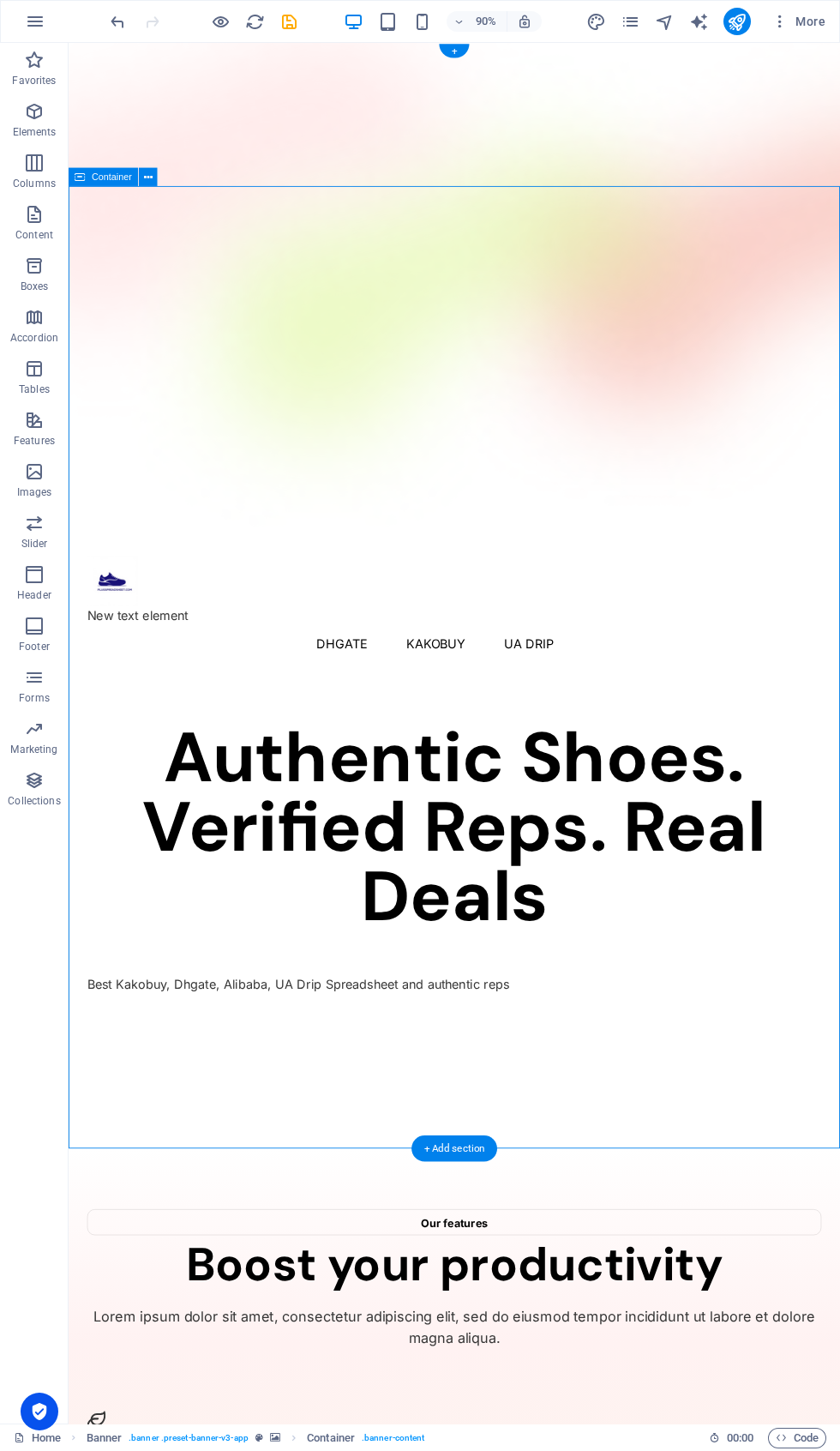 click on "New text element" at bounding box center (497, 679) 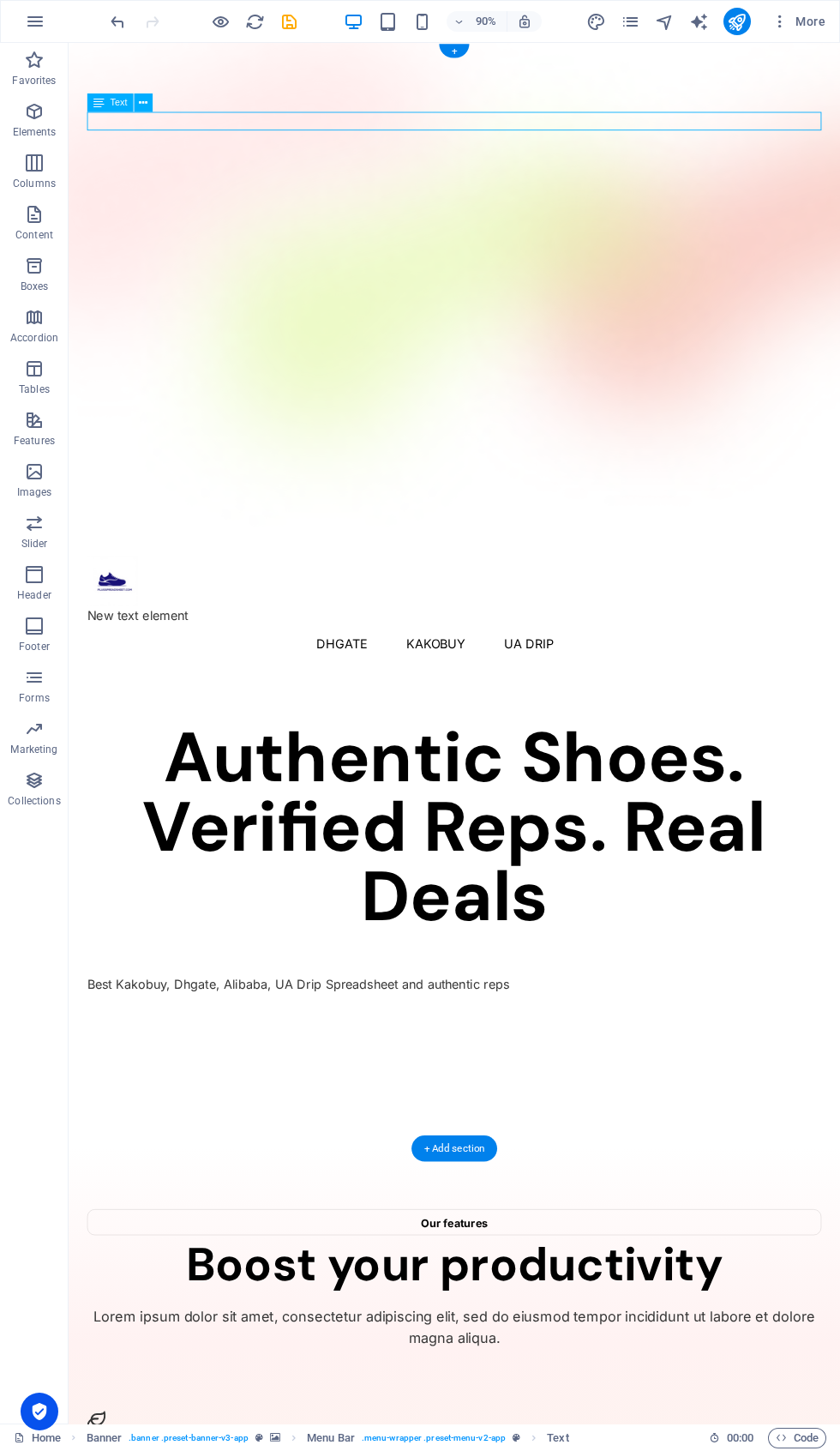 click on "Authentic Shoes. Verified Reps. Real Deals Best Kakobuy, Dhgate, Alibaba, UA Drip Spreadsheet and authentic reps" at bounding box center (497, 985) 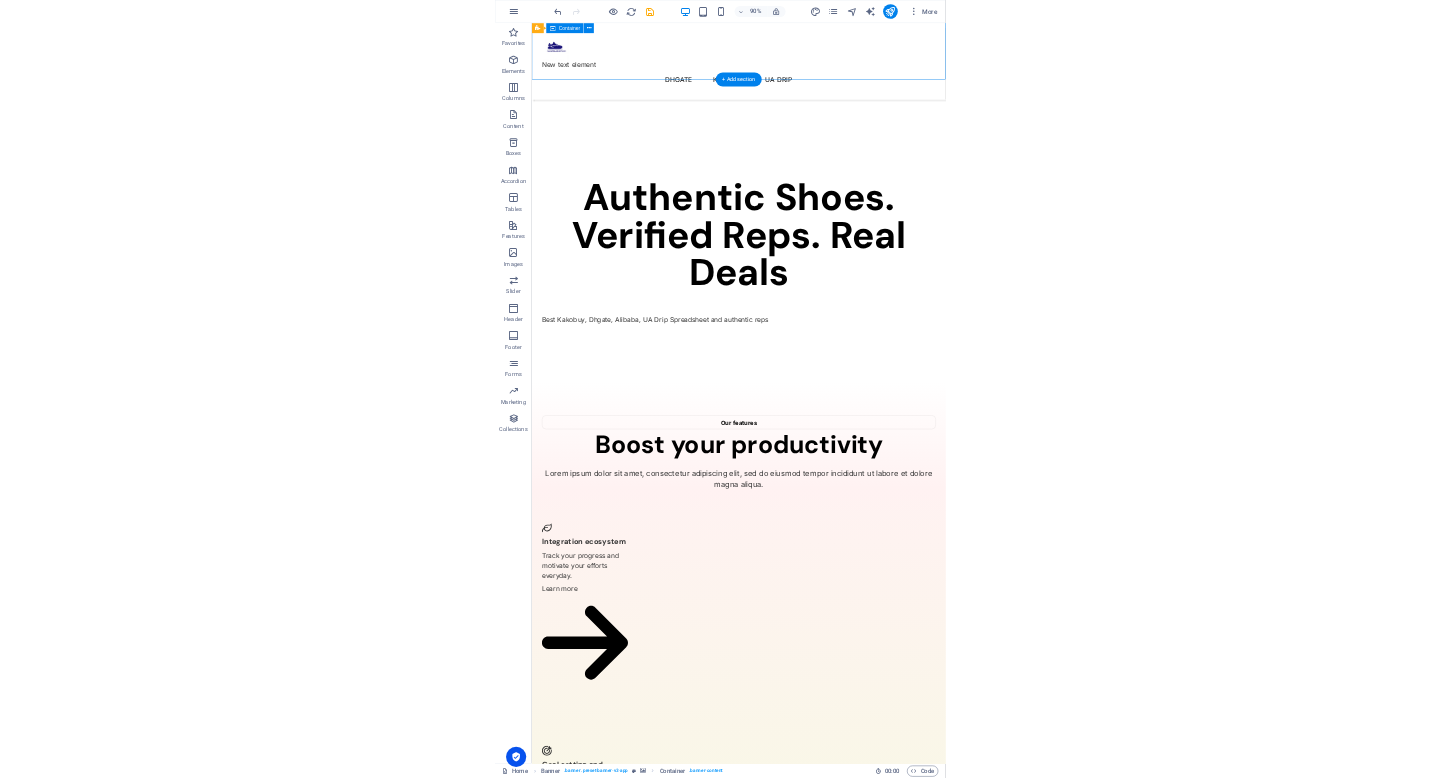 scroll, scrollTop: 0, scrollLeft: 0, axis: both 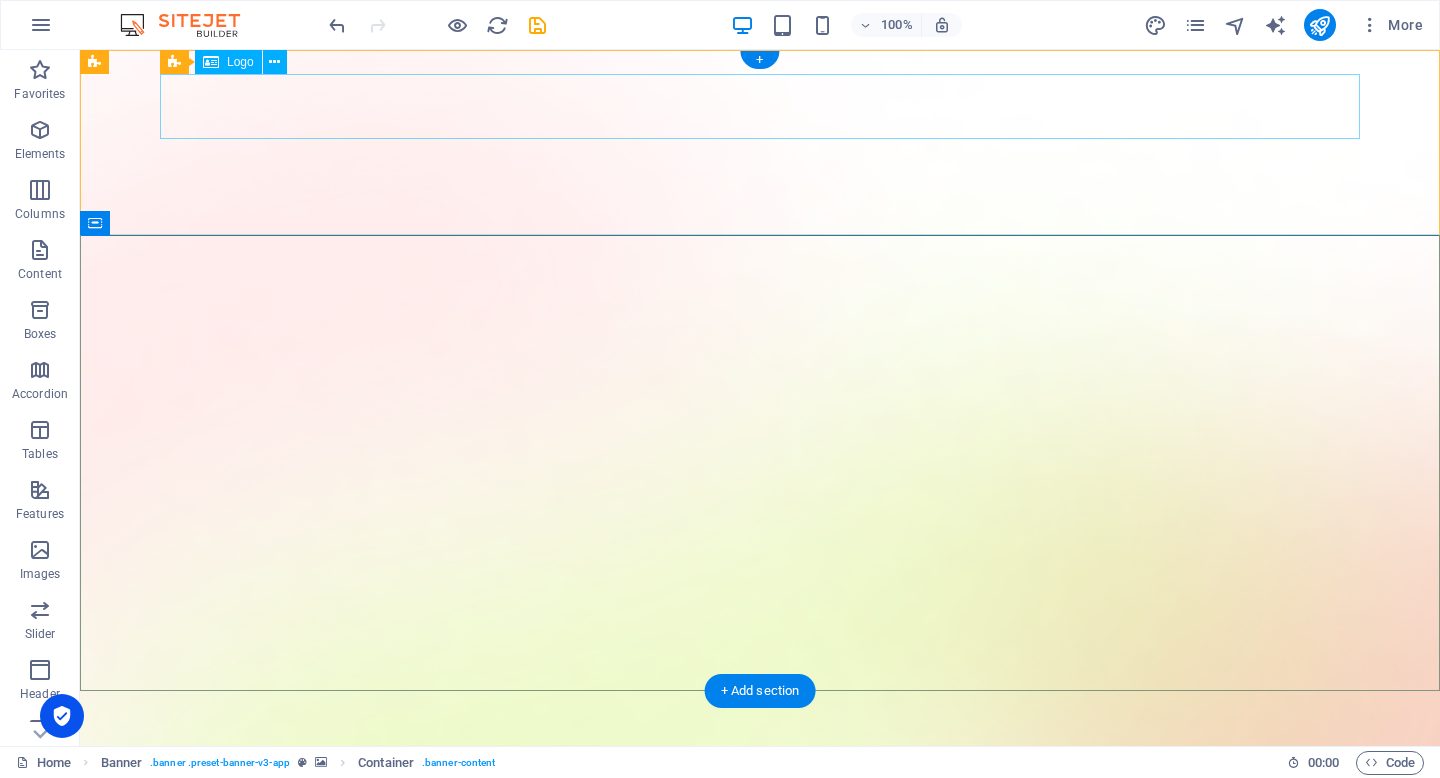 click at bounding box center (760, 1538) 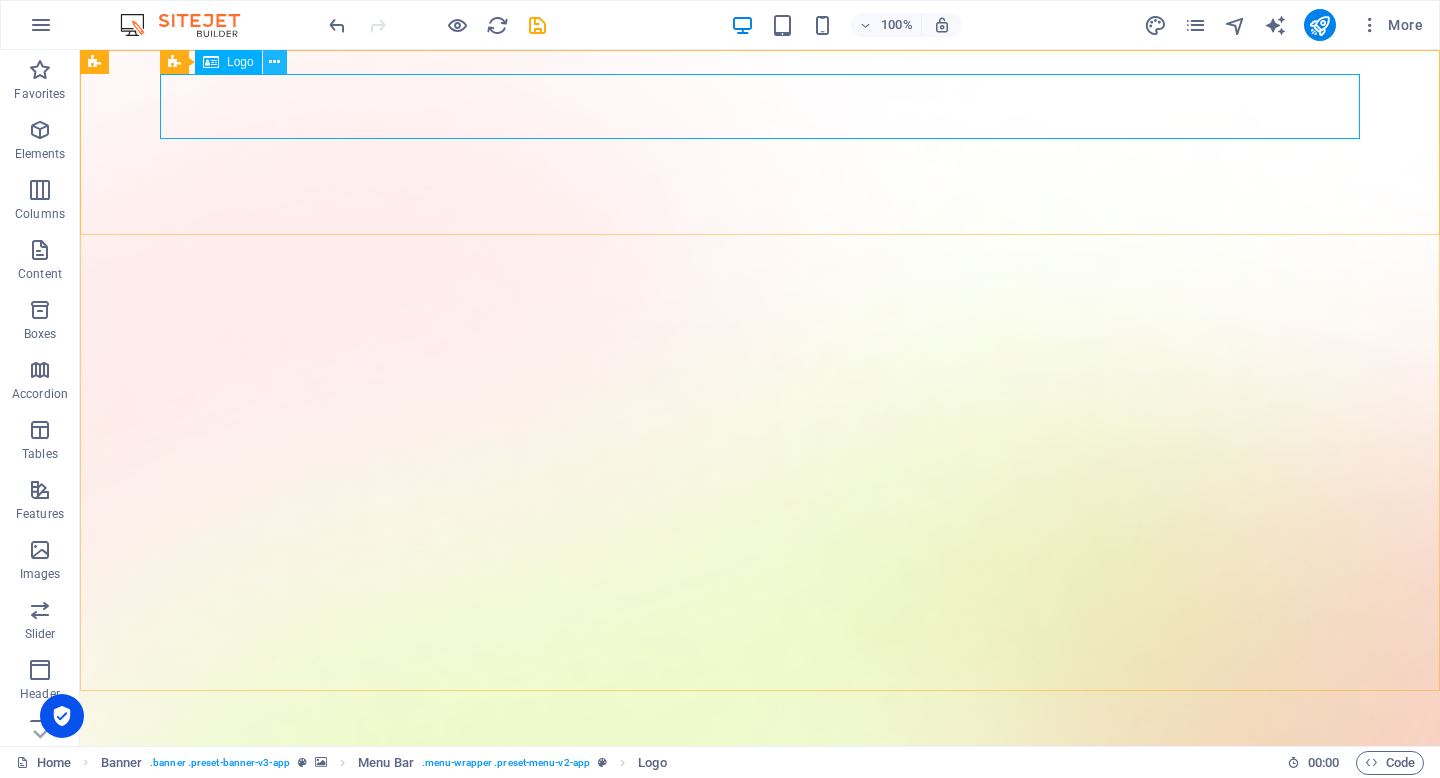 click at bounding box center [274, 62] 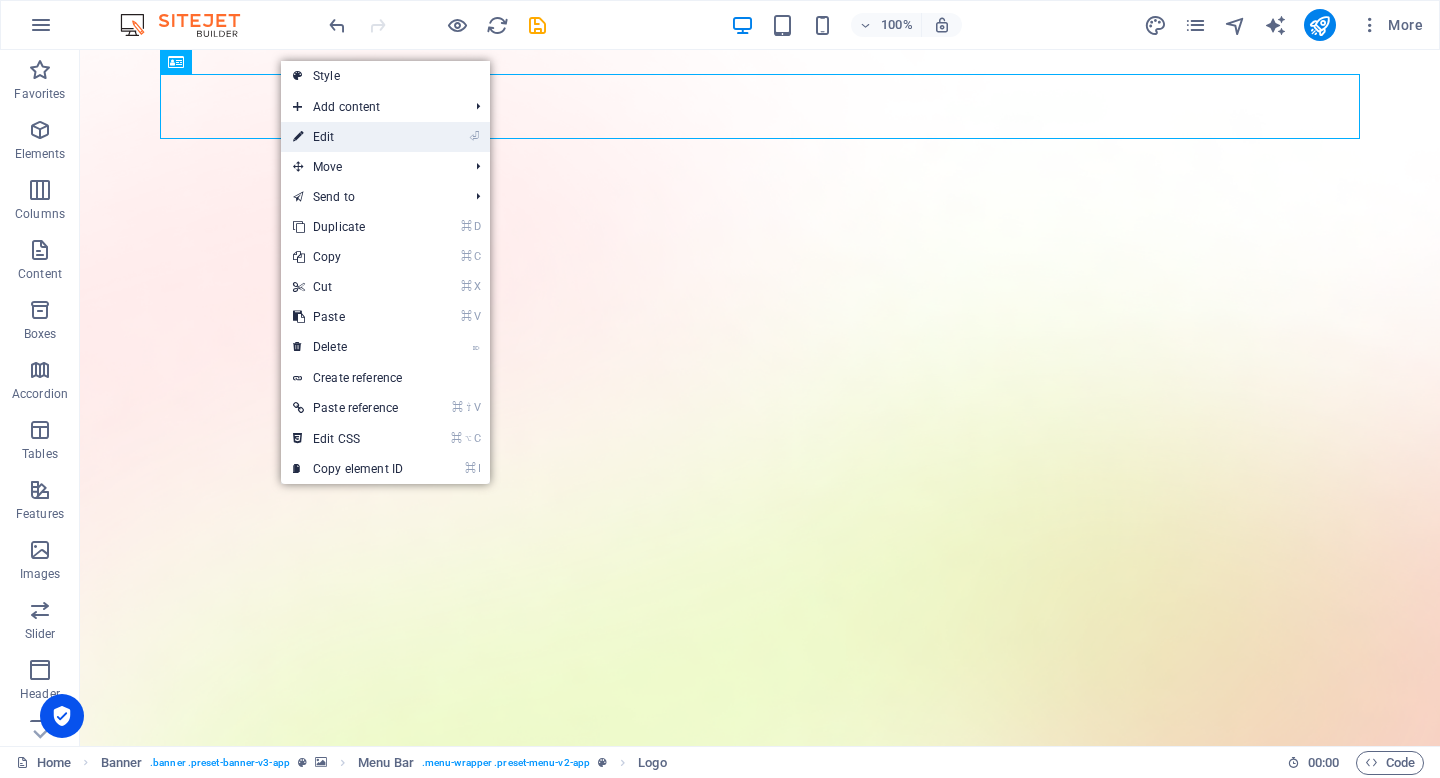 click on "⏎  Edit" at bounding box center (348, 137) 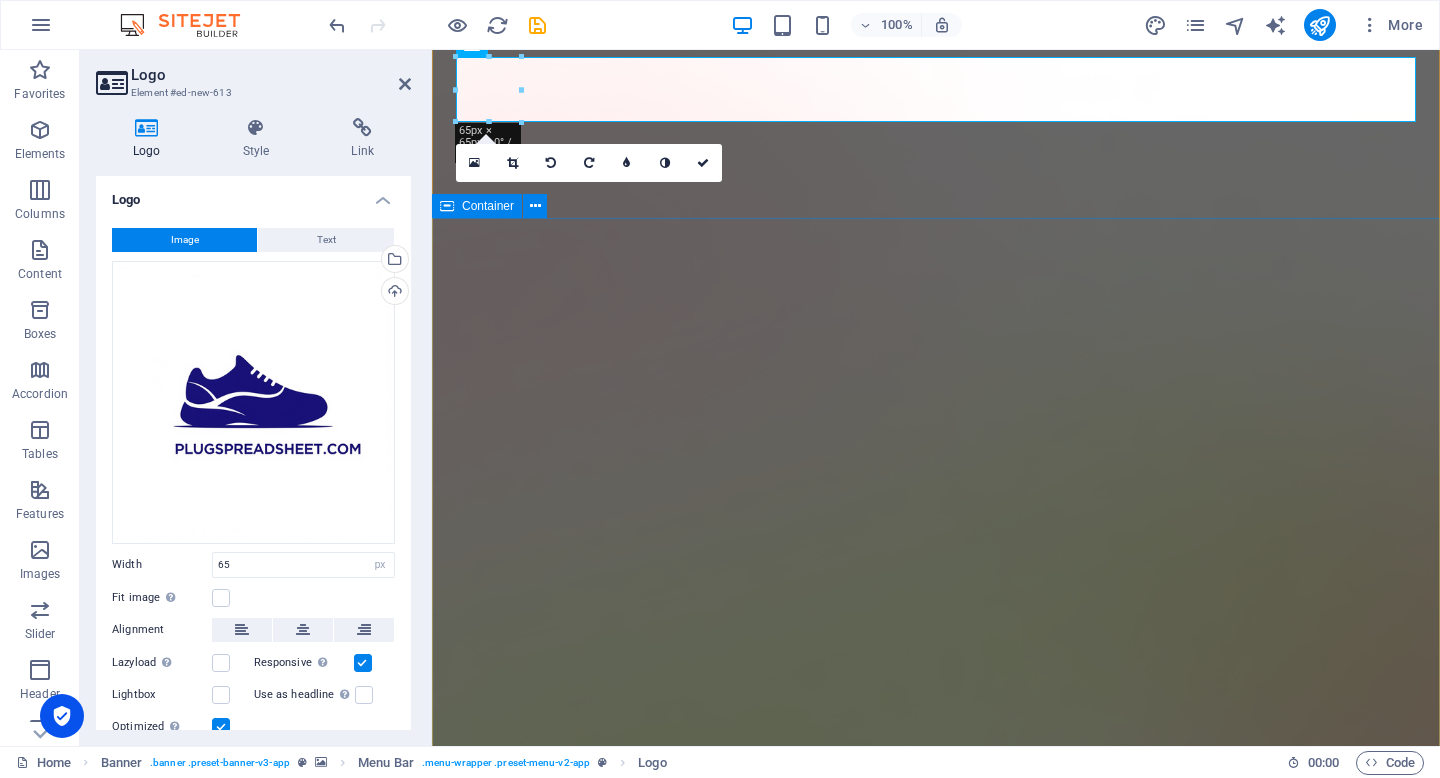 scroll, scrollTop: 18, scrollLeft: 0, axis: vertical 